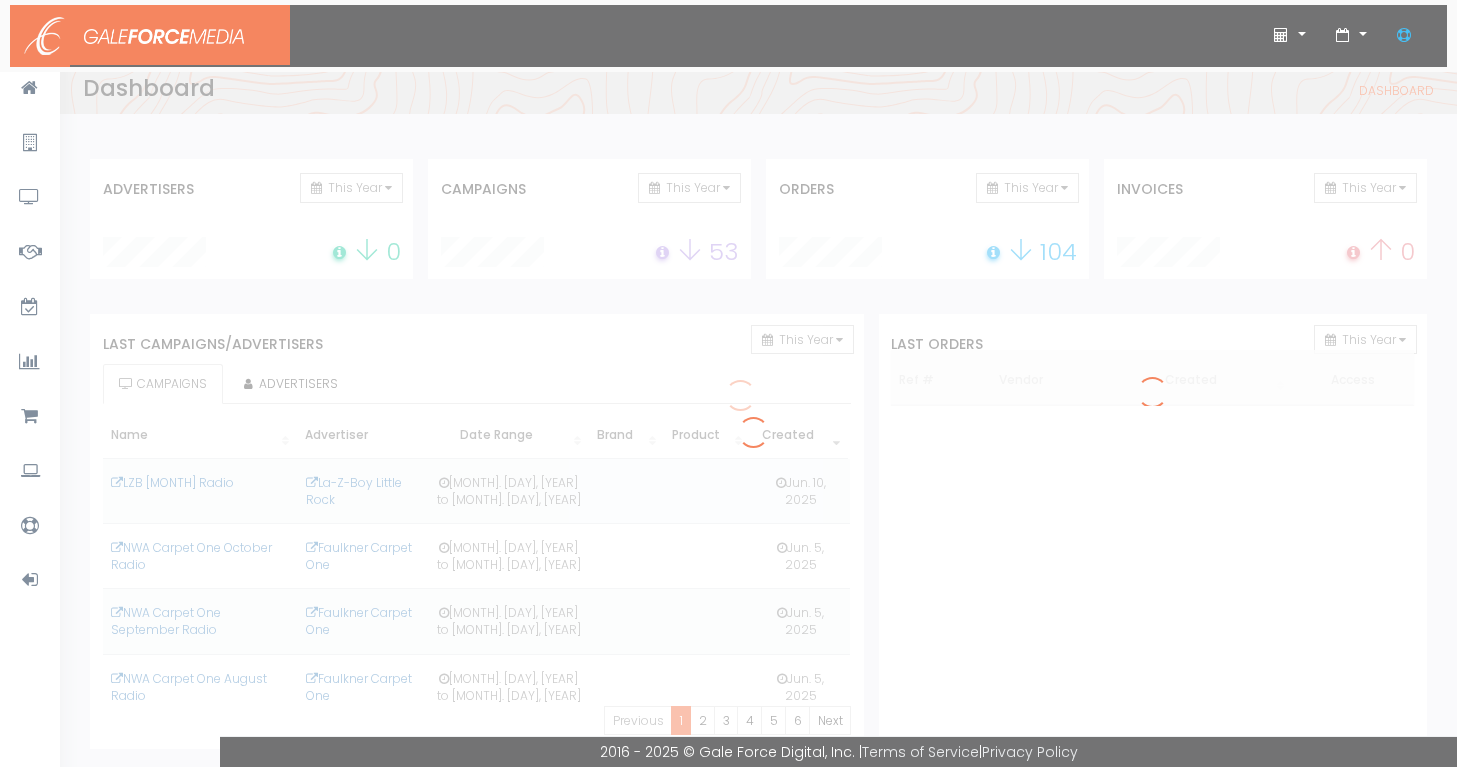scroll, scrollTop: 0, scrollLeft: 0, axis: both 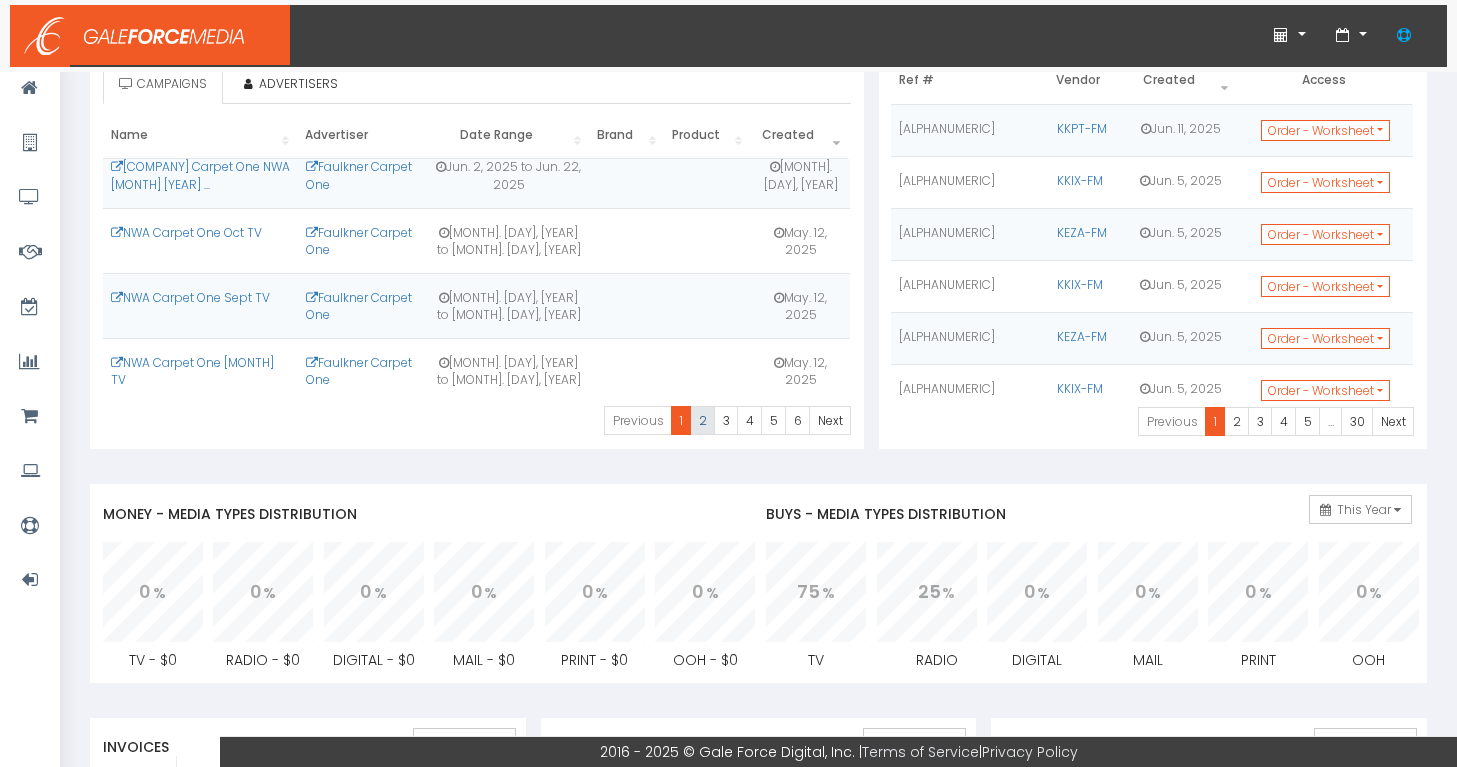 click on "2" at bounding box center (638, 420) 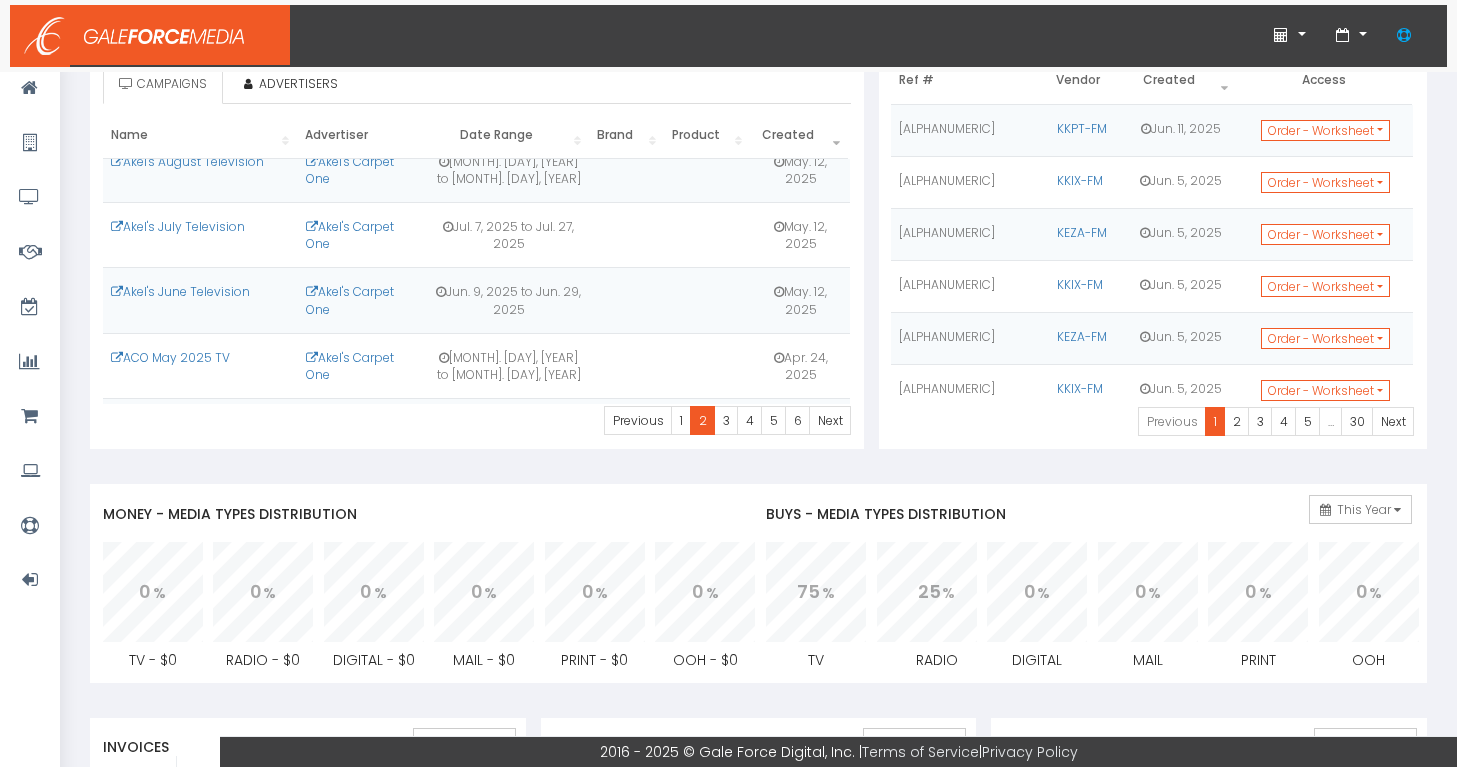 scroll, scrollTop: 284, scrollLeft: 0, axis: vertical 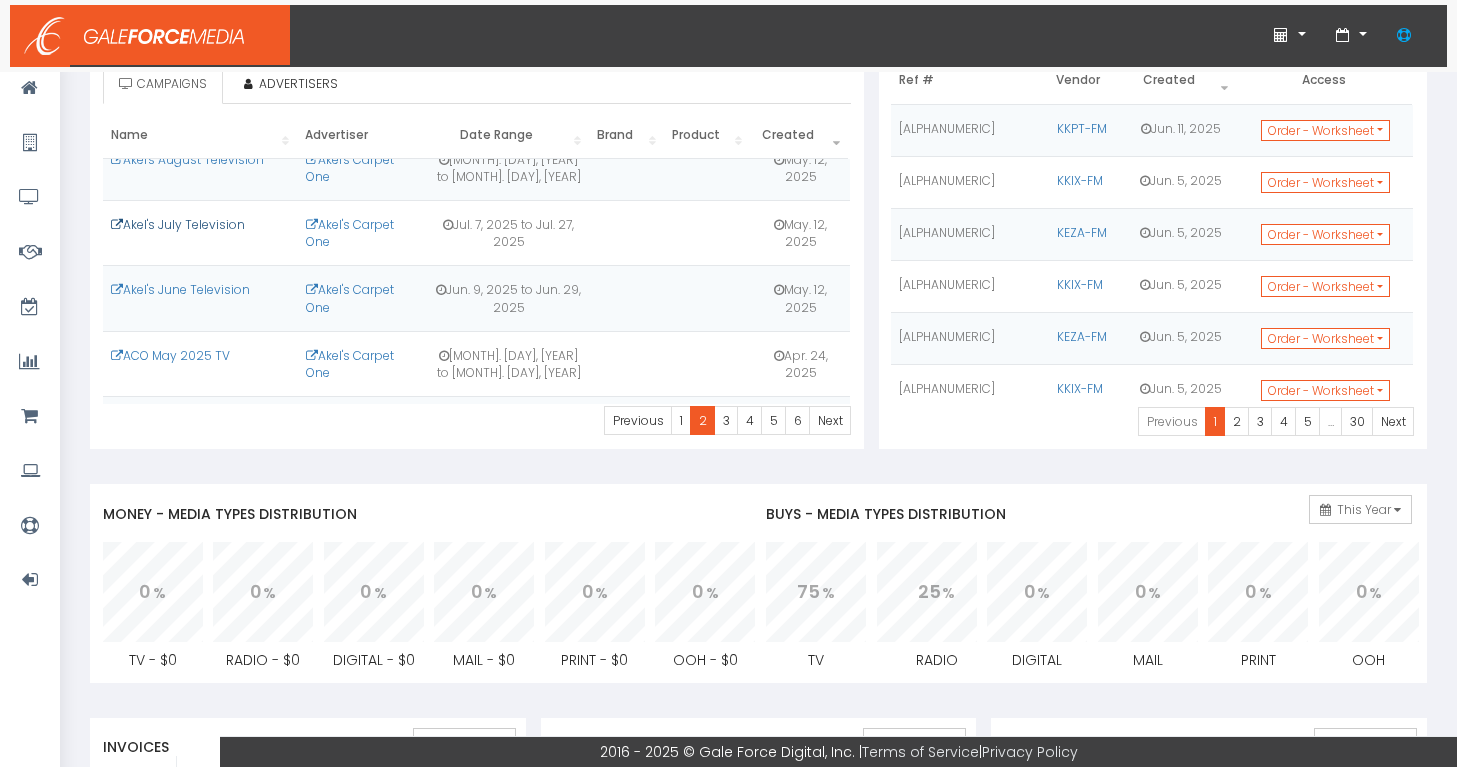 click on "Akel's July Television" at bounding box center [178, 224] 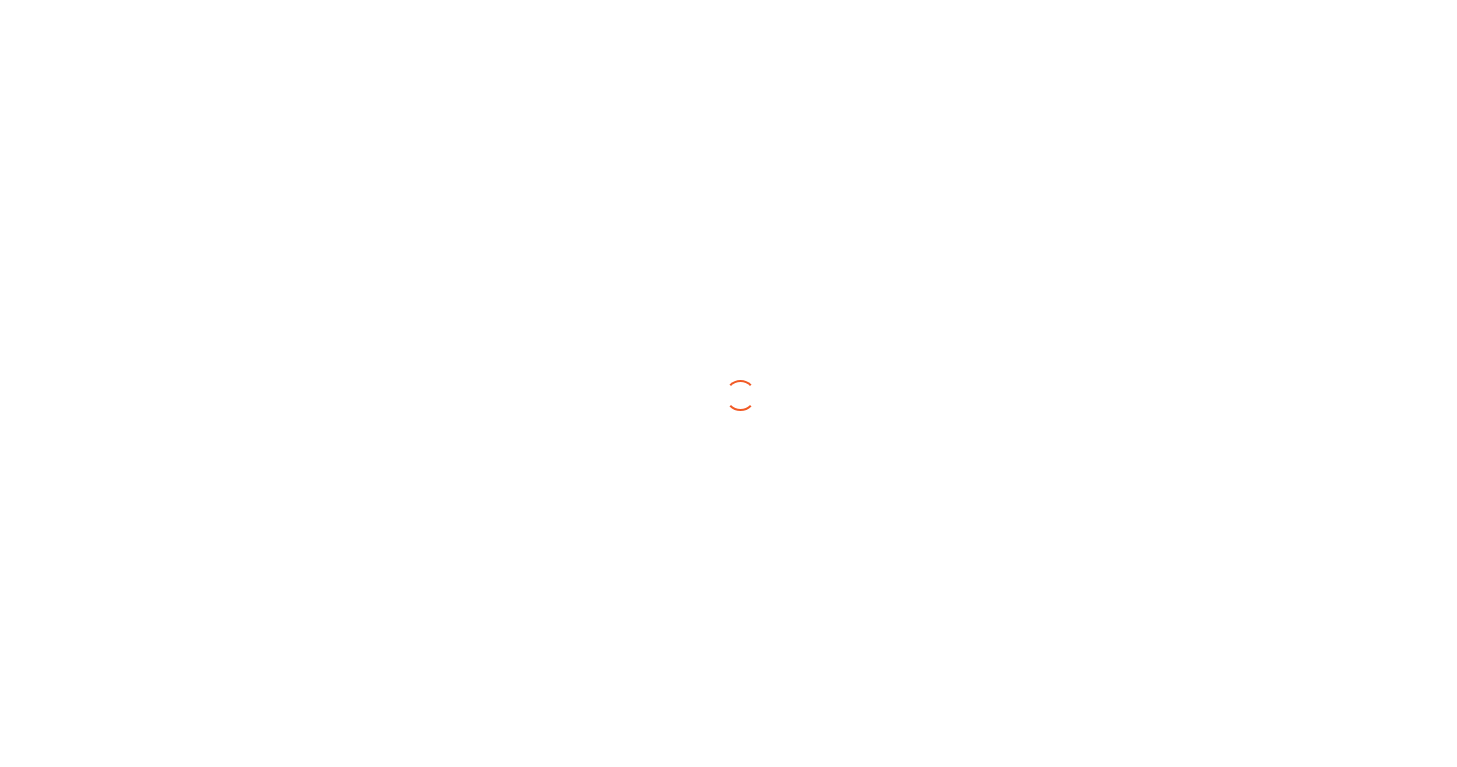 scroll, scrollTop: 0, scrollLeft: 0, axis: both 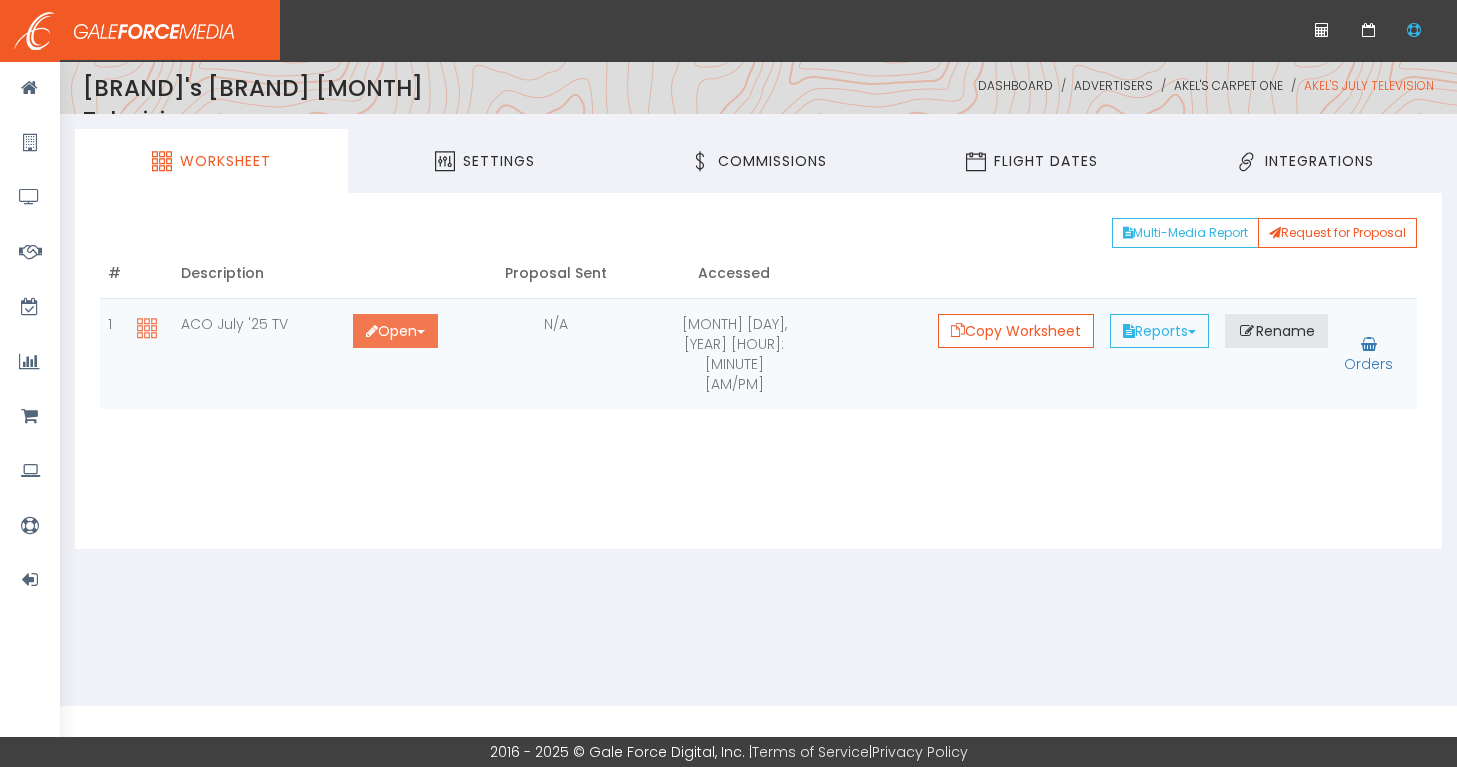 click at bounding box center (372, 331) 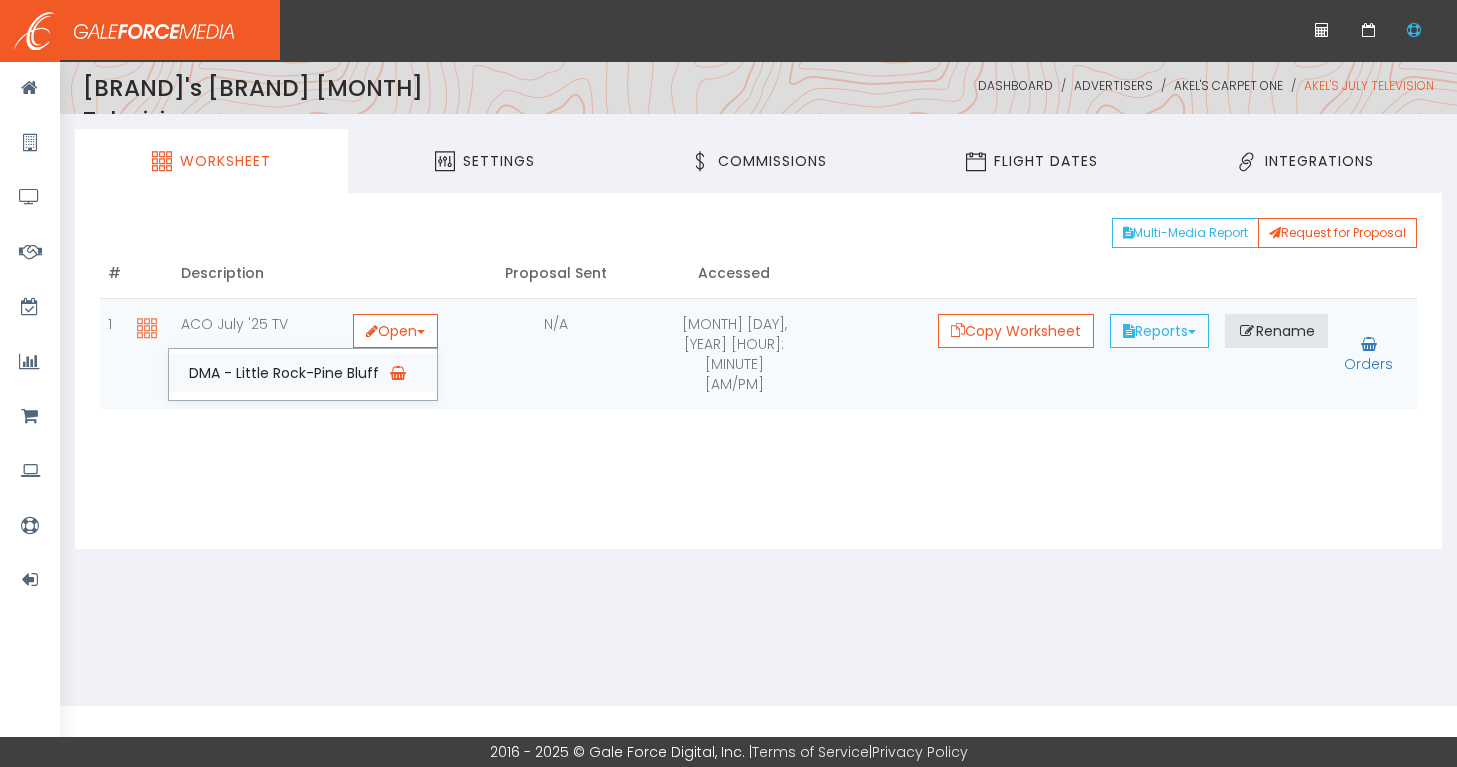 click on "DMA - Little Rock-Pine Bluff" at bounding box center [303, 373] 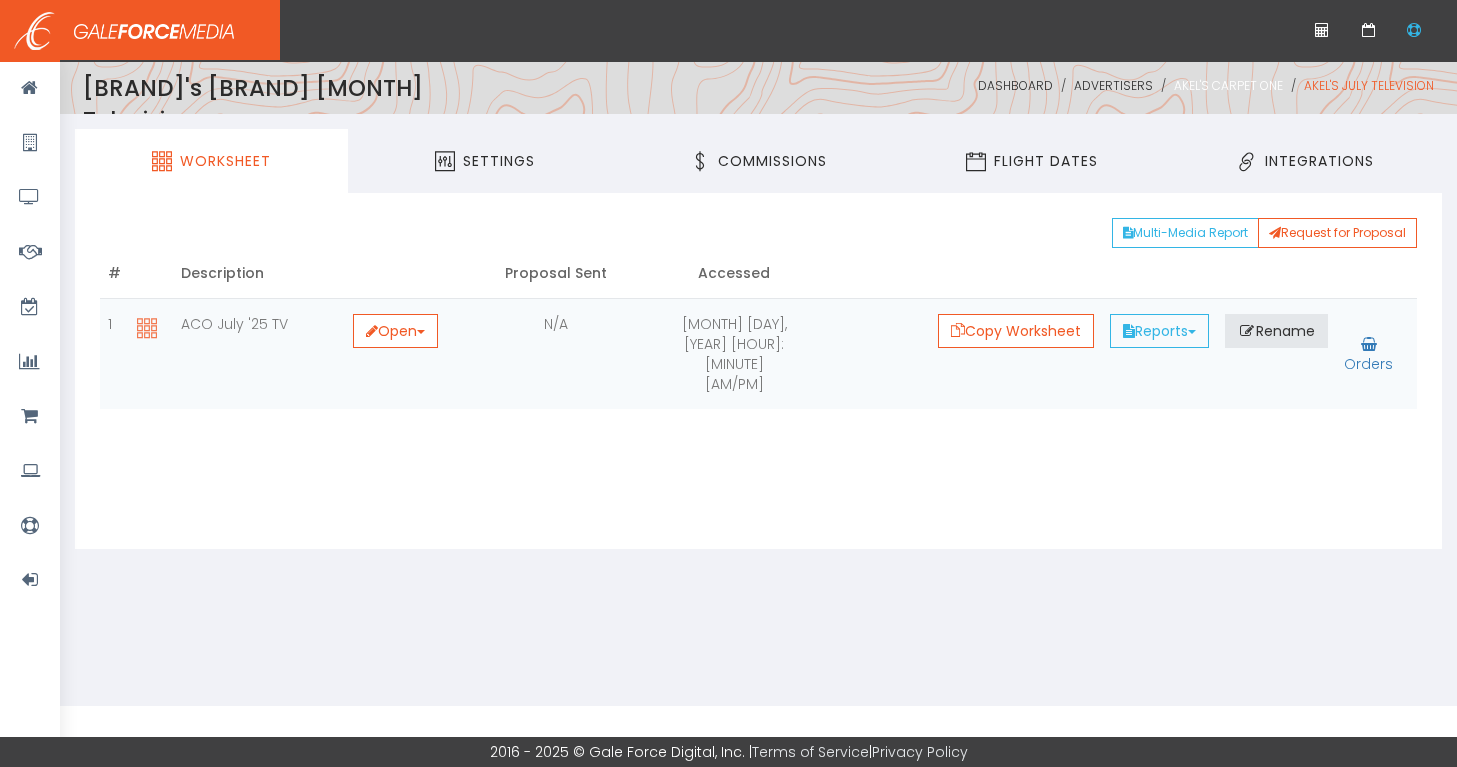 click on "Akel's Carpet One" at bounding box center (1228, 85) 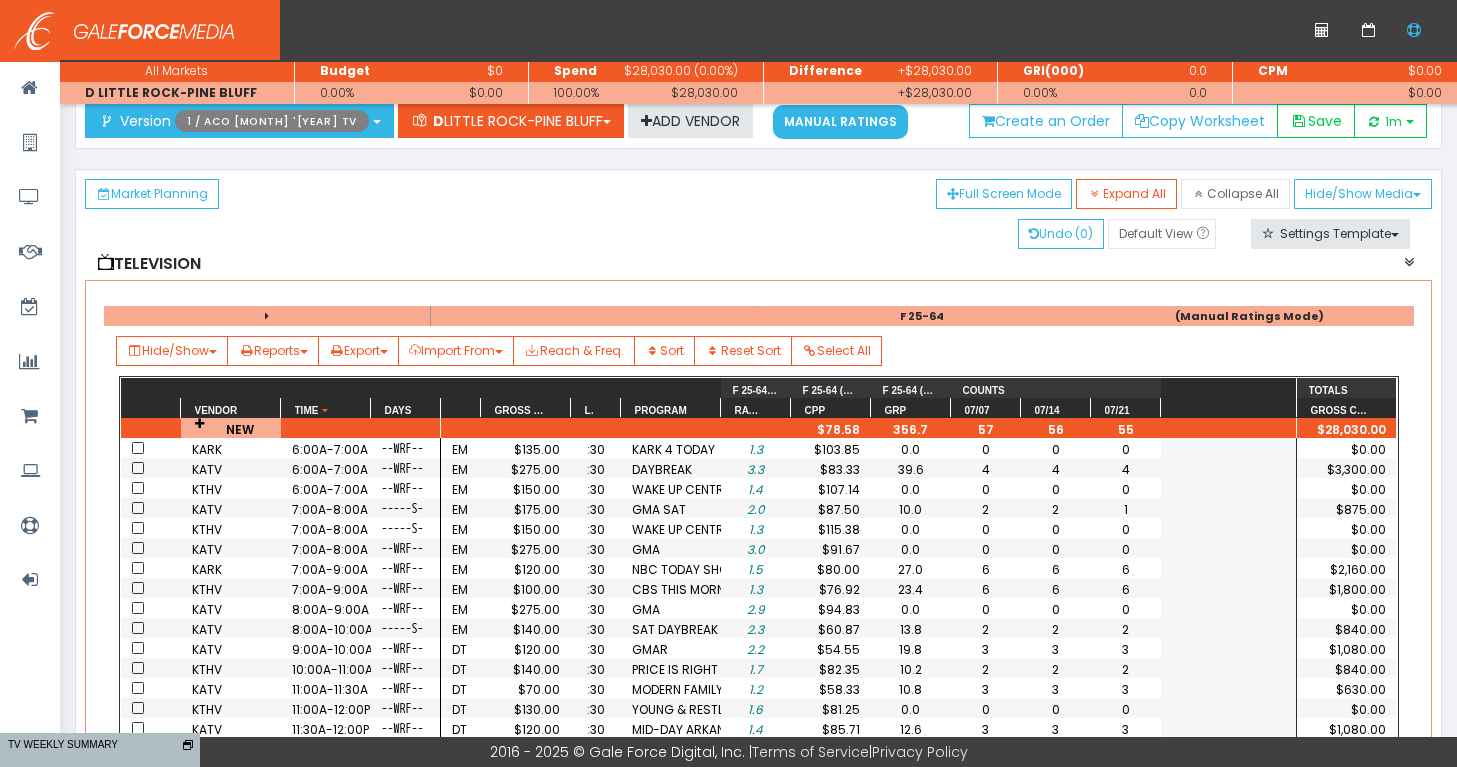scroll, scrollTop: 83, scrollLeft: 0, axis: vertical 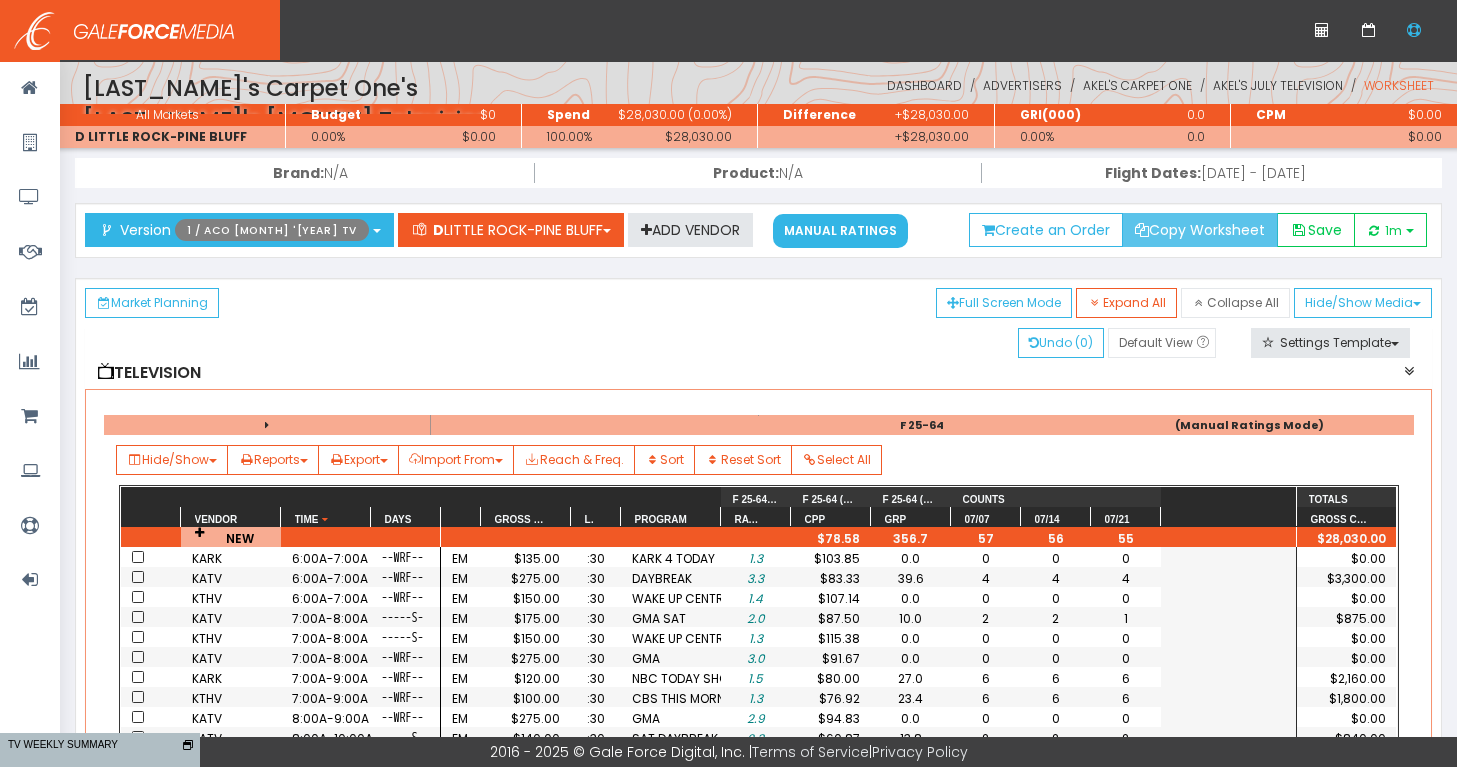 click on "Copy Worksheet" at bounding box center (1200, 230) 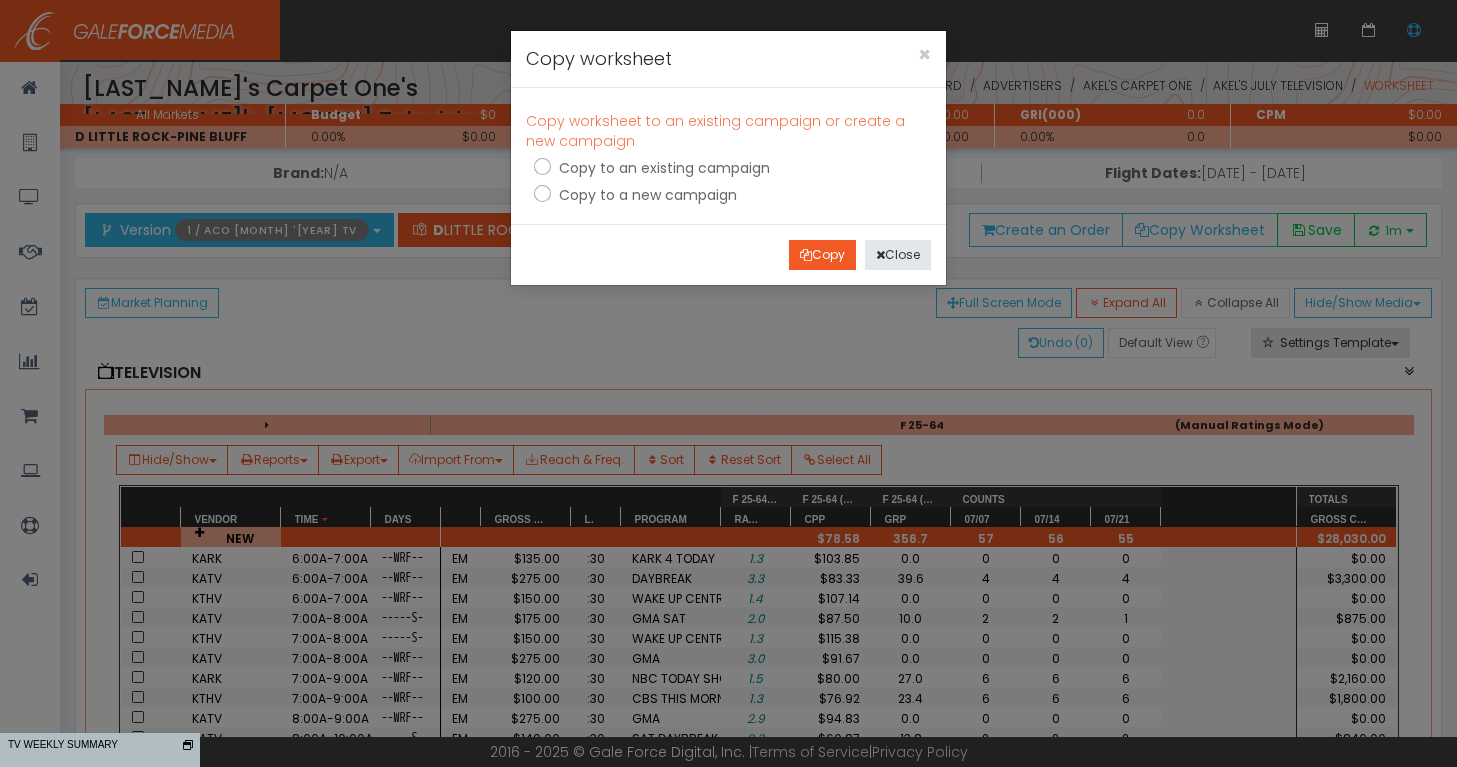 click at bounding box center (540, 168) 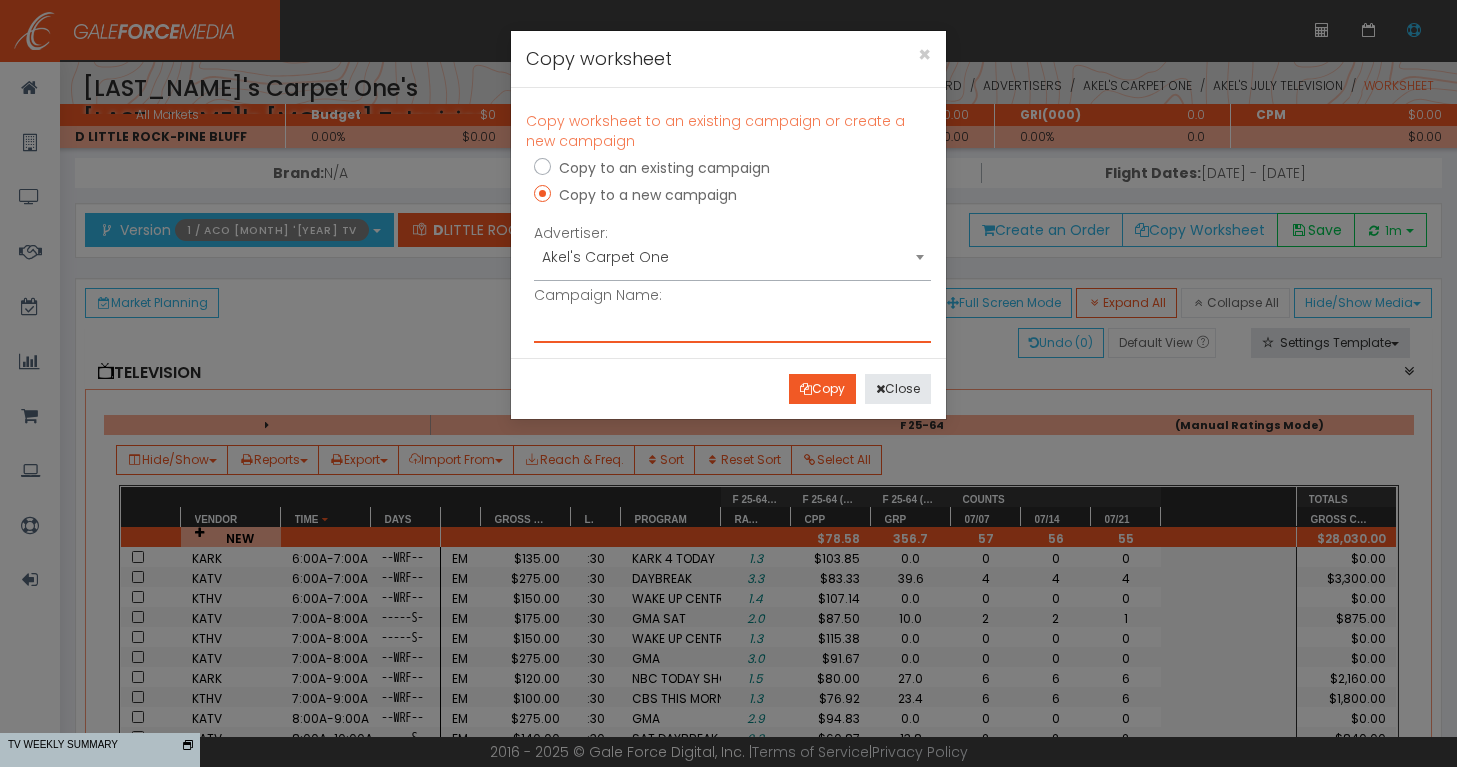 click at bounding box center (732, 324) 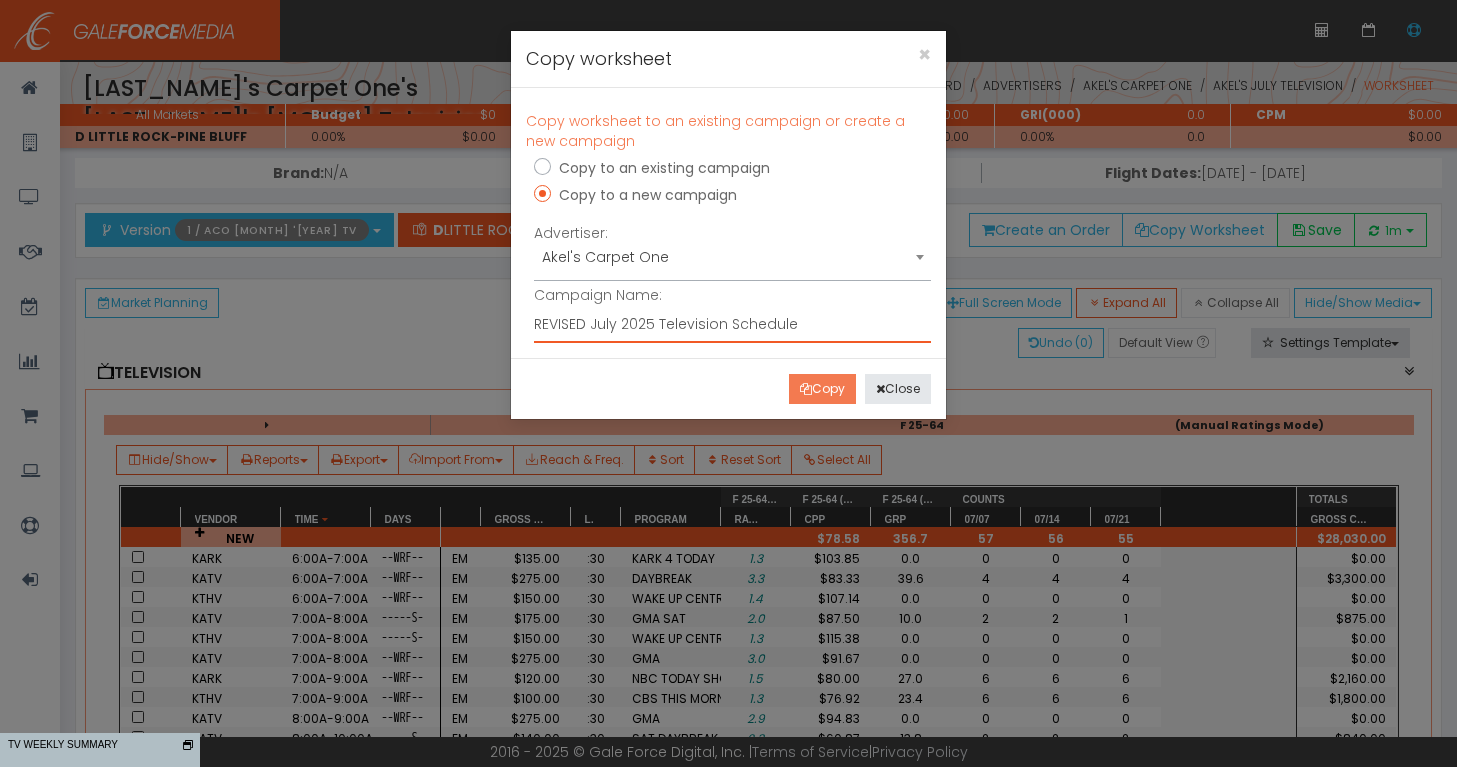type on "REVISED July 2025 Television Schedule" 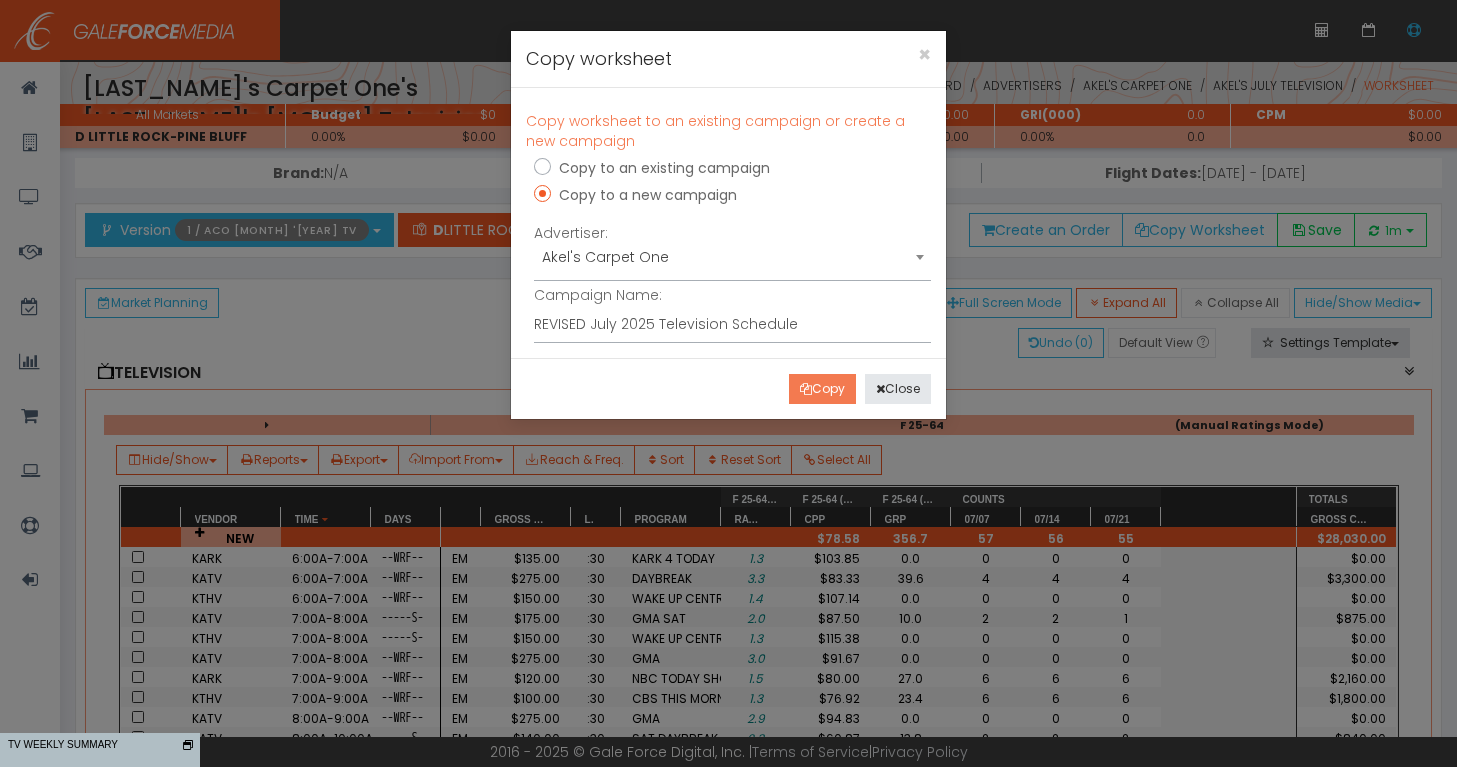 click on "Copy" at bounding box center [822, 389] 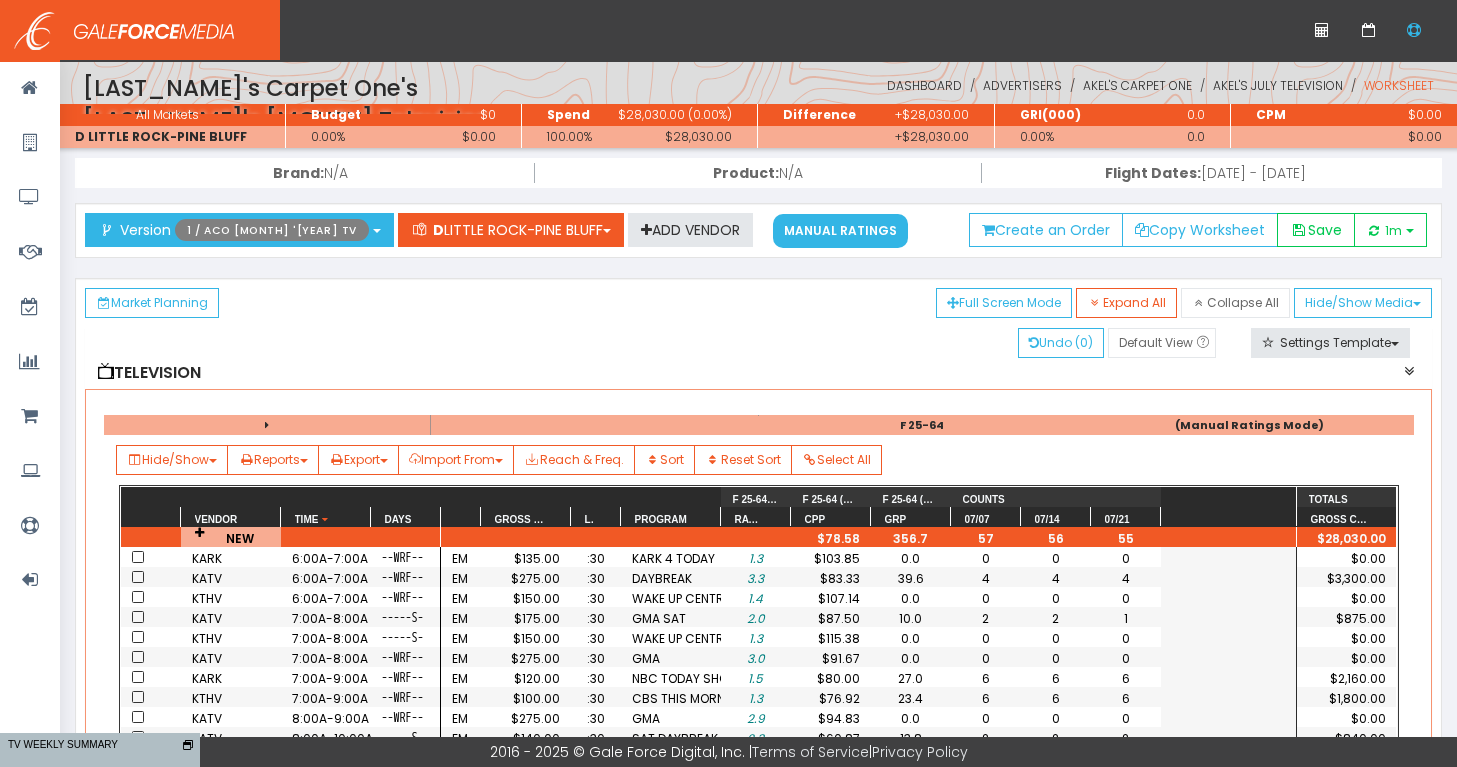 scroll, scrollTop: 59, scrollLeft: 0, axis: vertical 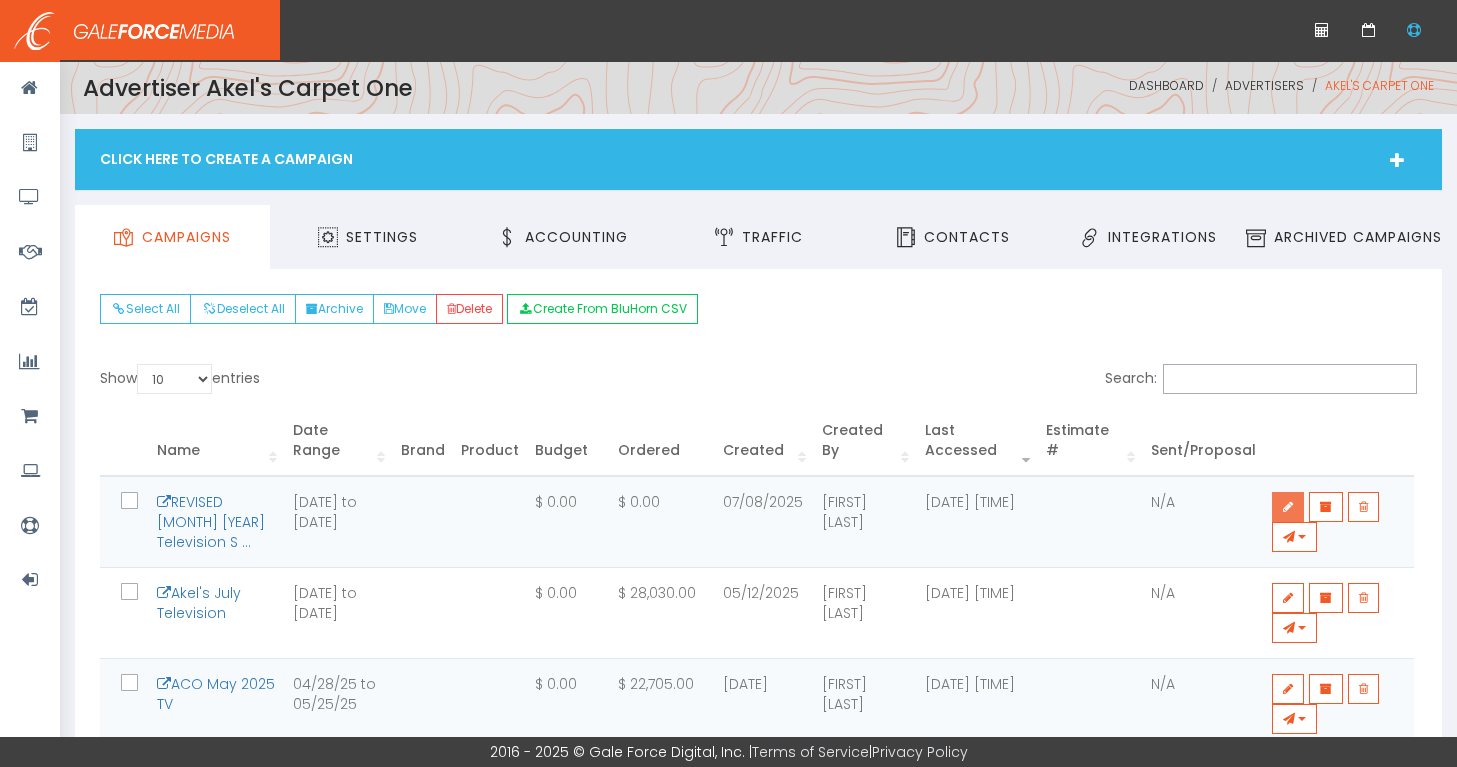 click at bounding box center (1288, 507) 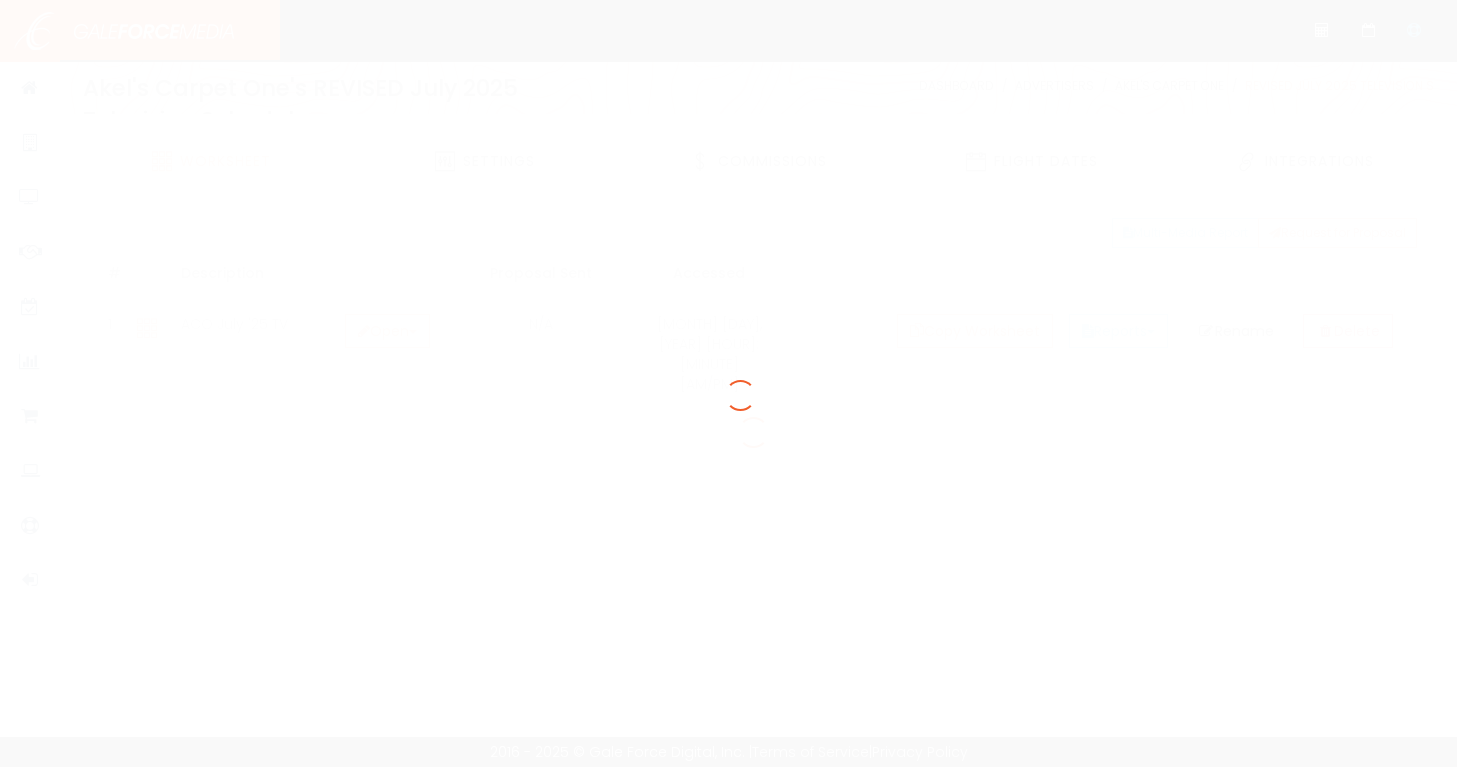 scroll, scrollTop: 0, scrollLeft: 0, axis: both 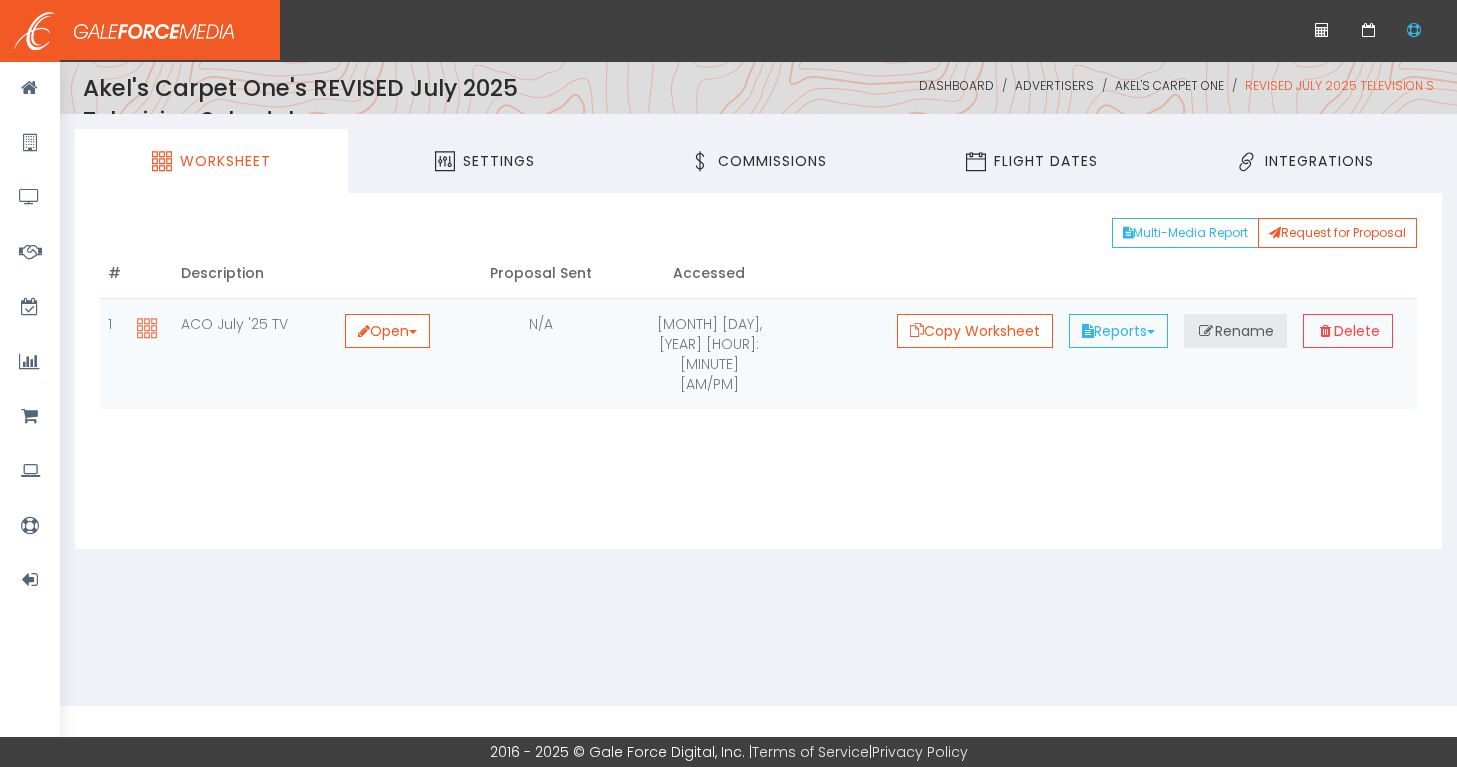 click on "Rename" at bounding box center (1235, 331) 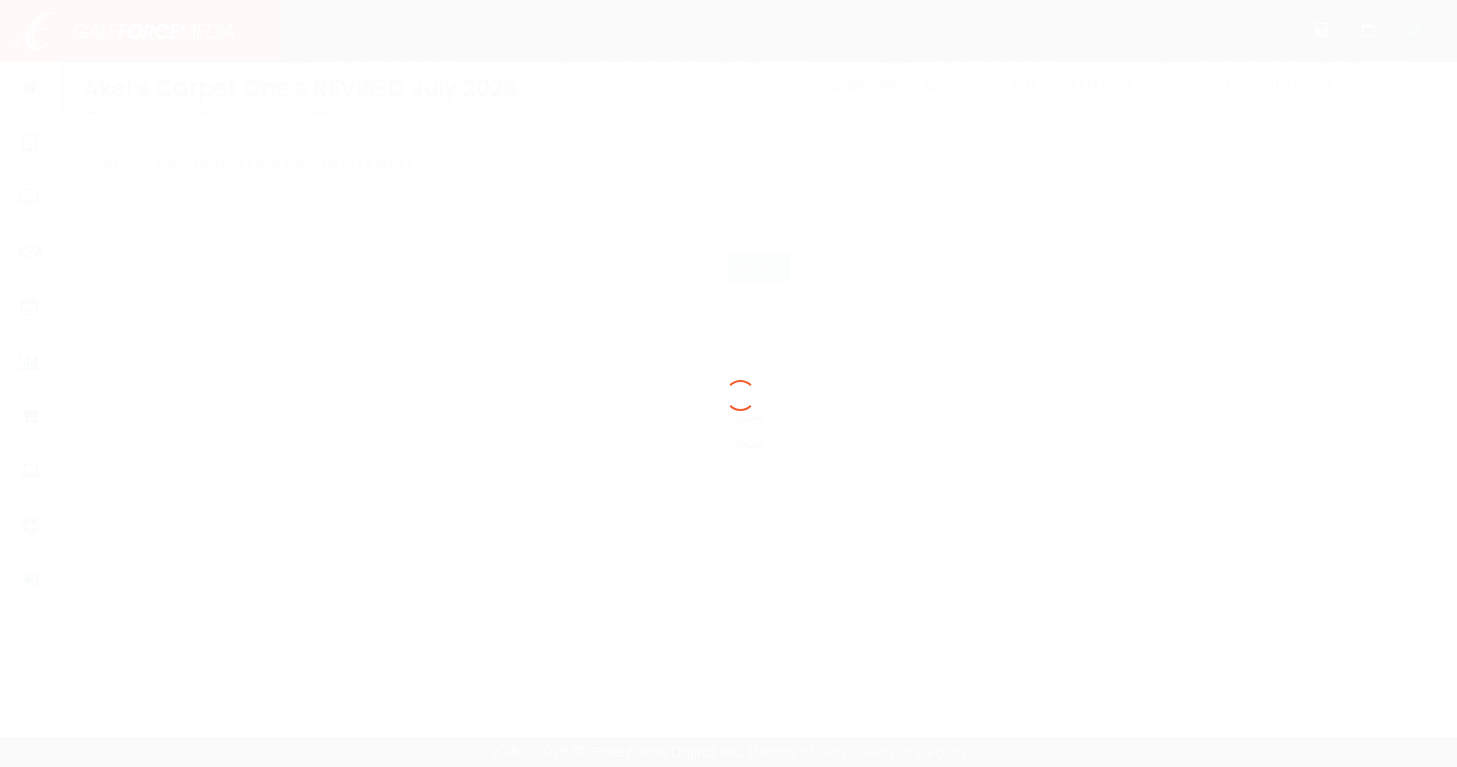 scroll, scrollTop: 0, scrollLeft: 0, axis: both 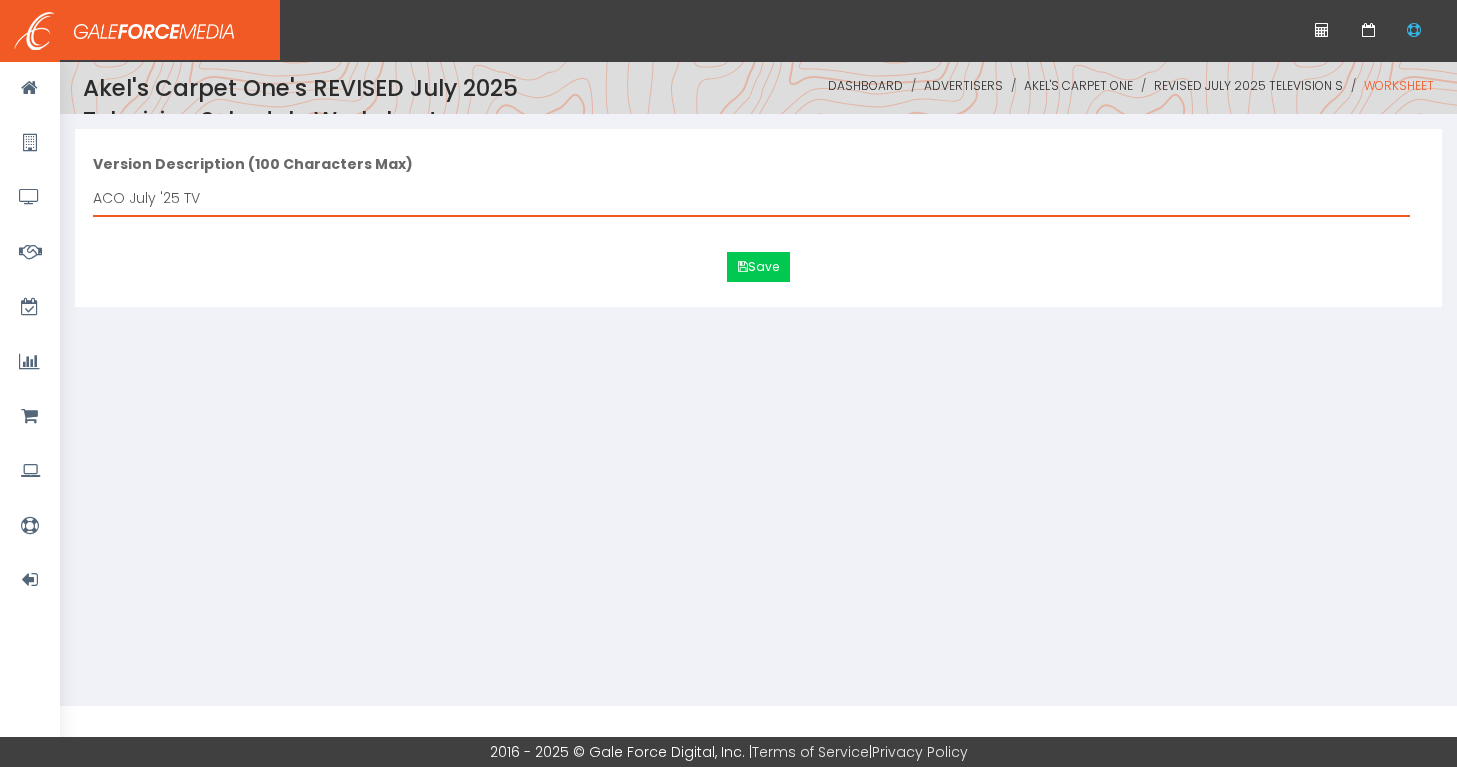 click on "ACO July '25 TV" at bounding box center (751, 198) 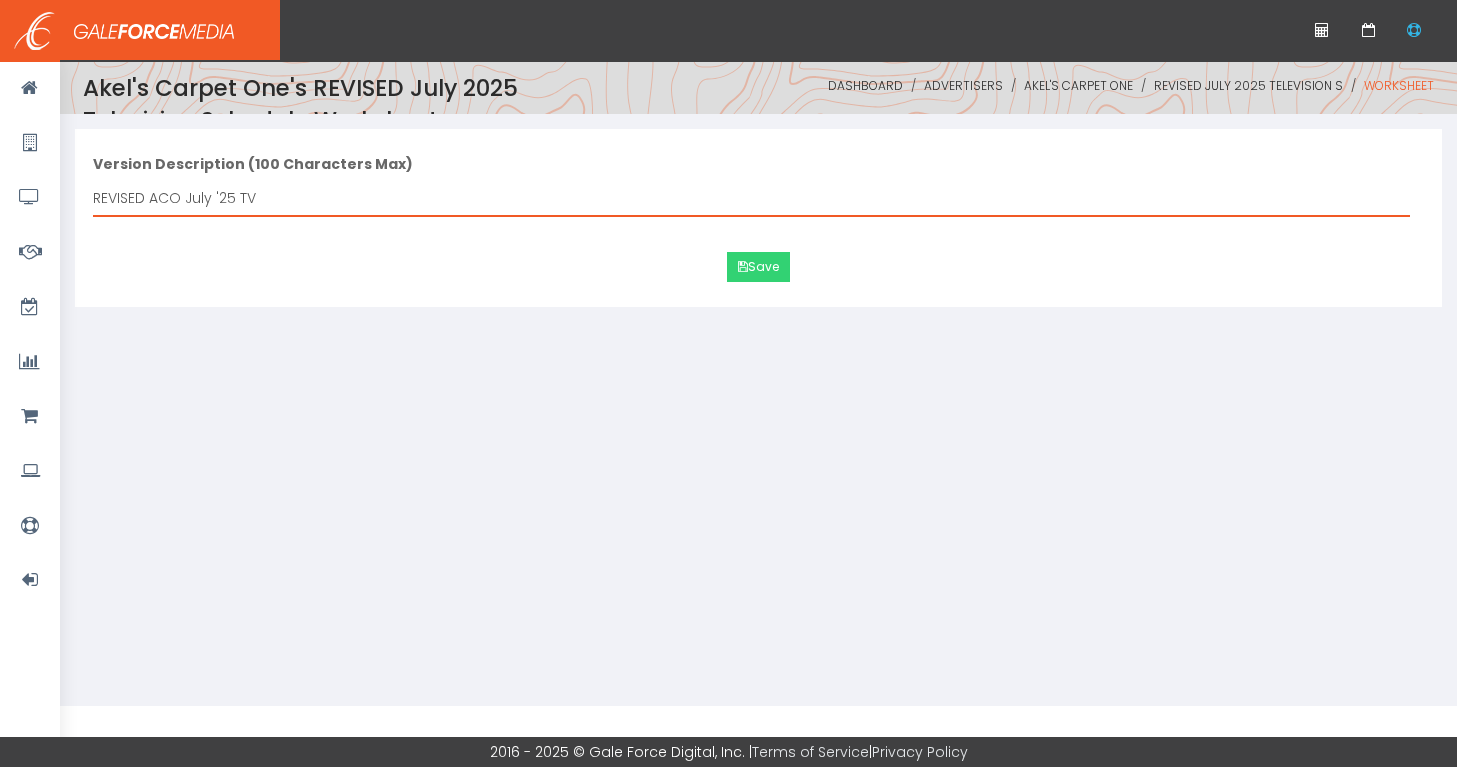 type on "REVISED ACO July '25 TV" 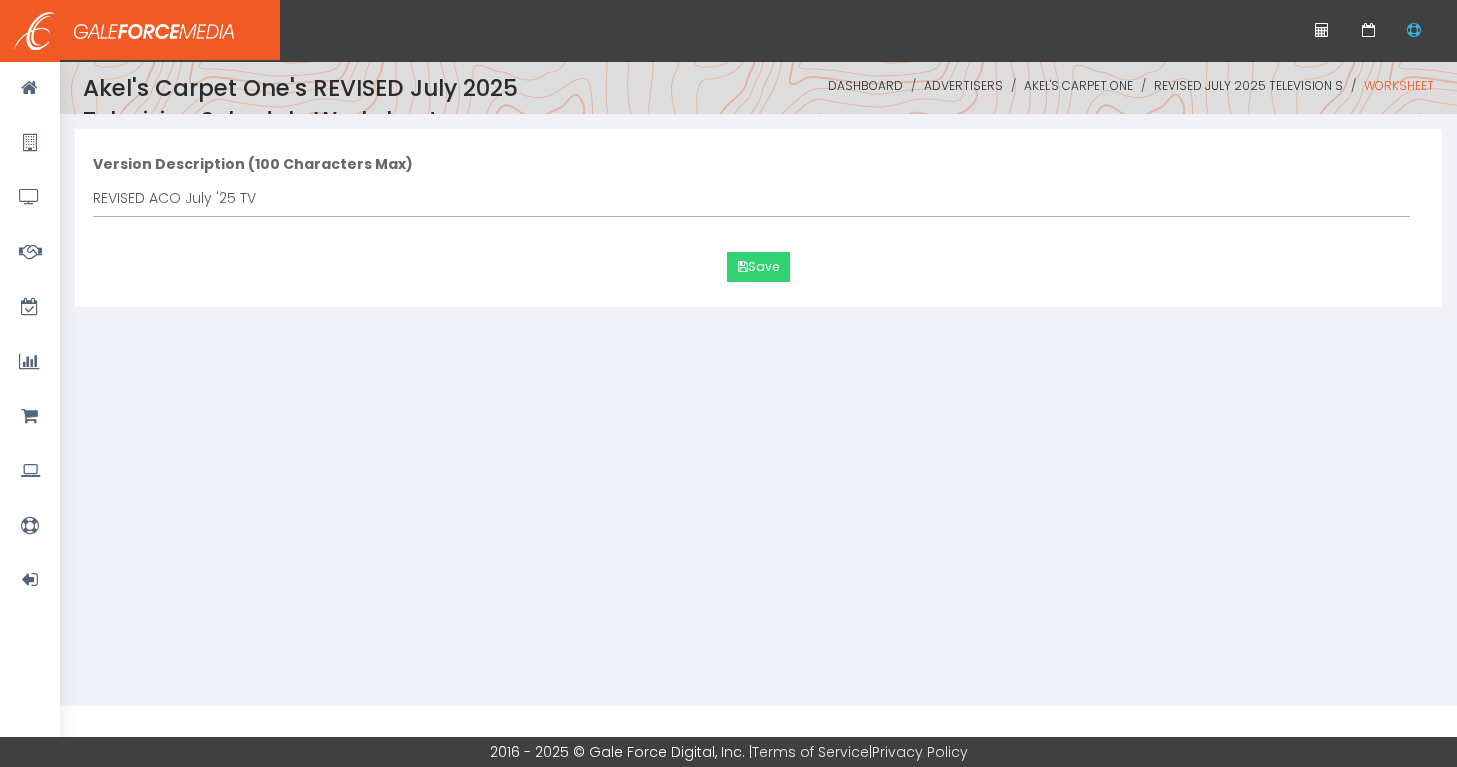 click on "Save" at bounding box center (758, 267) 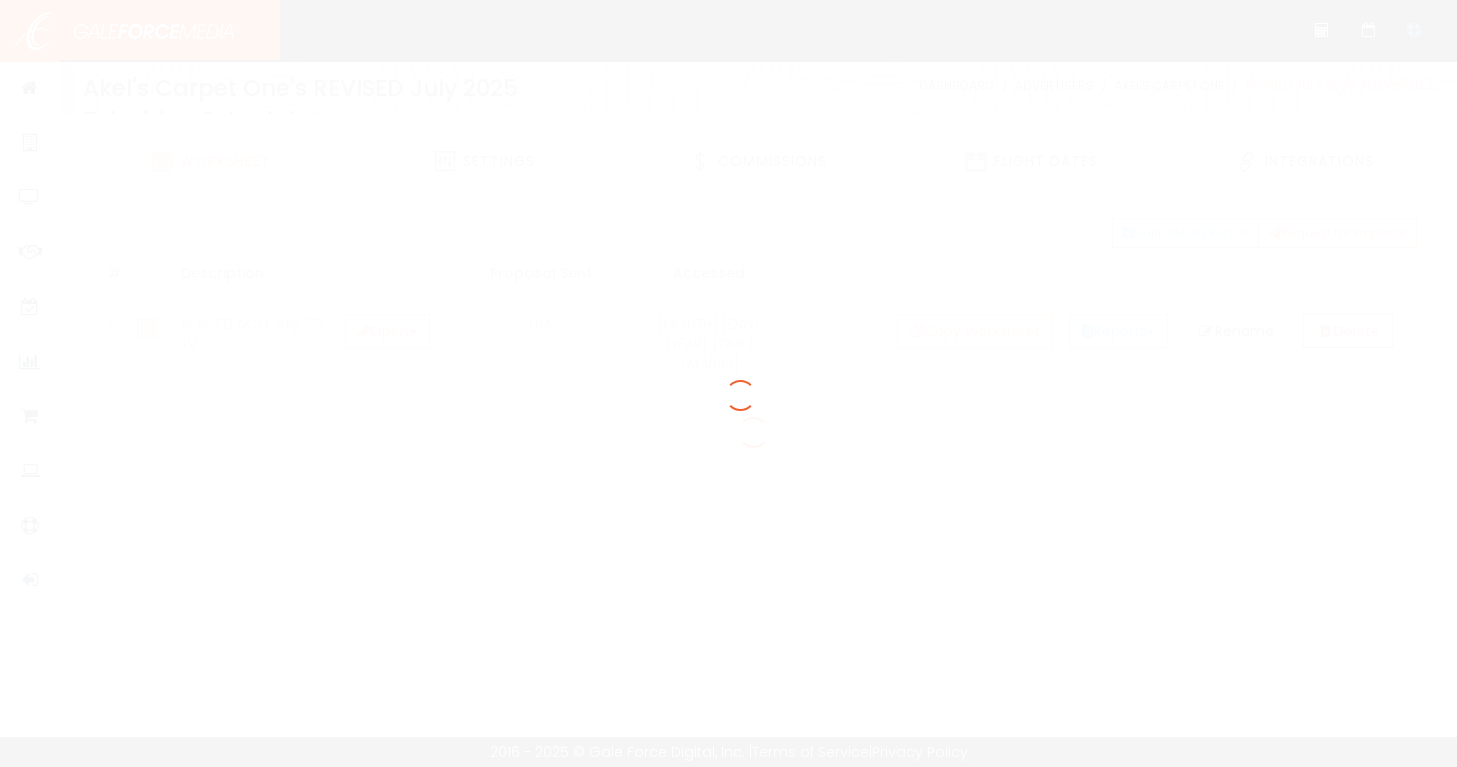 scroll, scrollTop: 0, scrollLeft: 0, axis: both 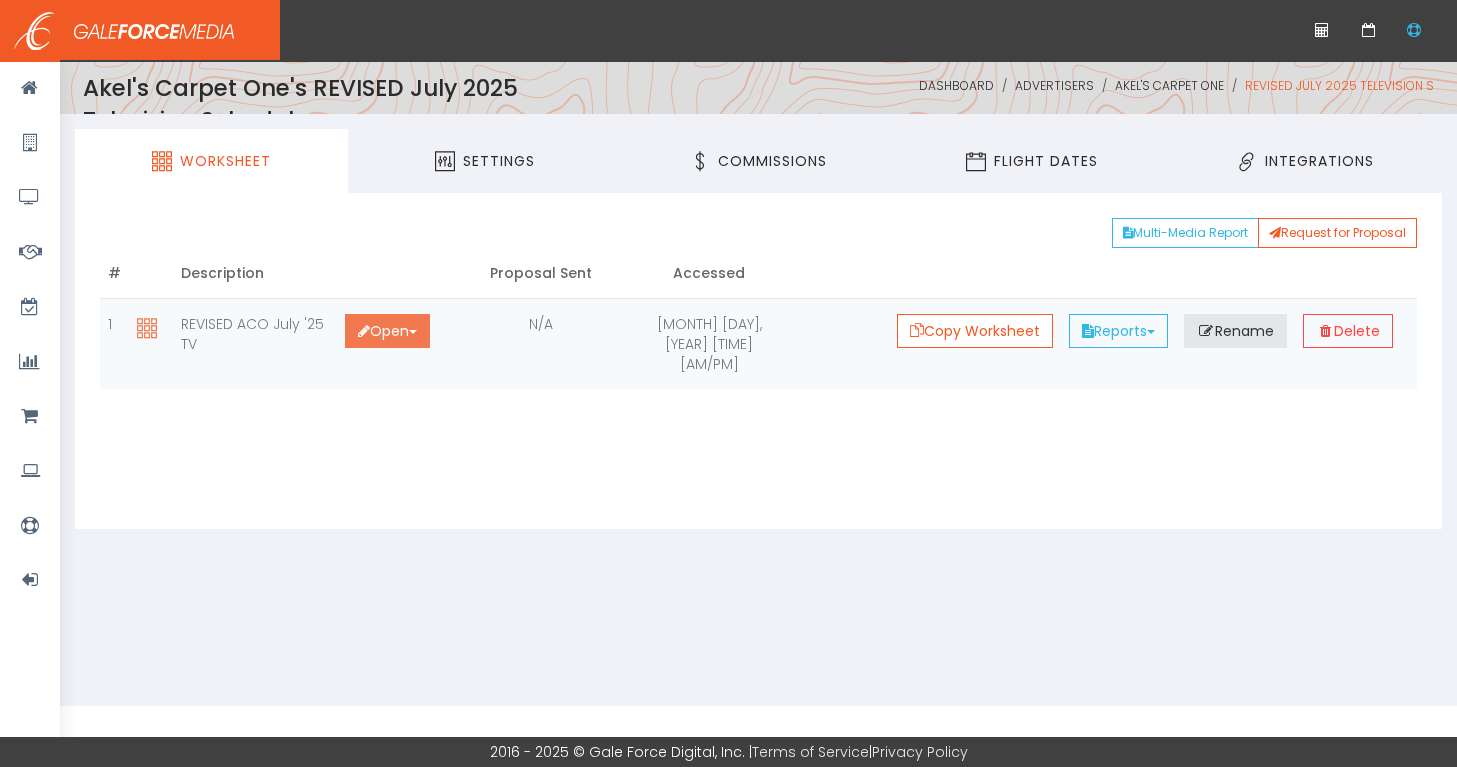 click at bounding box center [413, 332] 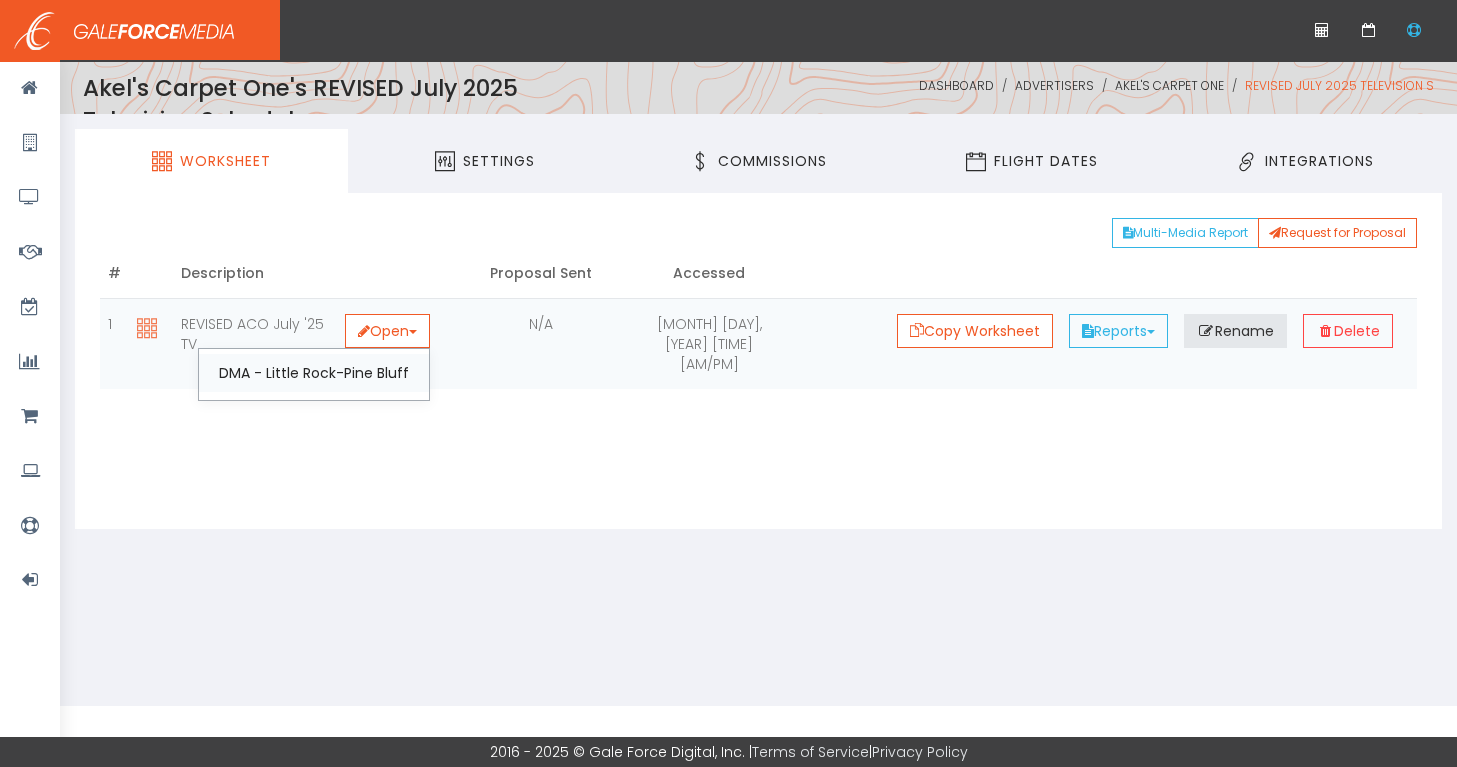 click on "DMA - Little Rock-Pine Bluff" at bounding box center (314, 373) 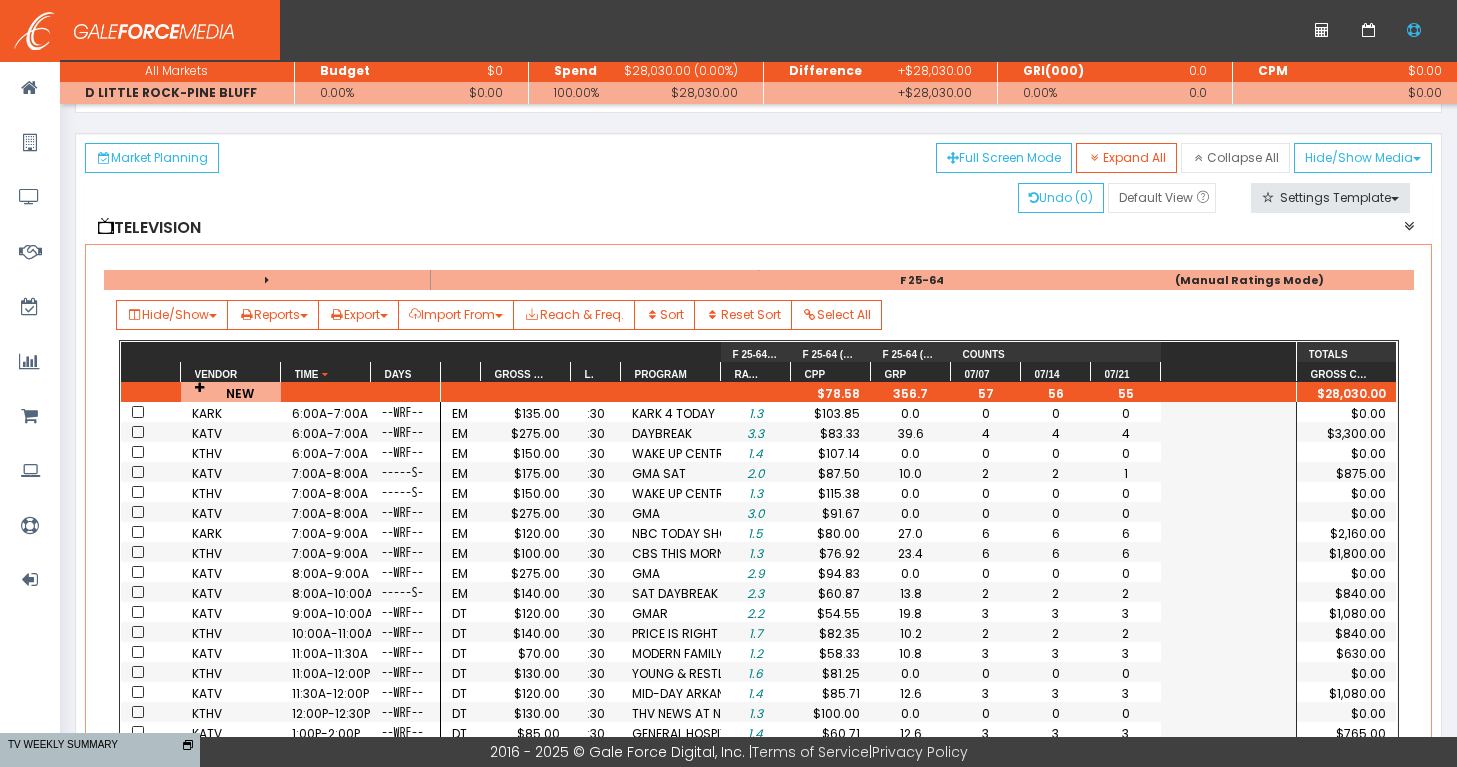 scroll, scrollTop: 121, scrollLeft: 0, axis: vertical 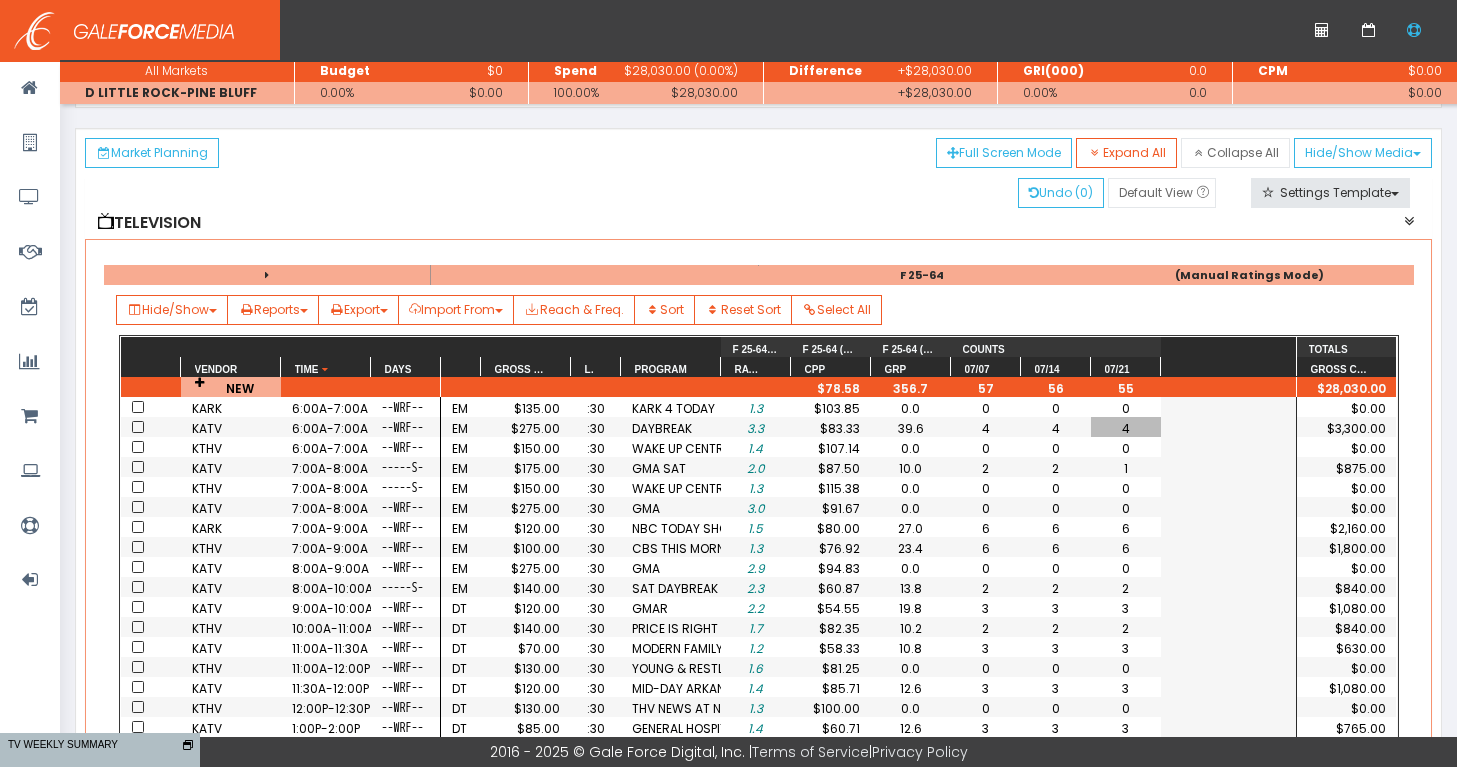 click on "4" at bounding box center [1126, 428] 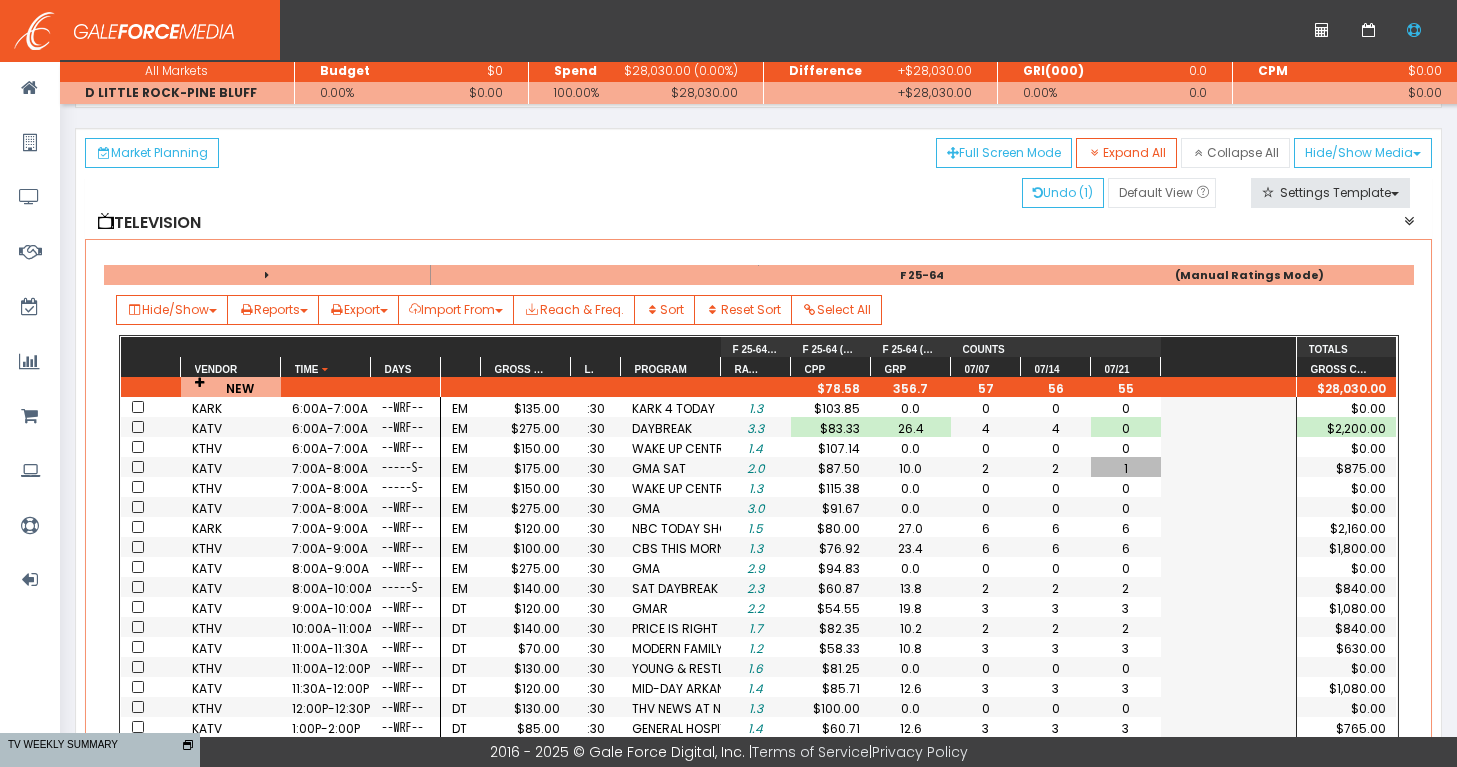 click on "1" at bounding box center (1126, 468) 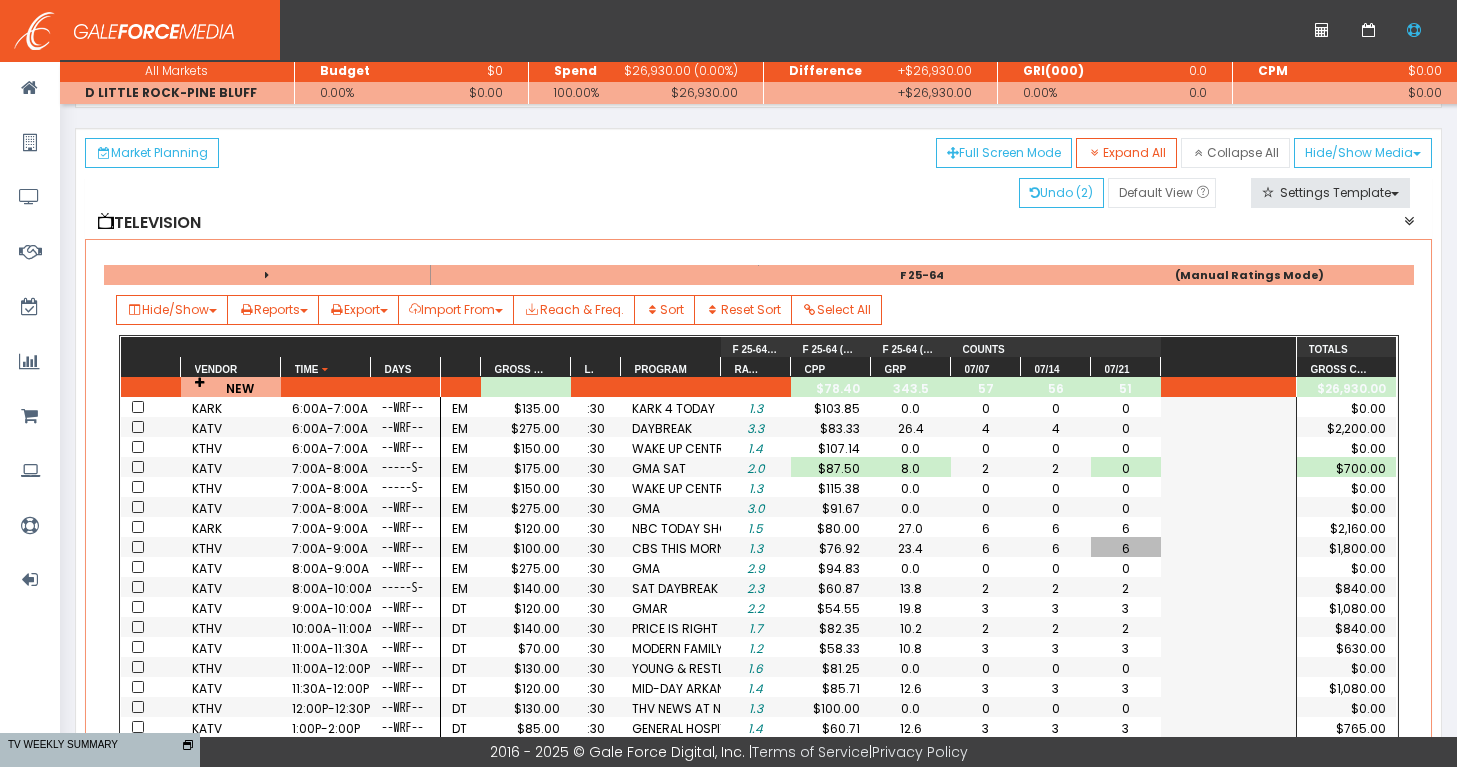 click on "6" at bounding box center [1126, 548] 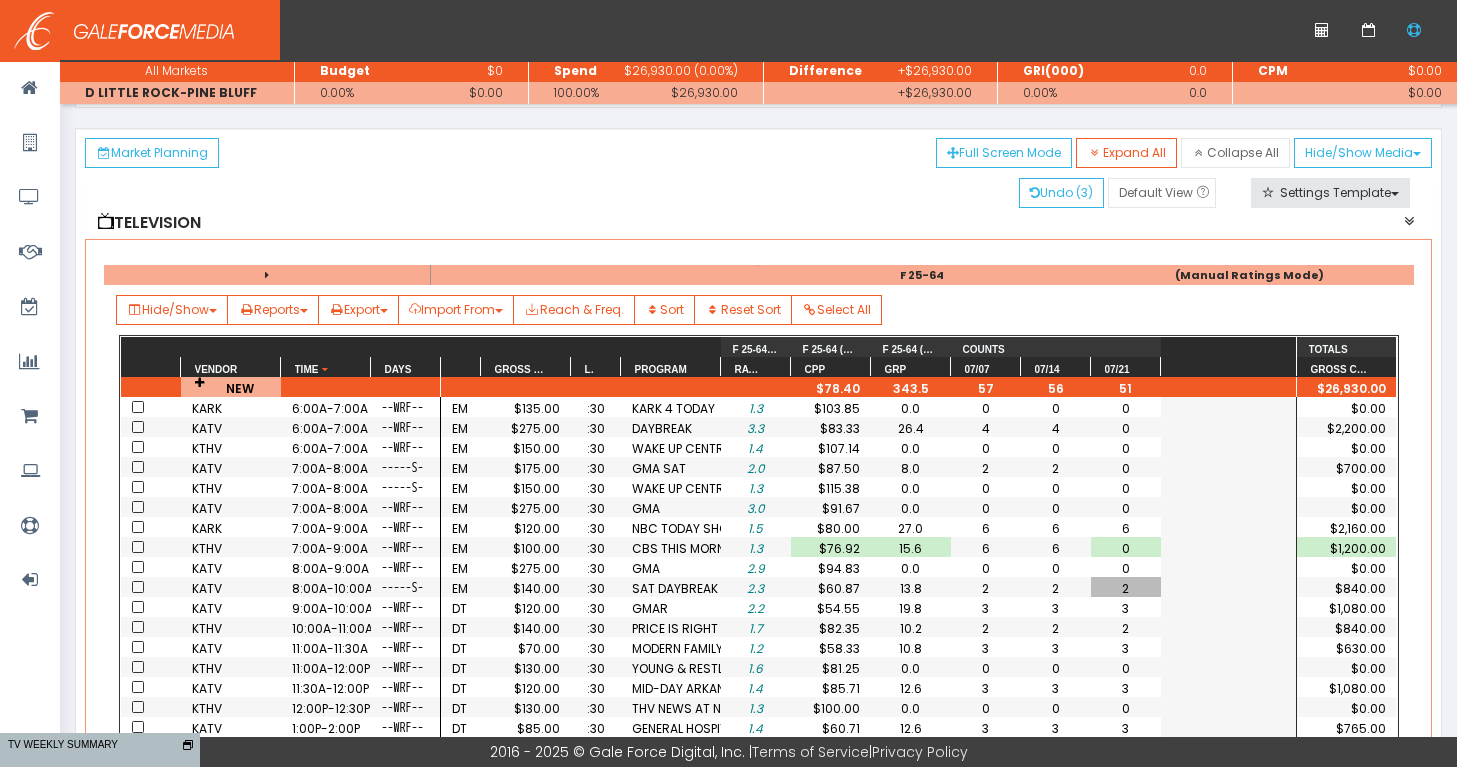 click on "2" at bounding box center (1126, 587) 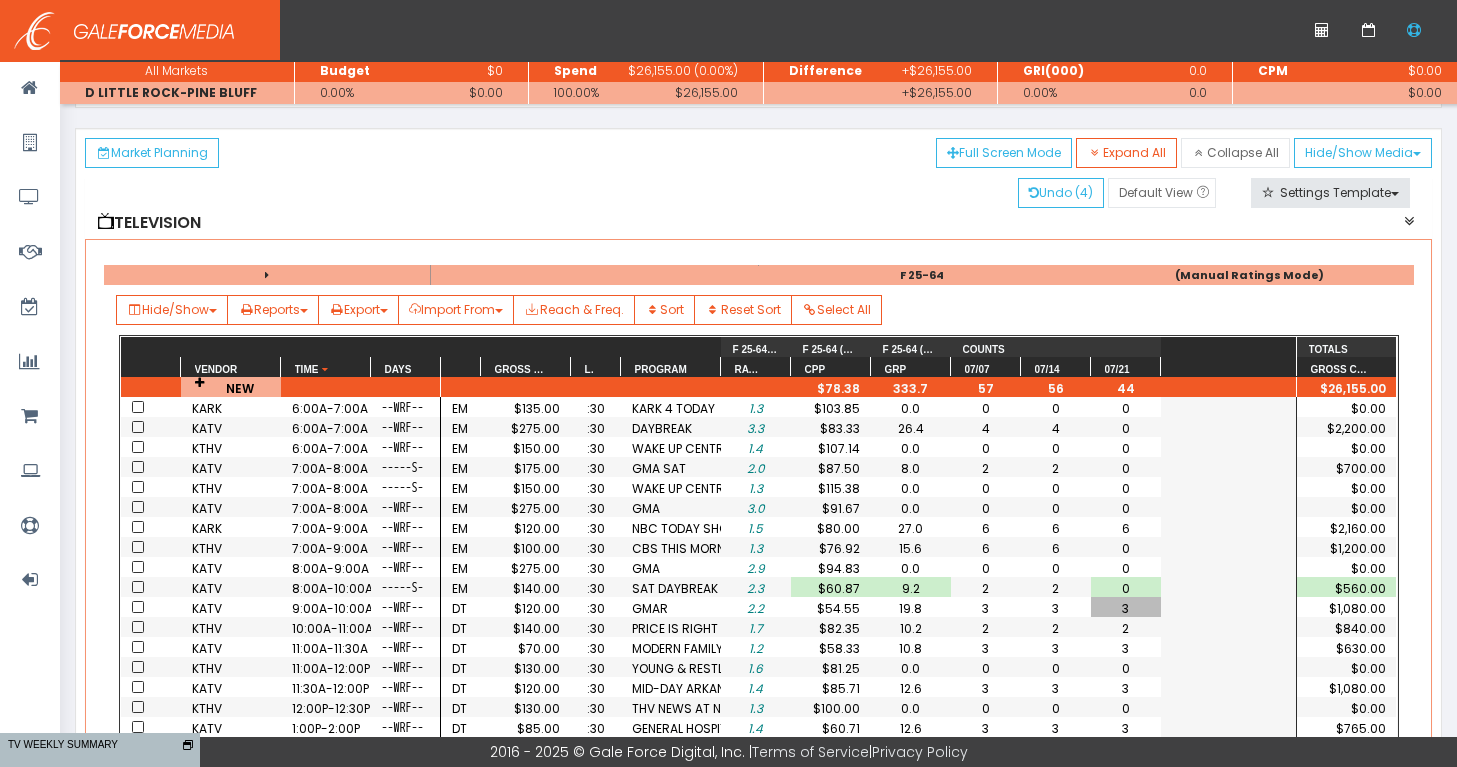 click on "3" at bounding box center (1126, 607) 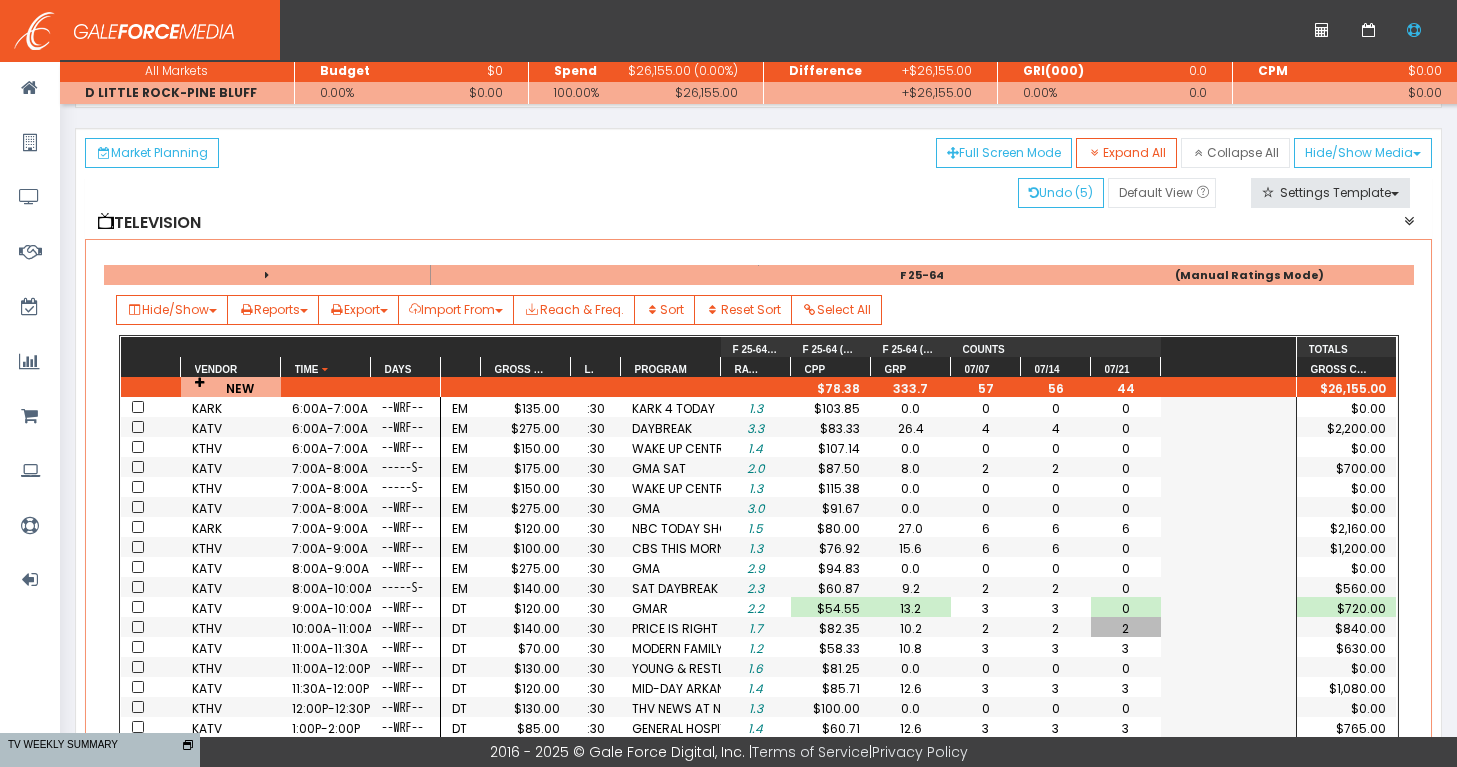 click on "2" at bounding box center [1126, 627] 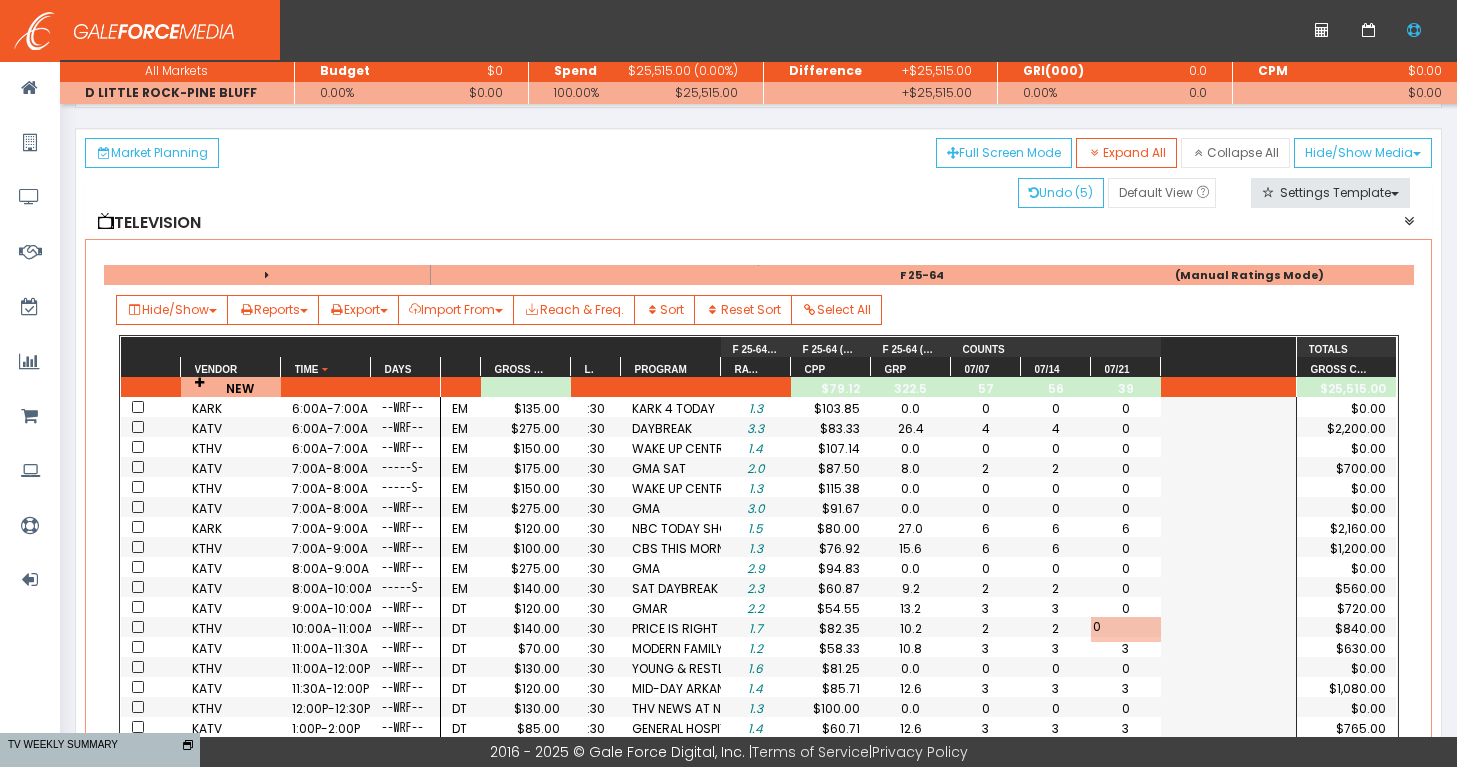 click on "3" at bounding box center [1126, 407] 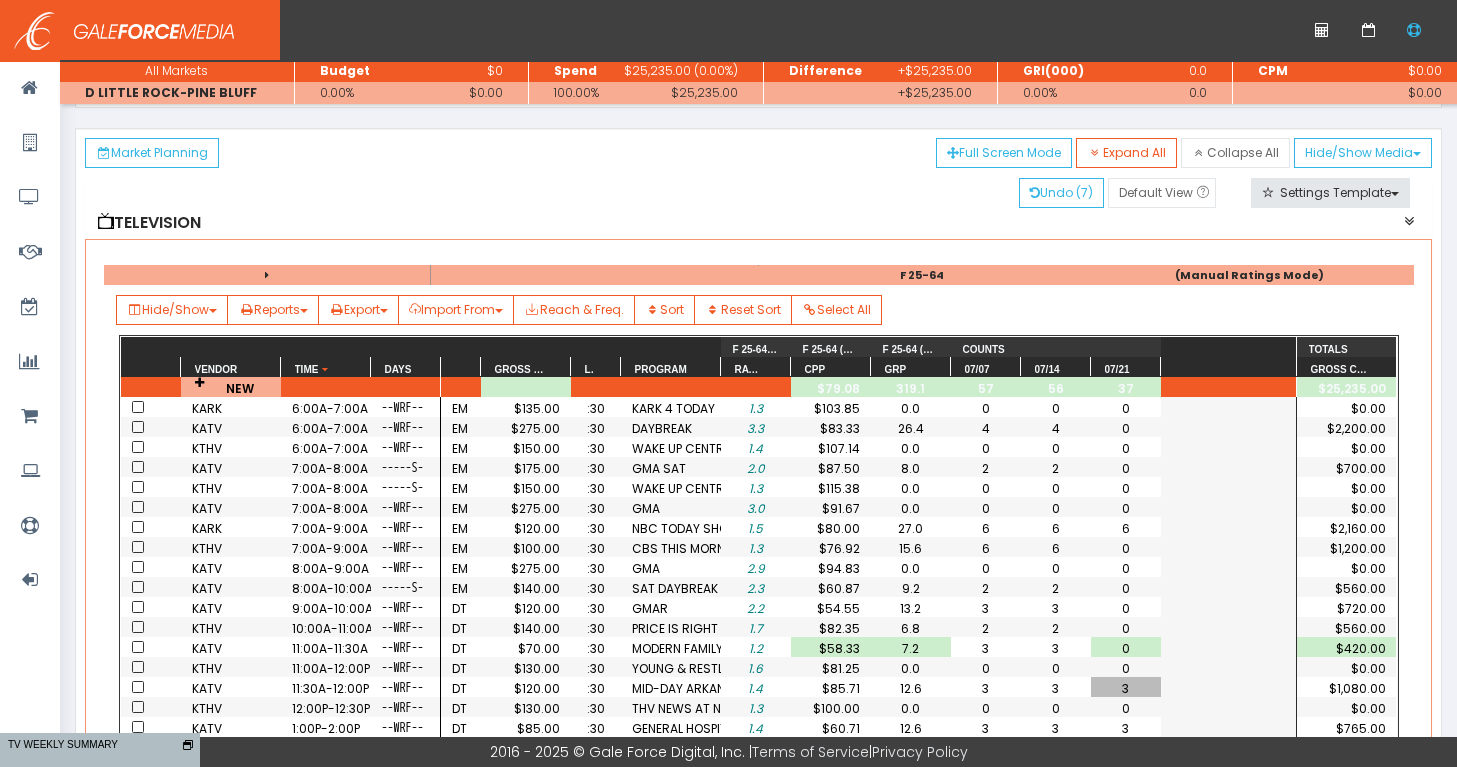 click on "3" at bounding box center [1126, 687] 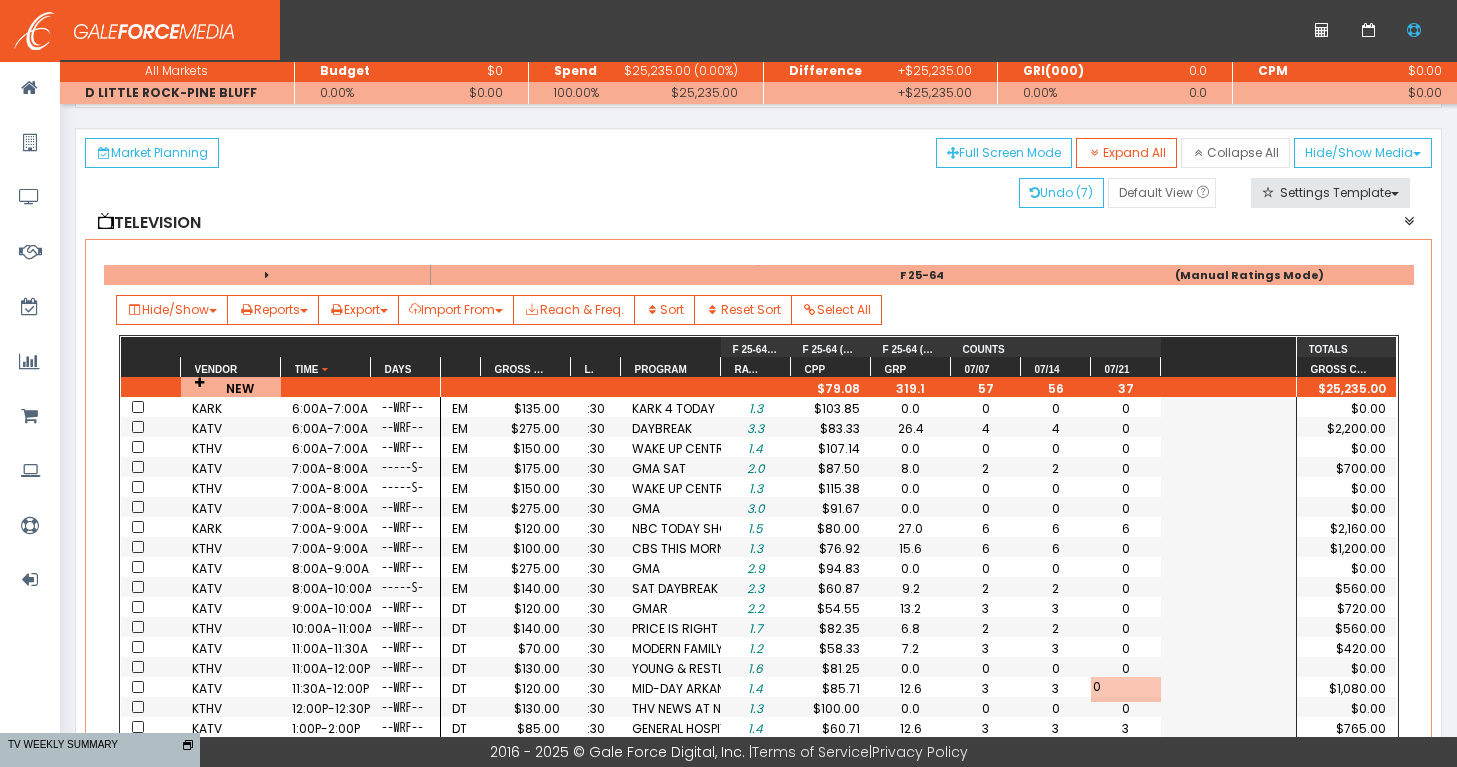 scroll, scrollTop: 51, scrollLeft: 0, axis: vertical 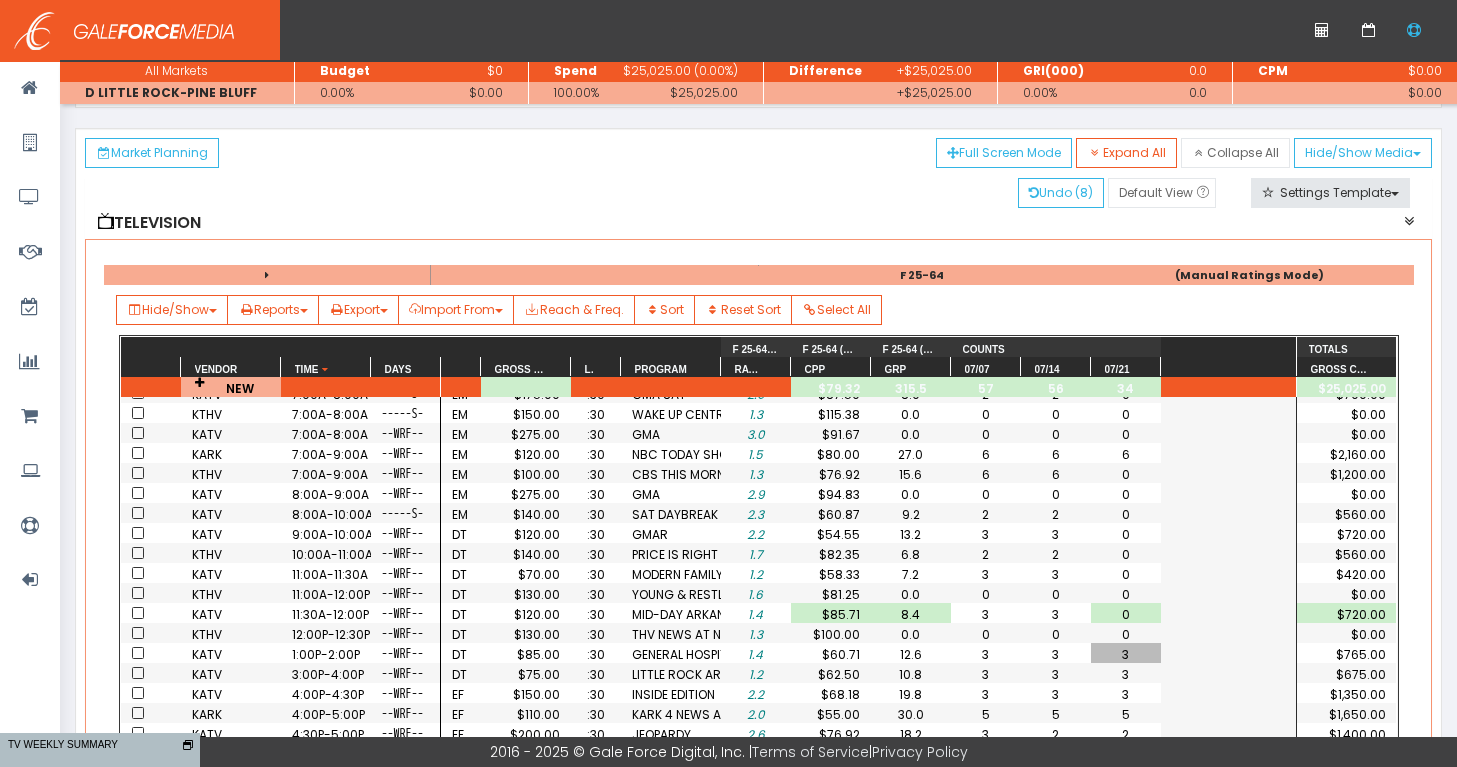 click on "3" at bounding box center [1126, 654] 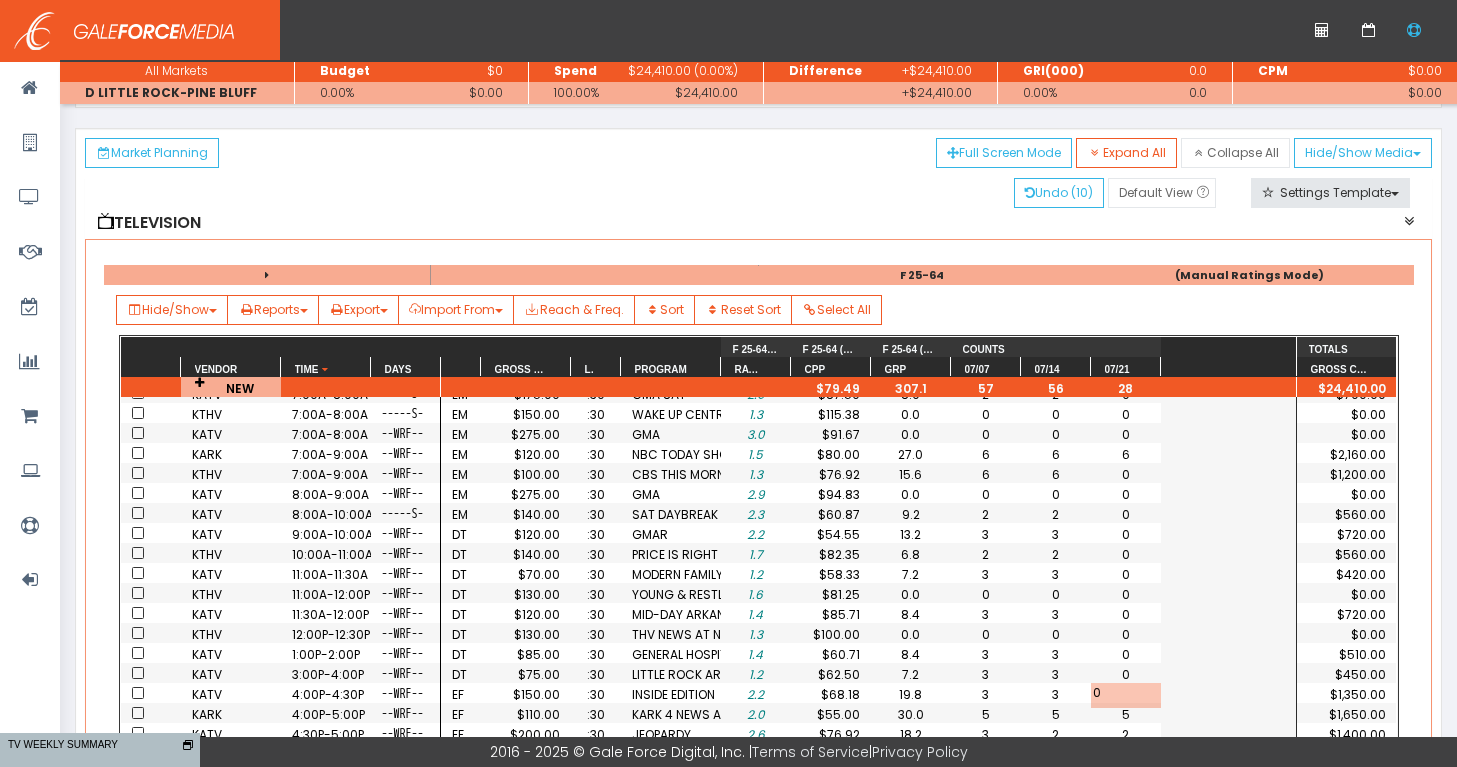 click on "5" at bounding box center [1126, 354] 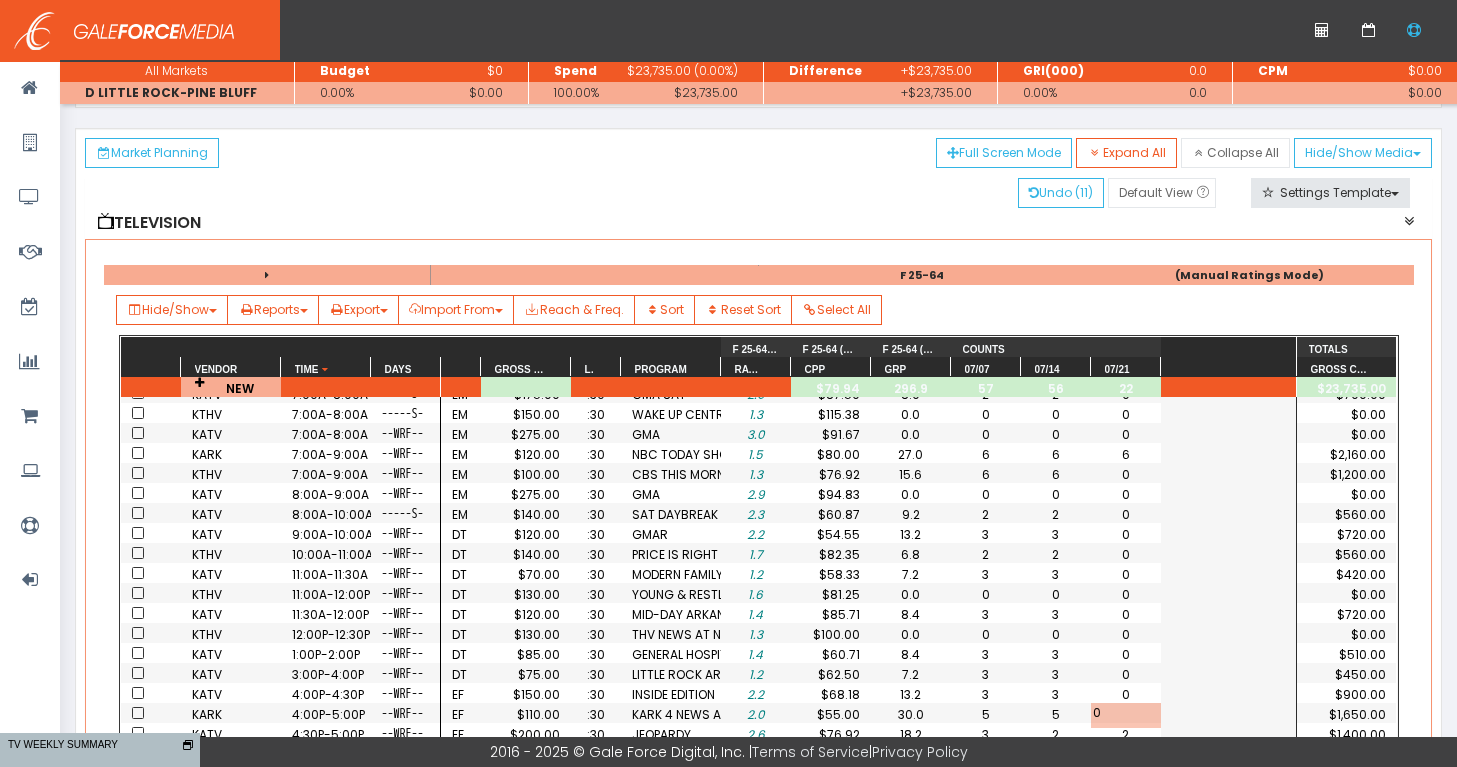 scroll, scrollTop: 142, scrollLeft: 0, axis: vertical 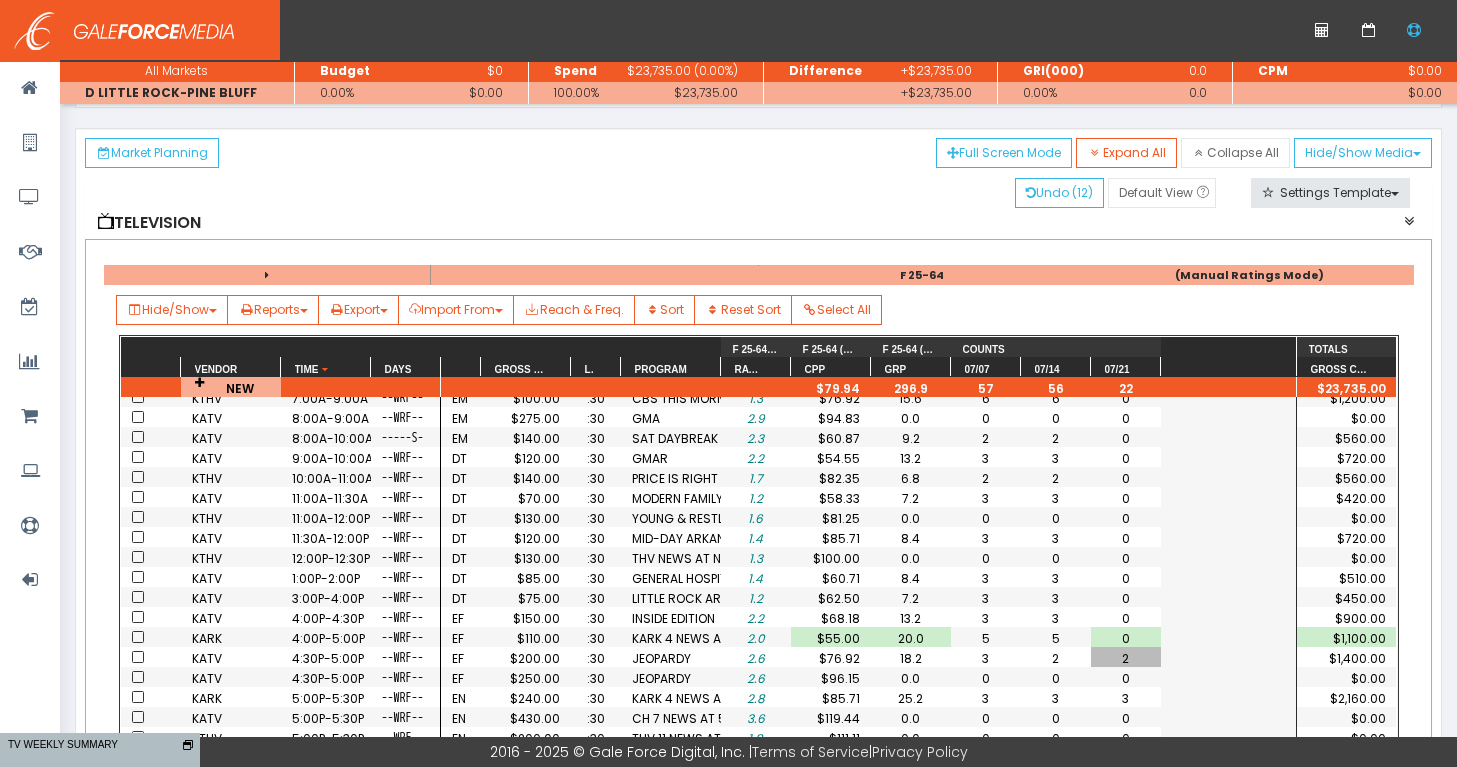 click on "2" at bounding box center (1126, 658) 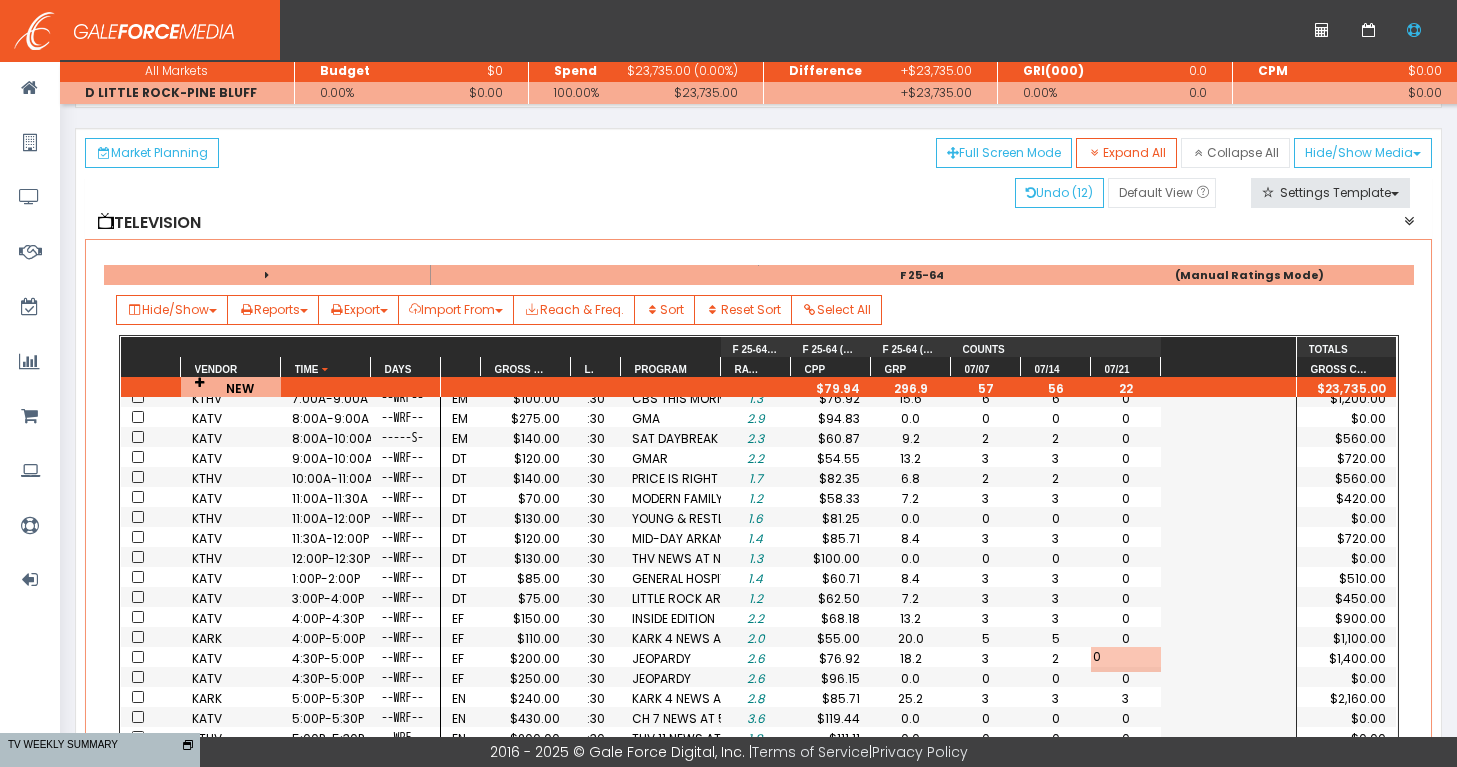 scroll, scrollTop: 167, scrollLeft: 0, axis: vertical 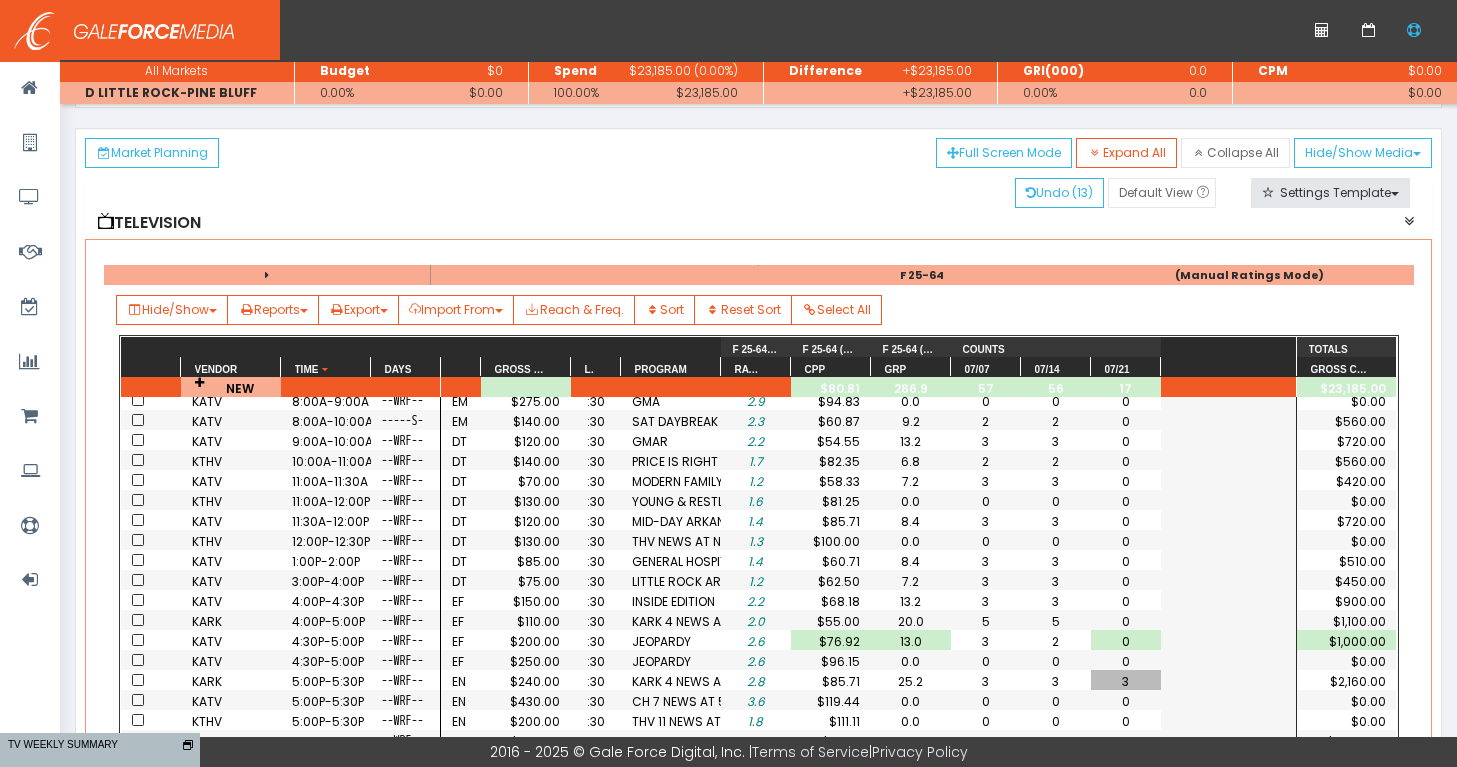 click on "3" at bounding box center (1126, 681) 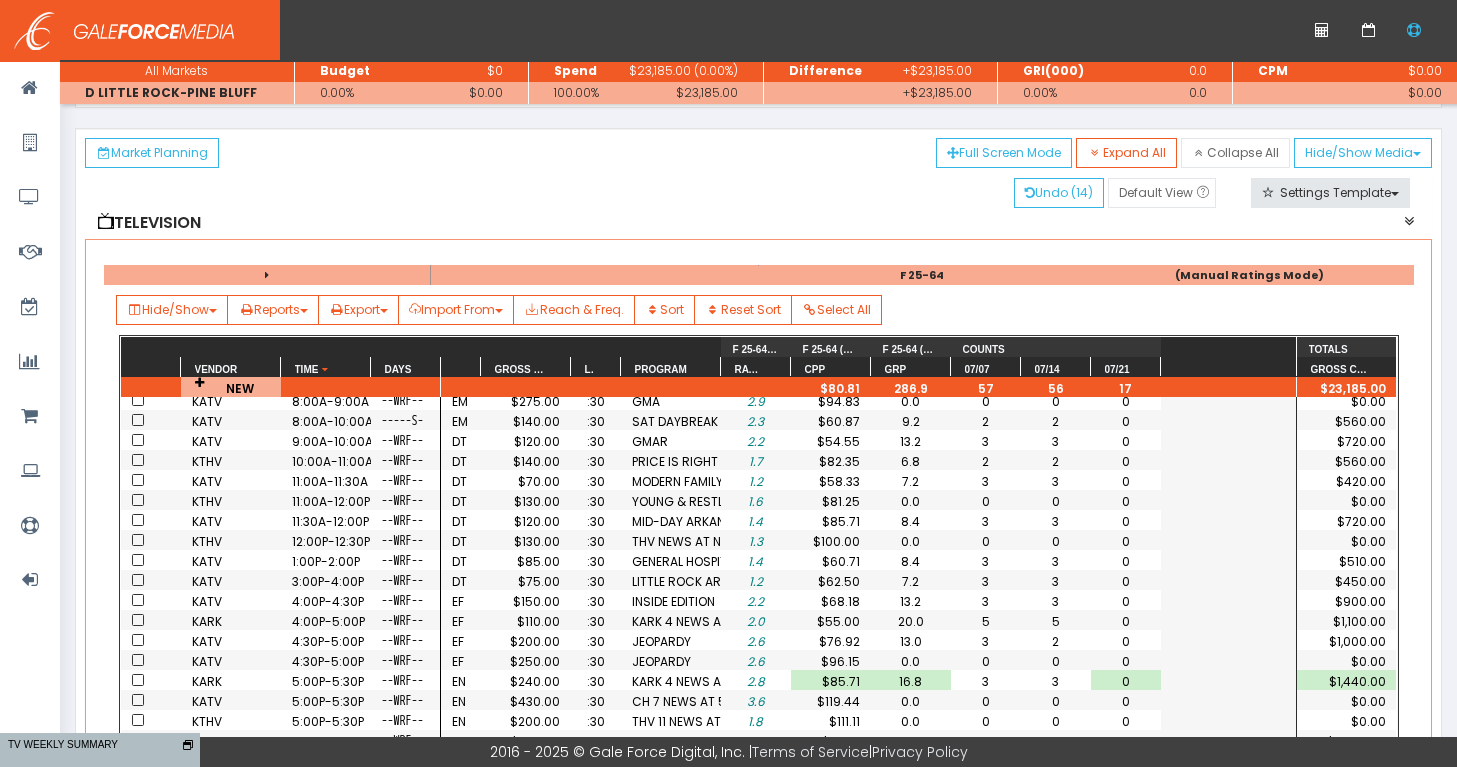 click on "EM $135.00 :30 KARK 4 TODAY 1.3 $103.85 0.0 0 0 0 EM $275.00 :30 DAYBREAK 3.3 $83.33 26.4 4 4 0 EM $150.00 :30 WAKE UP CENTRAL 1.4 $107.14 0.0 0 0 0 EM $175.00 :30 GMA SAT 2.0 $87.50 8.0 2 2 0 EM $150.00 :30 WAKE UP CENTRAL 1.3 $115.38 0.0 0 0 0 EM $275.00 :30 GMA 3.0 $91.67 0.0 0 0 0 EM $120.00 :30 NBC TODAY SHOW 1.5 $80.00 27.0 6 6 6 EM $100.00 :30 CBS THIS MORNING 1.3 $76.92 15.6 6 6 0 EM $275.00 :30 GMA 2.9 $94.83 0.0 0 0 0 EM $140.00 :30 SAT DAYBREAK 2.3 $60.87 9.2 2 2 0 DT $120.00 :30 GMAR 2.2 $54.55 13.2 3 3 0 DT $140.00 :30 PRICE IS RIGHT 1.7 $82.35 6.8 2 2 0 DT $70.00 :30 MODERN FAMILY 1.2 $58.33 7.2 3 3 0 DT $130.00 :30 YOUNG & RESTLESS 1.6 $81.25 0.0 0 0 0 DT $120.00 :30 MID-DAY ARKANSAS 1.4 $85.71 8.4 3 3 0 DT $130.00 :30 THV NEWS AT NOON 1.3 $100.00 0.0 0 0 0 DT $85.00 :30 GENERAL HOSPITAL 1.4 $60.71 8.4 3 3 0 DT $75.00 :30 LITTLE ROCK ARC 1.2 $62.50 7.2 3 3 0 EF $150.00 :30 INSIDE EDITION 2.2 $68.18 13.2 3 3 0 EF $110.00 :30 KARK 4 NEWS AT 4P 2.0 $55.00 20.0 5 5 0 EF :30 3" at bounding box center [878, 623] 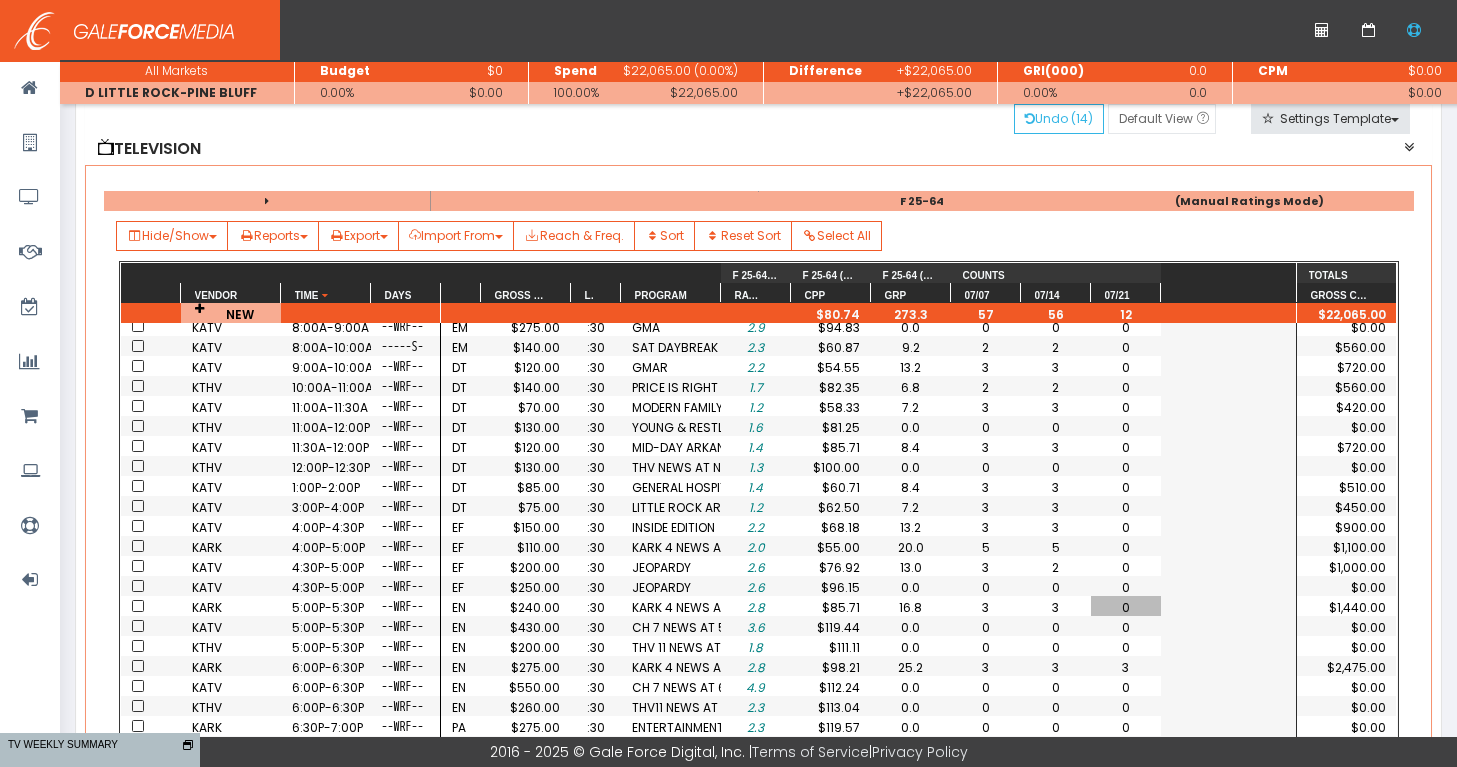 scroll, scrollTop: 199, scrollLeft: 0, axis: vertical 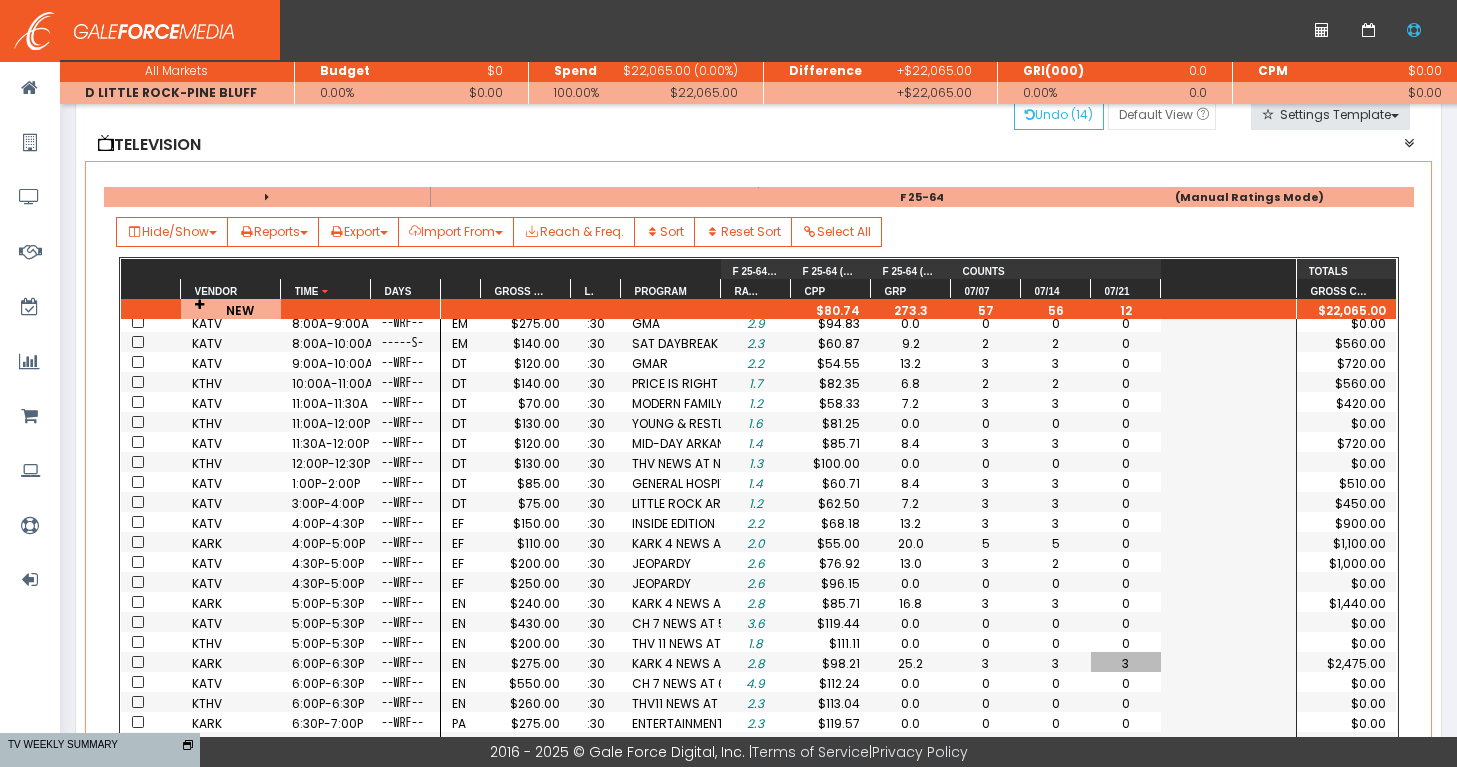 click on "3" at bounding box center (1126, 663) 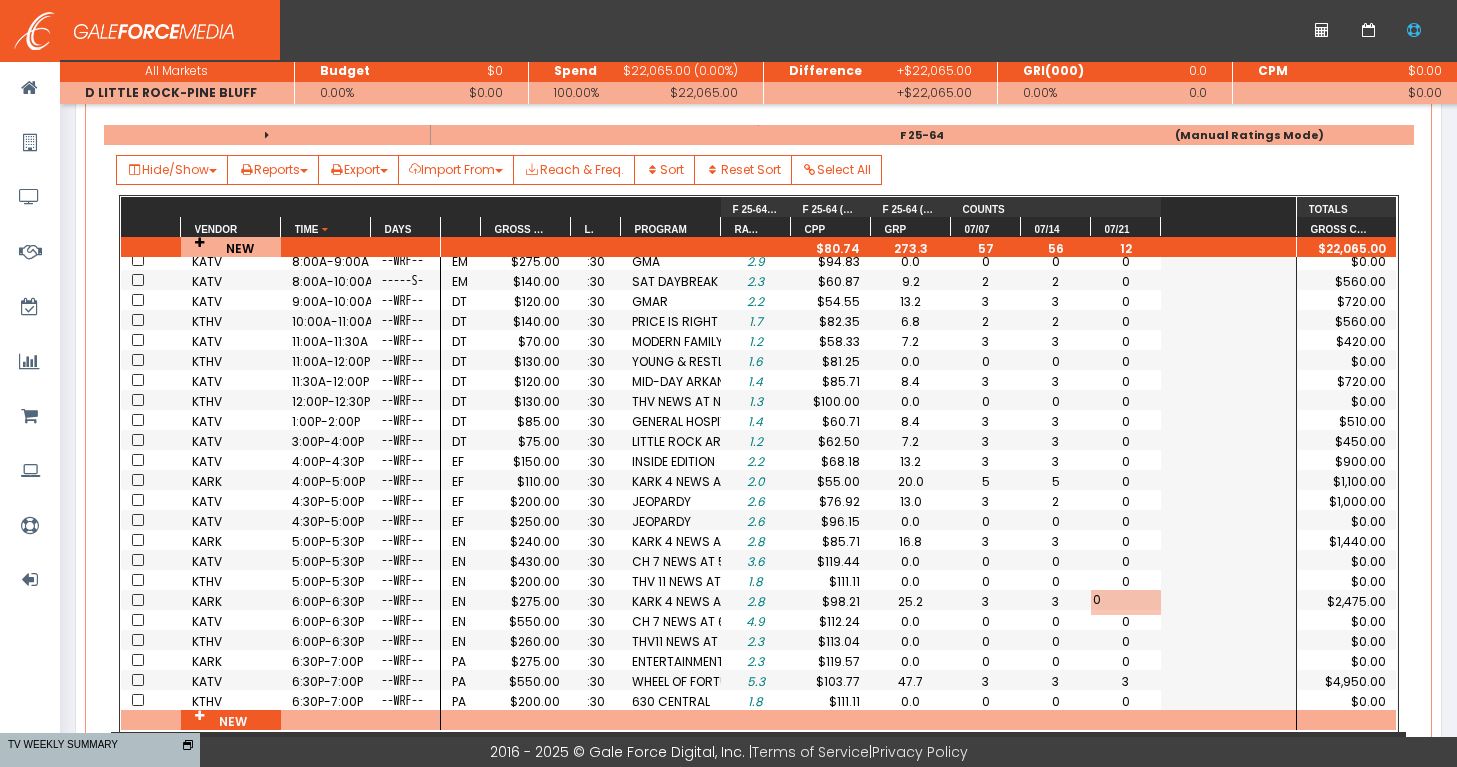 scroll, scrollTop: 266, scrollLeft: 0, axis: vertical 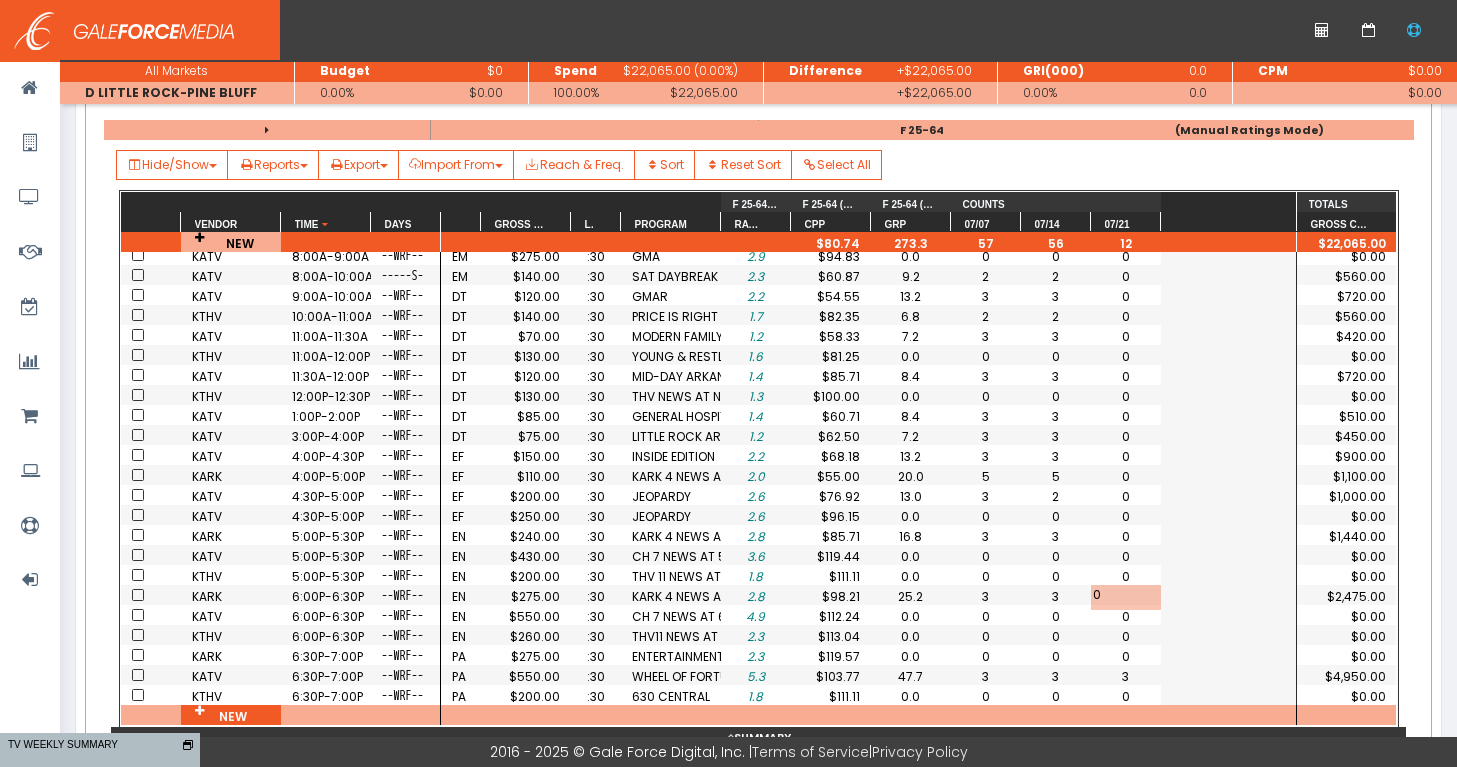 click on "3" at bounding box center [1126, 116] 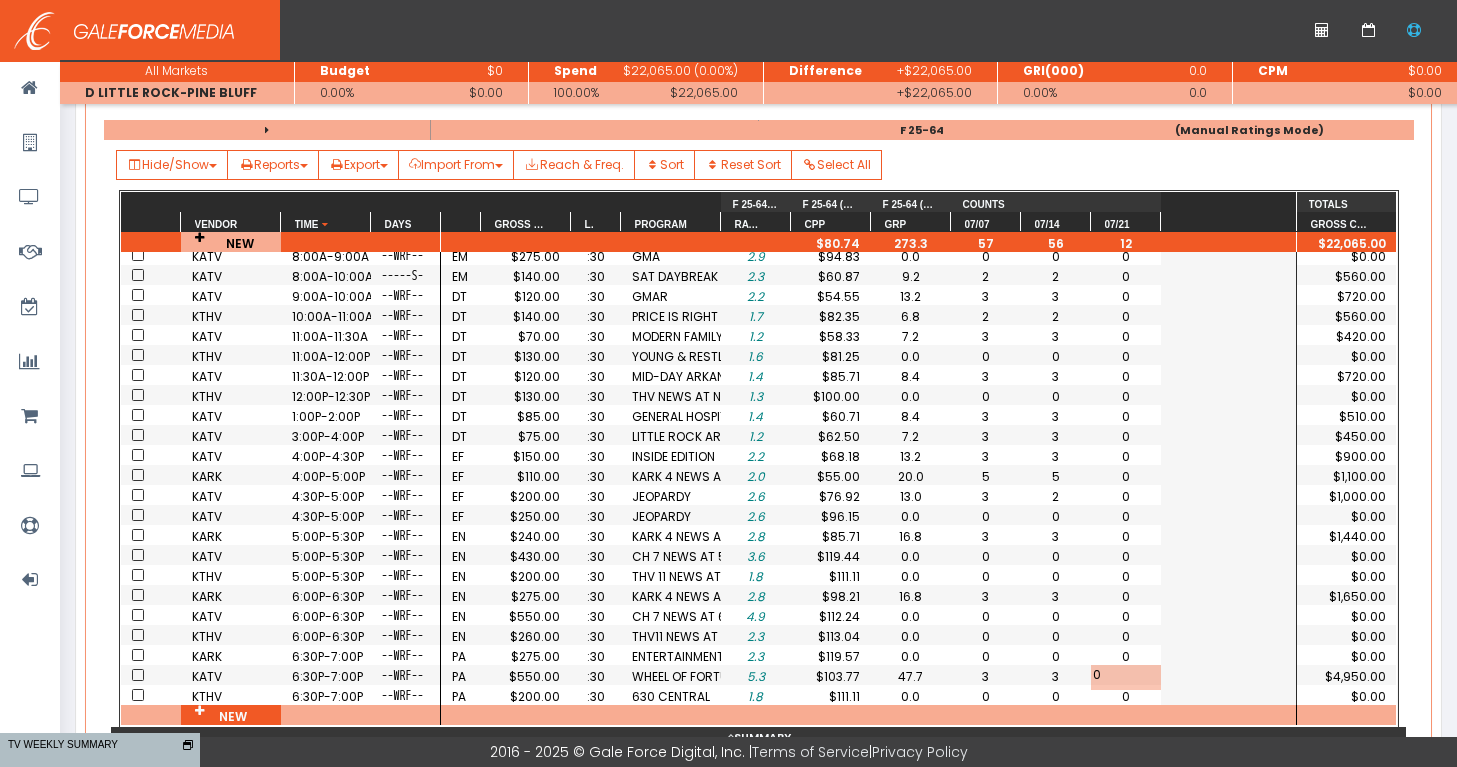 click on "EM $135.00 :30 KARK 4 TODAY 1.3 $103.85 0.0 0 0 0 EM $275.00 :30 DAYBREAK 3.3 $83.33 26.4 4 4 0 EM $150.00 :30 WAKE UP CENTRAL 1.4 $107.14 0.0 0 0 0 EM $175.00 :30 GMA SAT 2.0 $87.50 8.0 2 2 0 EM $150.00 :30 WAKE UP CENTRAL 1.3 $115.38 0.0 0 0 0 EM $275.00 :30 GMA 3.0 $91.67 0.0 0 0 0 EM $120.00 :30 NBC TODAY SHOW 1.5 $80.00 27.0 6 6 6 EM $100.00 :30 CBS THIS MORNING 1.3 $76.92 15.6 6 6 0 EM $275.00 :30 GMA 2.9 $94.83 0.0 0 0 0 EM $140.00 :30 SAT DAYBREAK 2.3 $60.87 9.2 2 2 0 DT $120.00 :30 GMAR 2.2 $54.55 13.2 3 3 0 DT $140.00 :30 PRICE IS RIGHT 1.7 $82.35 6.8 2 2 0 DT $70.00 :30 MODERN FAMILY 1.2 $58.33 7.2 3 3 0 DT $130.00 :30 YOUNG & RESTLESS 1.6 $81.25 0.0 0 0 0 DT $120.00 :30 MID-DAY ARKANSAS 1.4 $85.71 8.4 3 3 0 DT $130.00 :30 THV NEWS AT NOON 1.3 $100.00 0.0 0 0 0 DT $85.00 :30 GENERAL HOSPITAL 1.4 $60.71 8.4 3 3 0 DT $75.00 :30 LITTLE ROCK ARC 1.2 $62.50 7.2 3 3 0 EF $150.00 :30 INSIDE EDITION 2.2 $68.18 13.2 3 3 0 EF $110.00 :30 KARK 4 NEWS AT 4P 2.0 $55.00 20.0 5 5 0 EF :30 3" at bounding box center [878, 478] 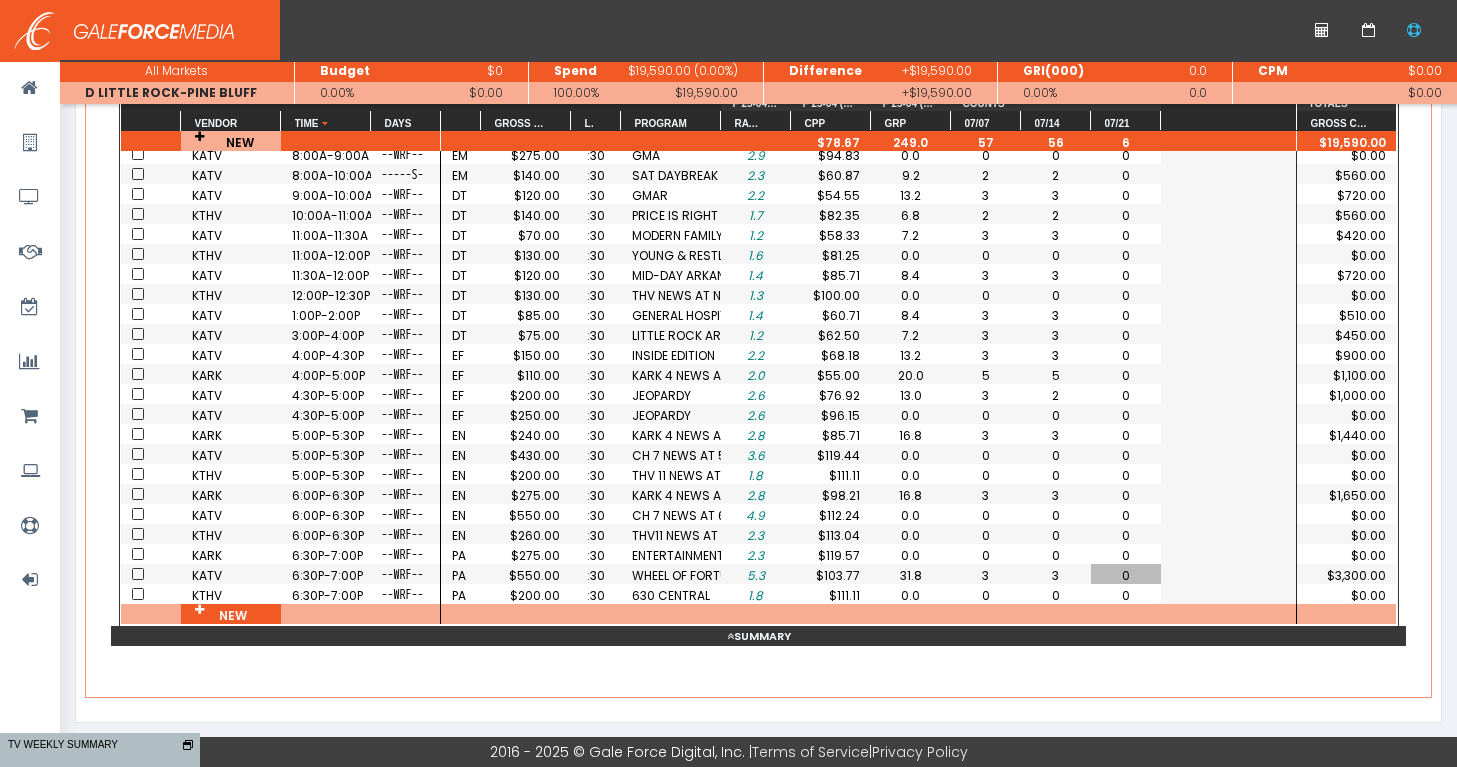 scroll, scrollTop: 369, scrollLeft: 0, axis: vertical 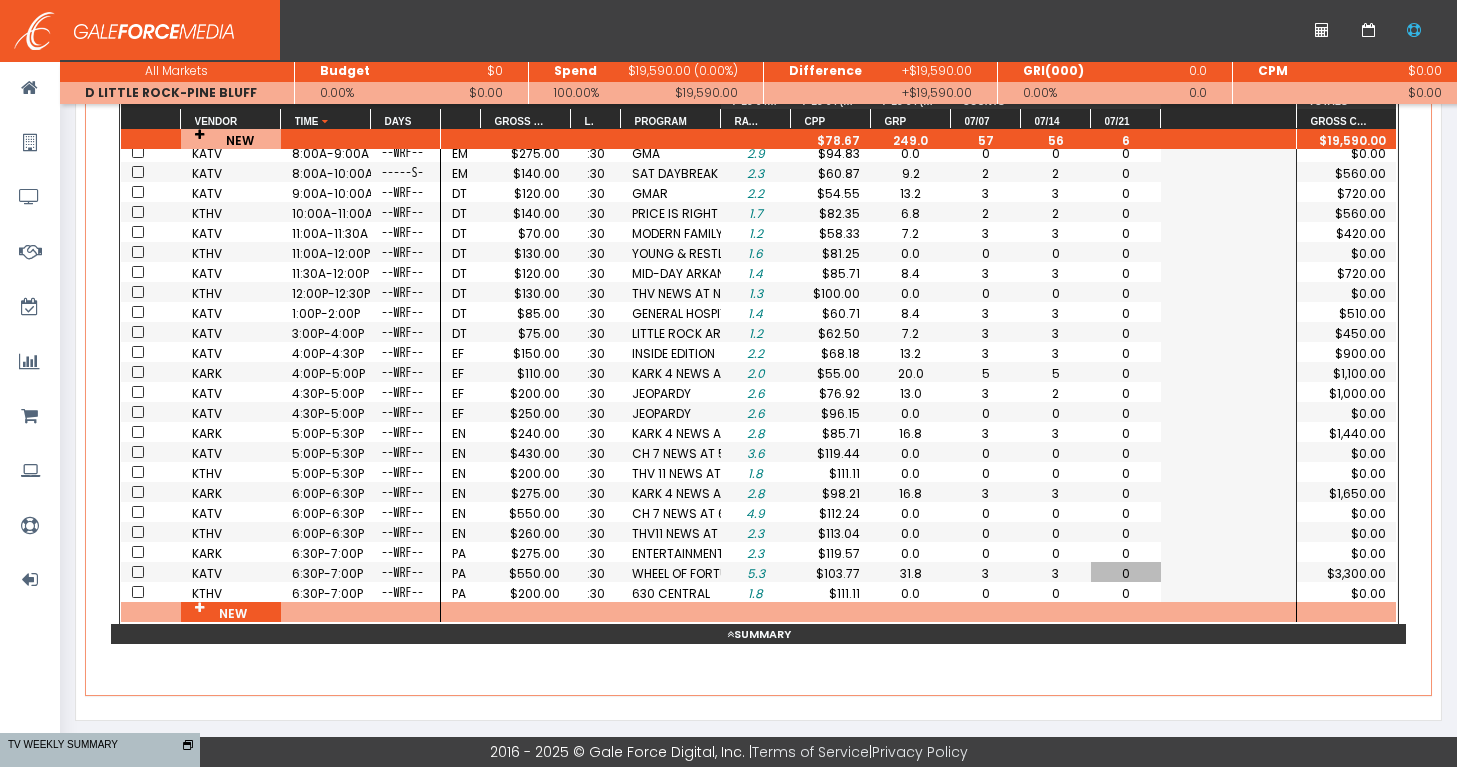 click on "EM $135.00 :30 KARK 4 TODAY 1.3 $103.85 0.0 0 0 0 EM $275.00 :30 DAYBREAK 3.3 $83.33 26.4 4 4 0 EM $150.00 :30 WAKE UP CENTRAL 1.4 $107.14 0.0 0 0 0 EM $175.00 :30 GMA SAT 2.0 $87.50 8.0 2 2 0 EM $150.00 :30 WAKE UP CENTRAL 1.3 $115.38 0.0 0 0 0 EM $275.00 :30 GMA 3.0 $91.67 0.0 0 0 0 EM $120.00 :30 NBC TODAY SHOW 1.5 $80.00 27.0 6 6 6 EM $100.00 :30 CBS THIS MORNING 1.3 $76.92 15.6 6 6 0 EM $275.00 :30 GMA 2.9 $94.83 0.0 0 0 0 EM $140.00 :30 SAT DAYBREAK 2.3 $60.87 9.2 2 2 0 DT $120.00 :30 GMAR 2.2 $54.55 13.2 3 3 0 DT $140.00 :30 PRICE IS RIGHT 1.7 $82.35 6.8 2 2 0 DT $70.00 :30 MODERN FAMILY 1.2 $58.33 7.2 3 3 0 DT $130.00 :30 YOUNG & RESTLESS 1.6 $81.25 0.0 0 0 0 DT $120.00 :30 MID-DAY ARKANSAS 1.4 $85.71 8.4 3 3 0 DT $130.00 :30 THV NEWS AT NOON 1.3 $100.00 0.0 0 0 0 DT $85.00 :30 GENERAL HOSPITAL 1.4 $60.71 8.4 3 3 0 DT $75.00 :30 LITTLE ROCK ARC 1.2 $62.50 7.2 3 3 0 EF $150.00 :30 INSIDE EDITION 2.2 $68.18 13.2 3 3 0 EF $110.00 :30 KARK 4 NEWS AT 4P 2.0 $55.00 20.0 5 5 0 EF :30 3" at bounding box center (878, 375) 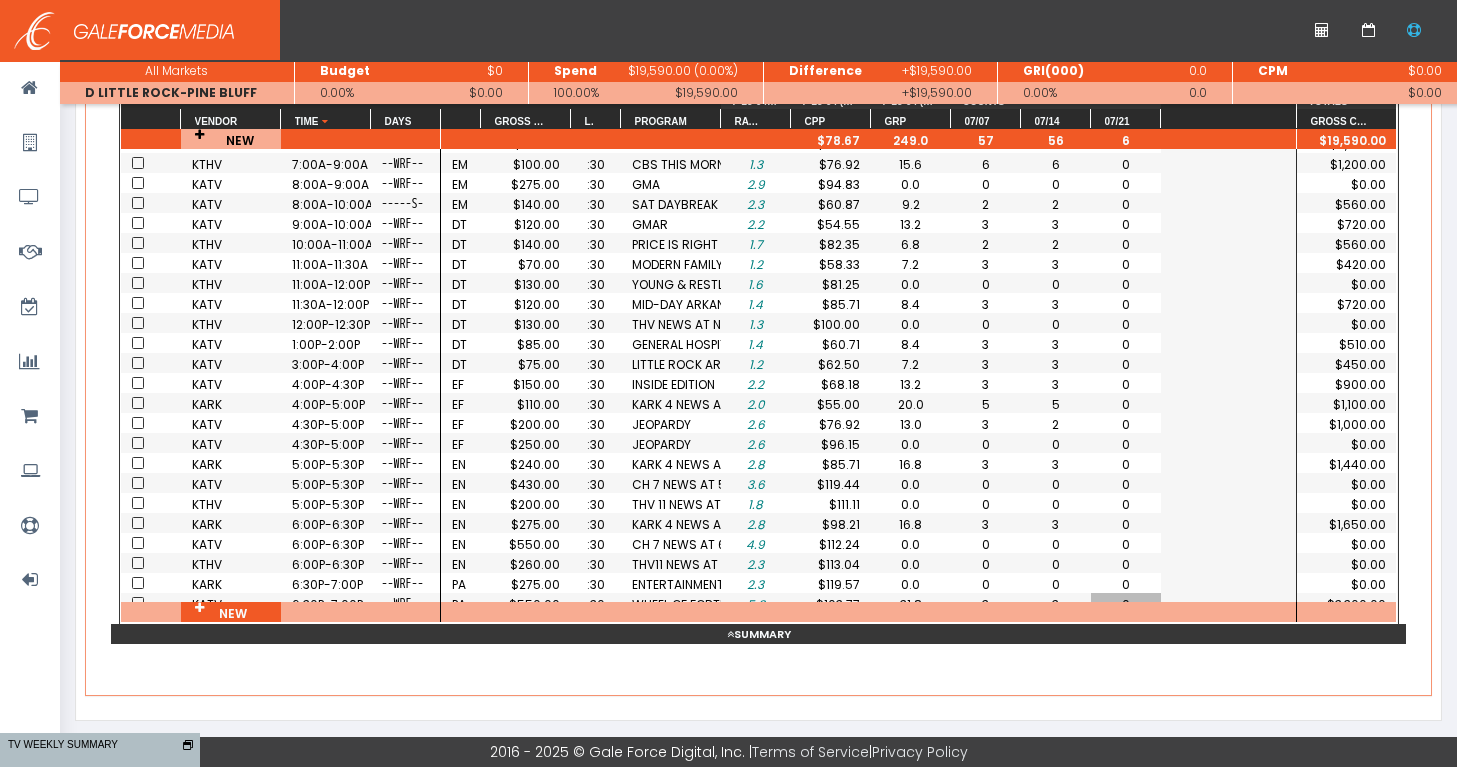 scroll, scrollTop: 77, scrollLeft: 0, axis: vertical 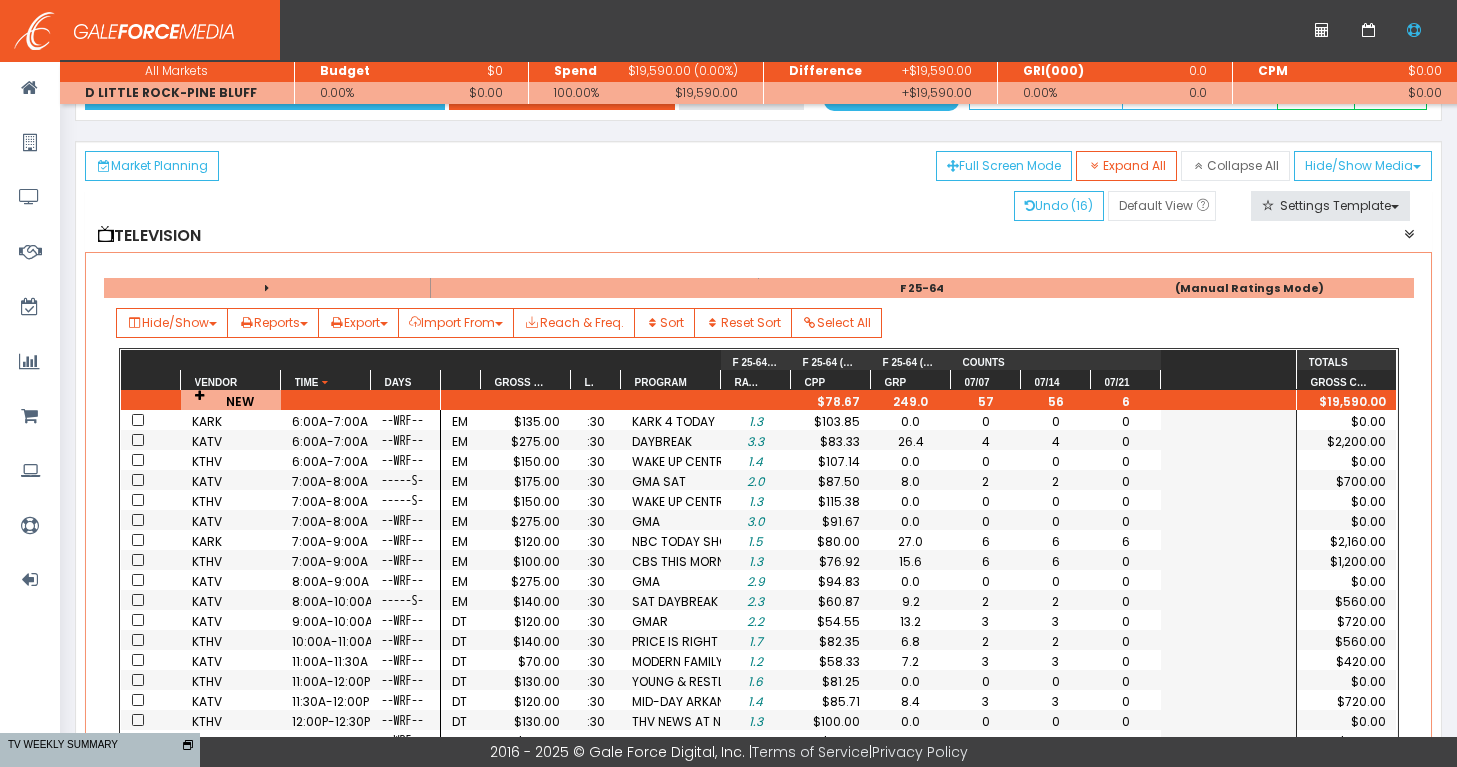 click on "6" at bounding box center (1126, 421) 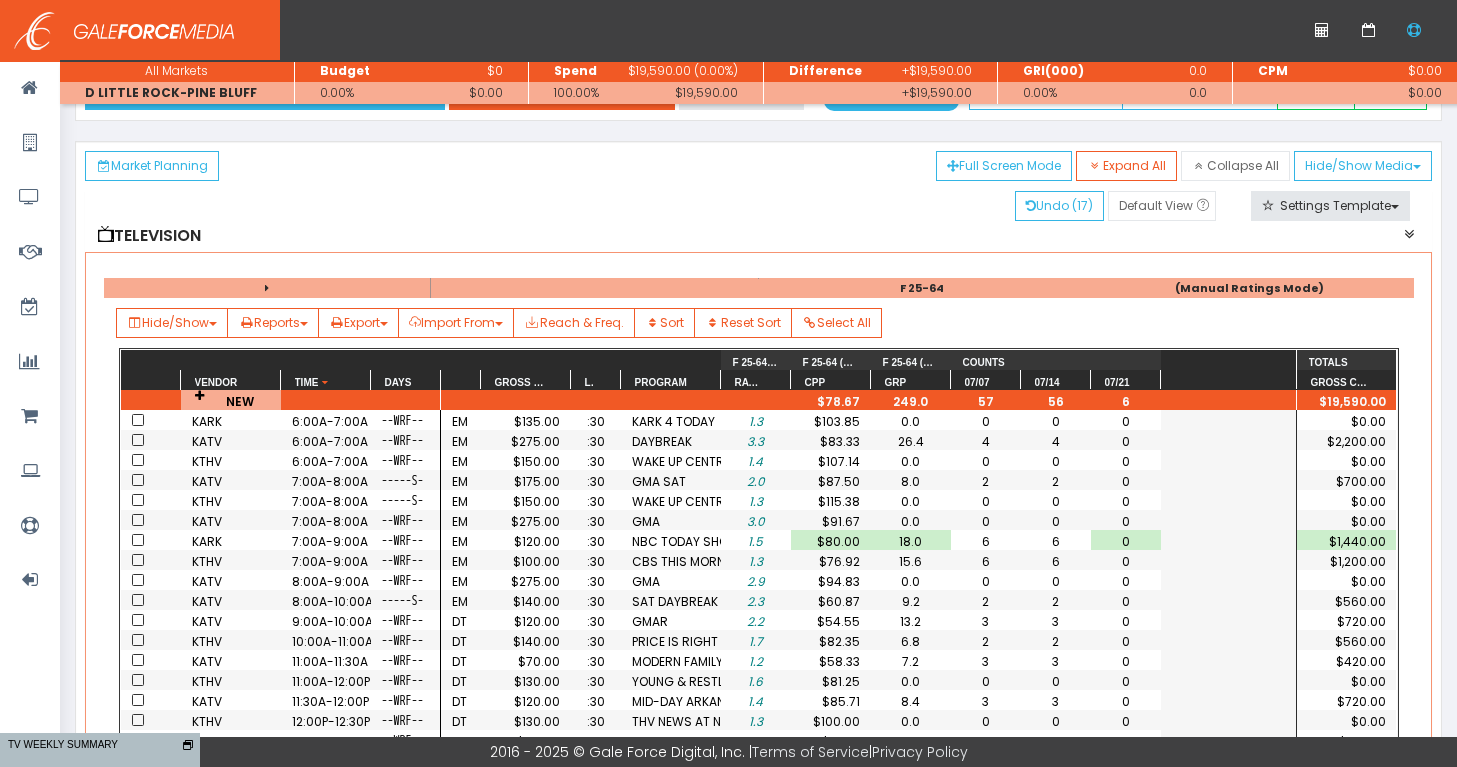 click on "EM $135.00 :30 KARK 4 TODAY 1.3 $103.85 0.0 0 0 0 EM $275.00 :30 DAYBREAK 3.3 $83.33 26.4 4 4 0 EM $150.00 :30 WAKE UP CENTRAL 1.4 $107.14 0.0 0 0 0 EM $175.00 :30 GMA SAT 2.0 $87.50 8.0 2 2 0 EM $150.00 :30 WAKE UP CENTRAL 1.3 $115.38 0.0 0 0 0 EM $275.00 :30 GMA 3.0 $91.67 0.0 0 0 0 EM $120.00 :30 NBC TODAY SHOW 1.5 $80.00 18.0 6 6 0 EM $100.00 :30 CBS THIS MORNING 1.3 $76.92 15.6 6 6 0 EM $275.00 :30 GMA 2.9 $94.83 0.0 0 0 0 EM $140.00 :30 SAT DAYBREAK 2.3 $60.87 9.2 2 2 0 DT $120.00 :30 GMAR 2.2 $54.55 13.2 3 3 0 DT $140.00 :30 PRICE IS RIGHT 1.7 $82.35 6.8 2 2 0 DT $70.00 :30 MODERN FAMILY 1.2 $58.33 7.2 3 3 0 DT $130.00 :30 YOUNG & RESTLESS 1.6 $81.25 0.0 0 0 0 DT $120.00 :30 MID-DAY ARKANSAS 1.4 $85.71 8.4 3 3 0 DT $130.00 :30 THV NEWS AT NOON 1.3 $100.00 0.0 0 0 0 DT $85.00 :30 GENERAL HOSPITAL 1.4 $60.71 8.4 3 3 0 DT $75.00 :30 LITTLE ROCK ARC 1.2 $62.50 7.2 3 3 0 EF $150.00 :30 INSIDE EDITION 2.2 $68.18 13.2 3 3 0 EF $110.00 :30 KARK 4 NEWS AT 4P 2.0 $55.00 20.0 5 5 0 EF :30 3" at bounding box center [878, 636] 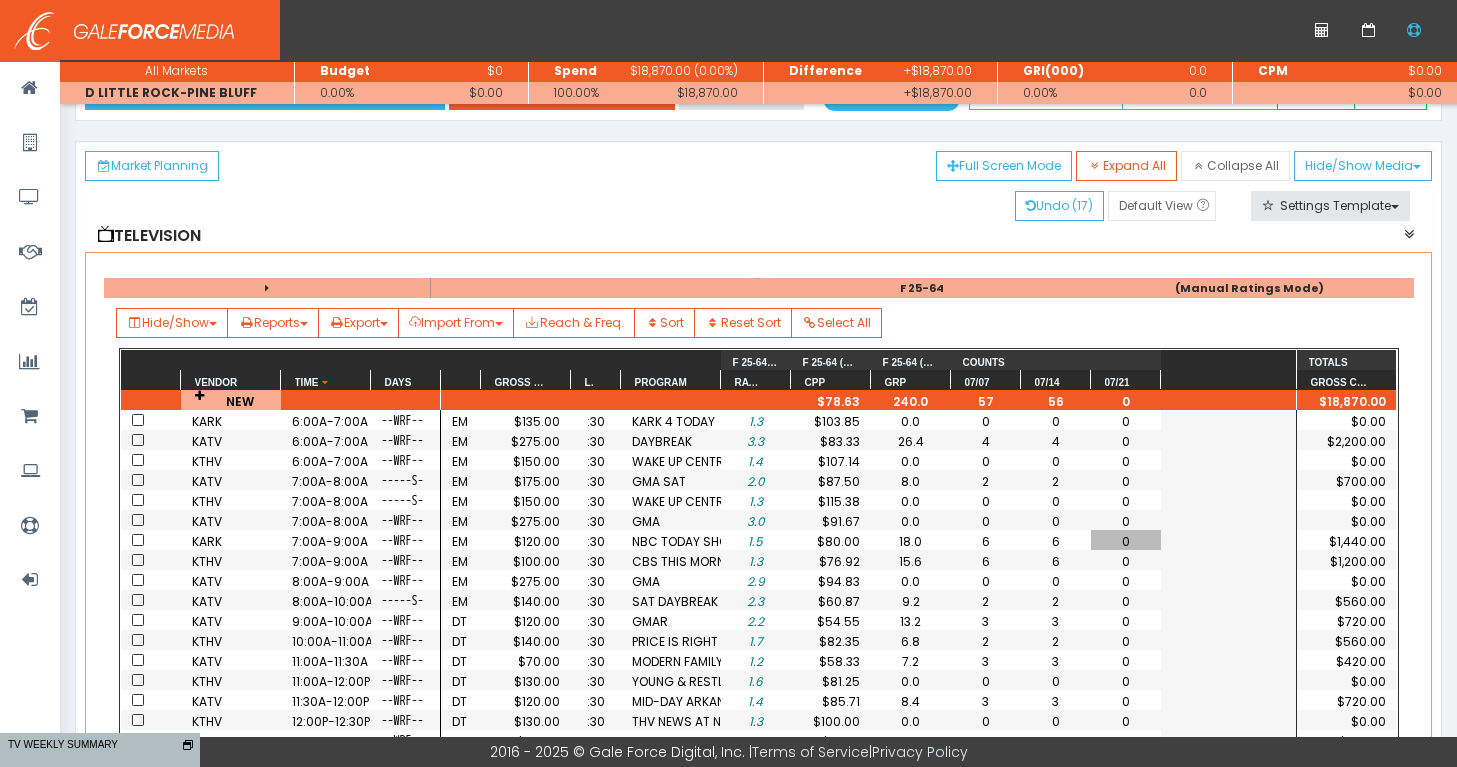 scroll, scrollTop: 50, scrollLeft: 0, axis: vertical 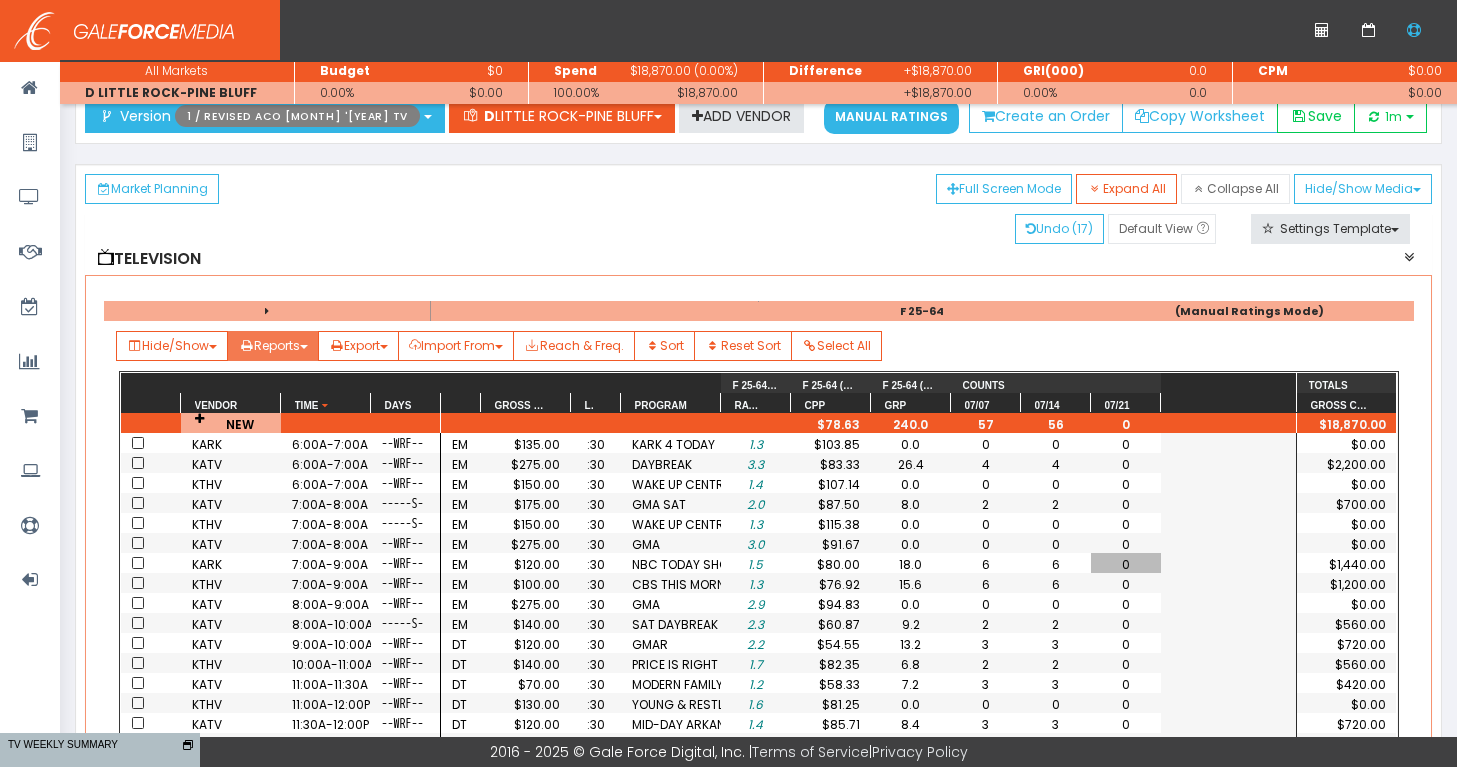 click on "Reports" at bounding box center [172, 346] 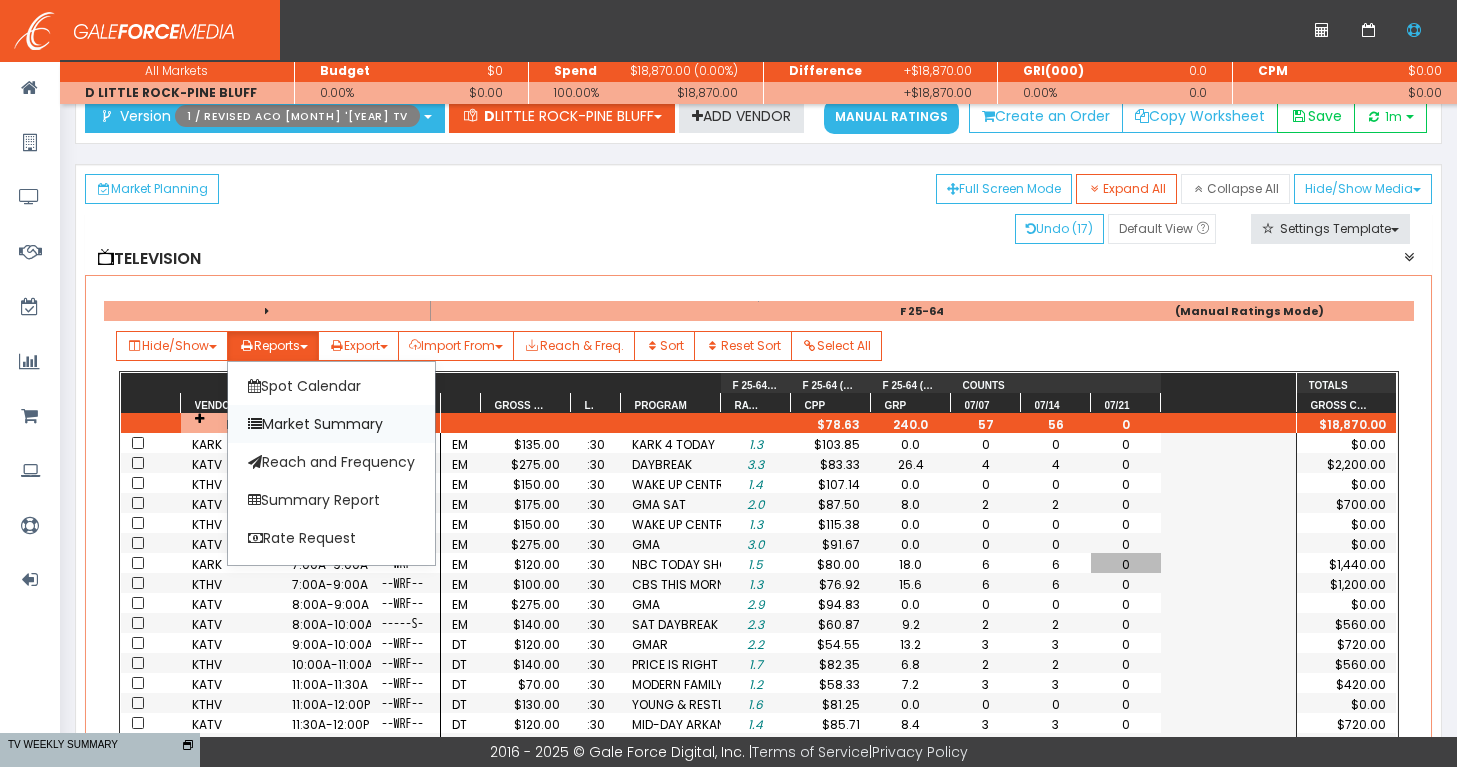 click on "Market Summary" at bounding box center [331, 424] 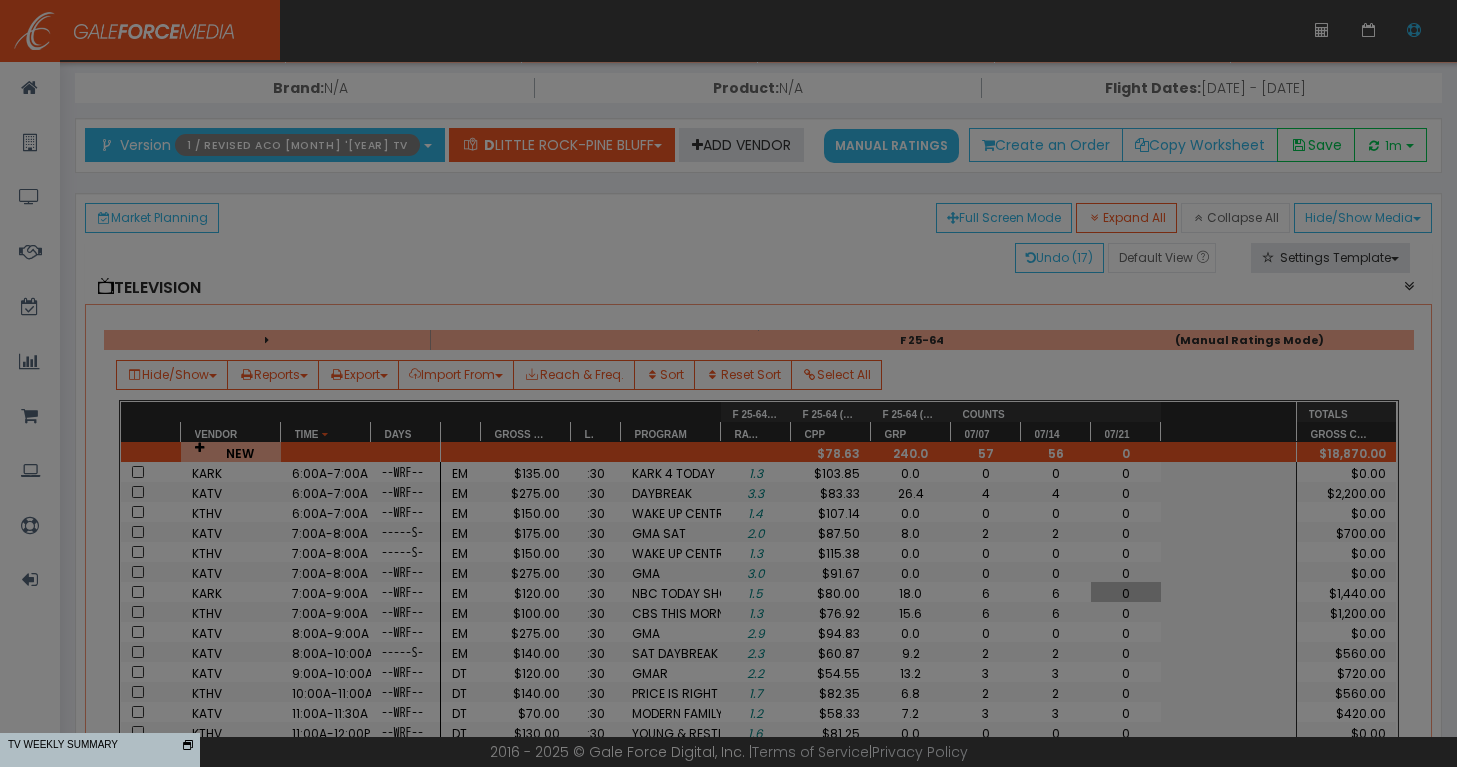 scroll, scrollTop: 0, scrollLeft: 0, axis: both 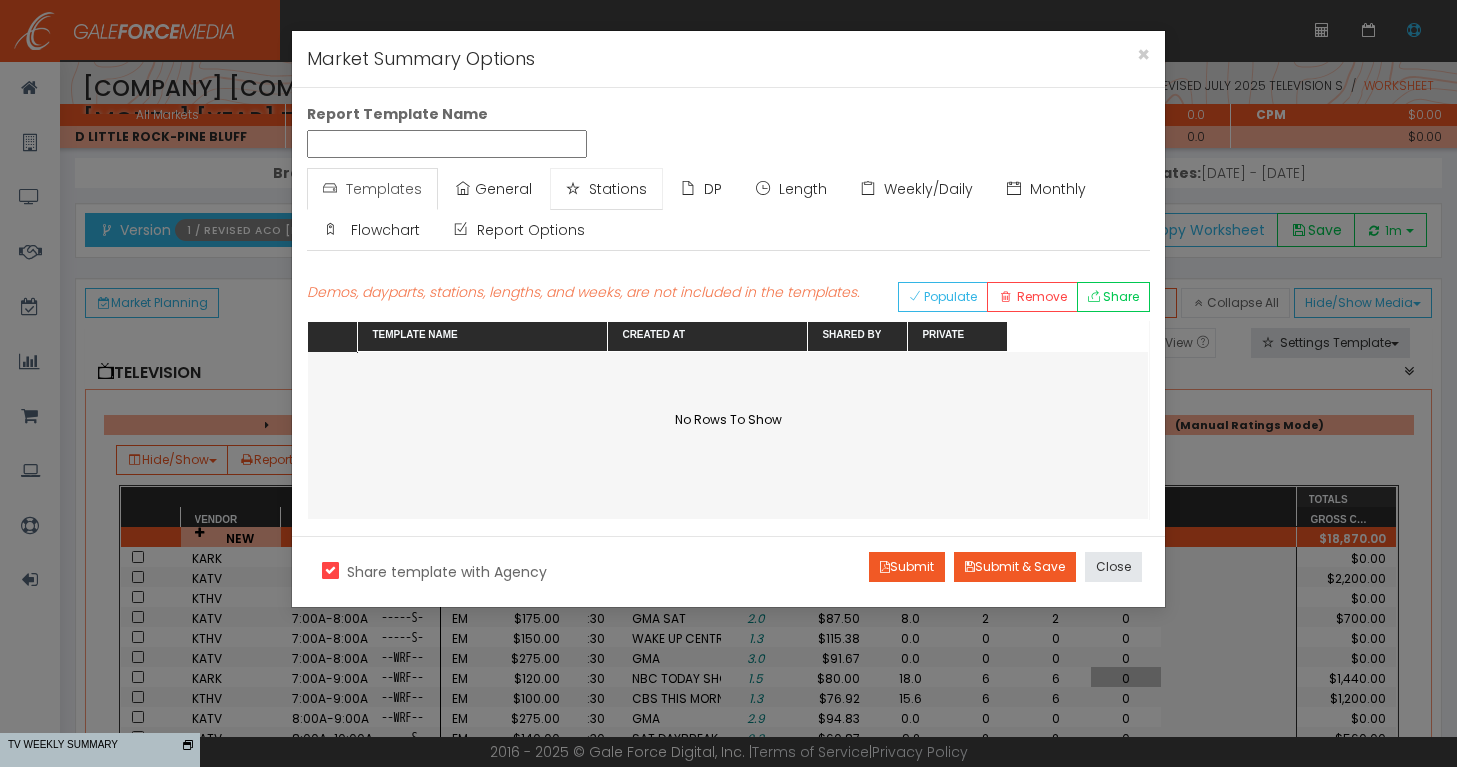 click on "Stations" at bounding box center (606, 189) 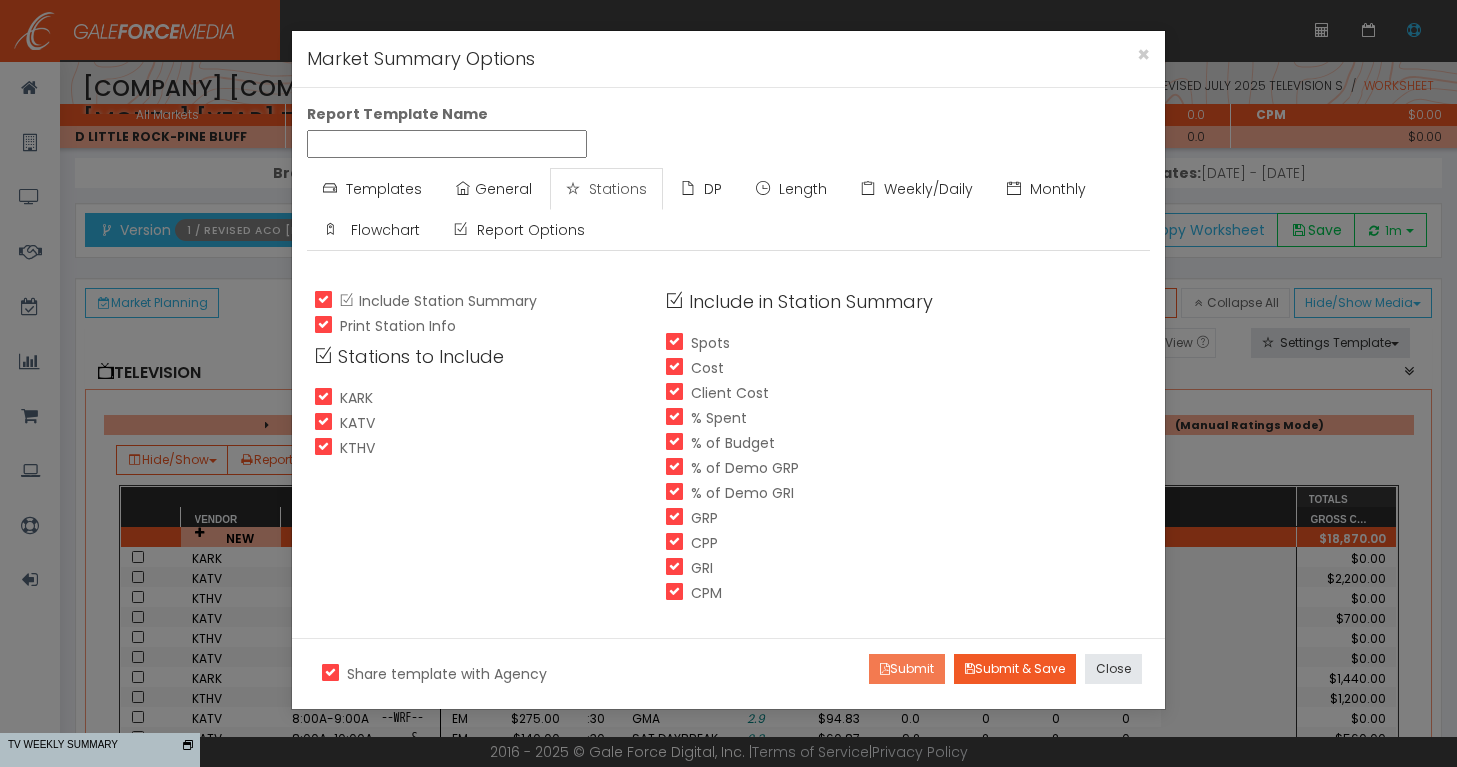 click on "Submit" at bounding box center [907, 669] 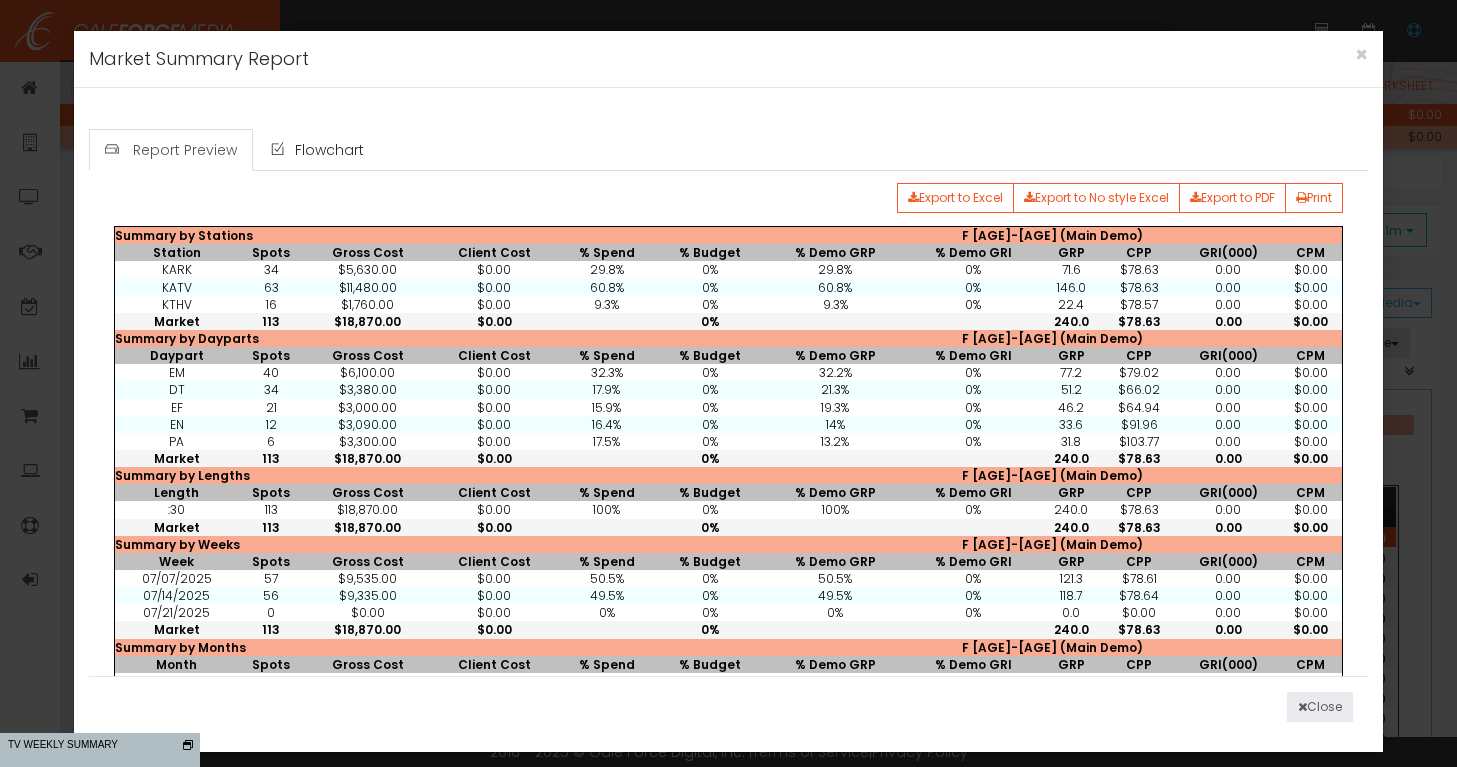 click on "Close" at bounding box center (1320, 707) 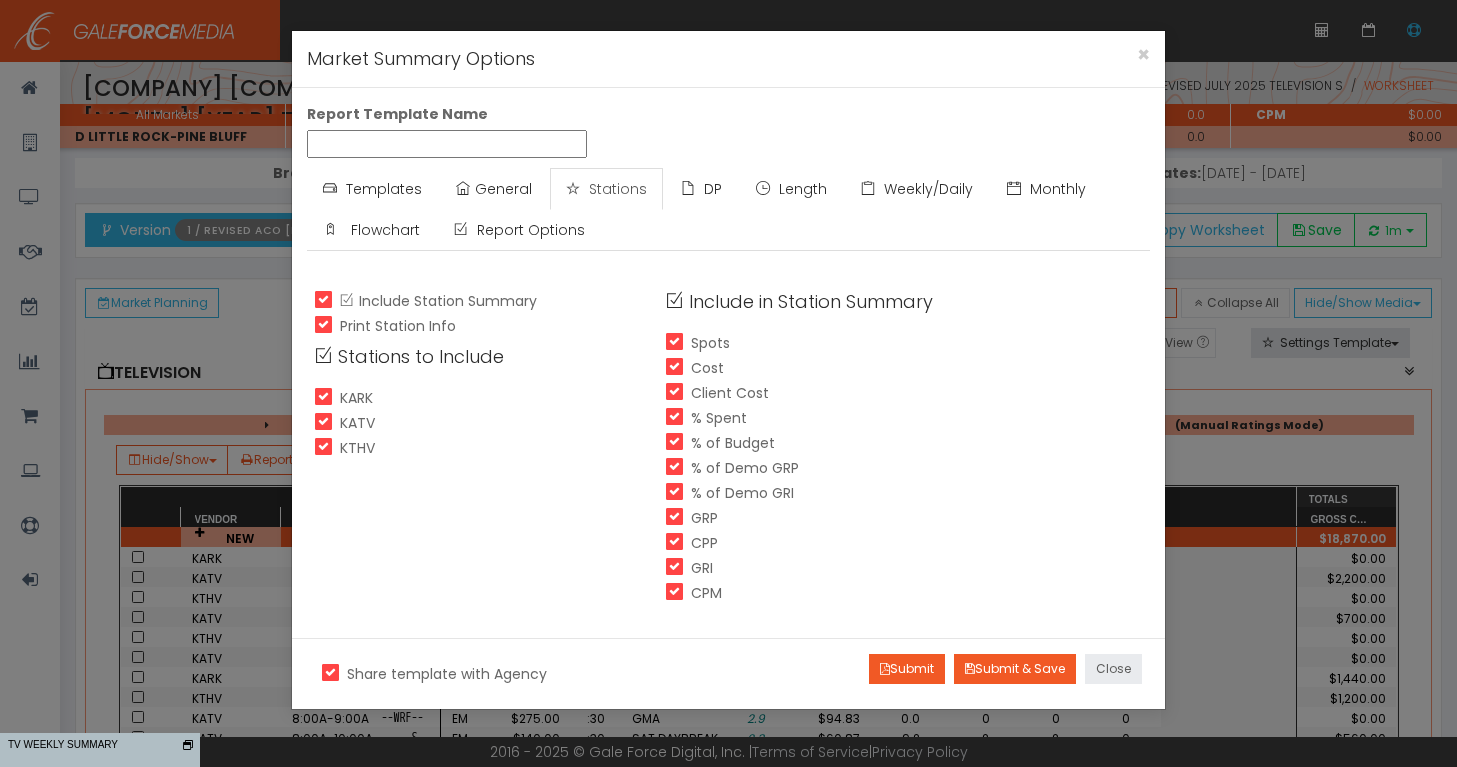 click on "Close" at bounding box center (1113, 669) 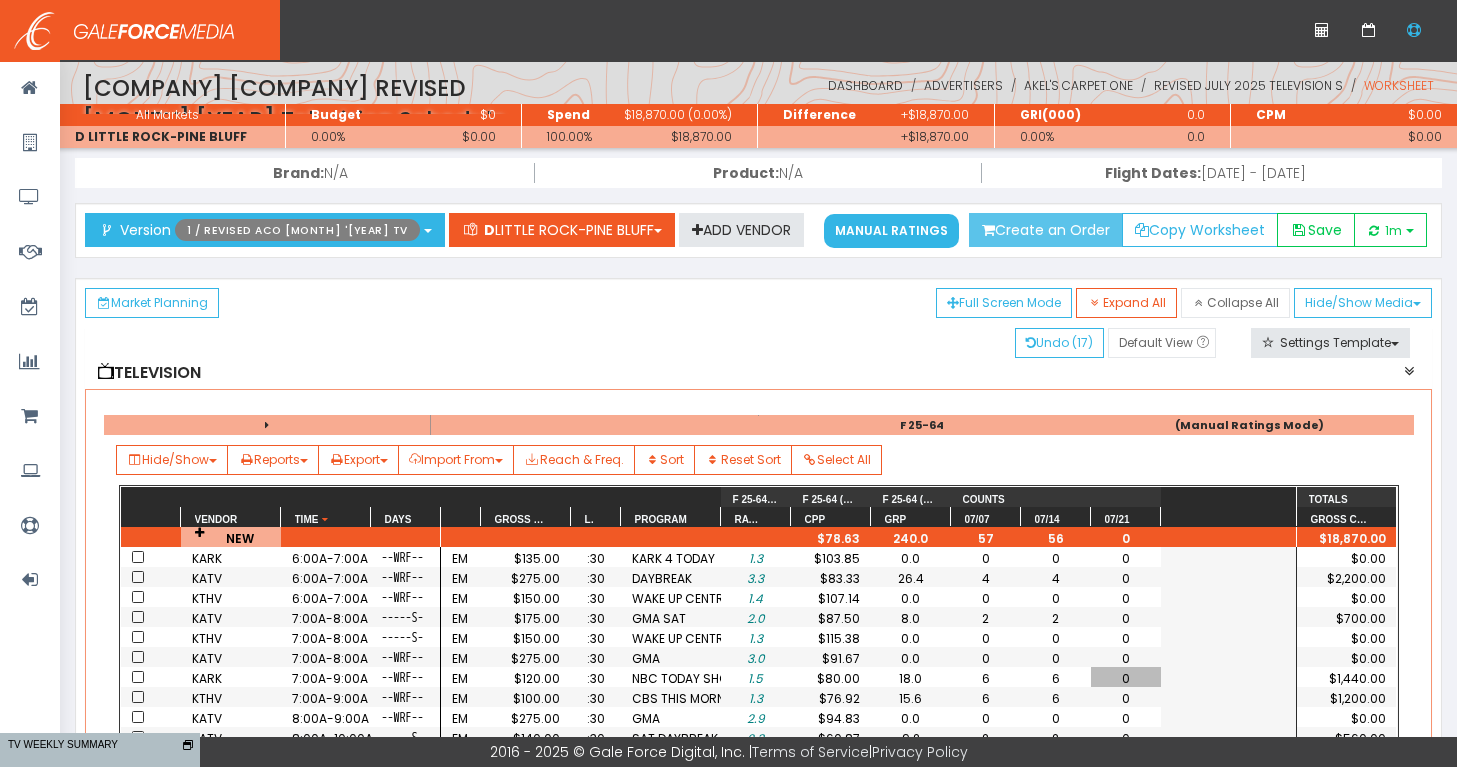 click on "Create an Order" at bounding box center (1046, 230) 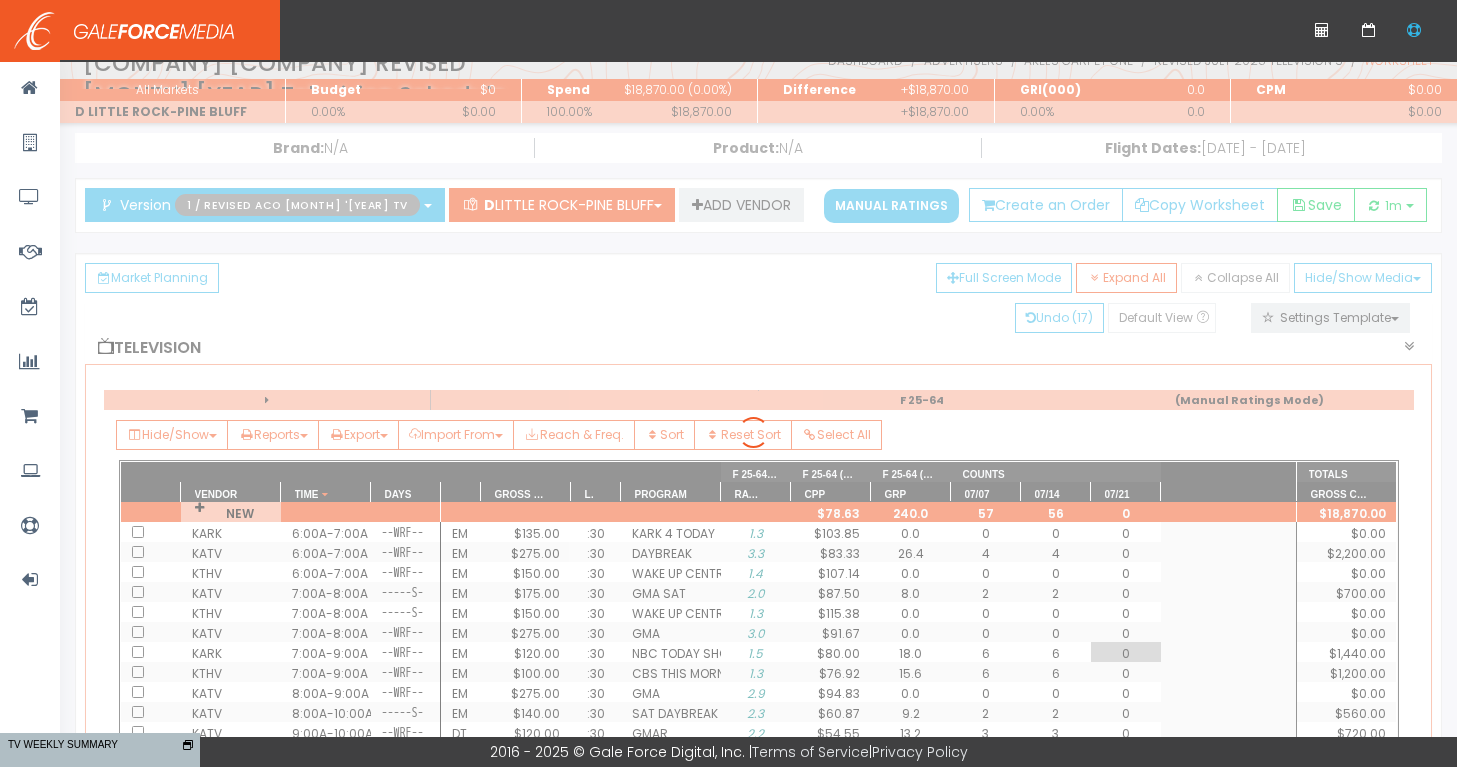 scroll, scrollTop: 0, scrollLeft: 0, axis: both 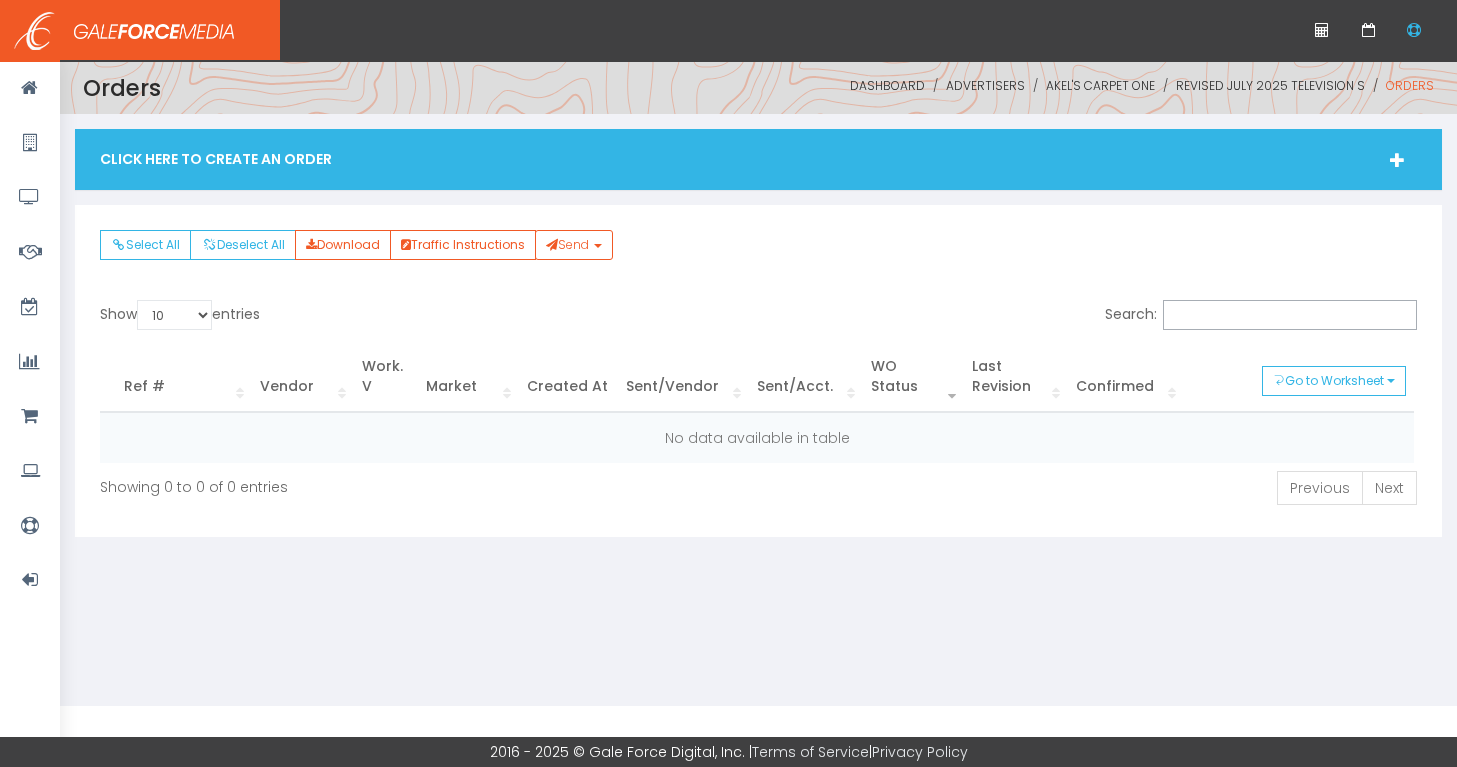 click on "Click Here To Create An Order" at bounding box center (758, 159) 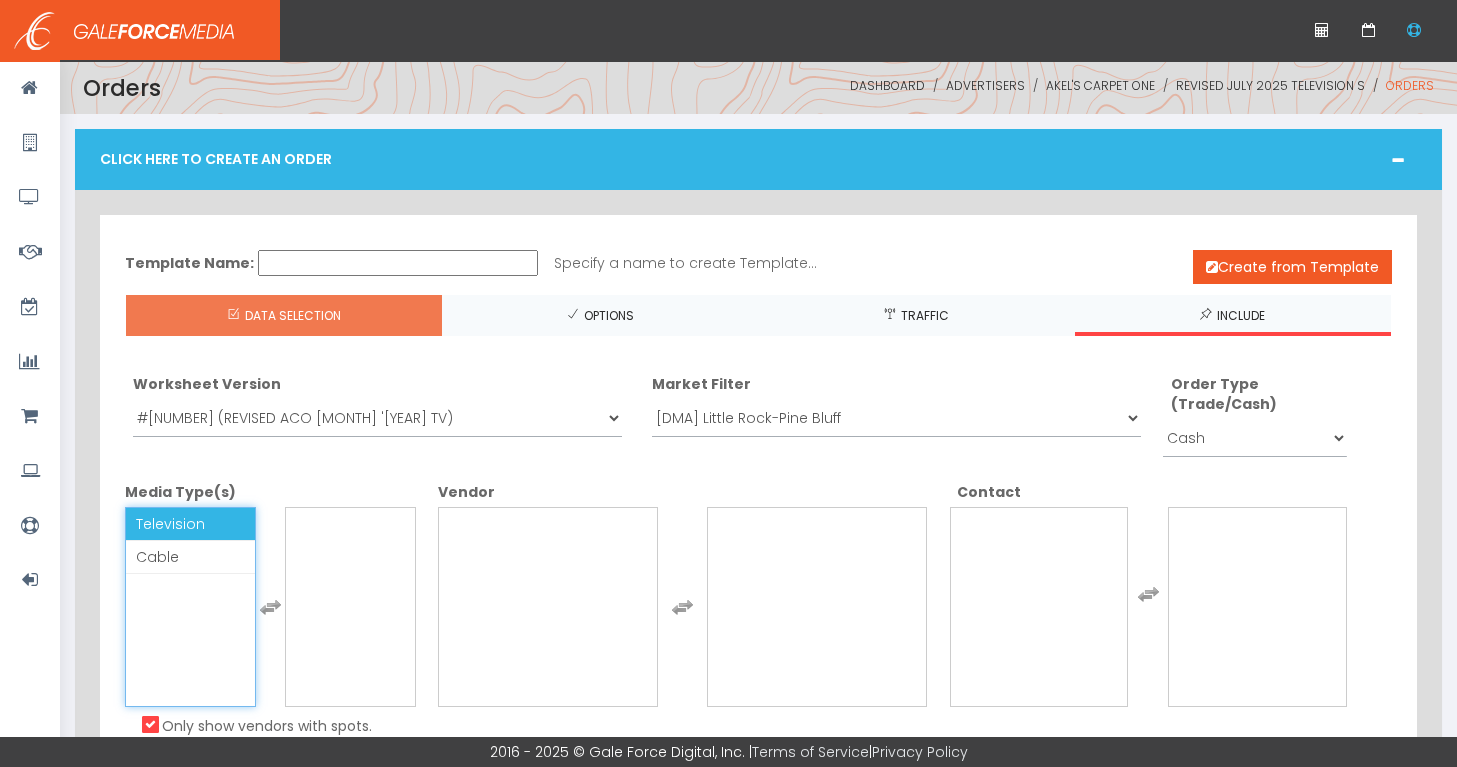 click on "Television" at bounding box center [190, 524] 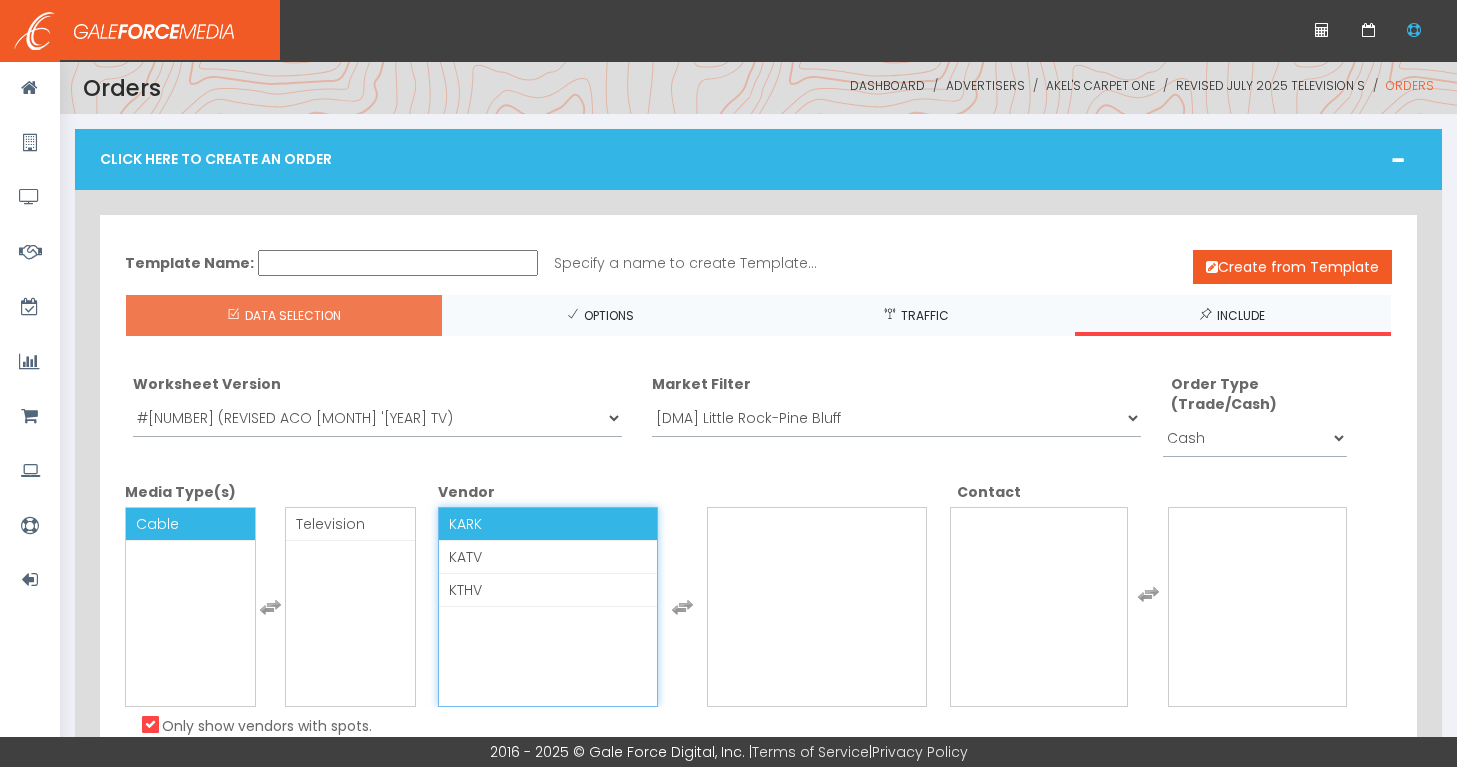 click on "KARK" at bounding box center [465, 524] 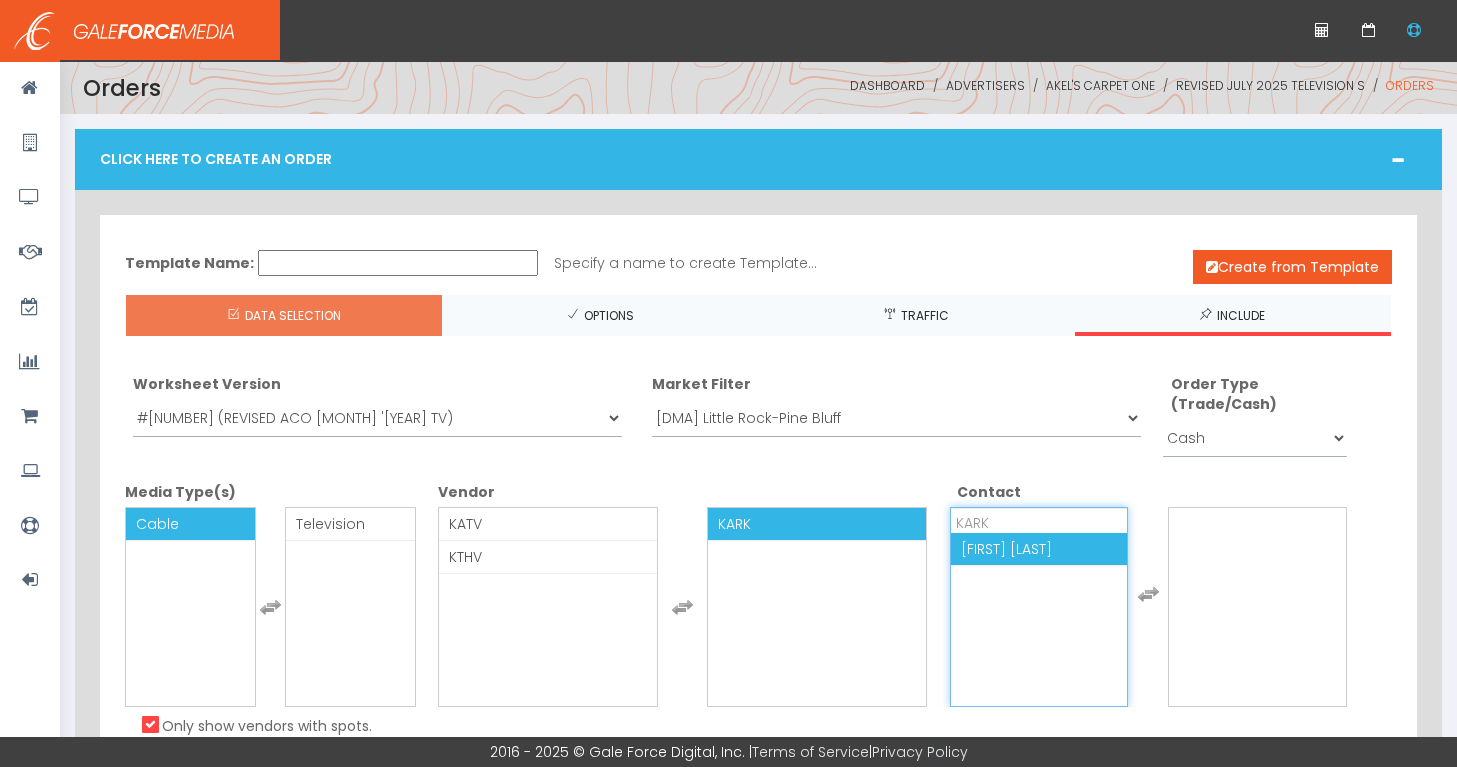 click on "Danielle Peterson" at bounding box center [1006, 549] 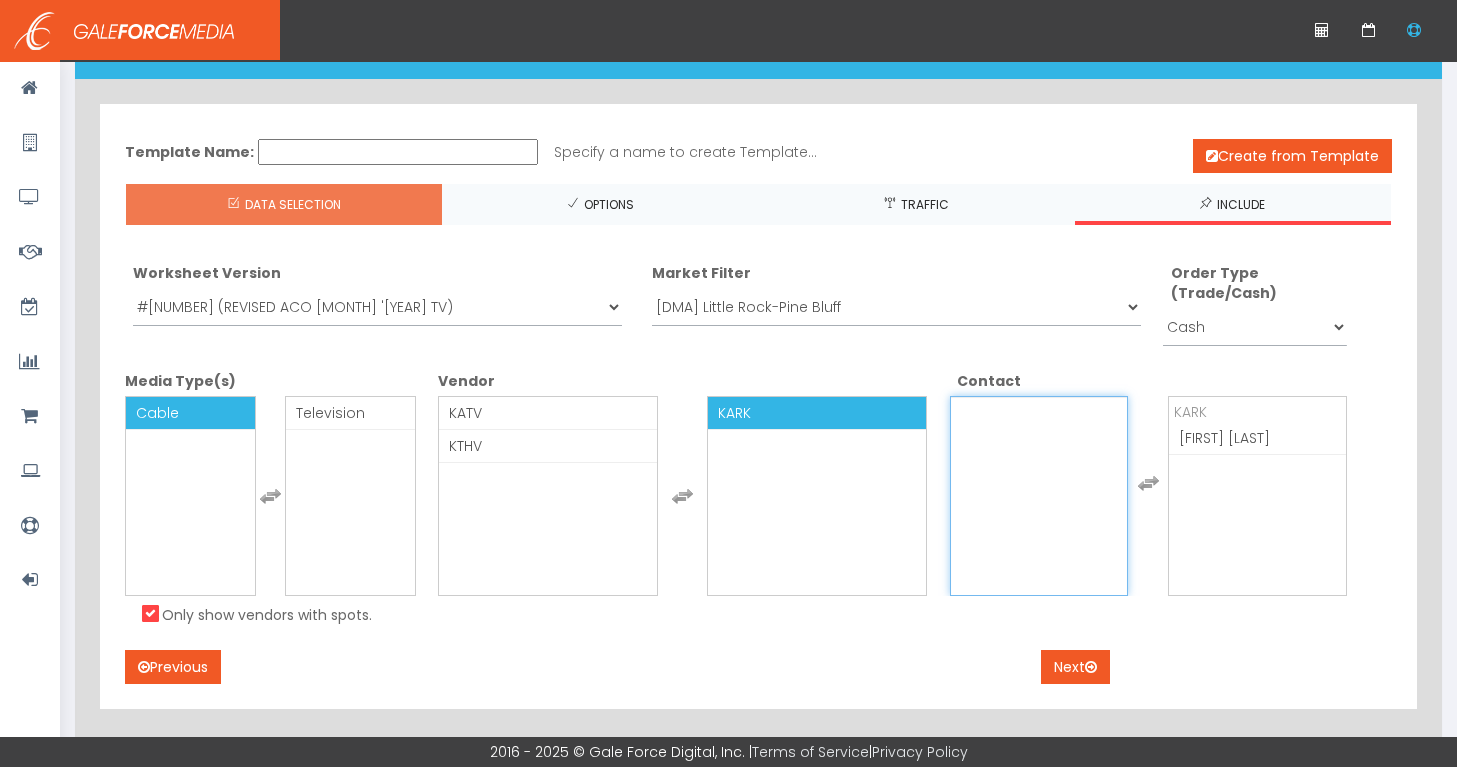 scroll, scrollTop: 124, scrollLeft: 0, axis: vertical 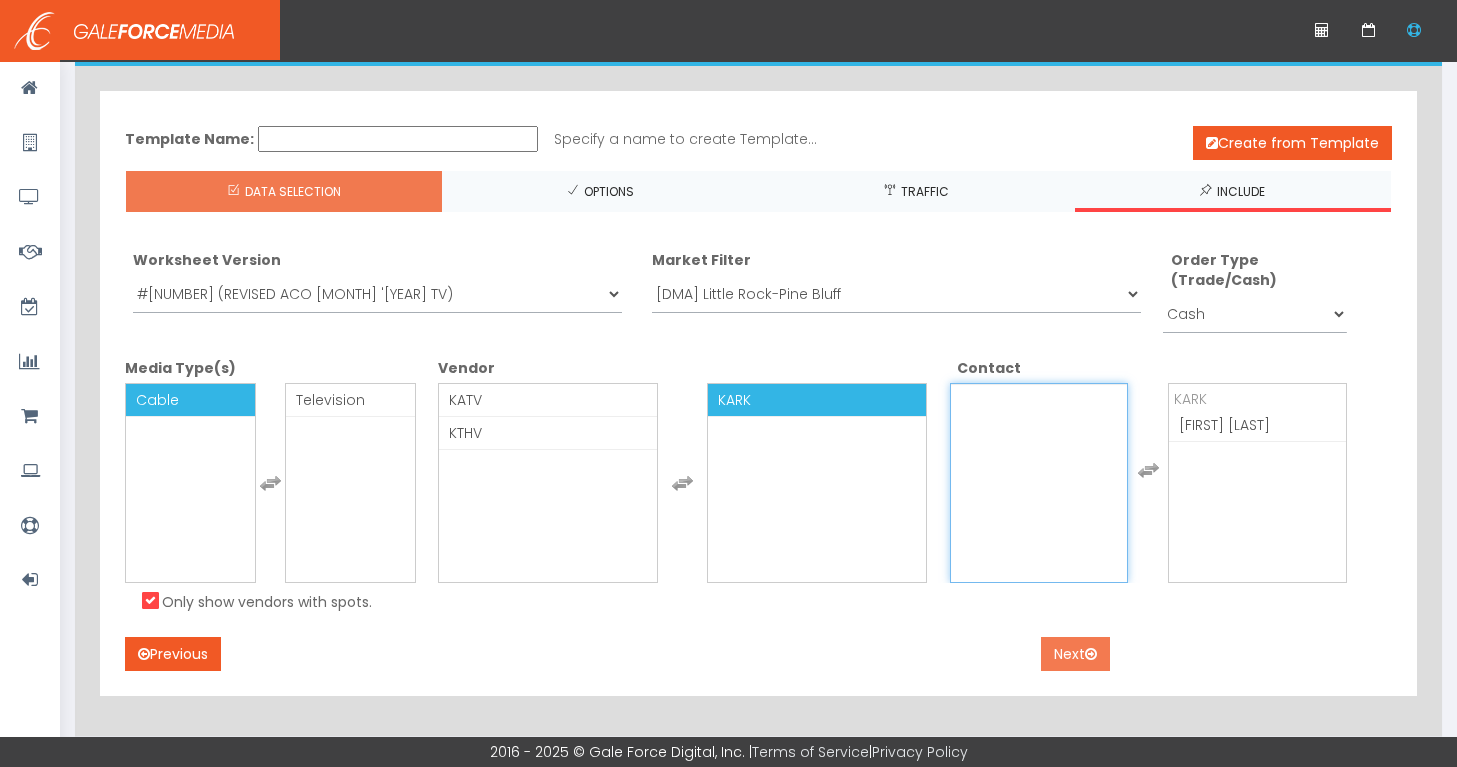 click on "Next" at bounding box center (1075, 654) 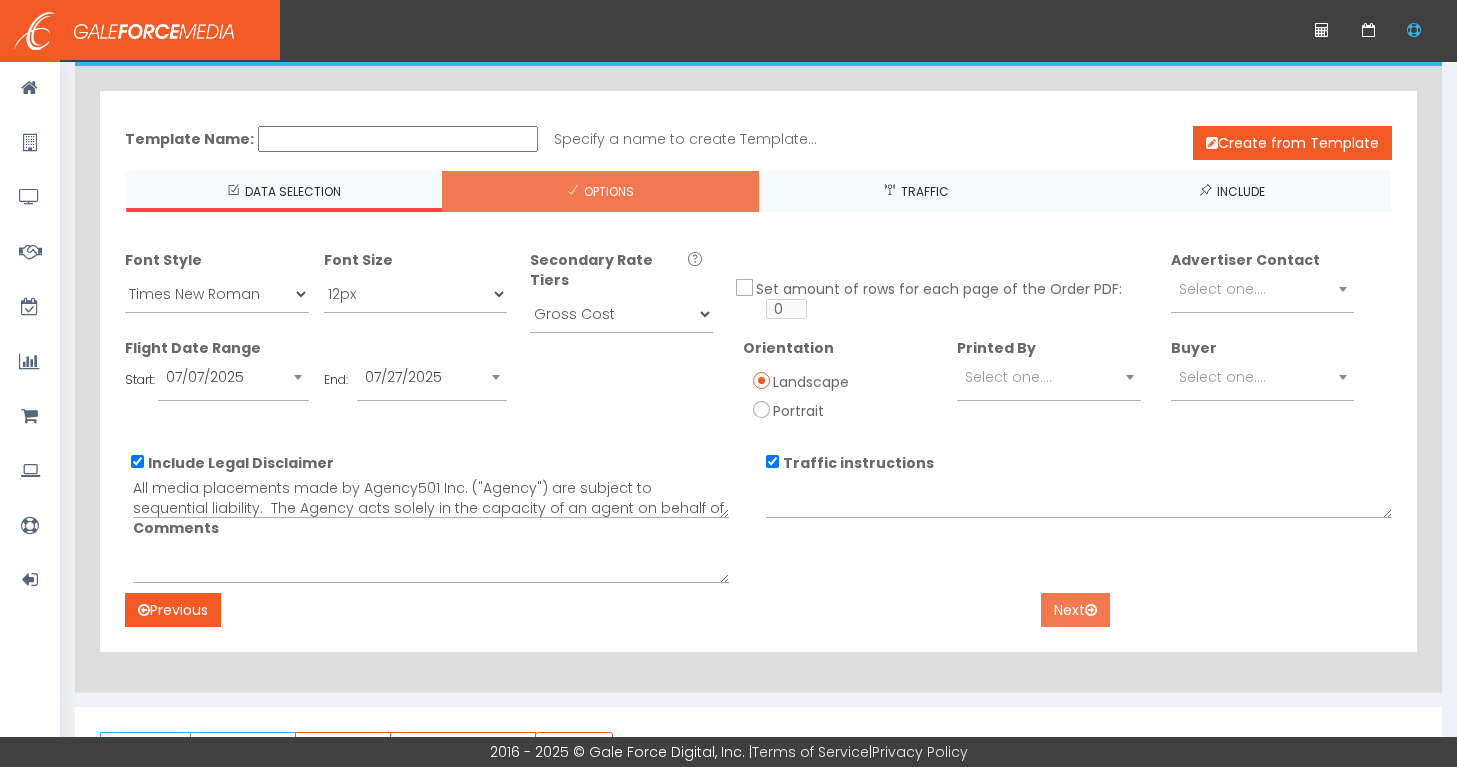 click on "Next" at bounding box center [1075, 610] 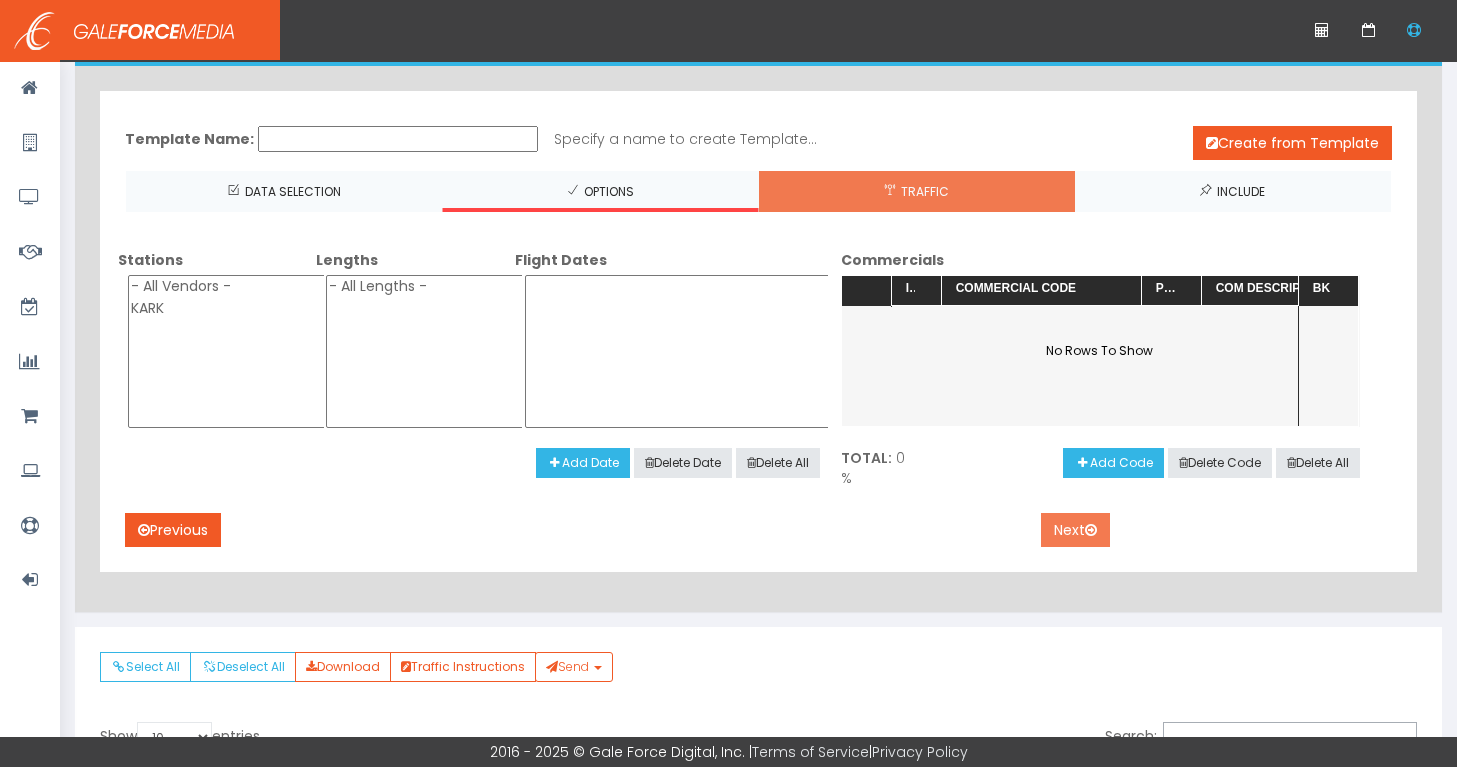 click on "Next" at bounding box center [1075, 530] 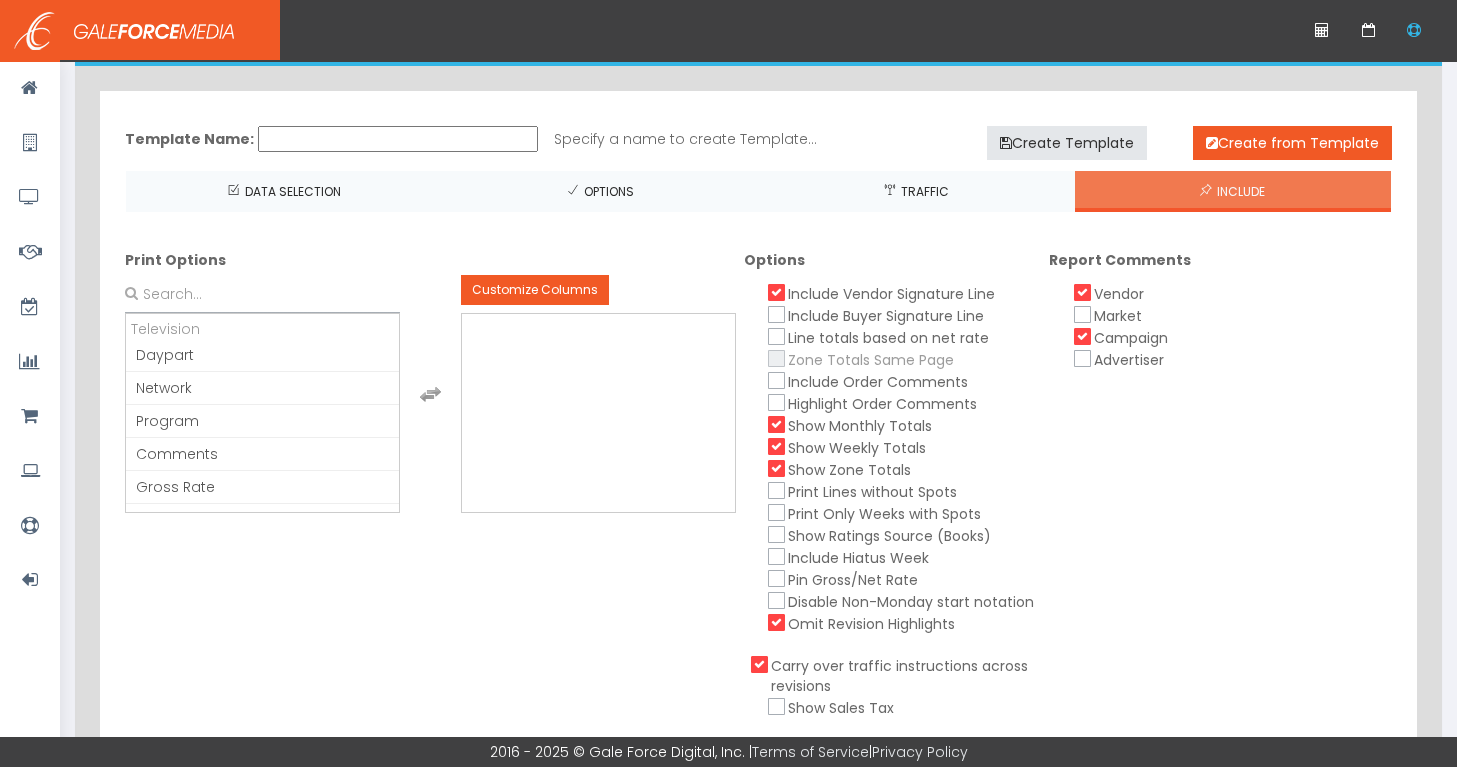 click on "Show Weekly Totals" at bounding box center [777, 446] 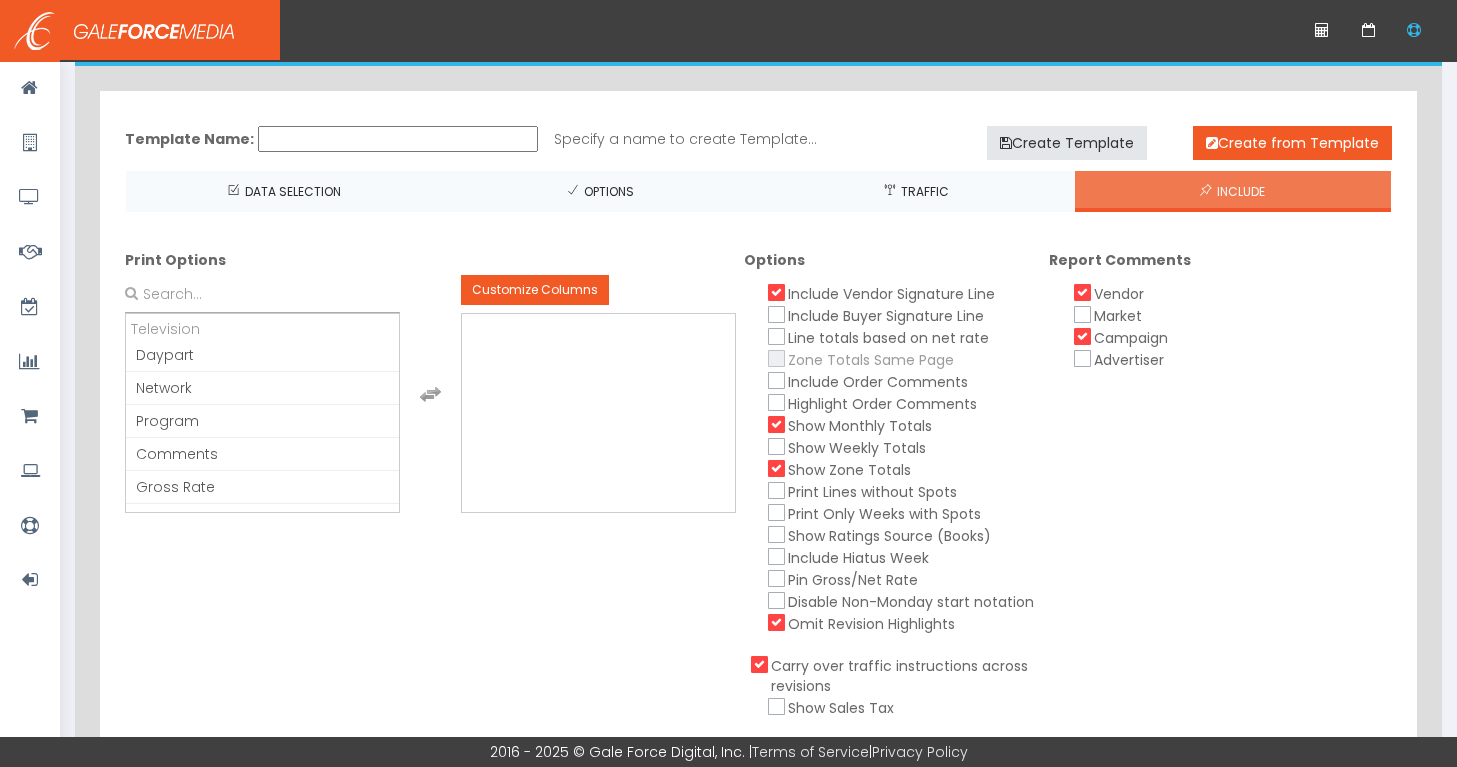 click on "Show Zone Totals" at bounding box center (777, 468) 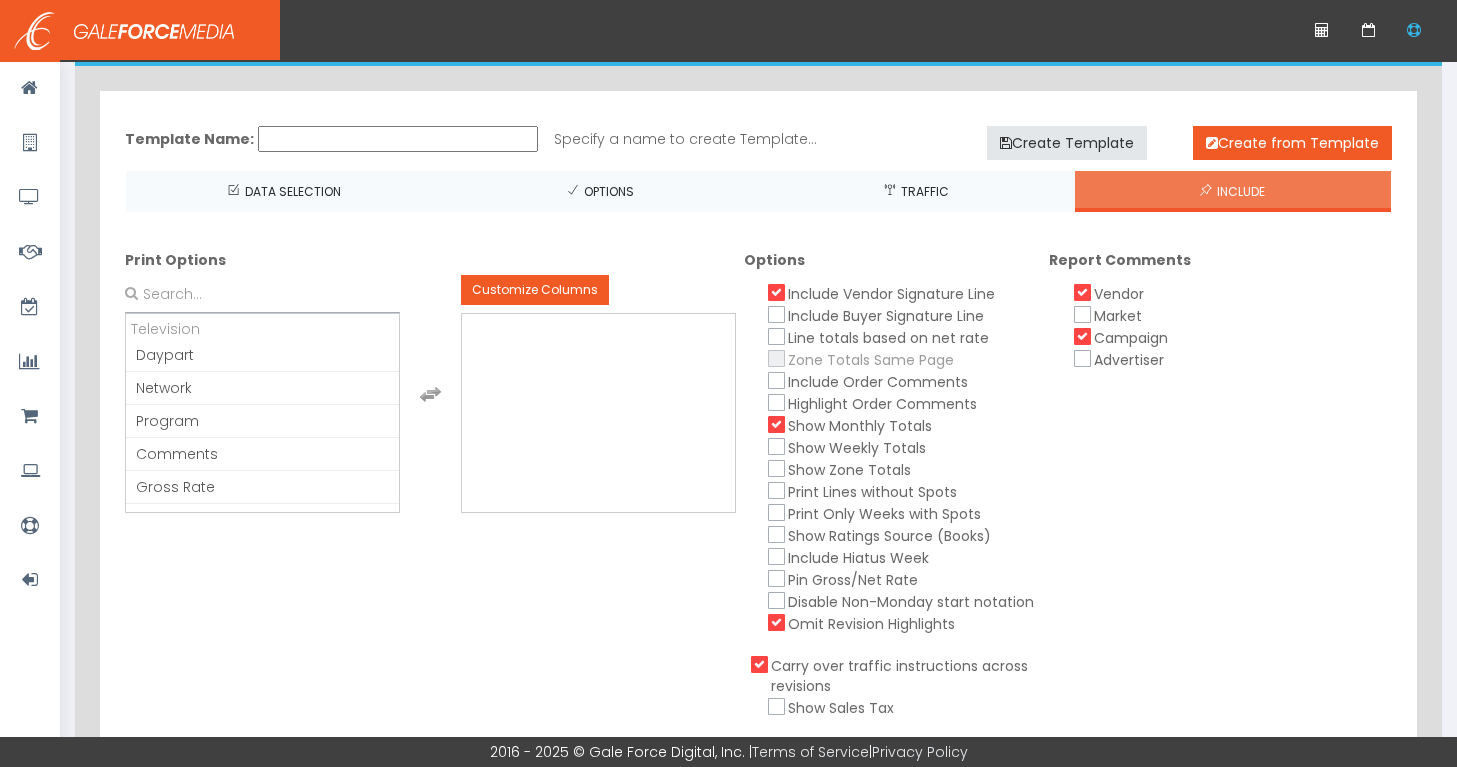 click on "Omit Revision Highlights" at bounding box center [777, 622] 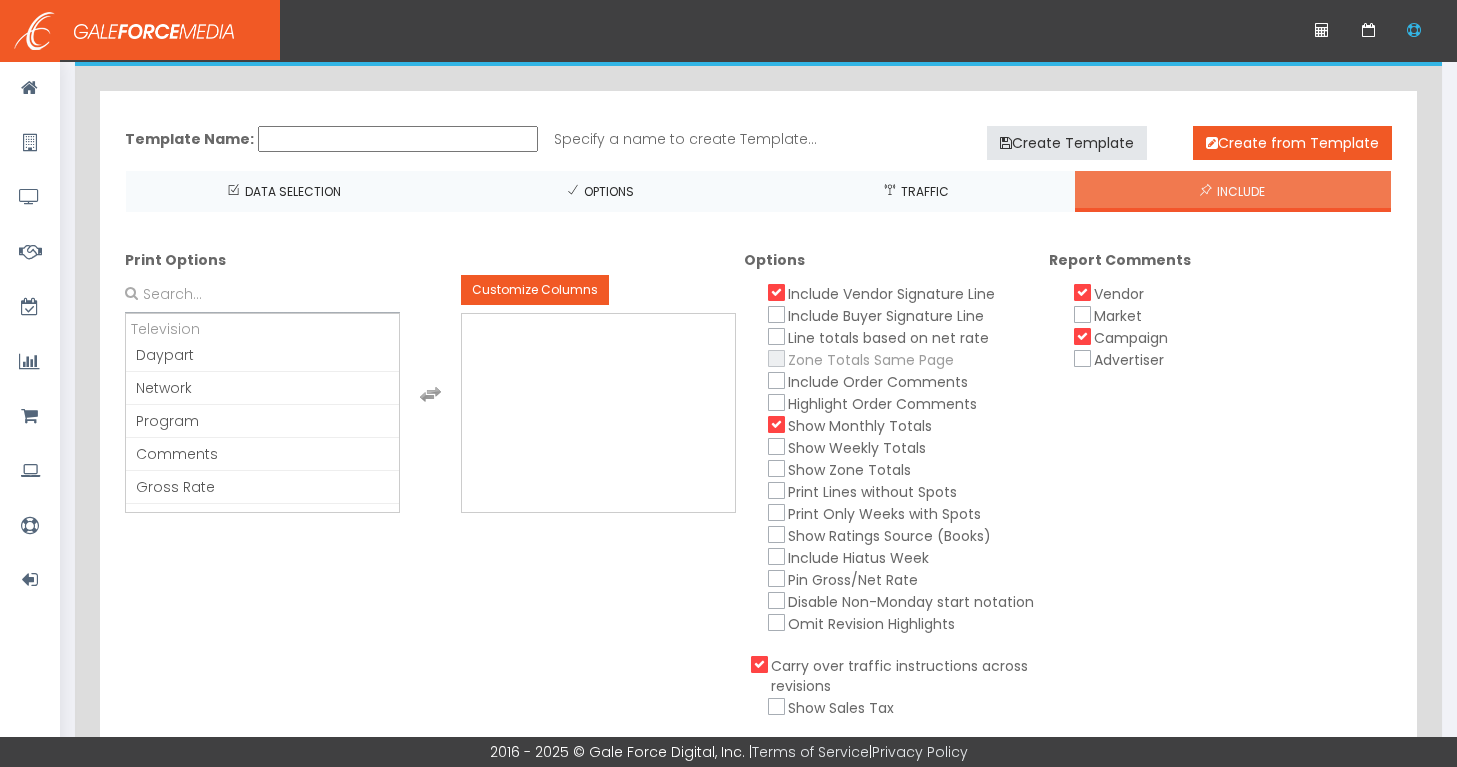 click on "Carry over traffic instructions across revisions" at bounding box center [906, 676] 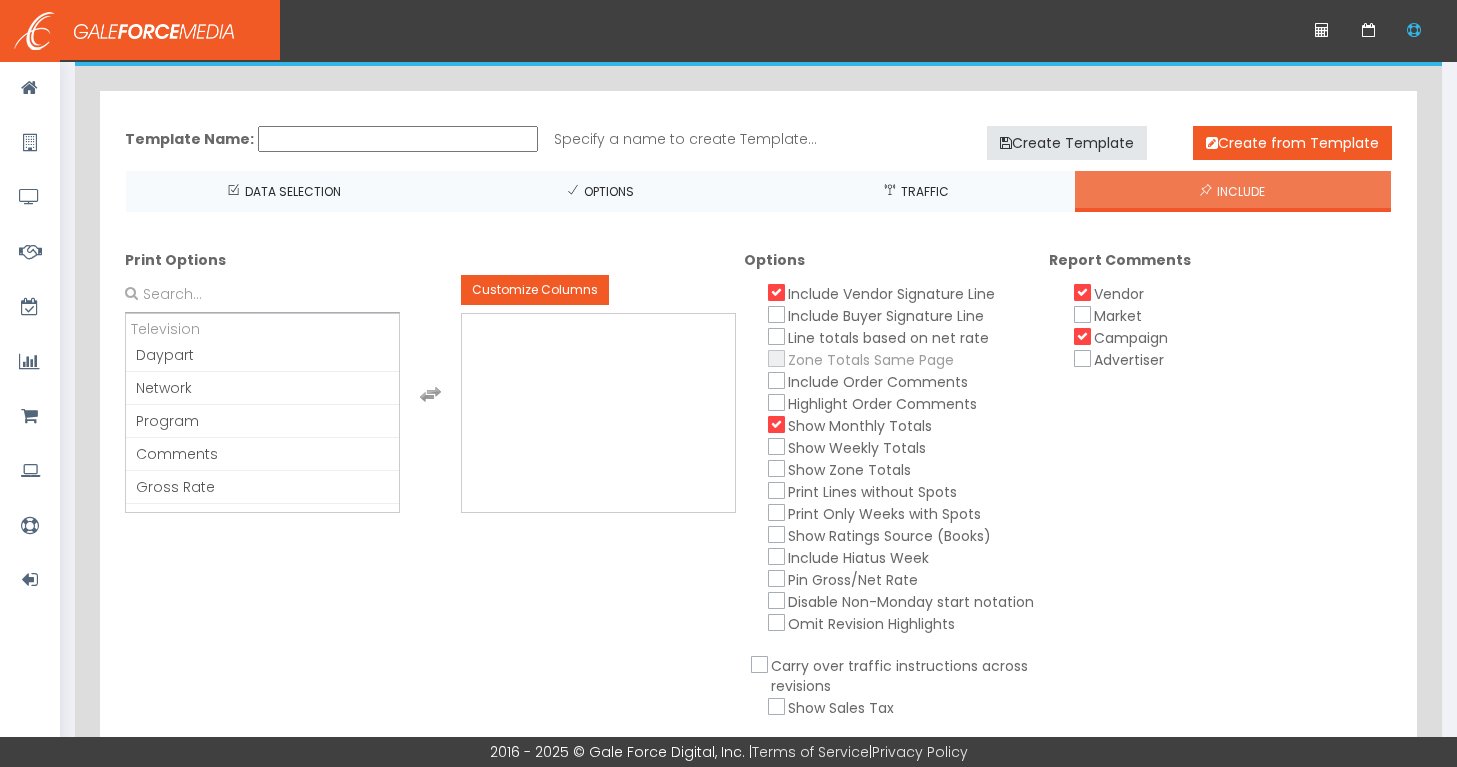 click on "Market" at bounding box center [1118, 316] 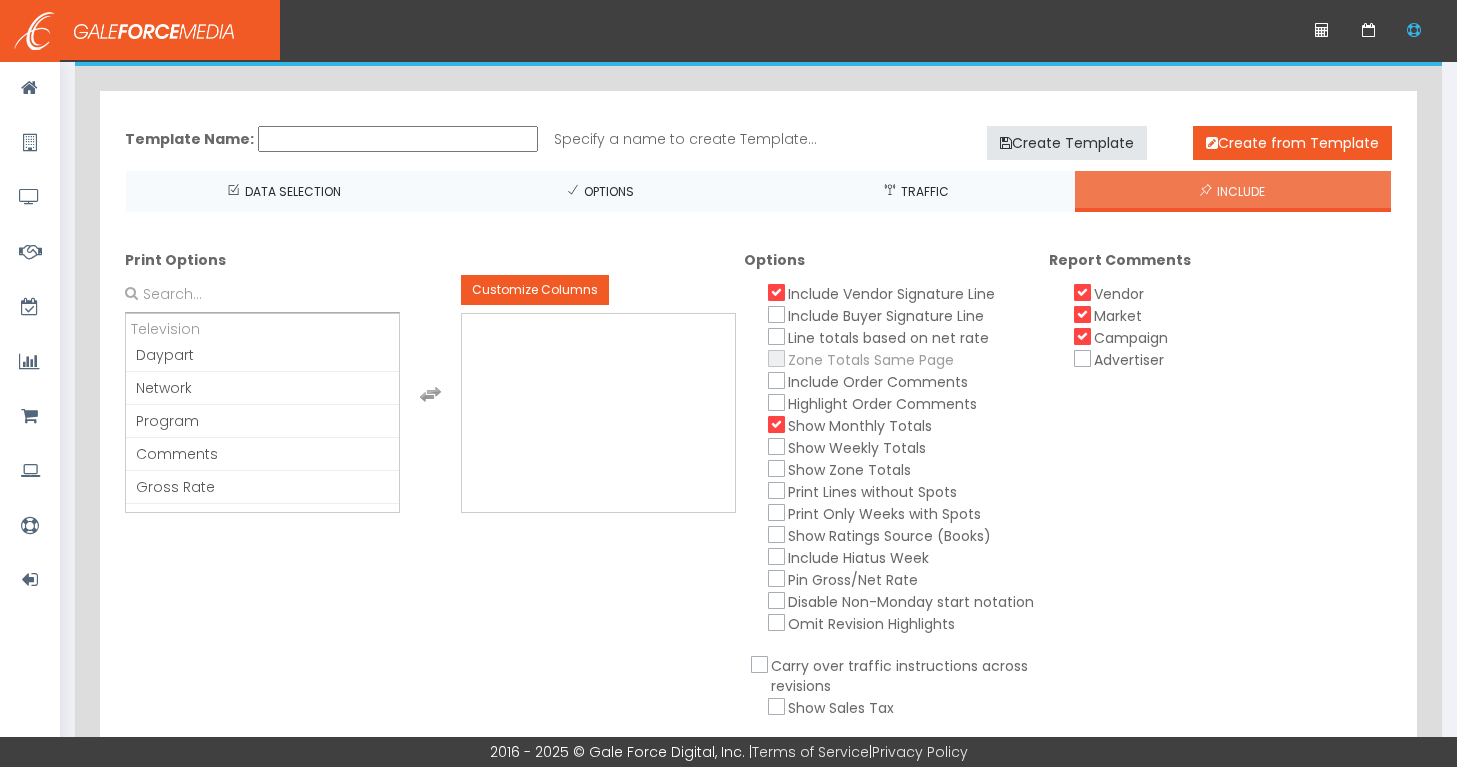 click on "Advertiser" at bounding box center [1083, 358] 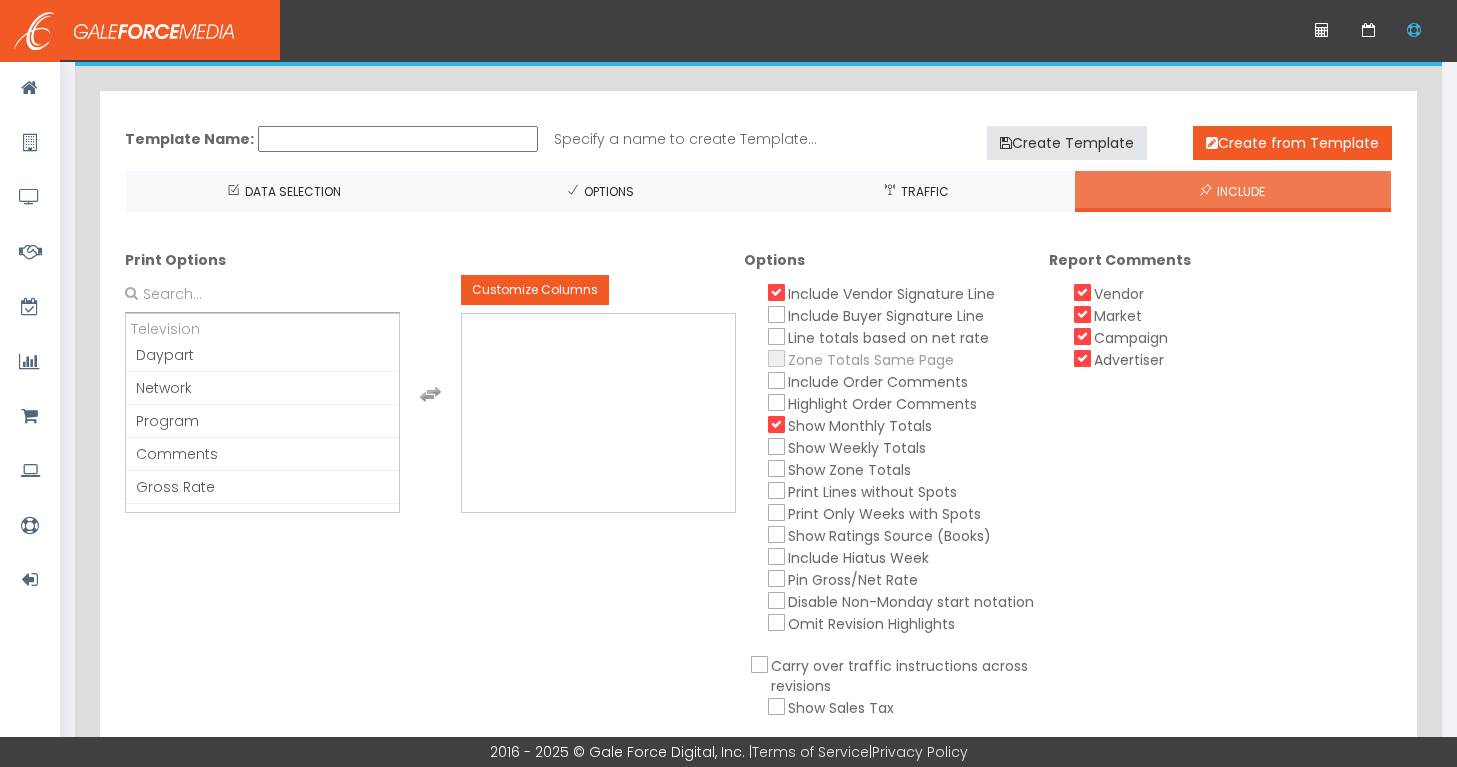 click on "Include Vendor Signature Line" at bounding box center [777, 292] 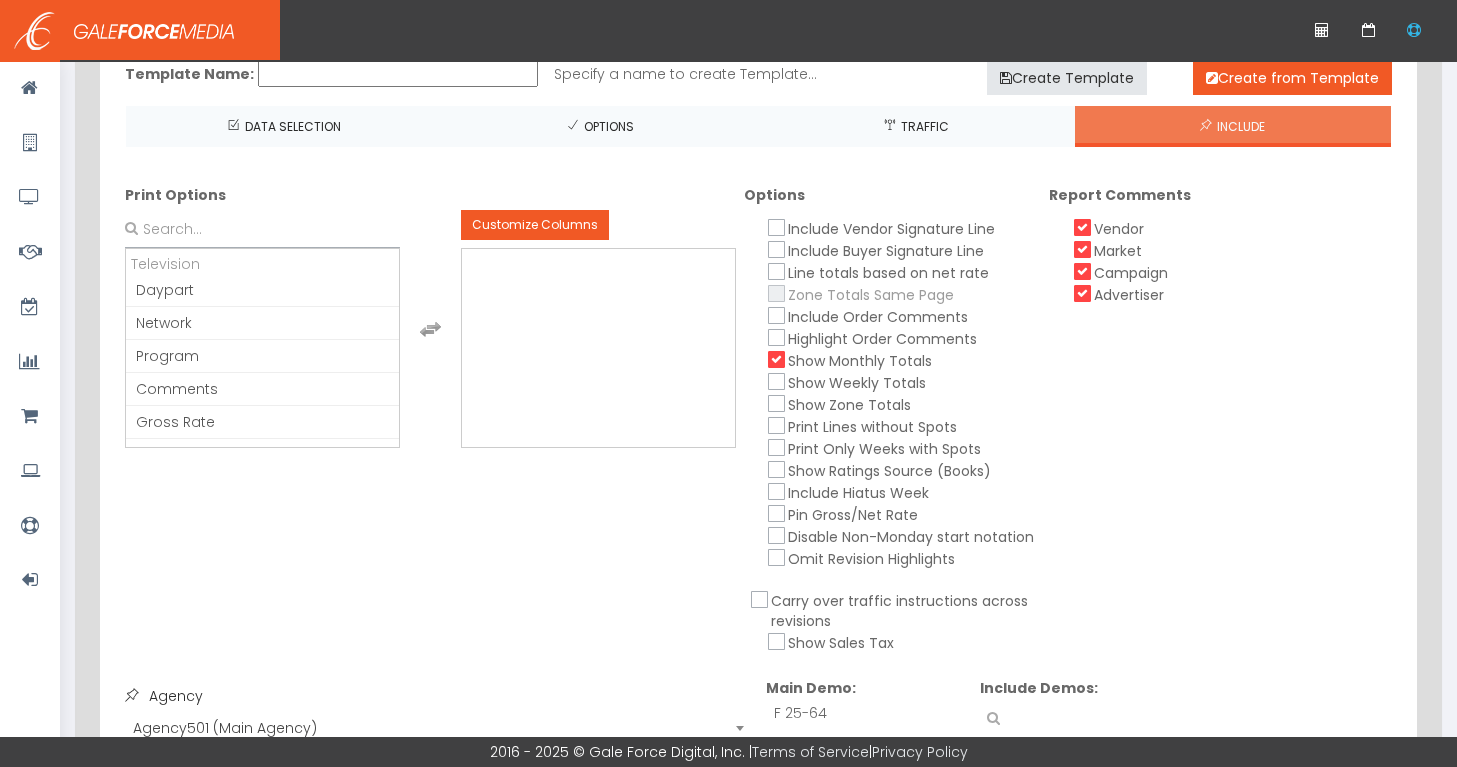 scroll, scrollTop: 186, scrollLeft: 0, axis: vertical 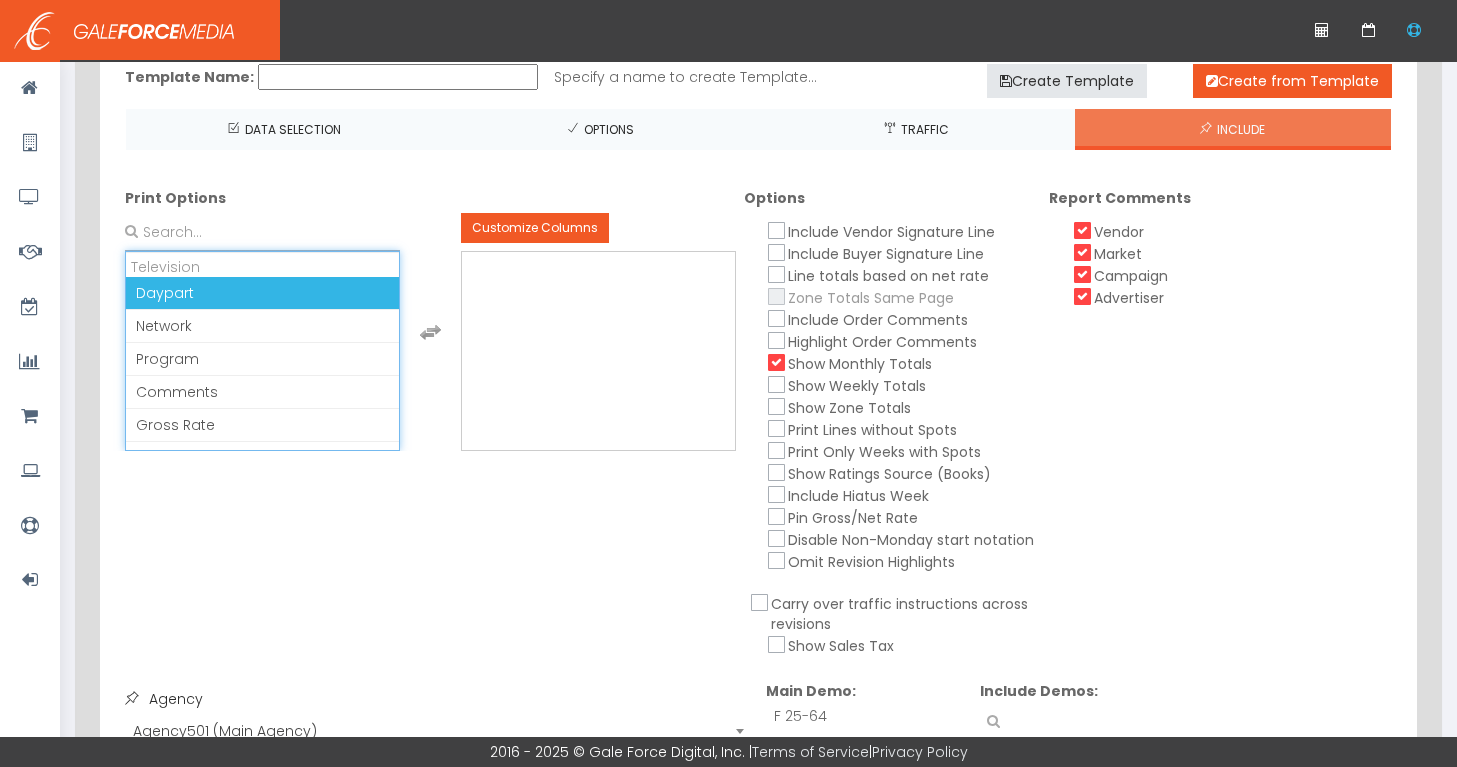 click on "Daypart" at bounding box center (262, 293) 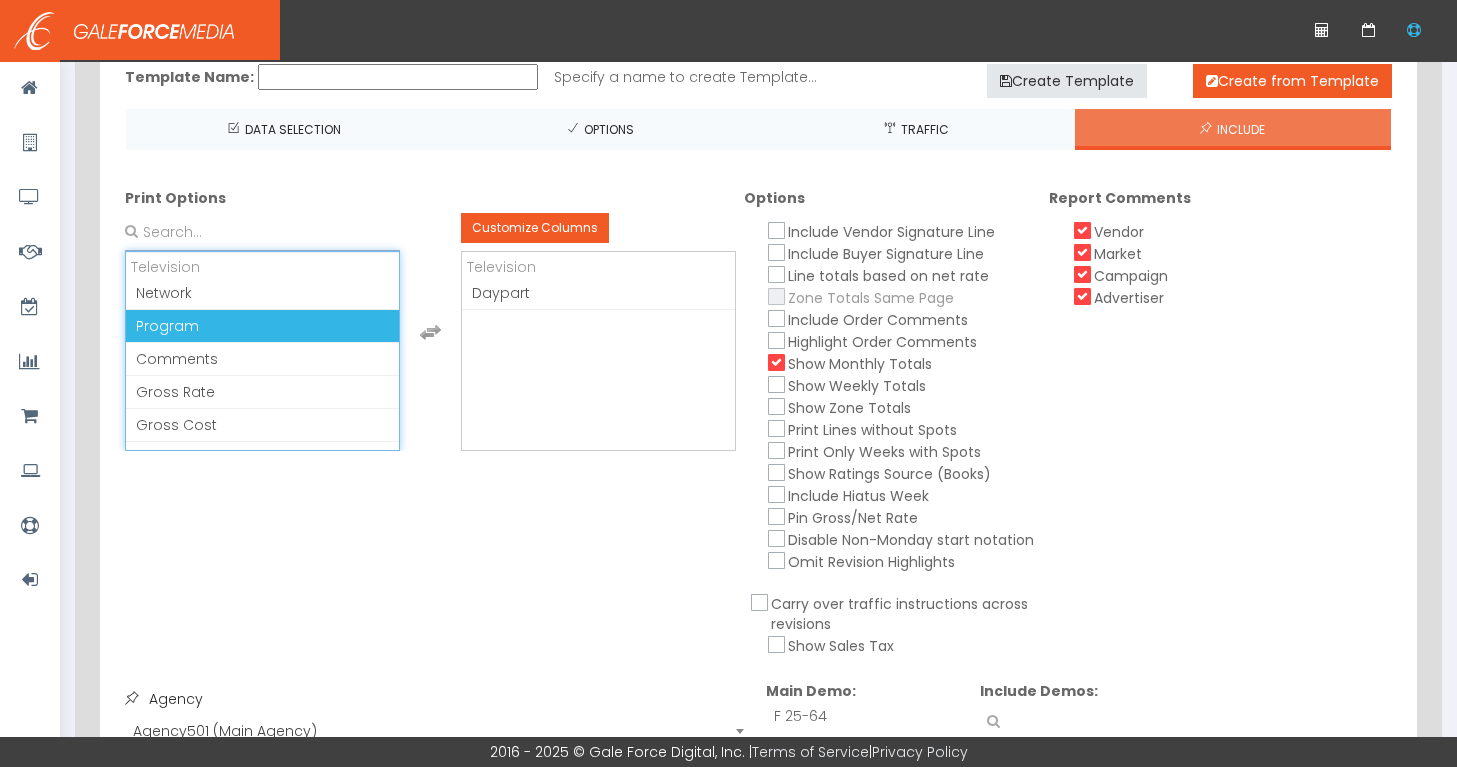 click on "Program" at bounding box center [262, 326] 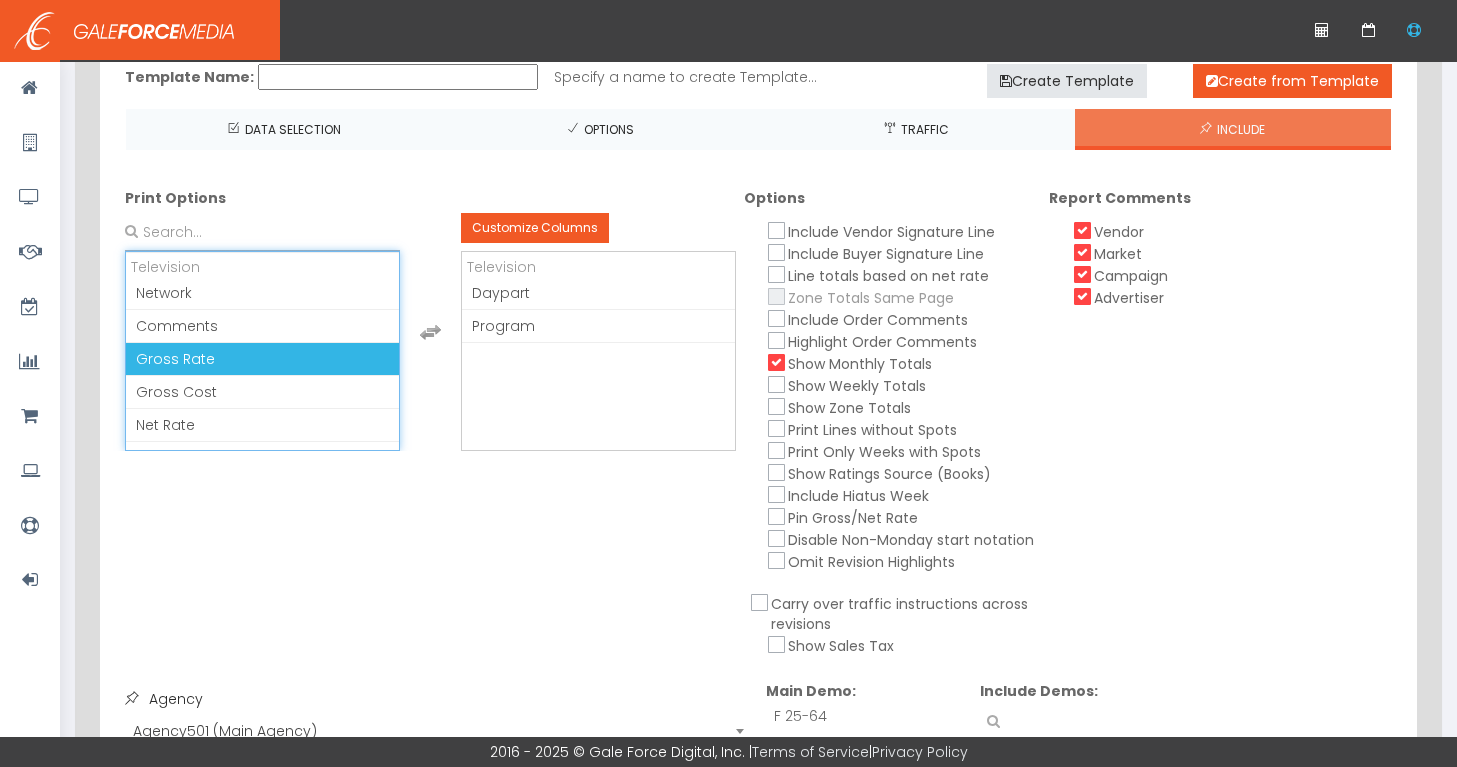 click on "Gross Rate" at bounding box center (262, 359) 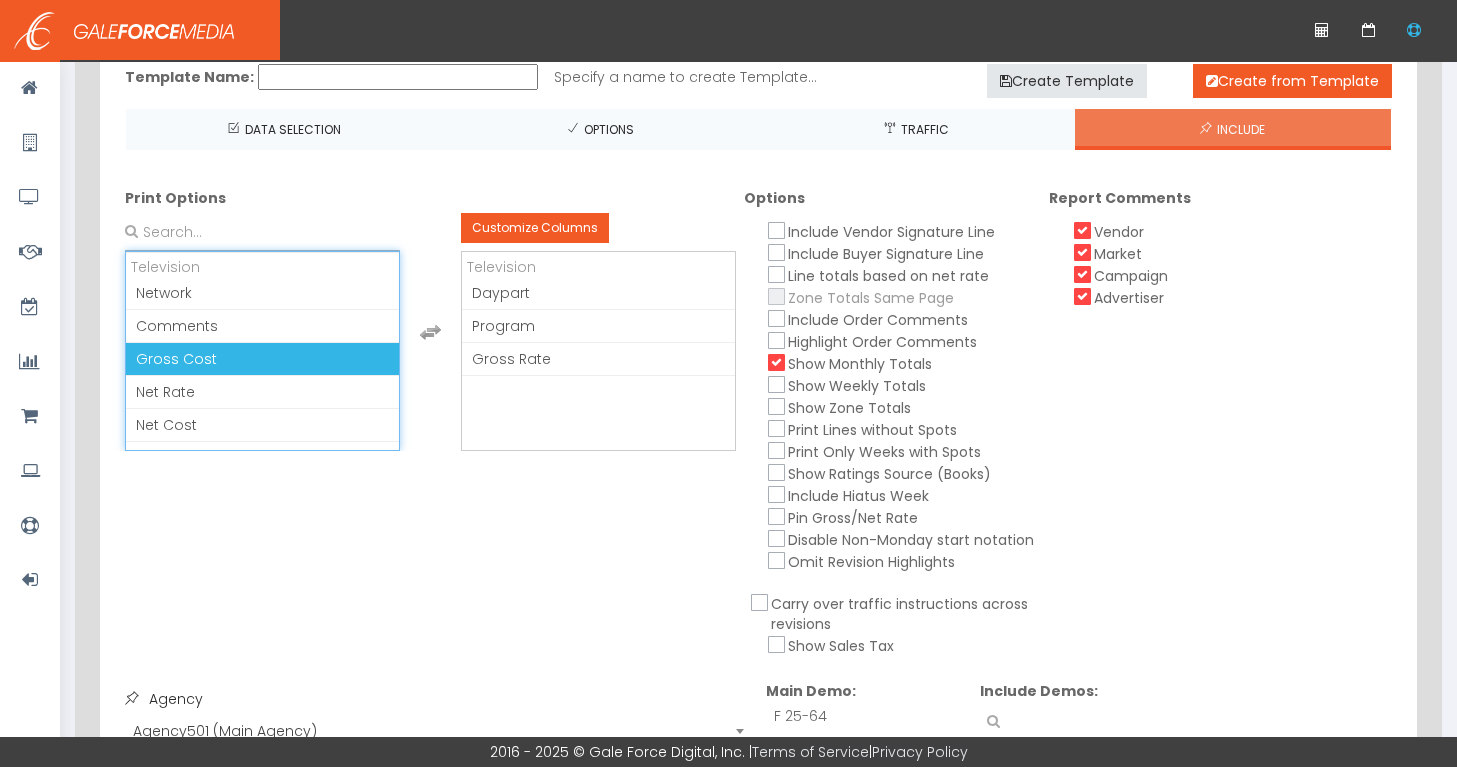 click on "Gross Cost" at bounding box center (262, 359) 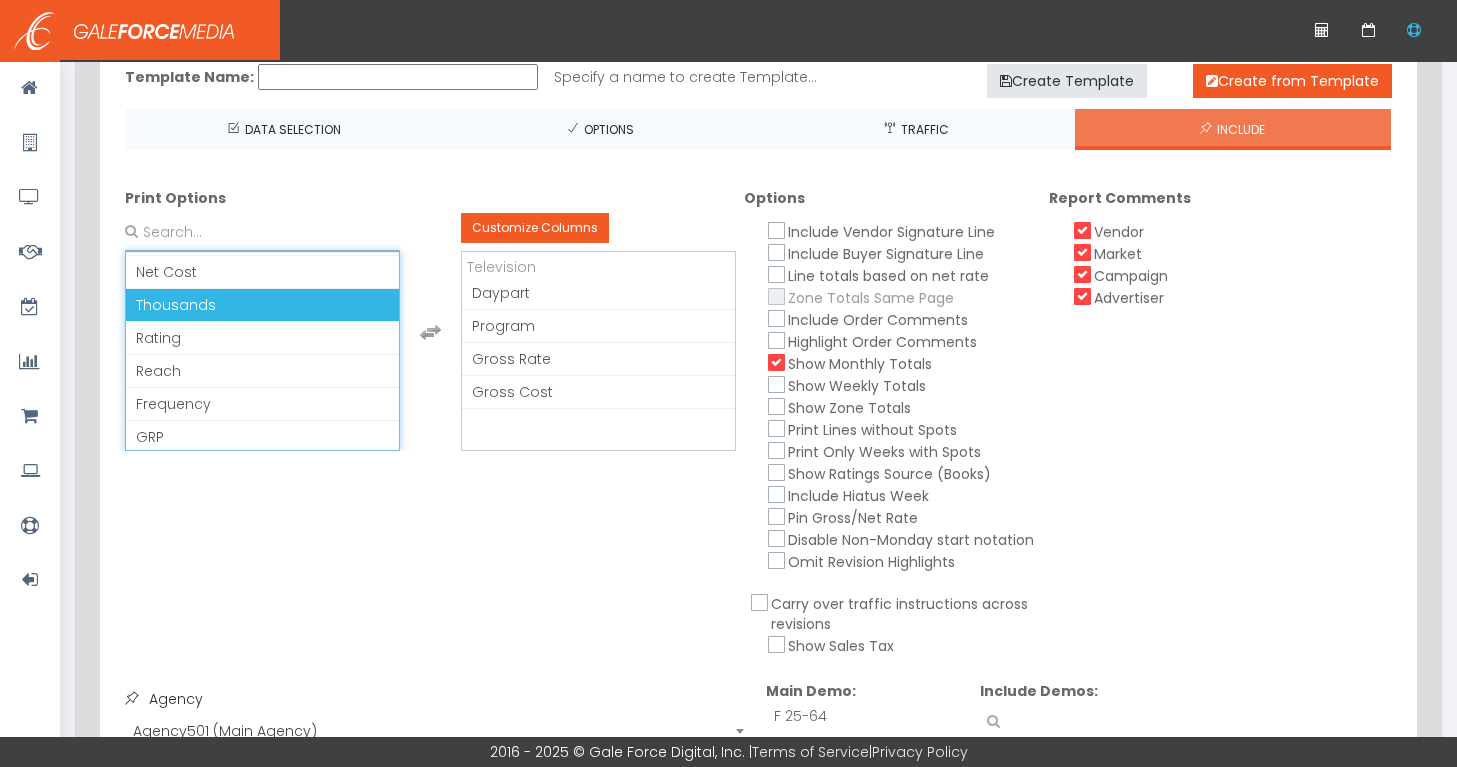 scroll, scrollTop: 123, scrollLeft: 0, axis: vertical 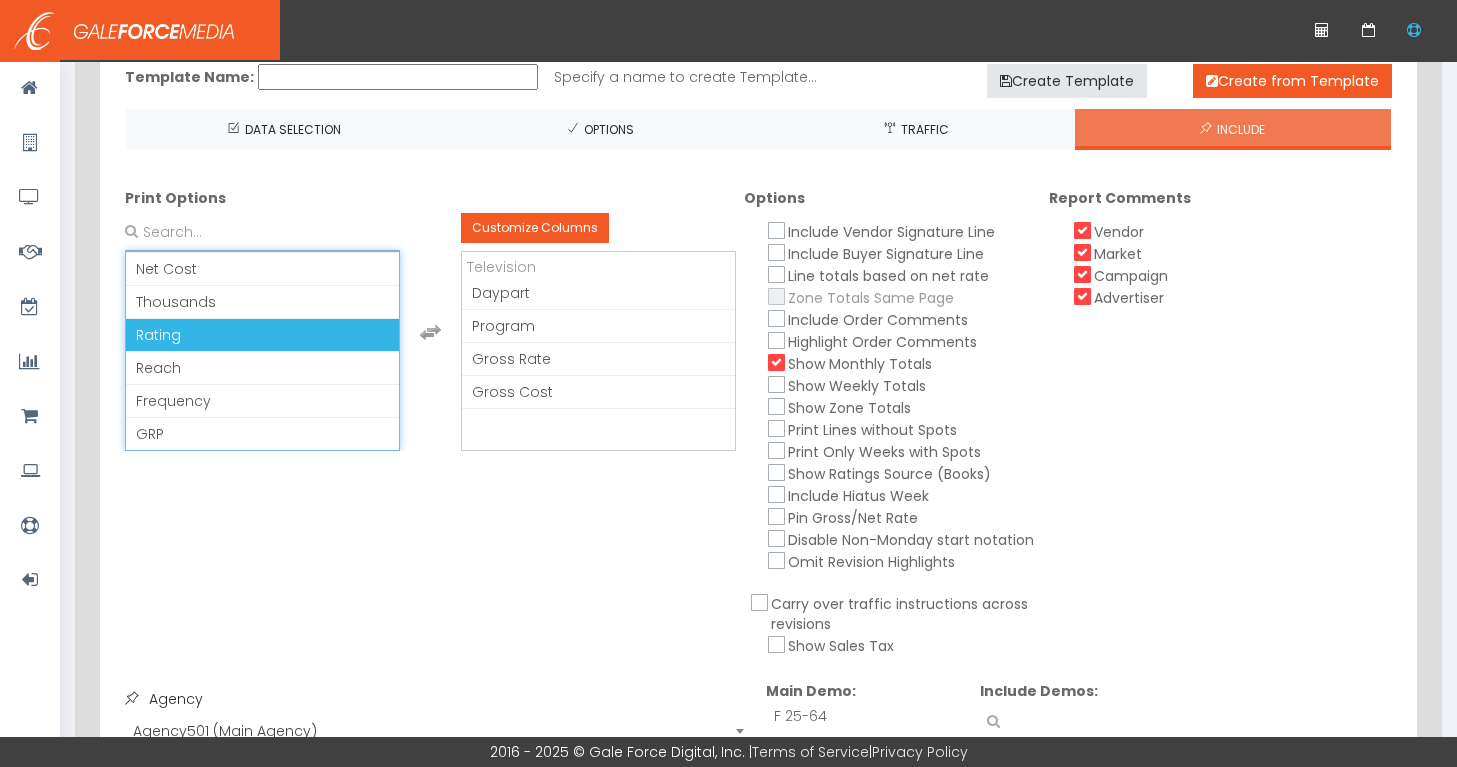 click on "Rating" at bounding box center (262, 335) 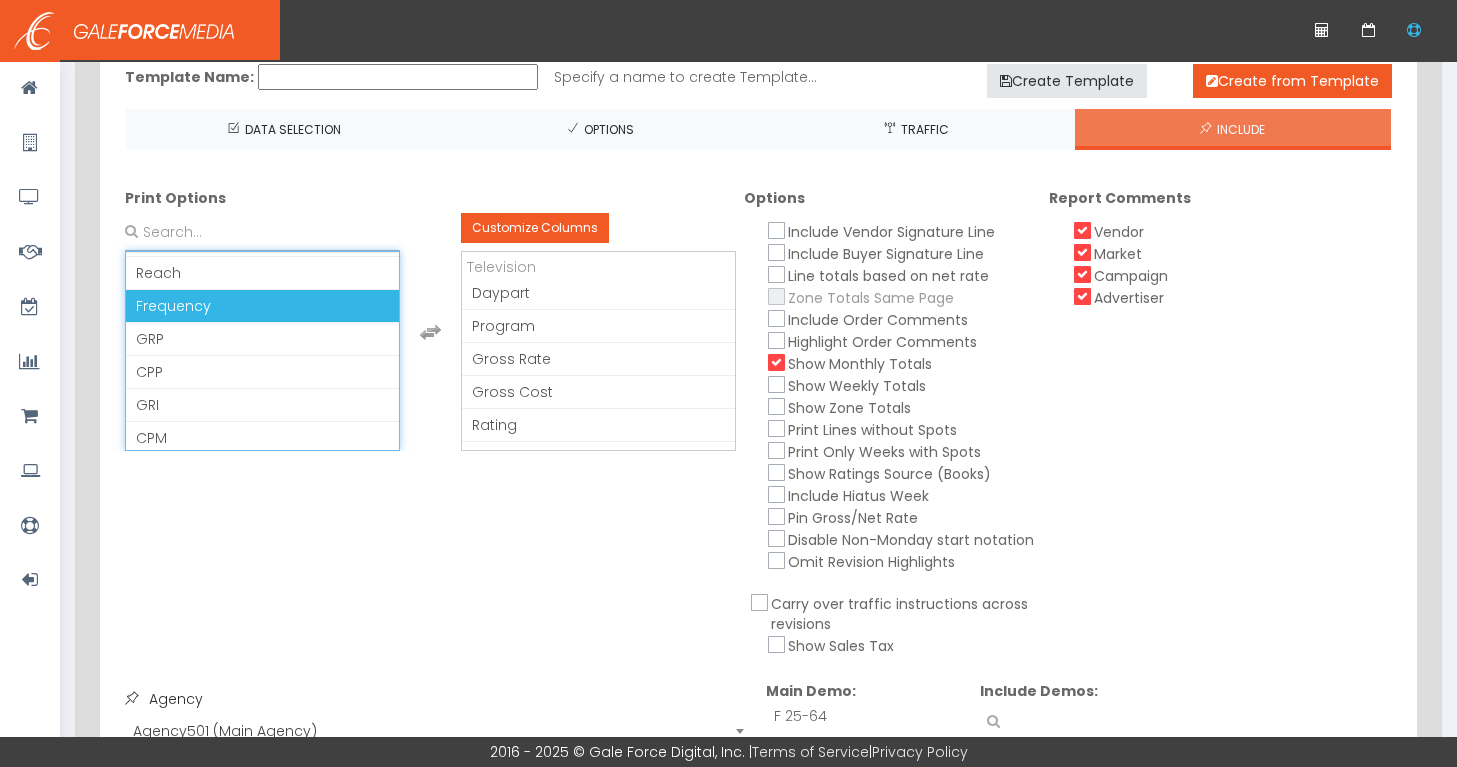 scroll, scrollTop: 187, scrollLeft: 0, axis: vertical 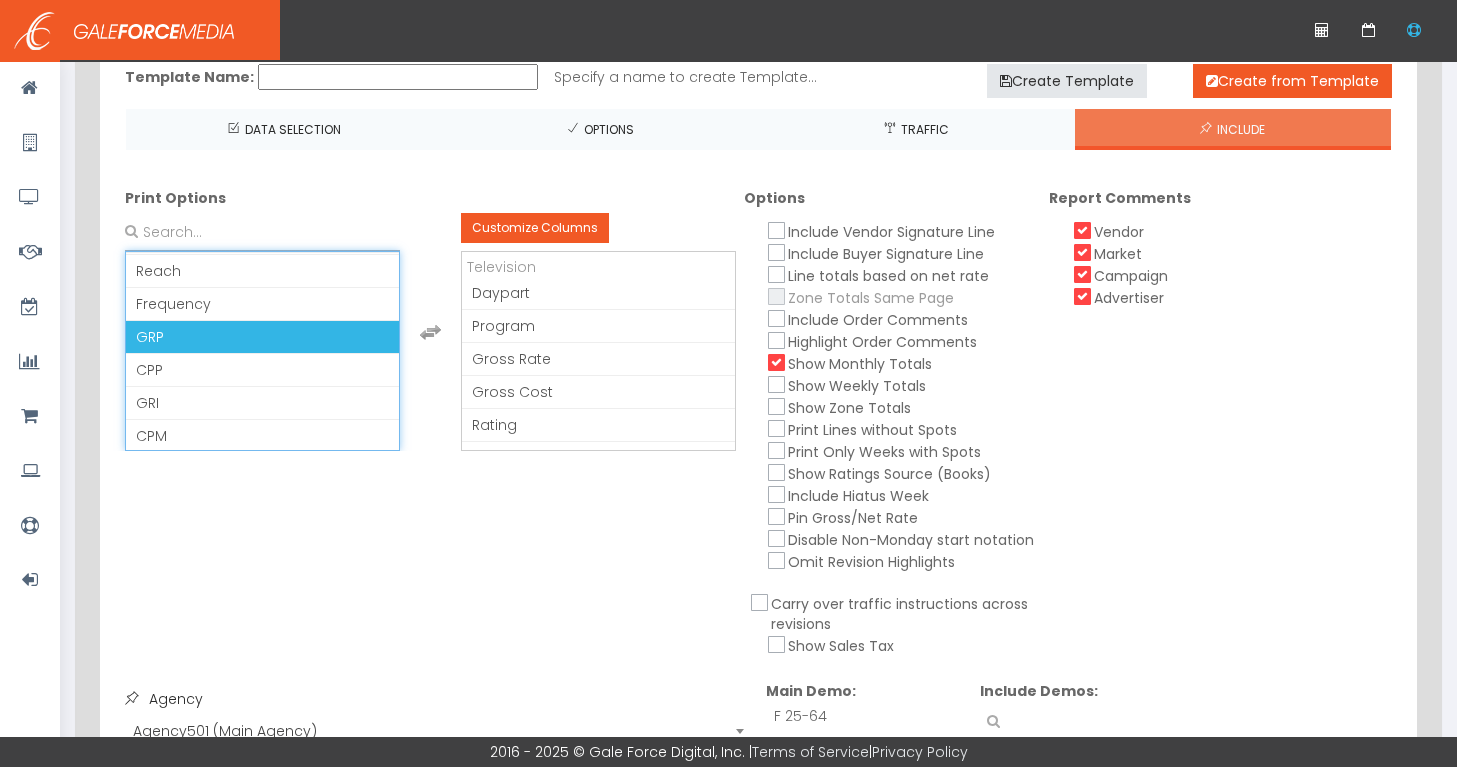 click on "GRP" at bounding box center [262, 337] 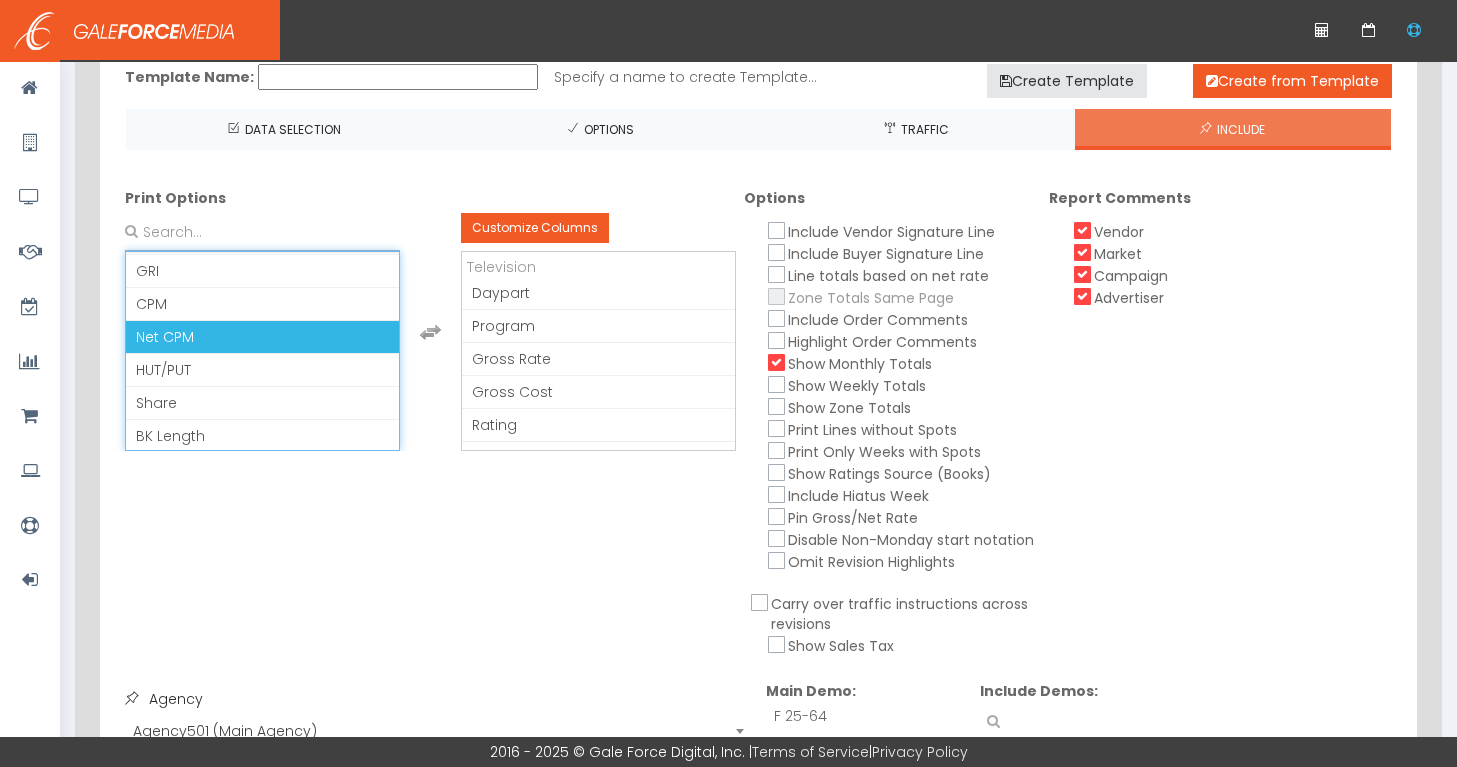 scroll, scrollTop: 289, scrollLeft: 0, axis: vertical 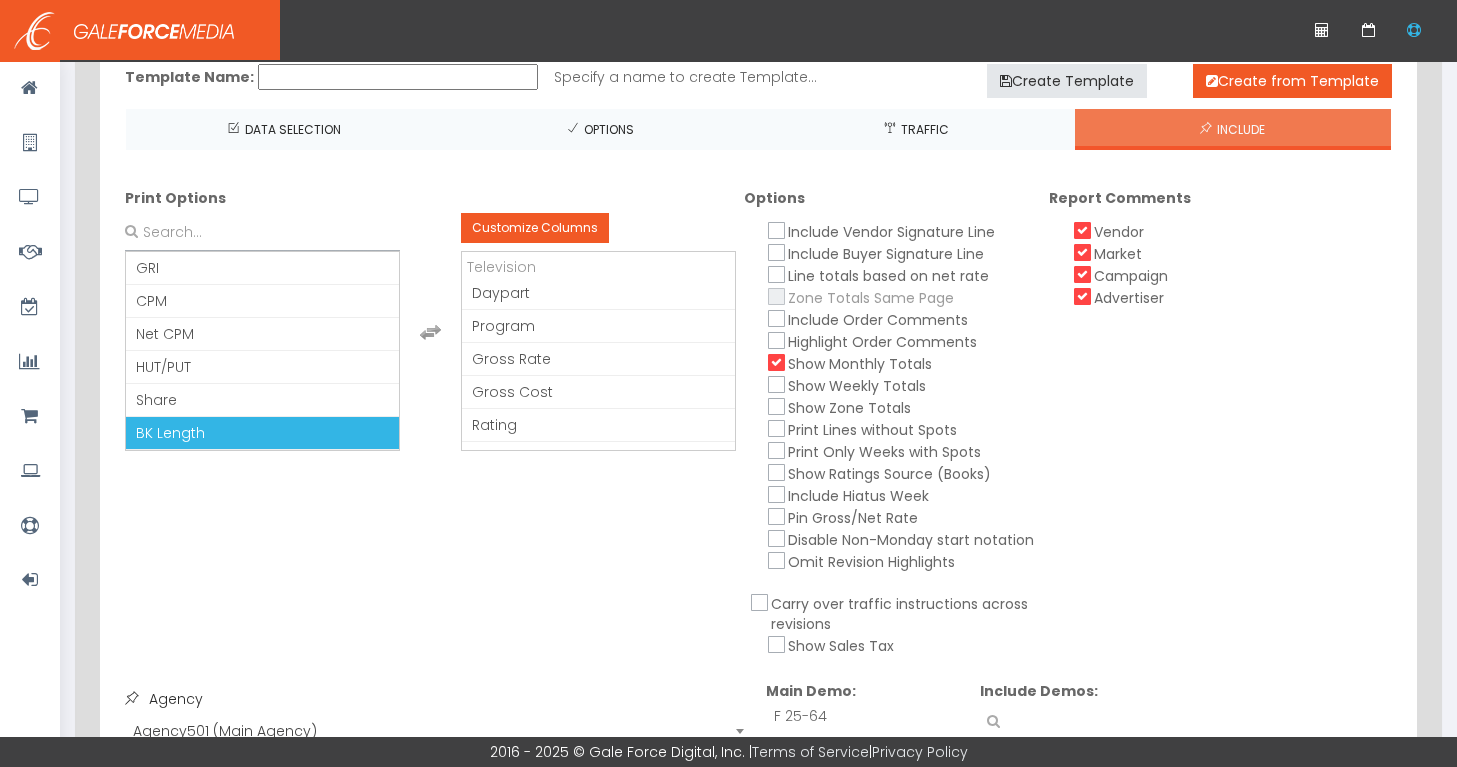 click on "Print Options   Please select a Media Type...   Daypart Network Program Comments Gross Rate Gross Cost Net Rate Net Cost Thousands Rating Reach Frequency GRP CPP GRI CPM Net CPM HUT/PUT Share BK Length Television Daypart Network Program Comments Gross Rate Gross Cost Net Rate Net Cost Thousands Rating Reach Frequency GRP CPP GRI CPM Net CPM HUT/PUT Share BK Length Customize Columns   Television Daypart Network Program Comments Gross Rate Gross Cost Net Rate Net Cost Thousands Rating Reach Frequency GRP CPP GRI CPM Net CPM HUT/PUT Share BK Length     Options       Include Vendor Signature Line      Include Buyer Signature Line      Line totals based on net rate      Zone Totals Same Page      Include Order Comments      Highlight Order Comments      Show Monthly Totals      Show Weekly Totals      Show Zone Totals      Print Lines without Spots      Print Only Weeks with Spots      Show Ratings Source (Books)      Include Hiatus Week      Pin Gross/Net Rate      Disable Non-Monday start notation" at bounding box center [759, 434] 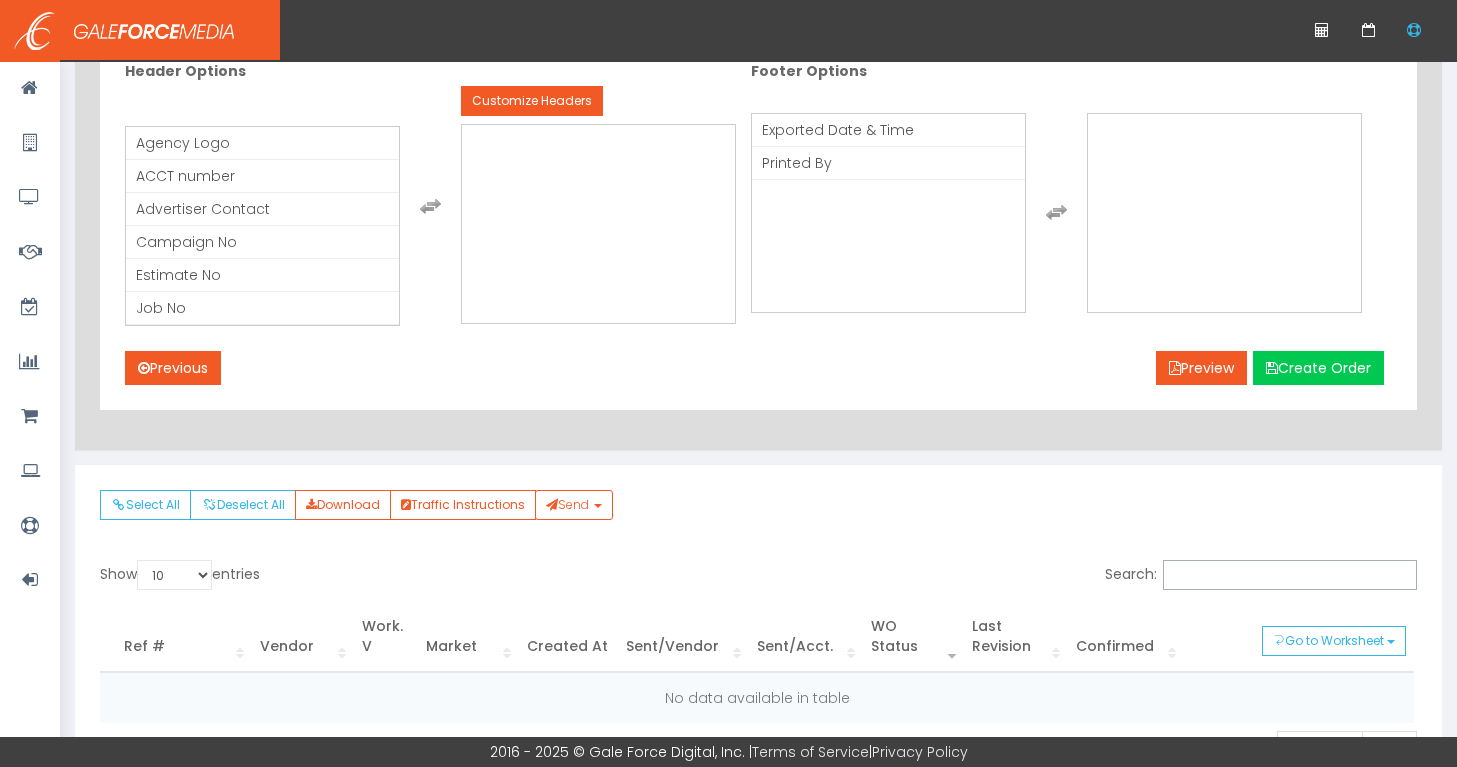 scroll, scrollTop: 865, scrollLeft: 0, axis: vertical 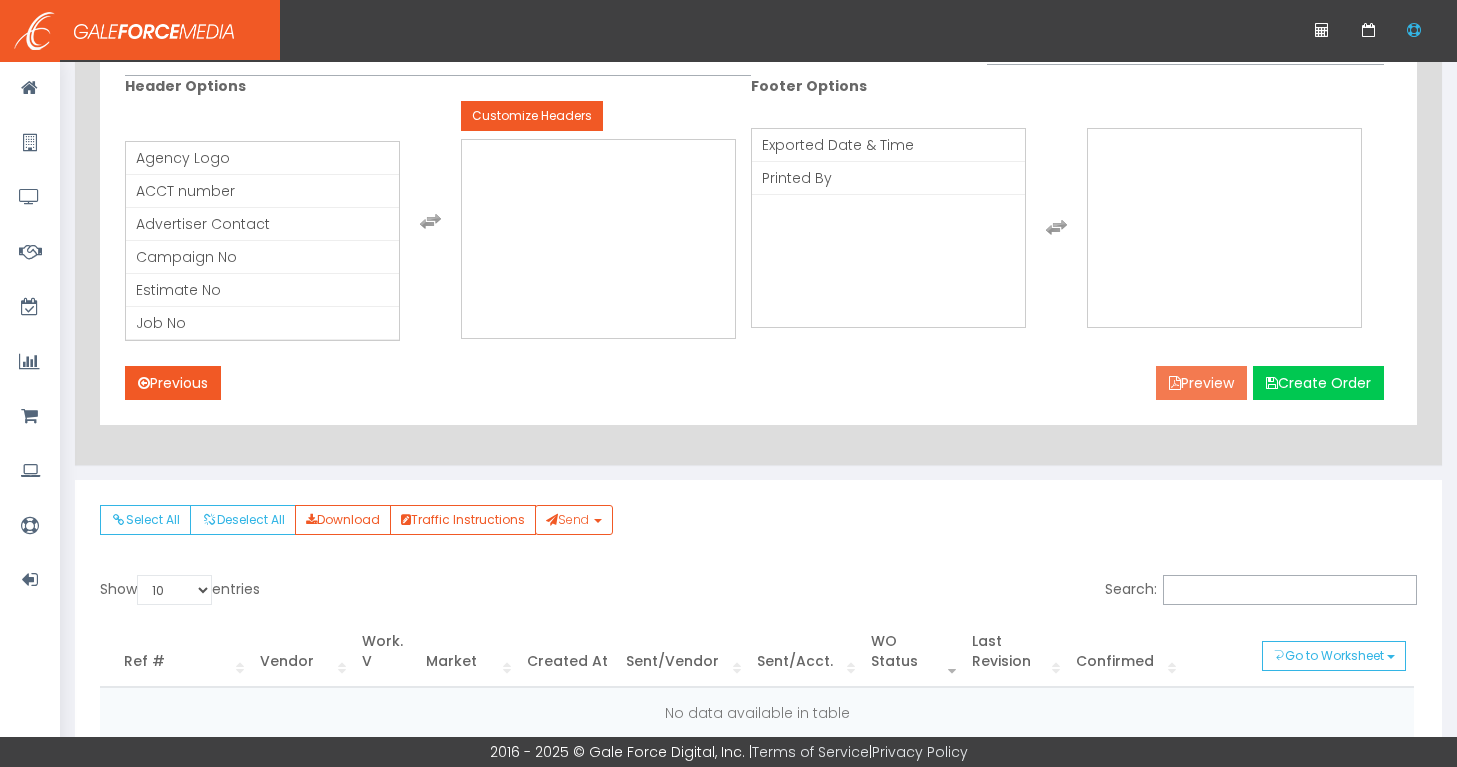 click on "Preview" at bounding box center (1201, 383) 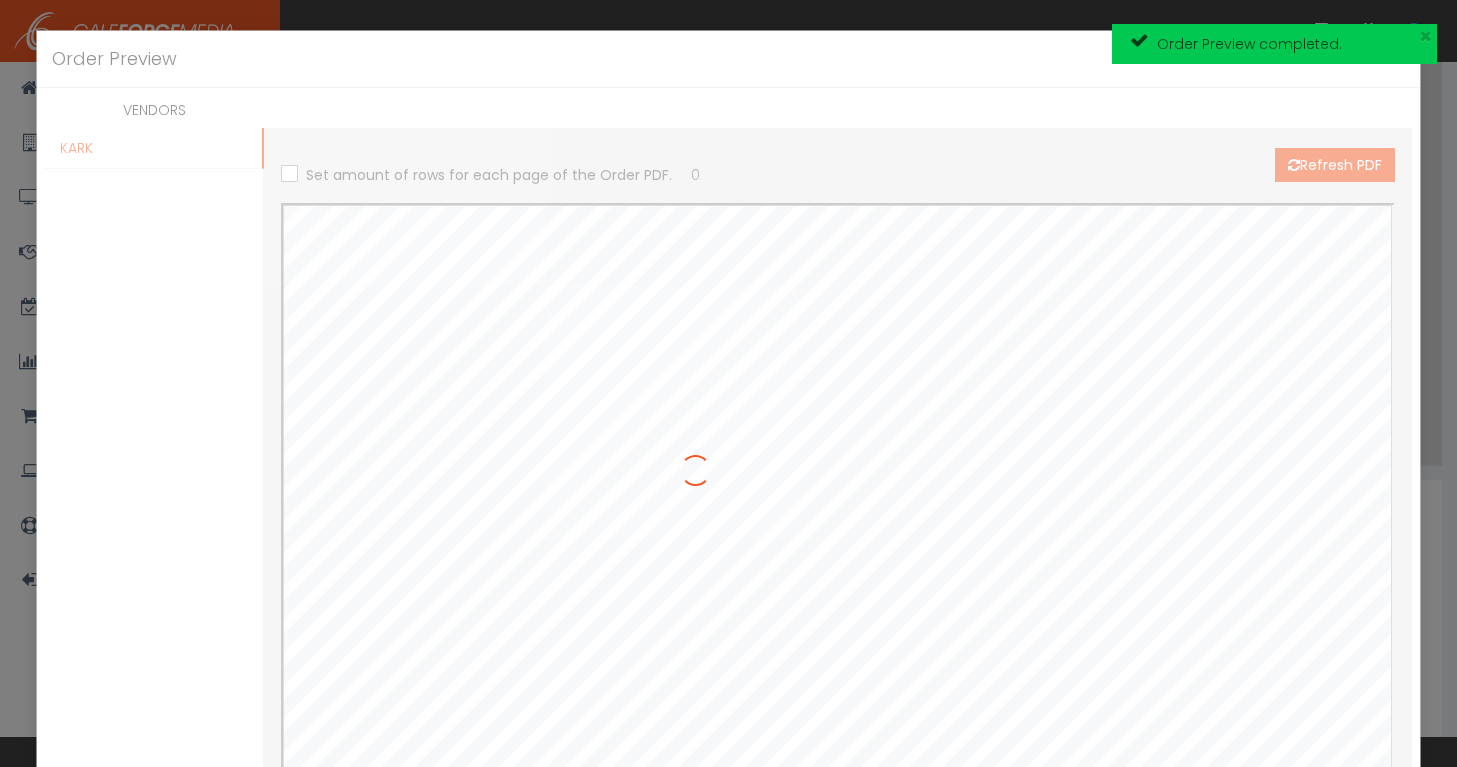 scroll, scrollTop: 0, scrollLeft: 0, axis: both 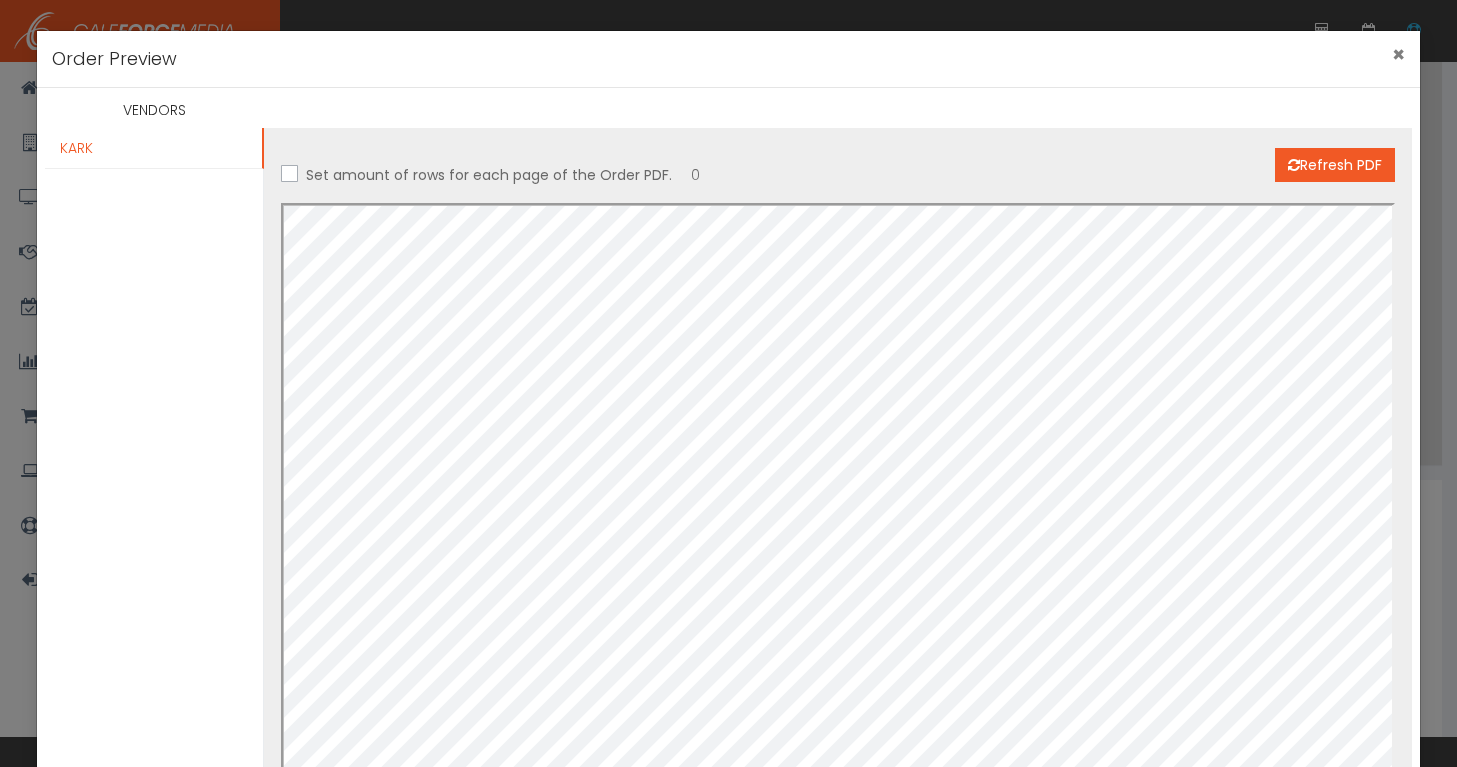 click on "×" at bounding box center [1398, 54] 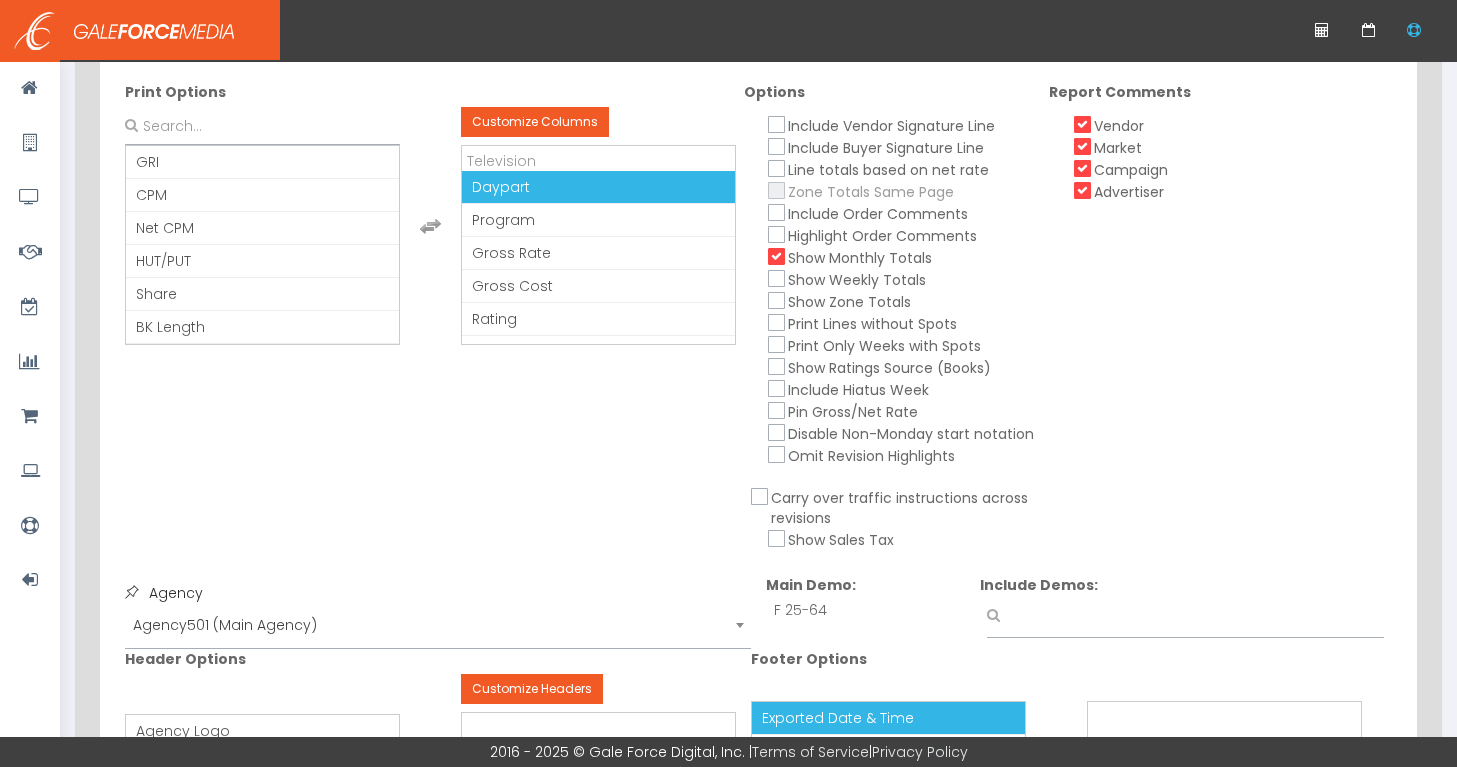 scroll, scrollTop: 223, scrollLeft: 0, axis: vertical 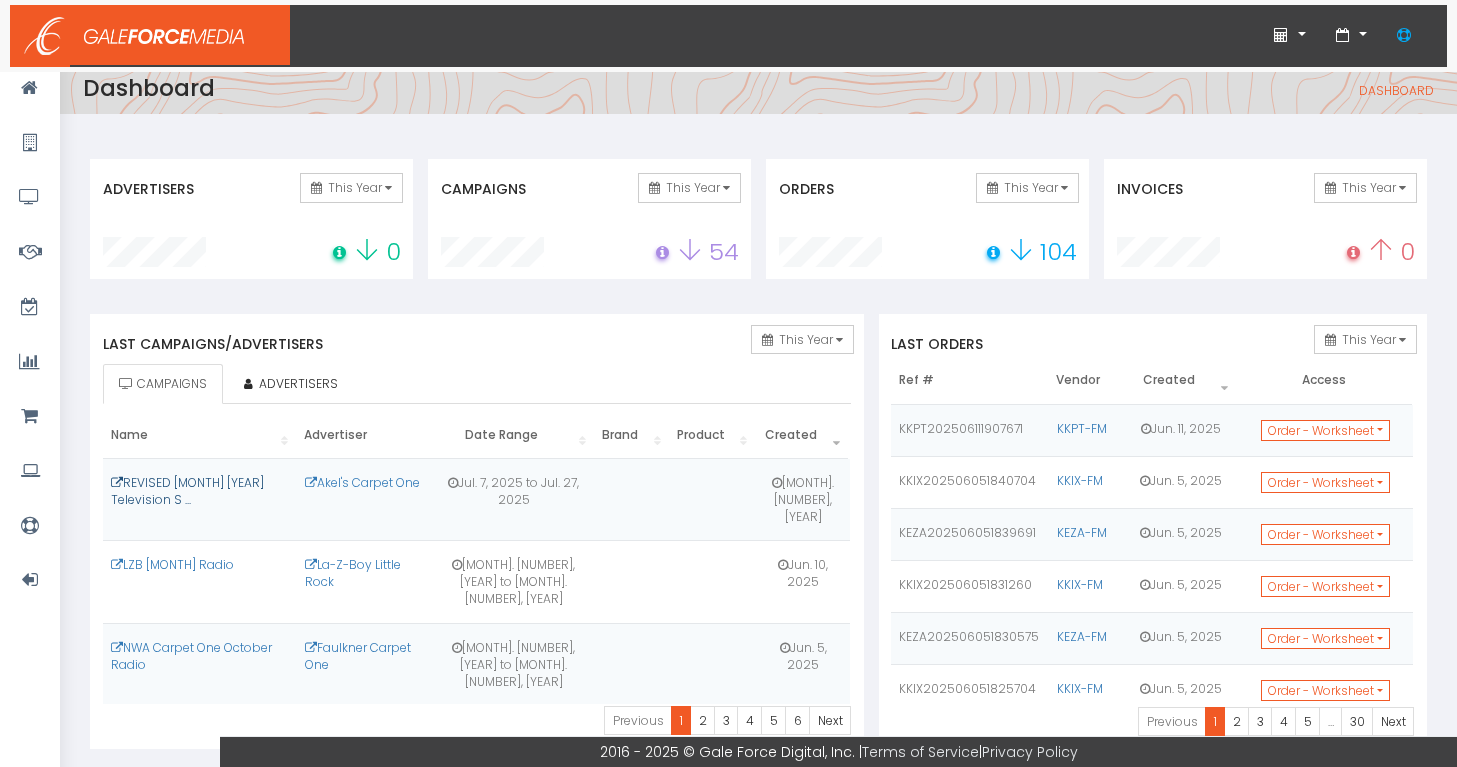 click on "REVISED [MONTH] [YEAR] Television S ..." at bounding box center [187, 491] 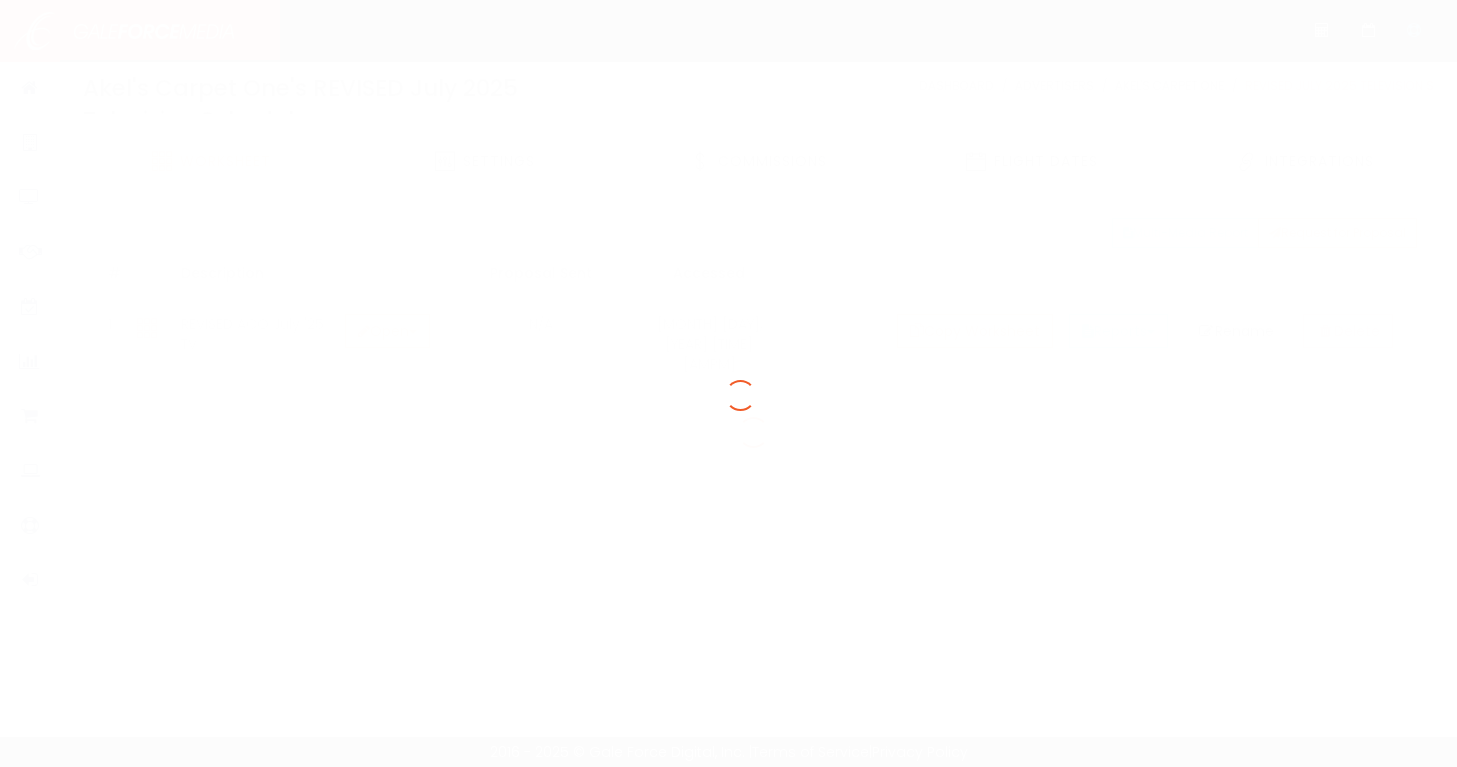scroll, scrollTop: 0, scrollLeft: 0, axis: both 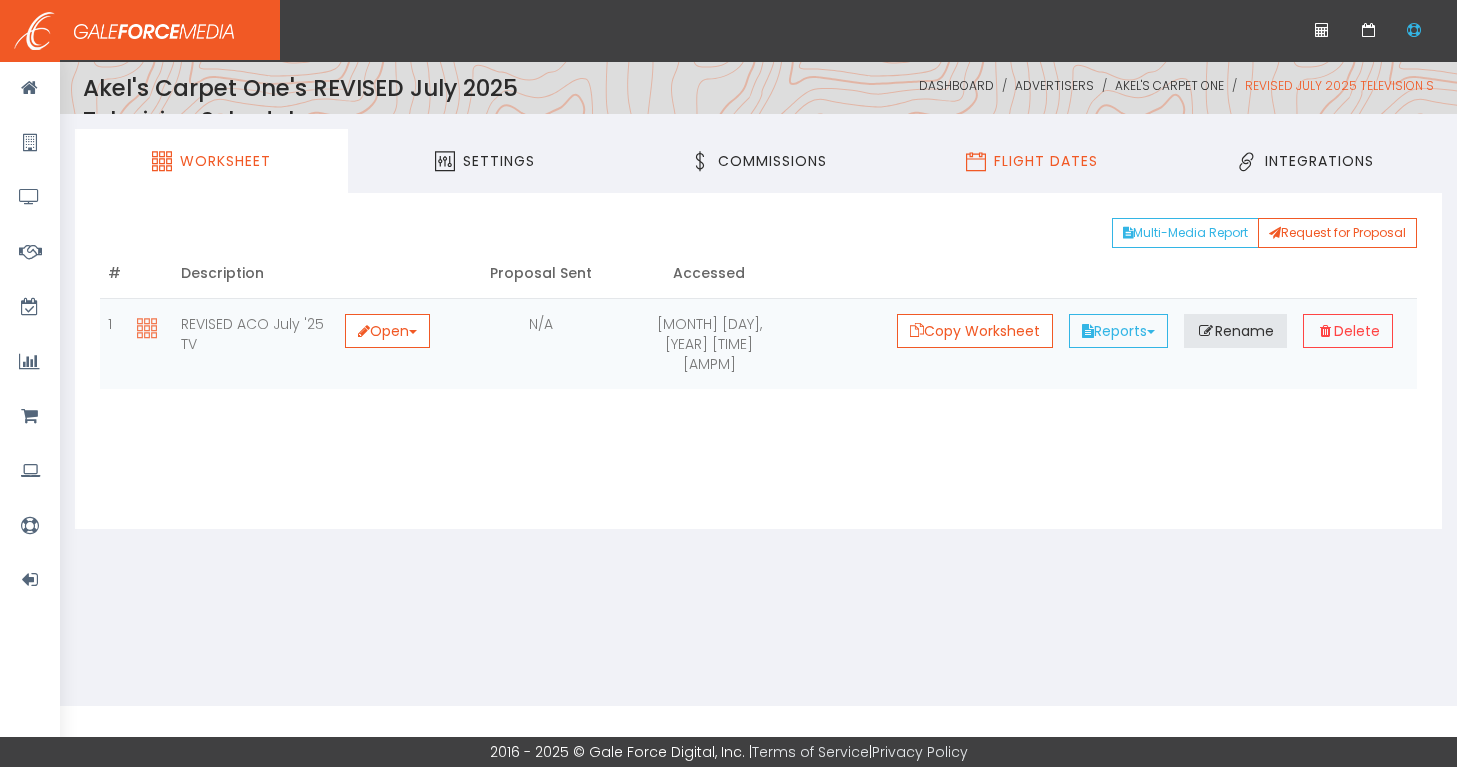 click on "Flight Dates" at bounding box center (1031, 161) 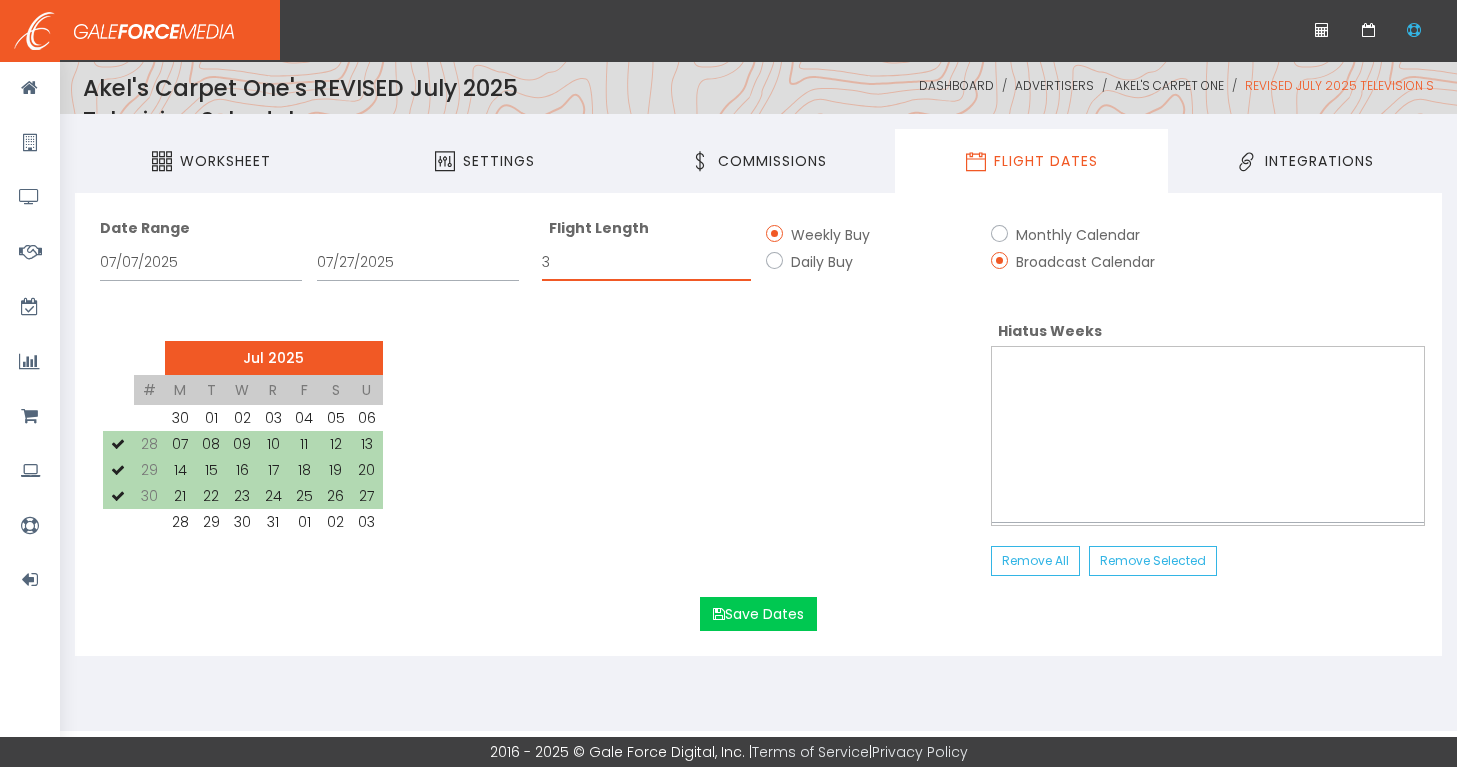 click on "3" at bounding box center (647, 262) 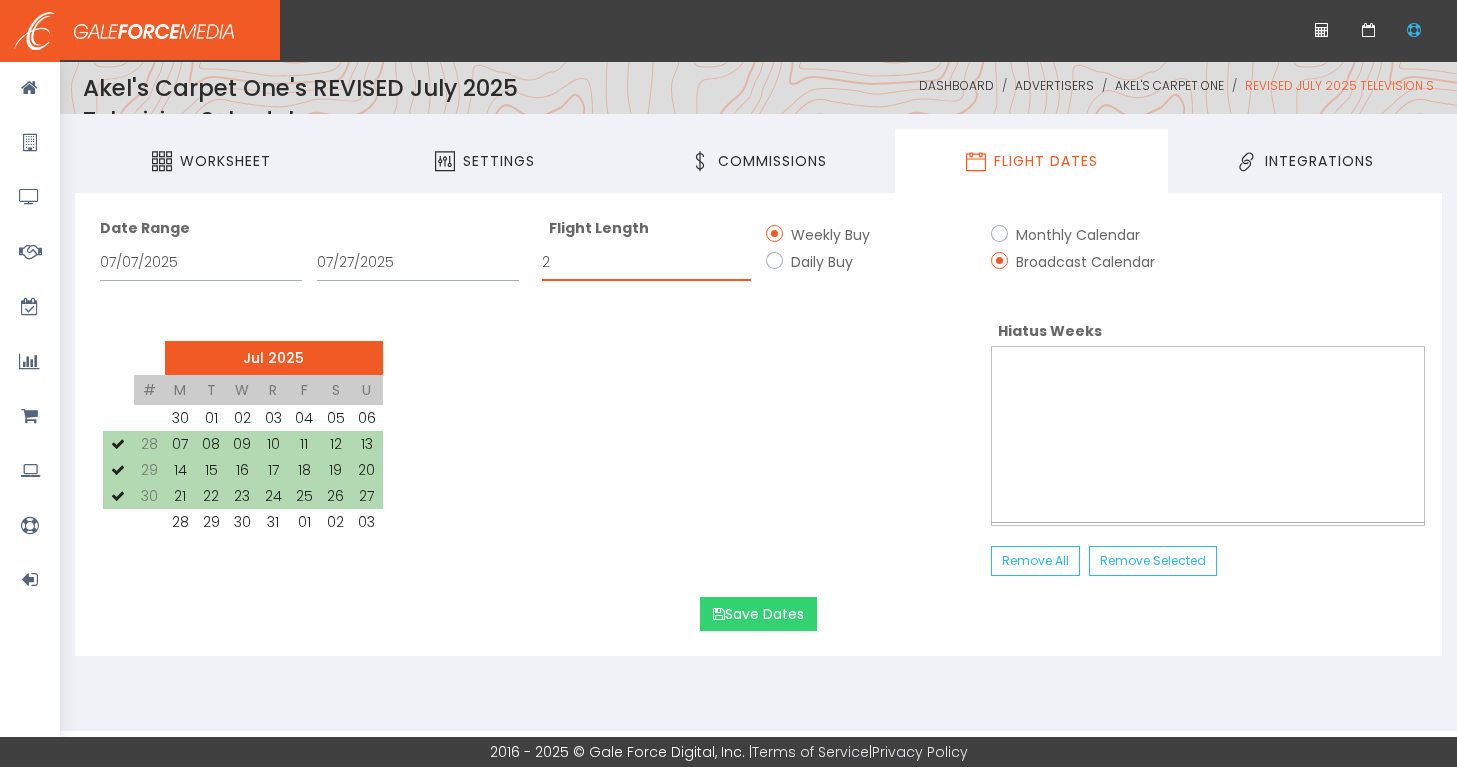 type on "2" 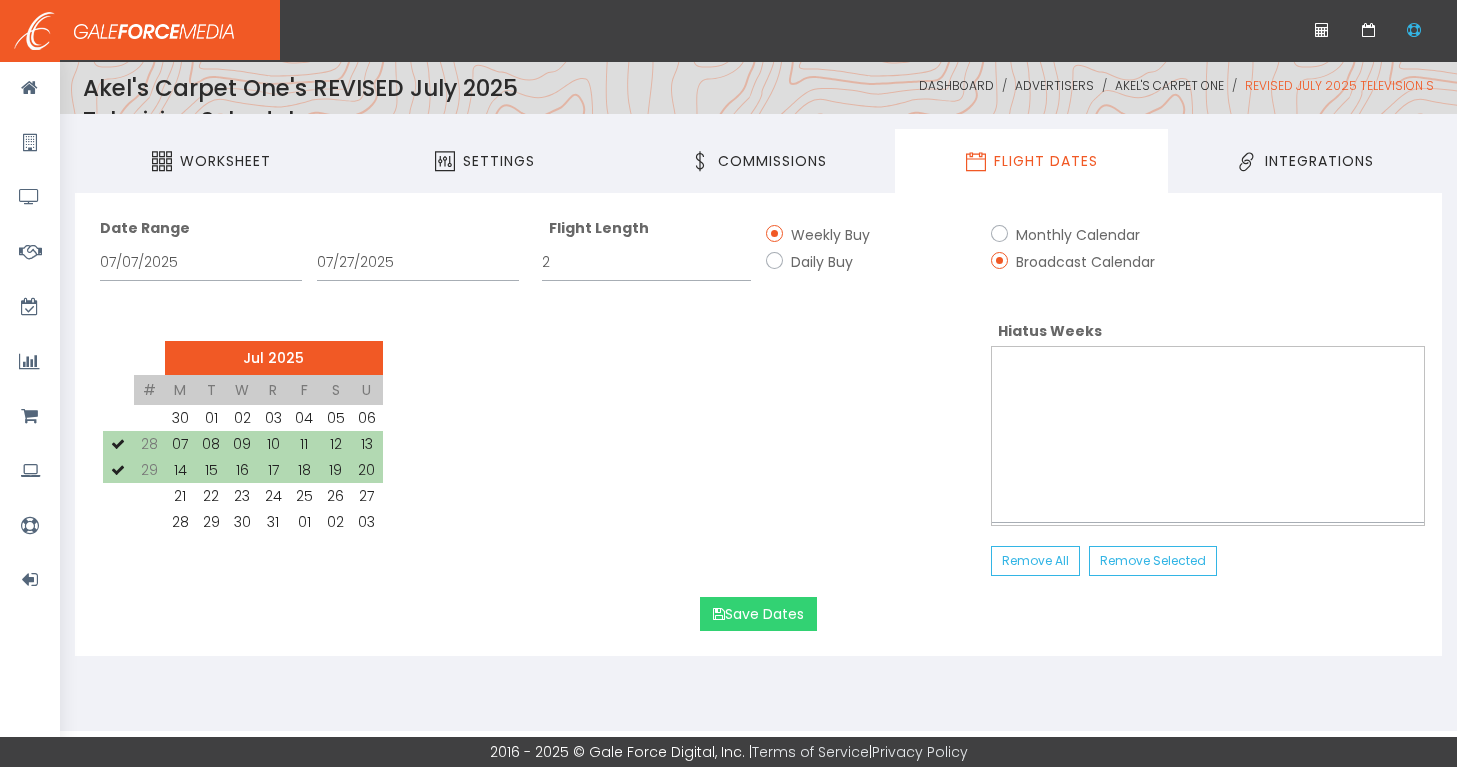 click on "Save Dates" at bounding box center [758, 614] 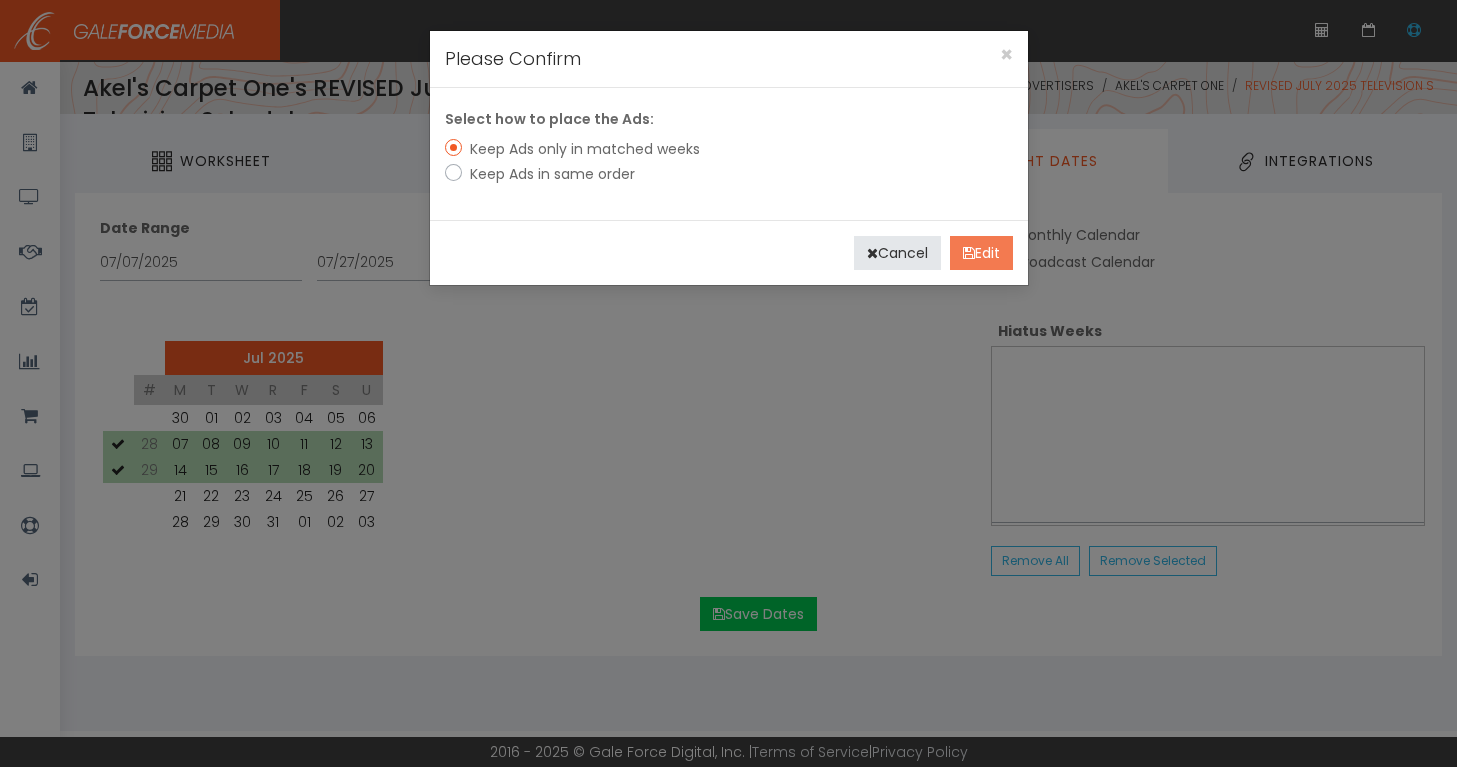 click on "Edit" at bounding box center (981, 253) 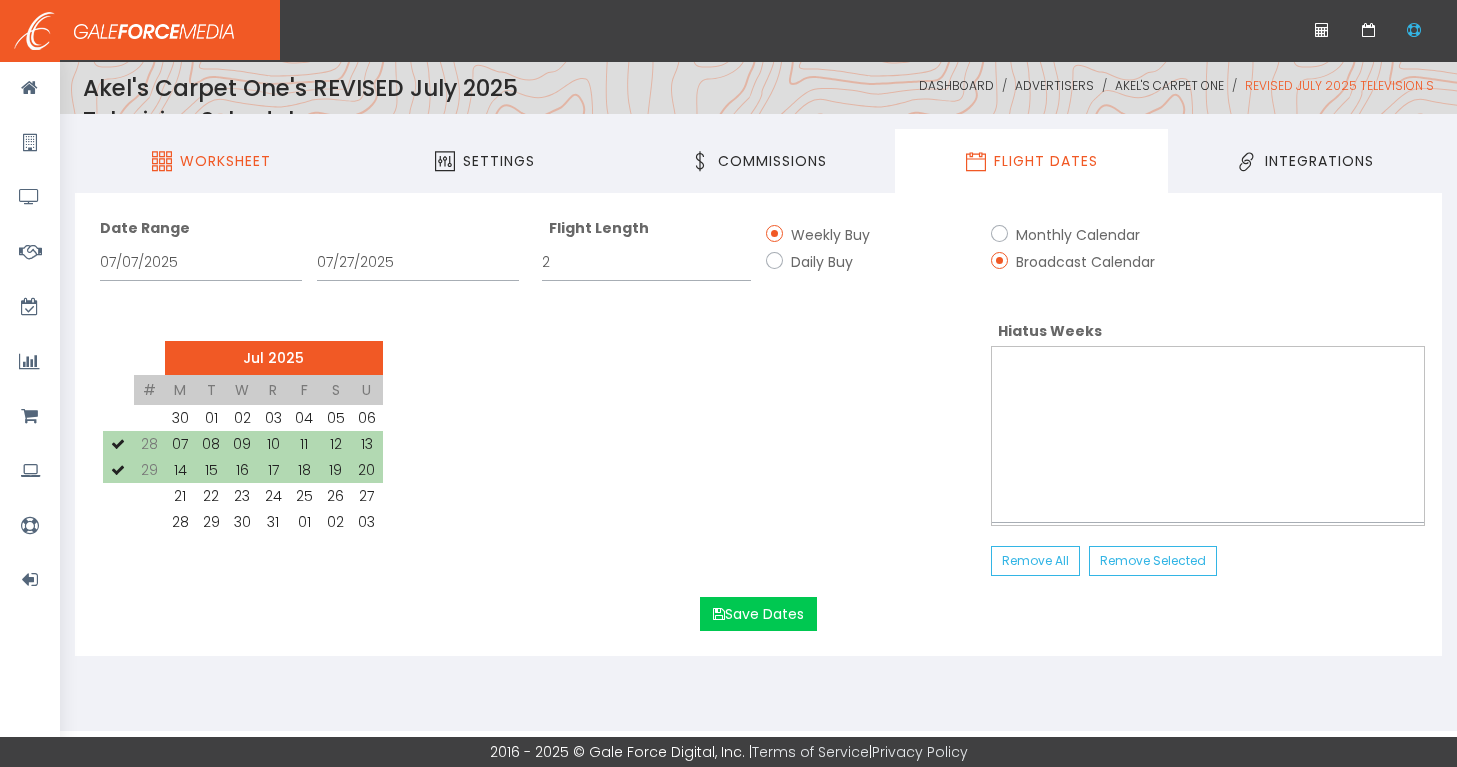click on "Worksheet" at bounding box center [225, 161] 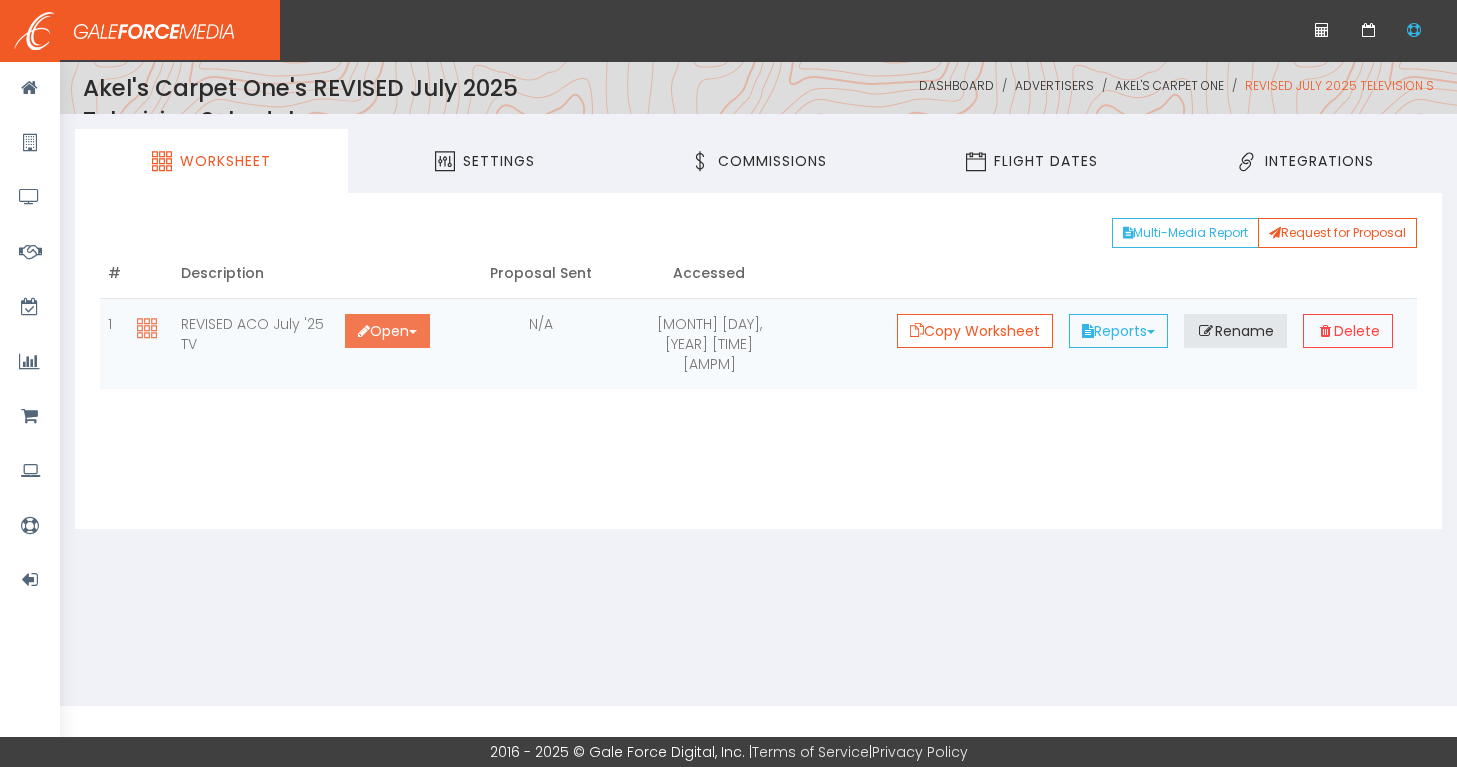 click on "Open
Toggle Dropdown" at bounding box center [387, 331] 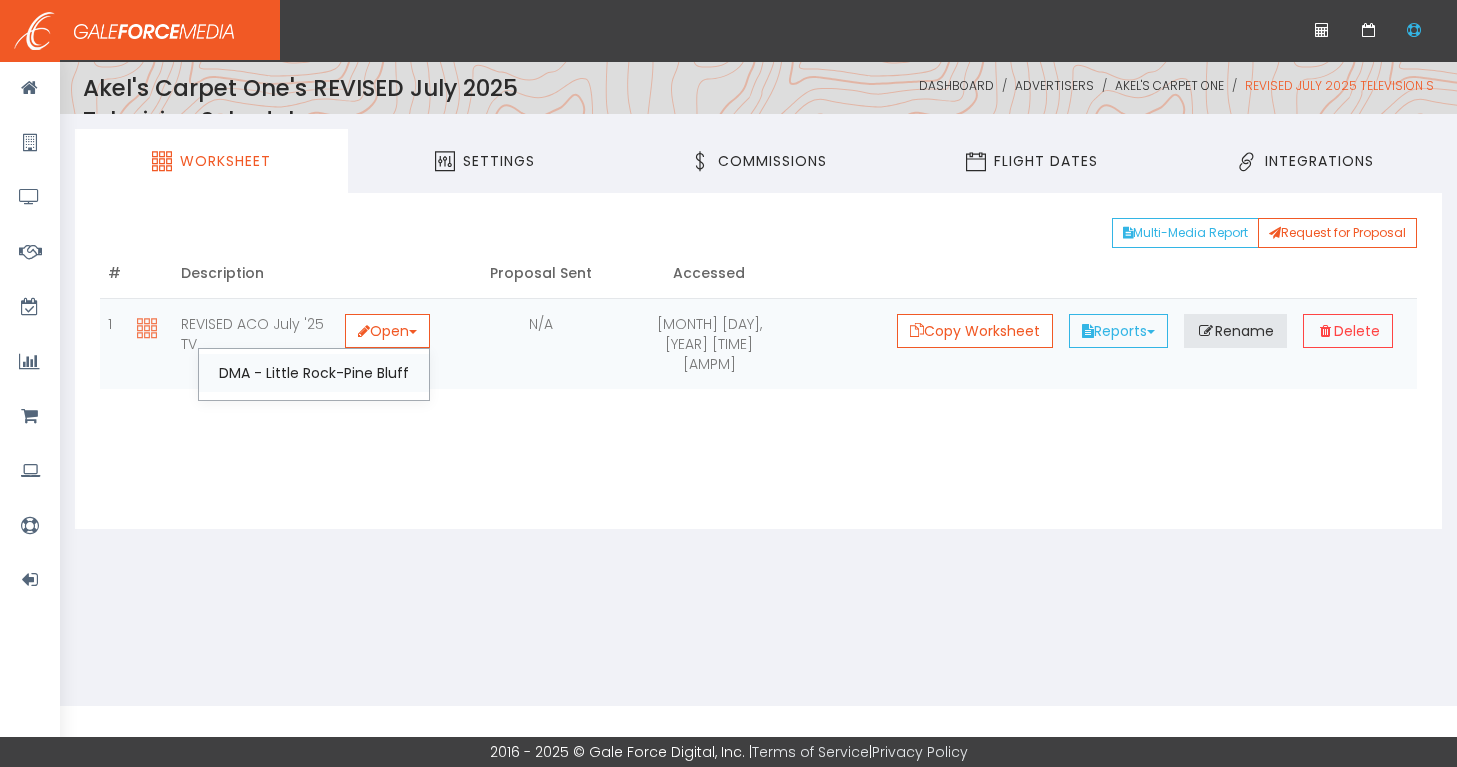 click on "DMA - Little Rock-Pine Bluff" at bounding box center (314, 373) 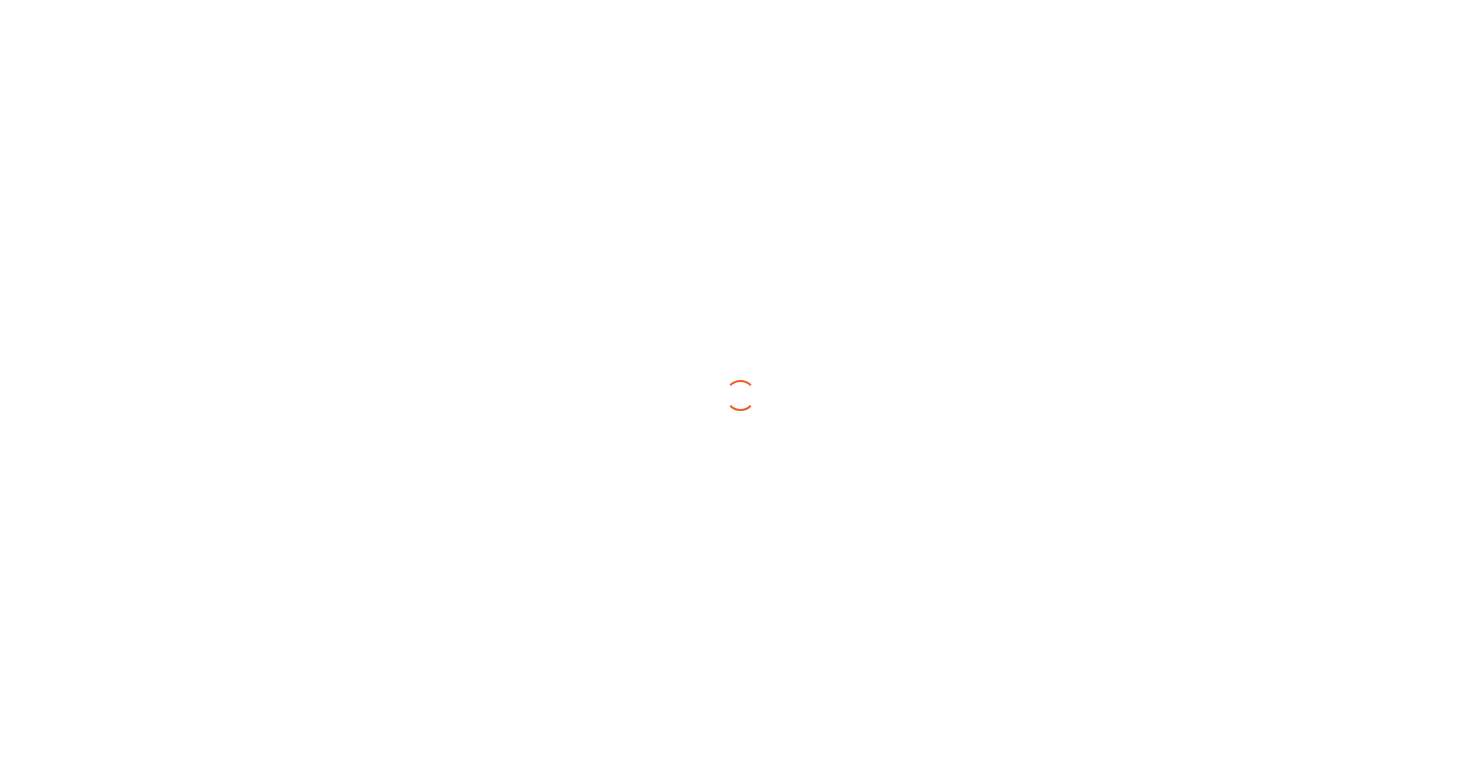 scroll, scrollTop: 0, scrollLeft: 0, axis: both 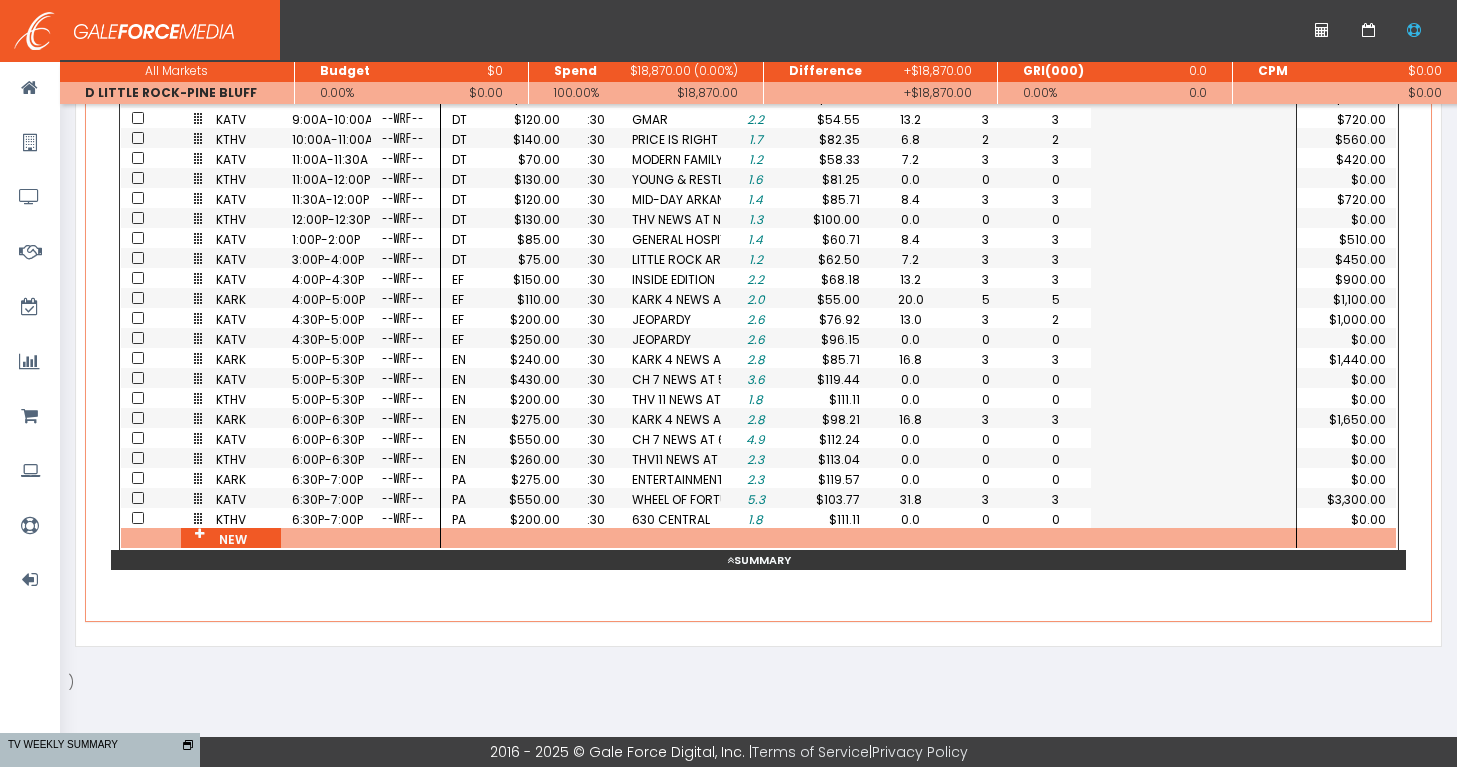 click on "Summary" at bounding box center (758, 560) 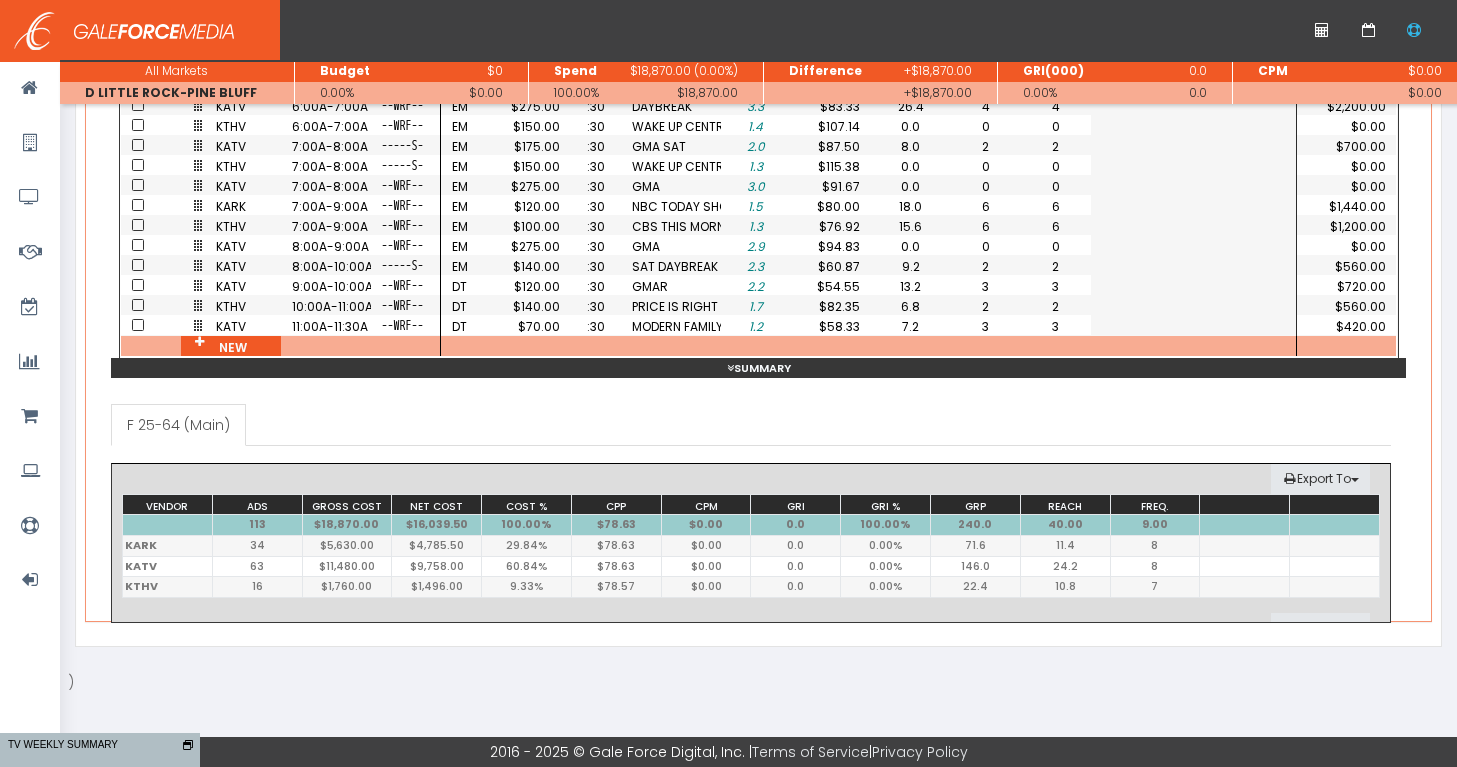 click on "Summary" at bounding box center (758, 368) 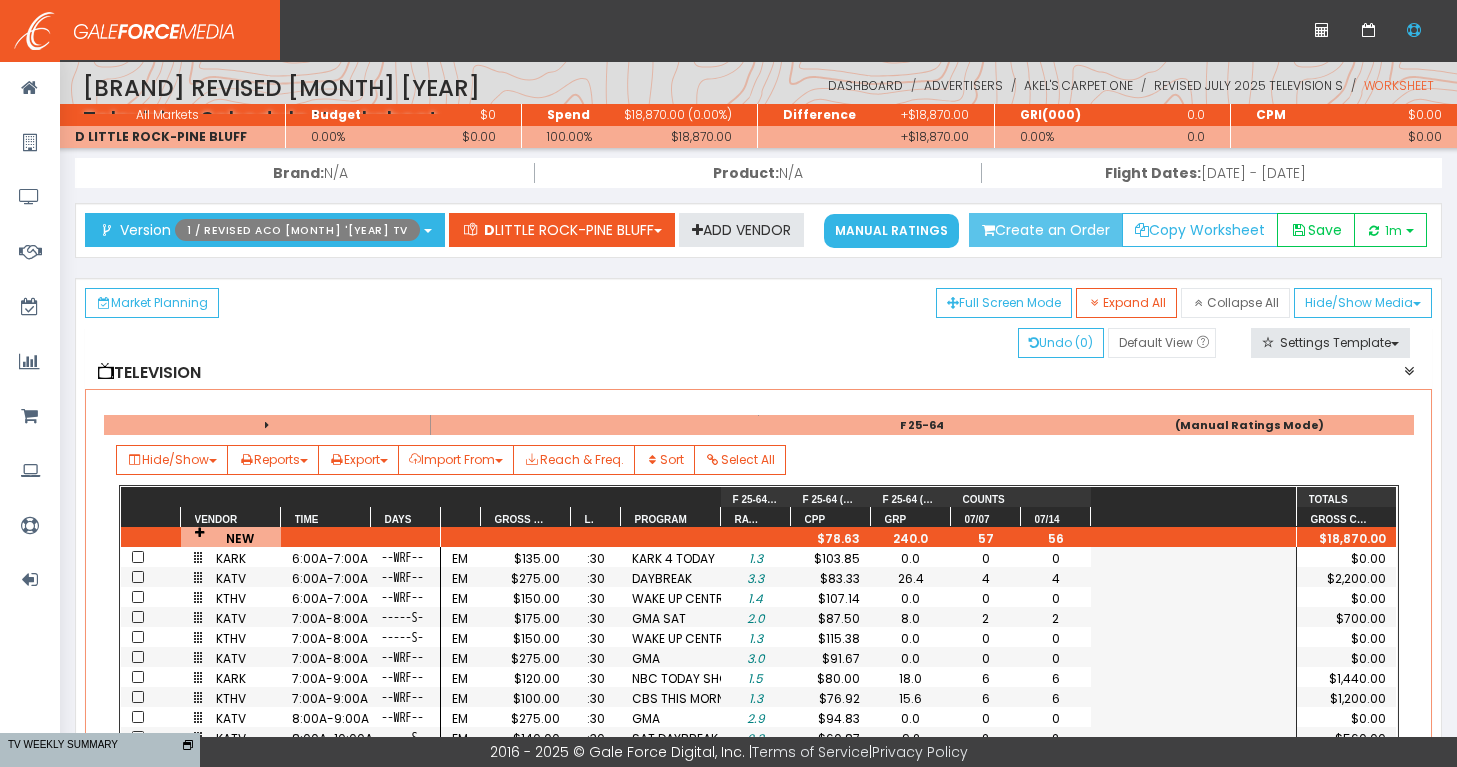 click on "Create an Order" at bounding box center [1046, 230] 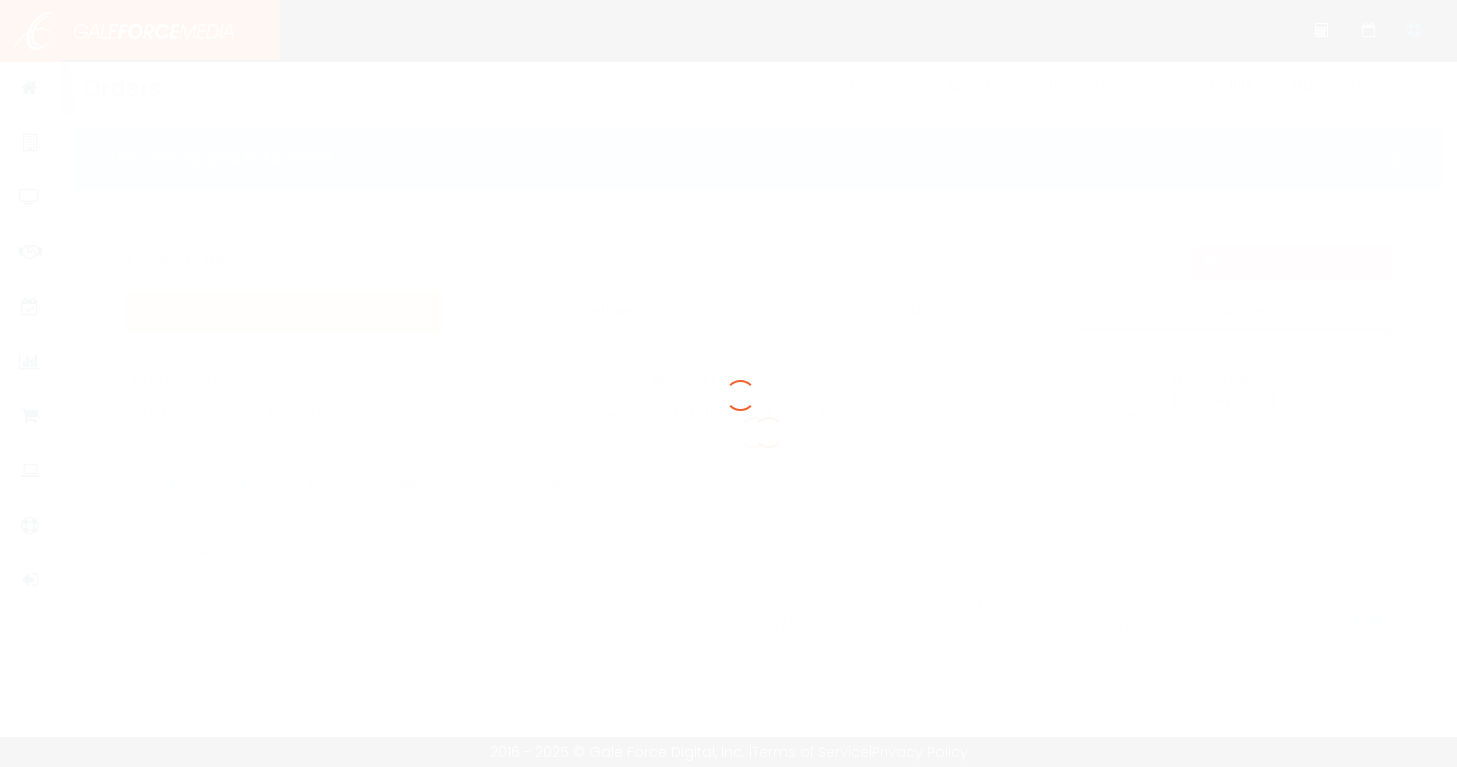 scroll, scrollTop: 0, scrollLeft: 0, axis: both 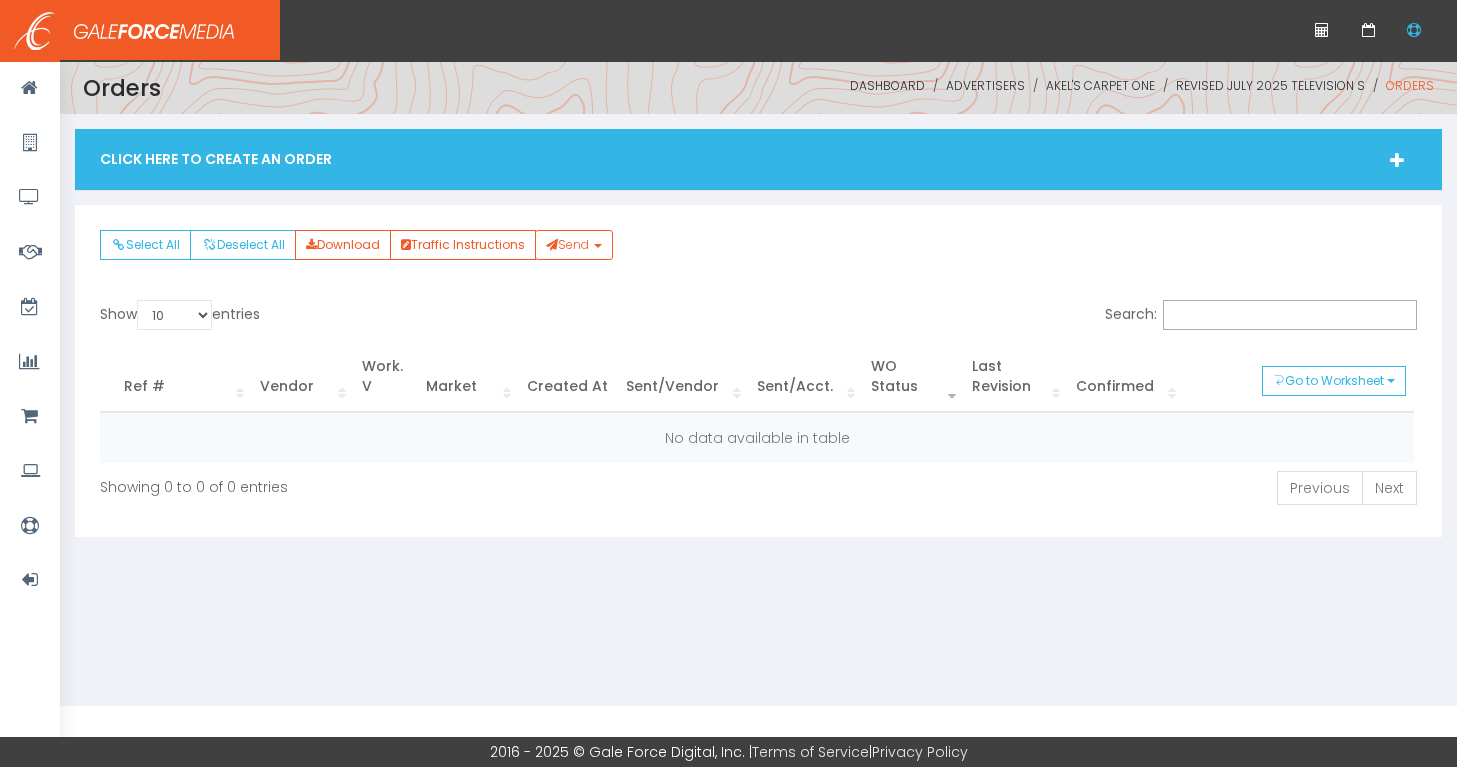 click on "Click Here To Create An Order" at bounding box center [758, 159] 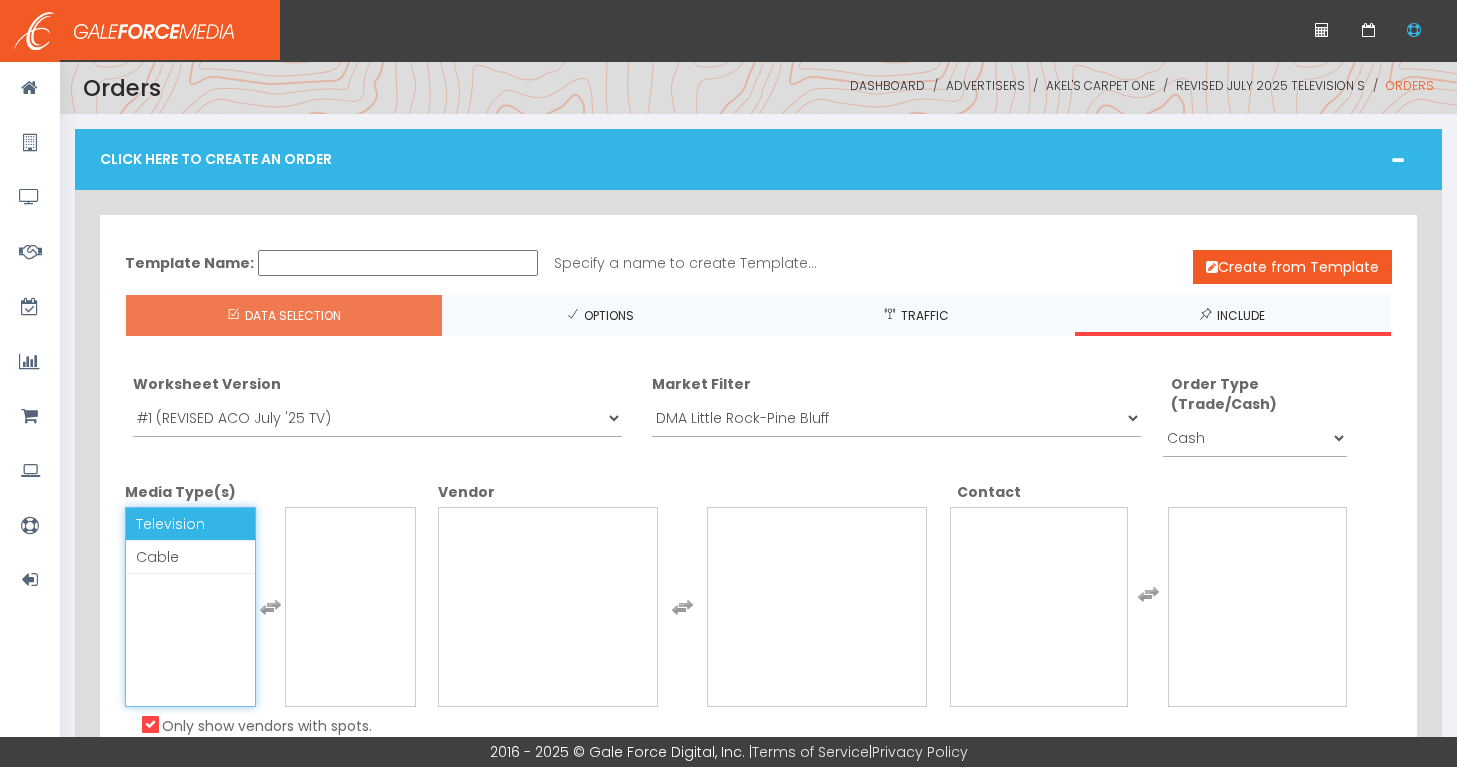 click on "Television" at bounding box center (190, 524) 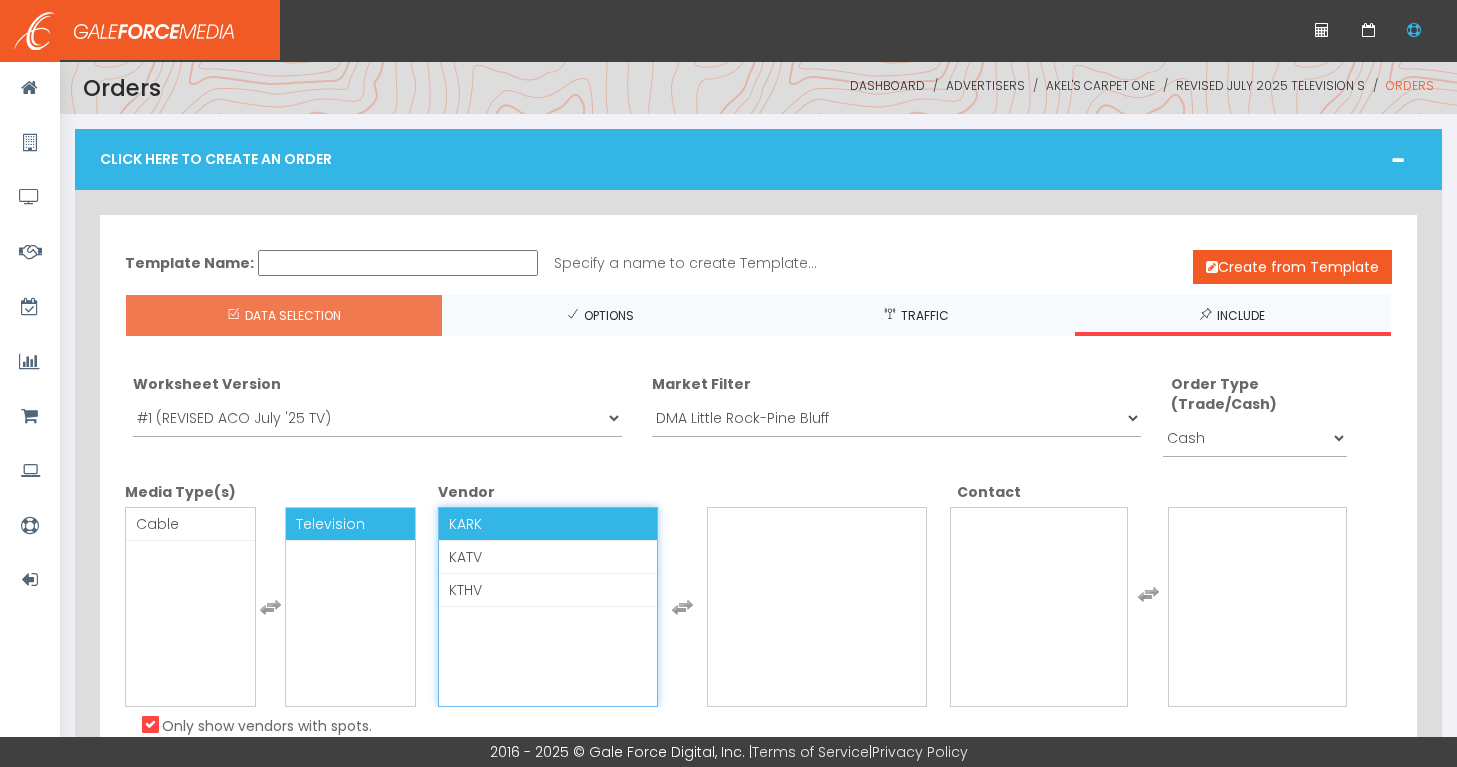 click on "KARK" at bounding box center [465, 524] 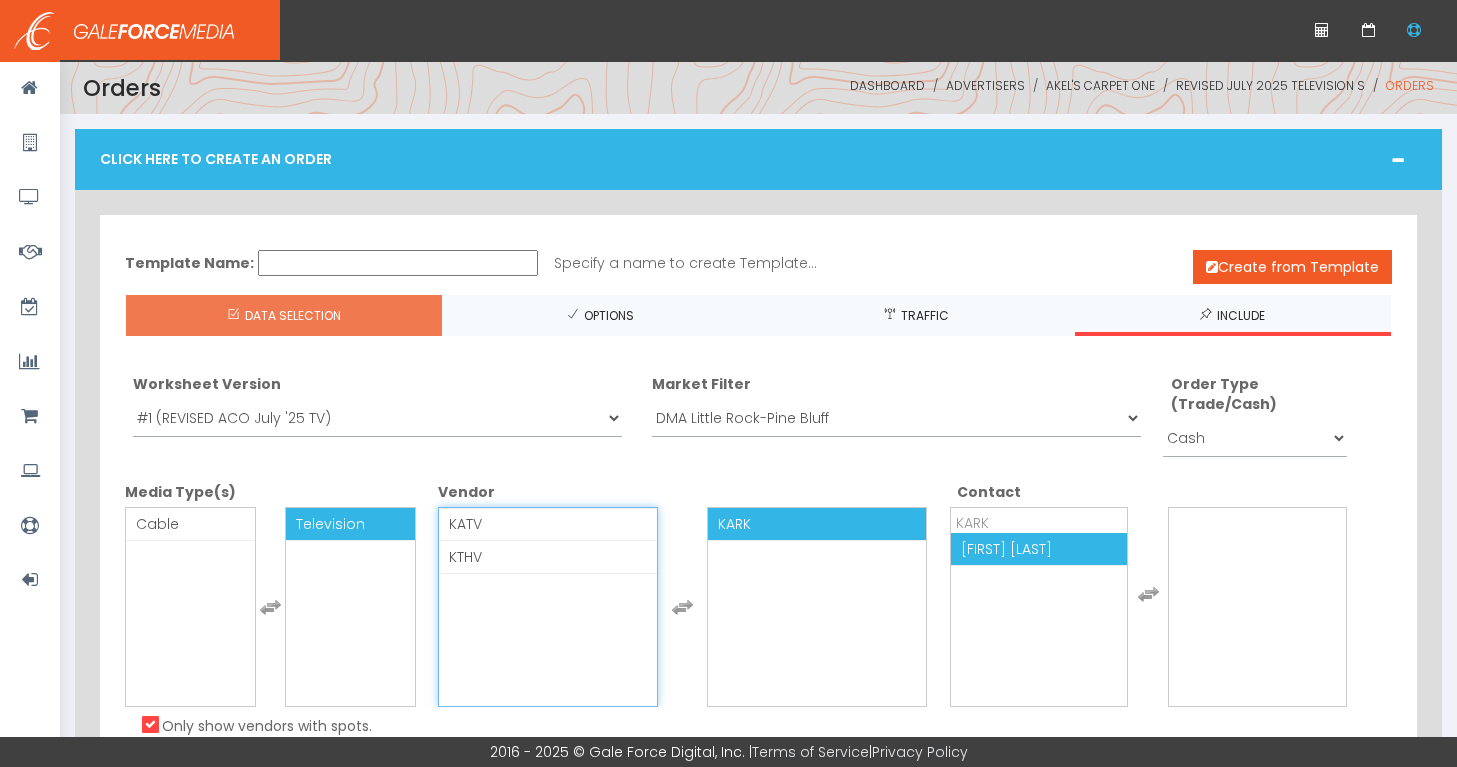click on "[FIRST] [LAST]" at bounding box center (1006, 549) 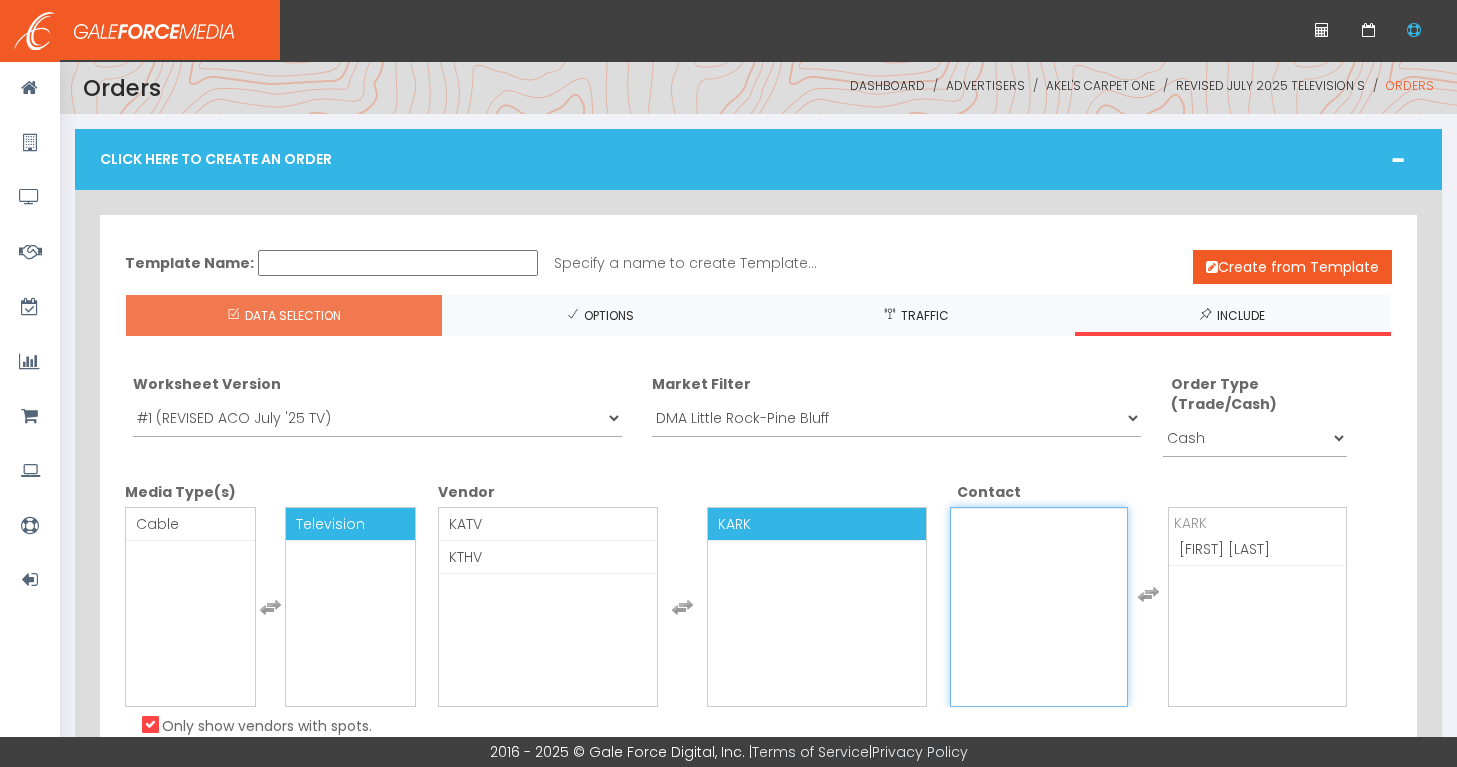 click on "KARK" at bounding box center [817, 524] 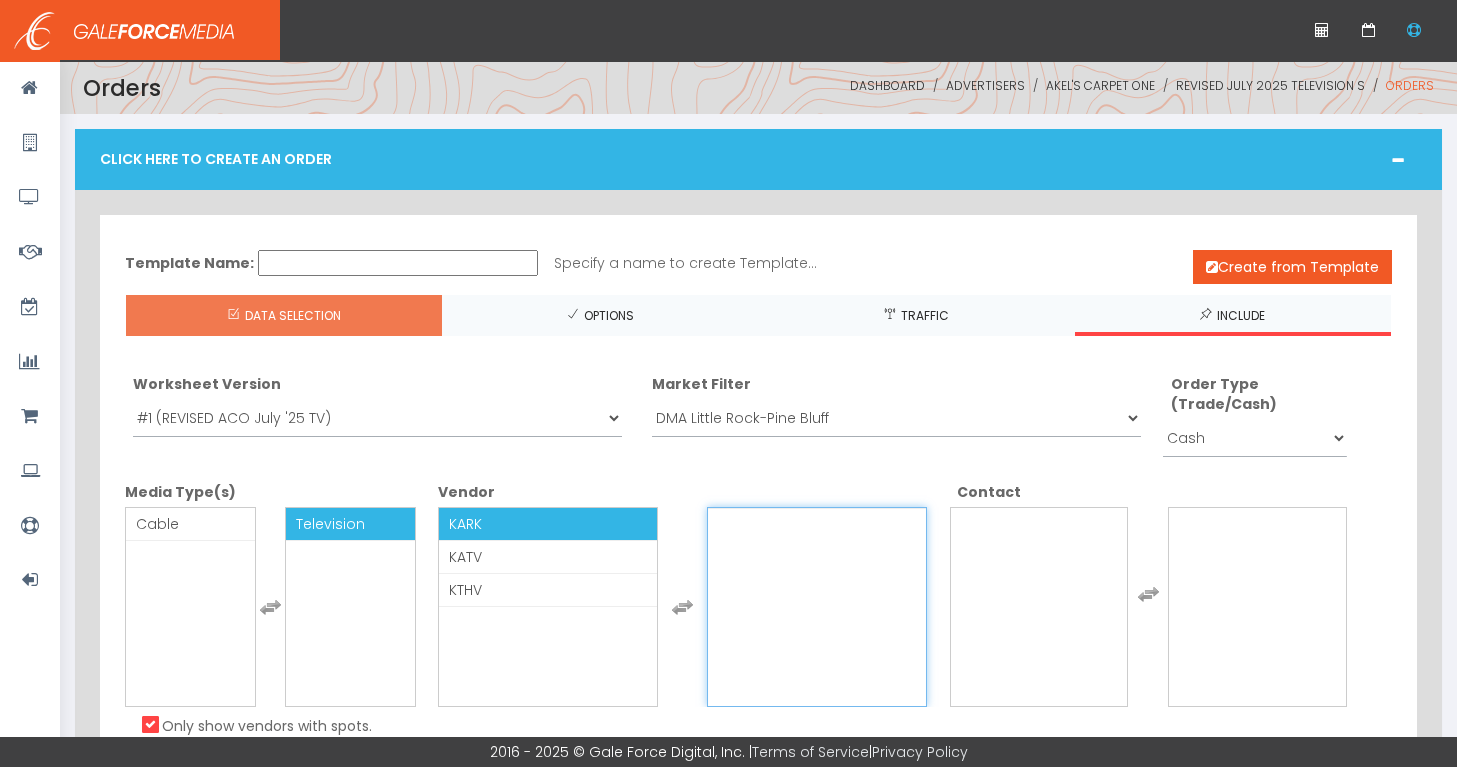 click on "KARK" at bounding box center [548, 524] 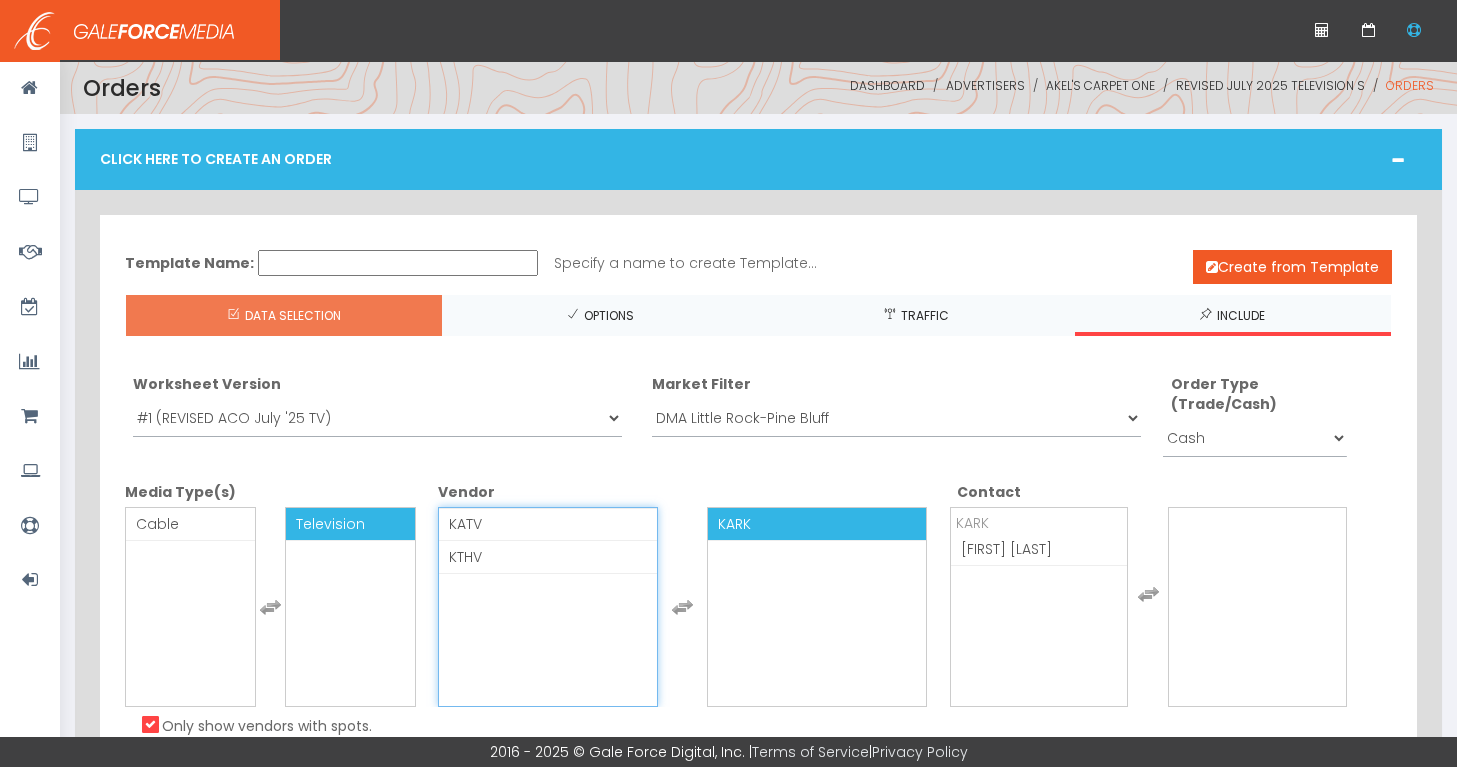 click on "KARK" at bounding box center [734, 524] 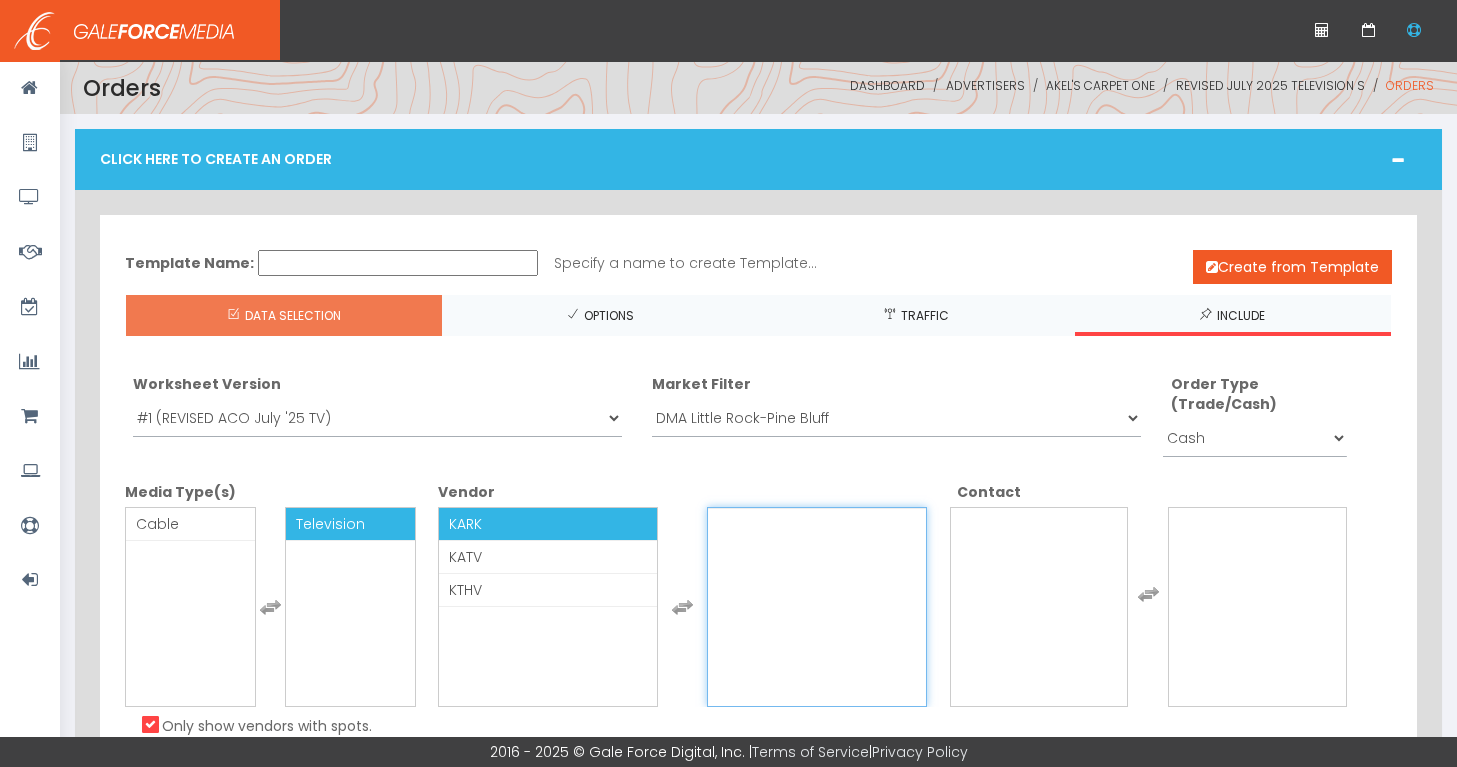 click on "KARK" at bounding box center (548, 524) 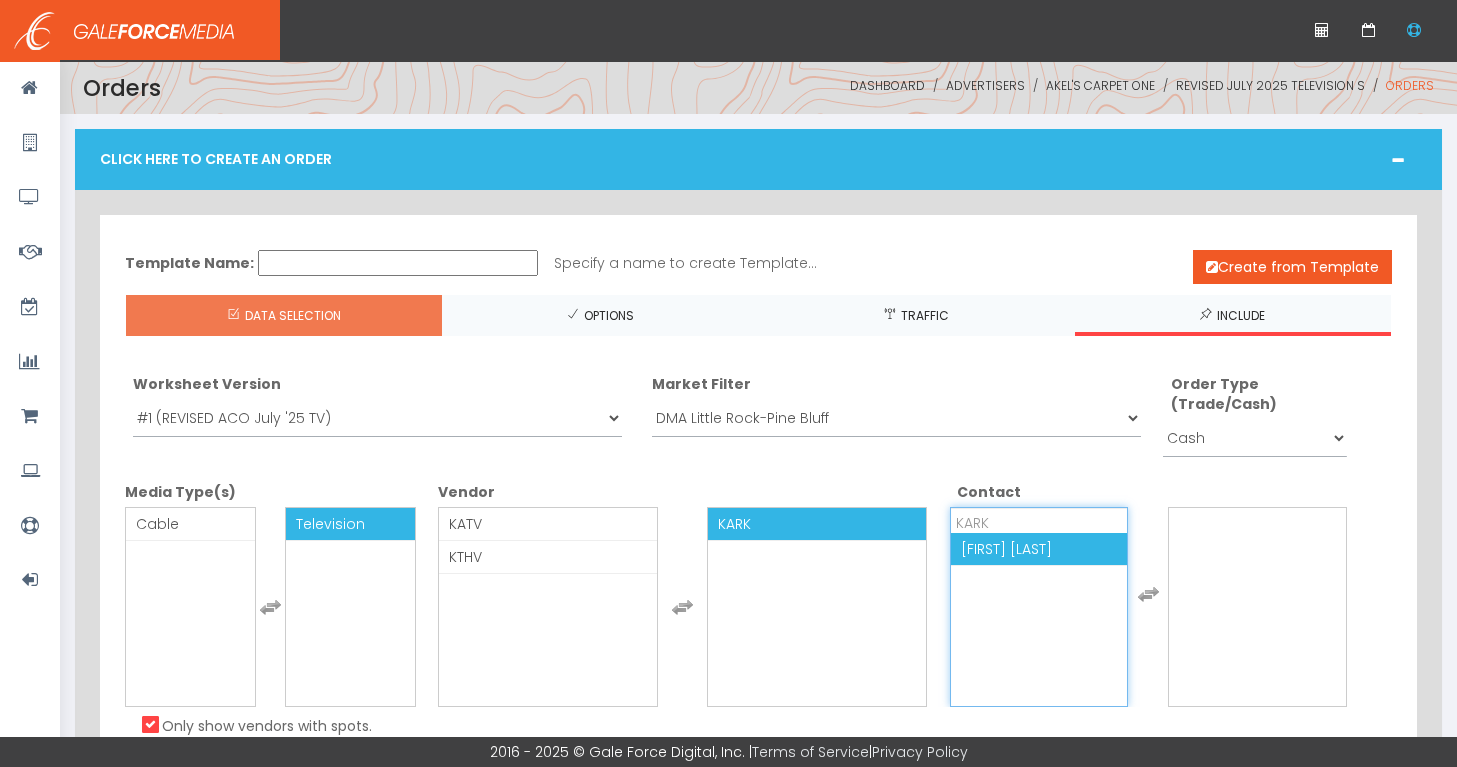 click on "[FIRST] [LAST]" at bounding box center (1006, 549) 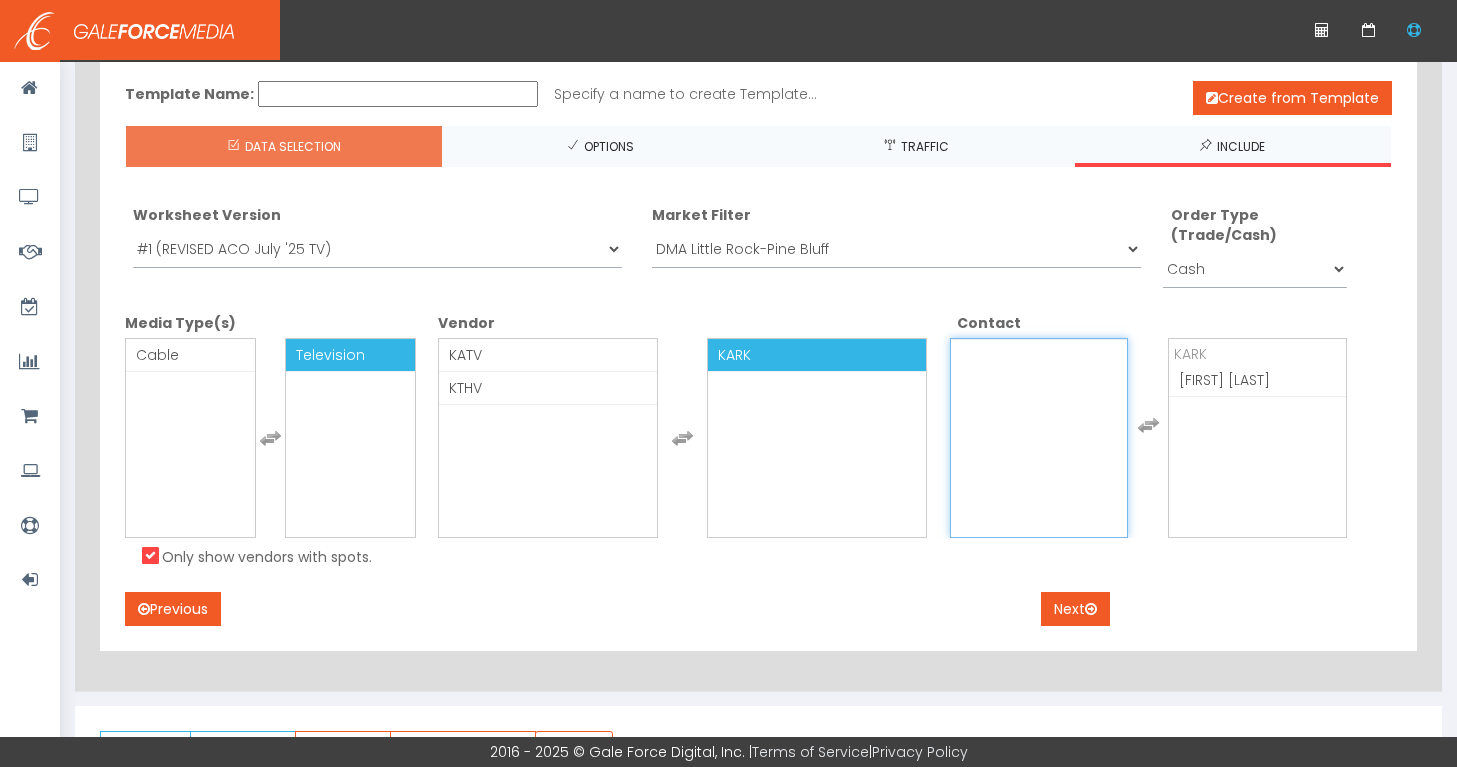 scroll, scrollTop: 195, scrollLeft: 0, axis: vertical 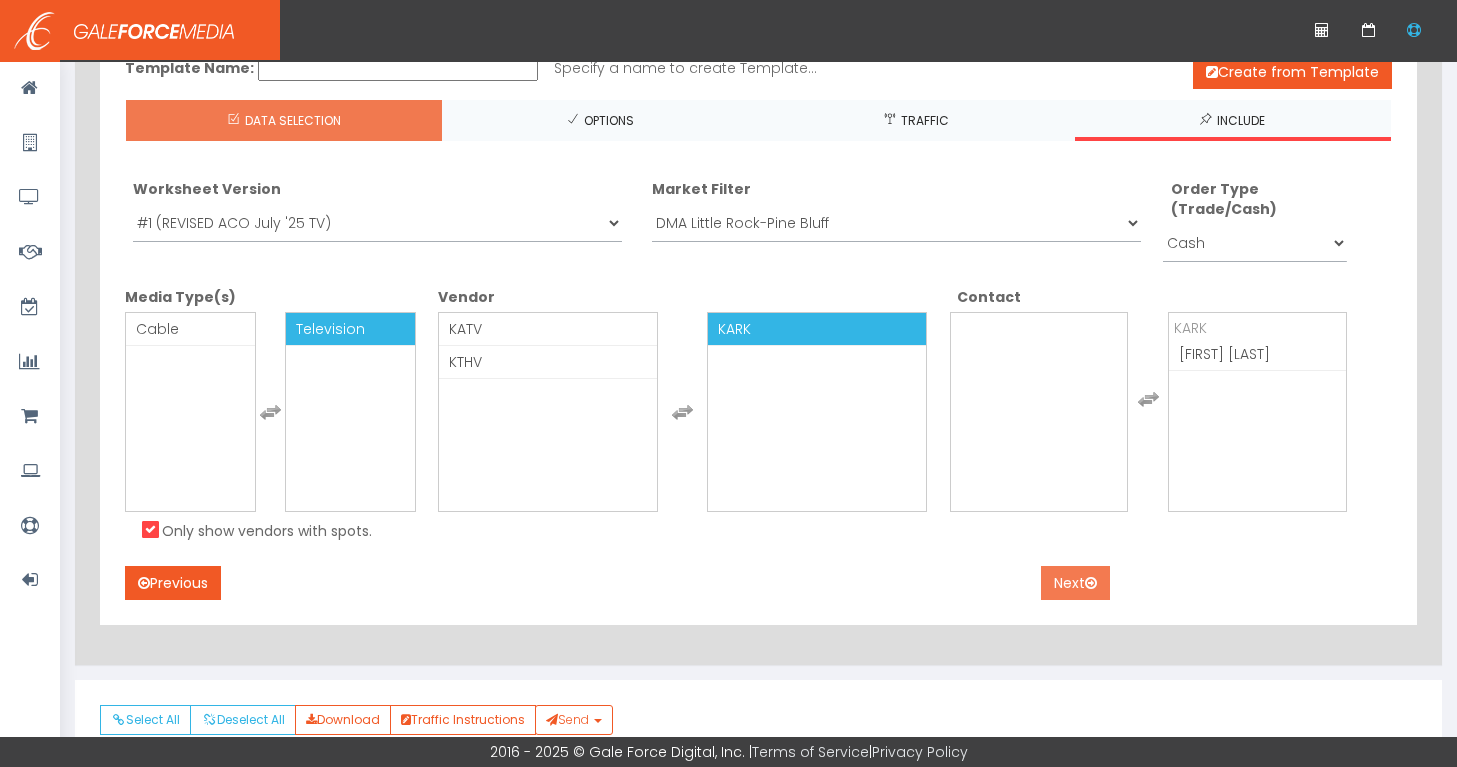 click on "Next" at bounding box center [1075, 583] 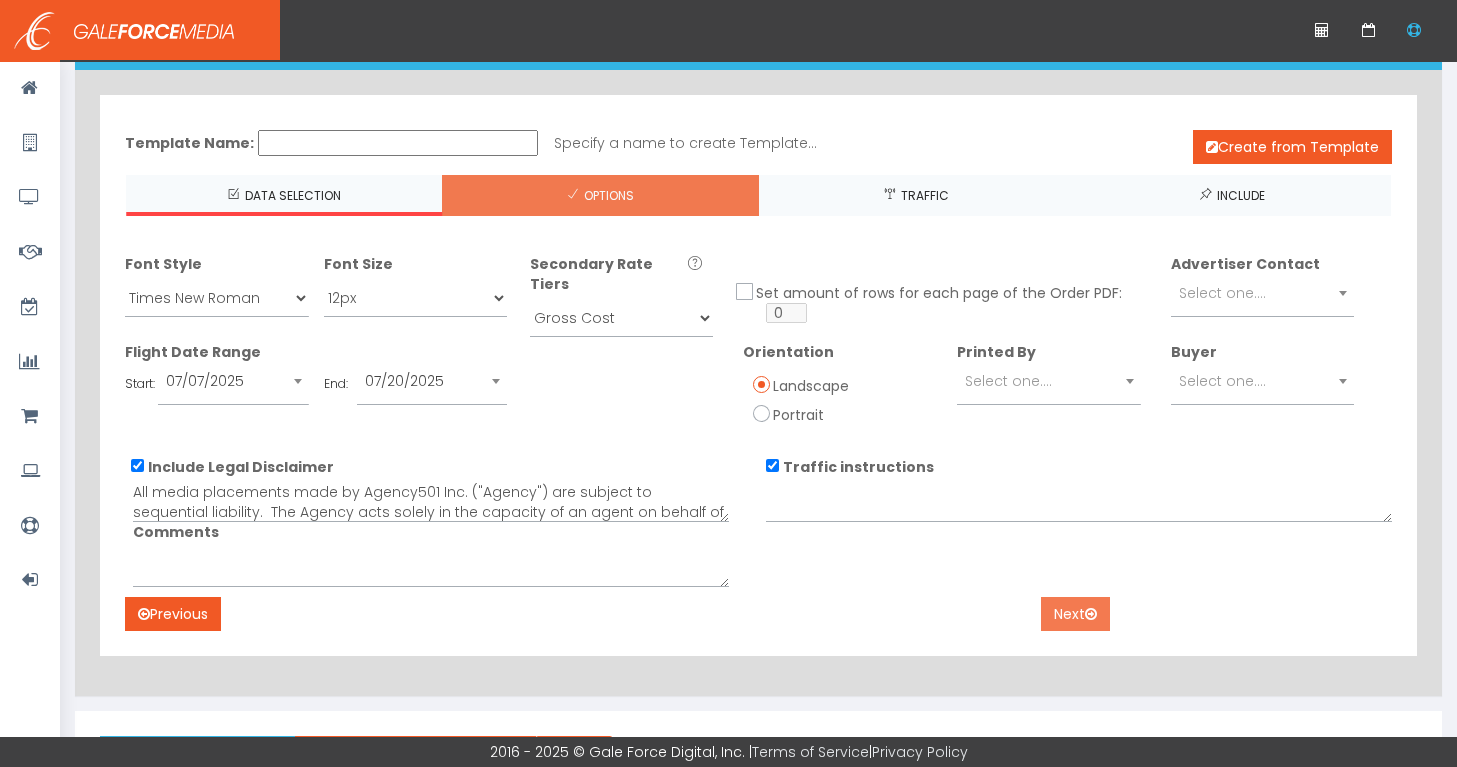 scroll, scrollTop: 115, scrollLeft: 0, axis: vertical 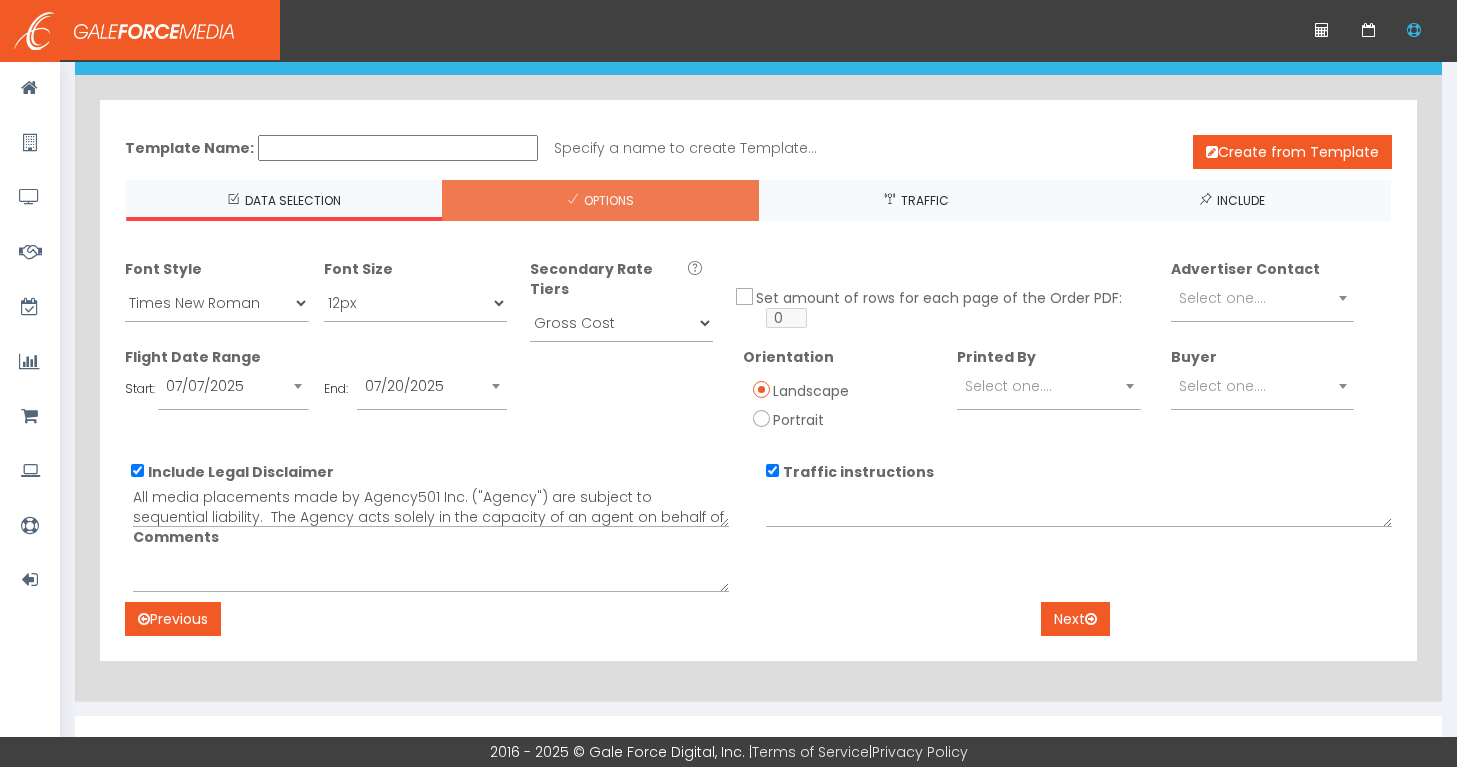 click on "Traffic instructions" at bounding box center [772, 470] 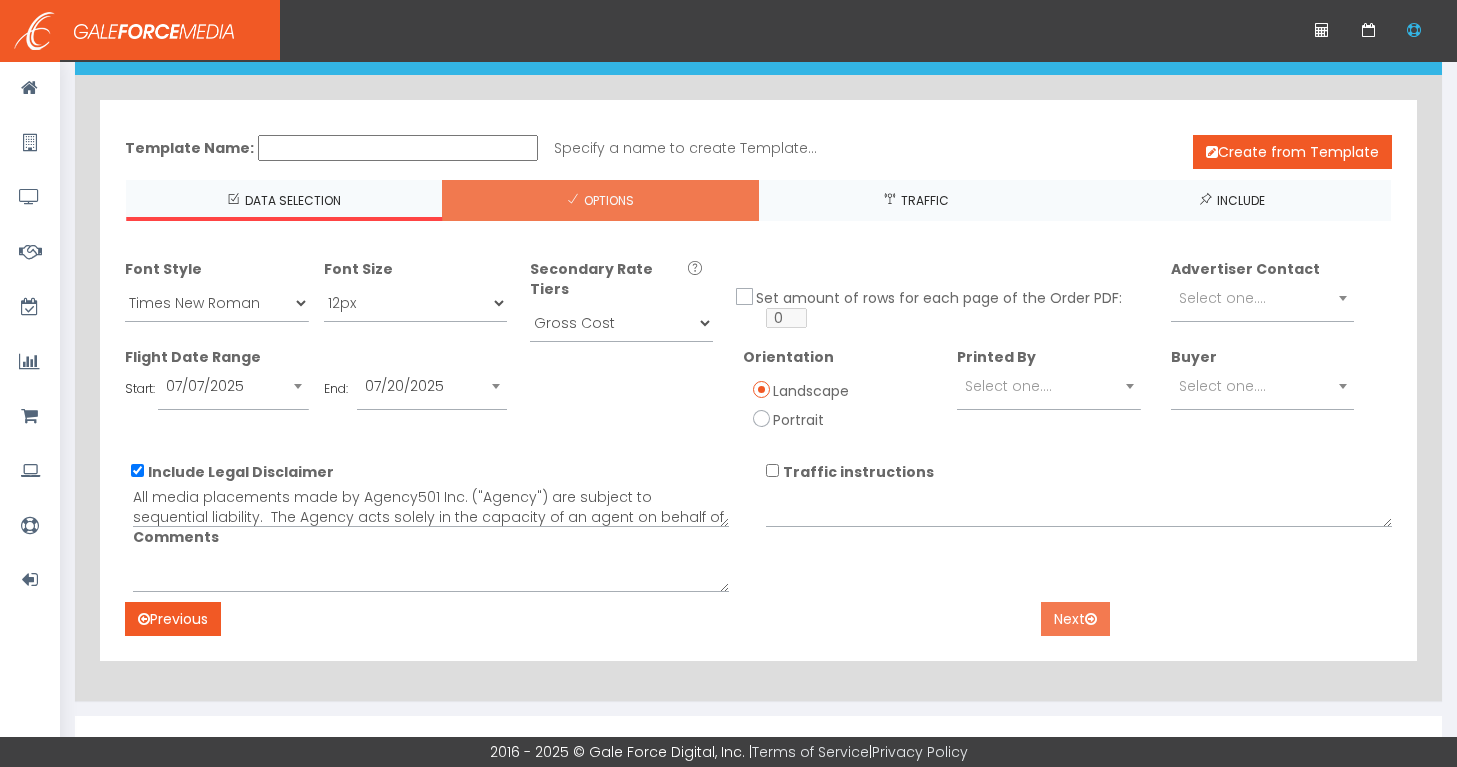 click on "Next" at bounding box center [1075, 619] 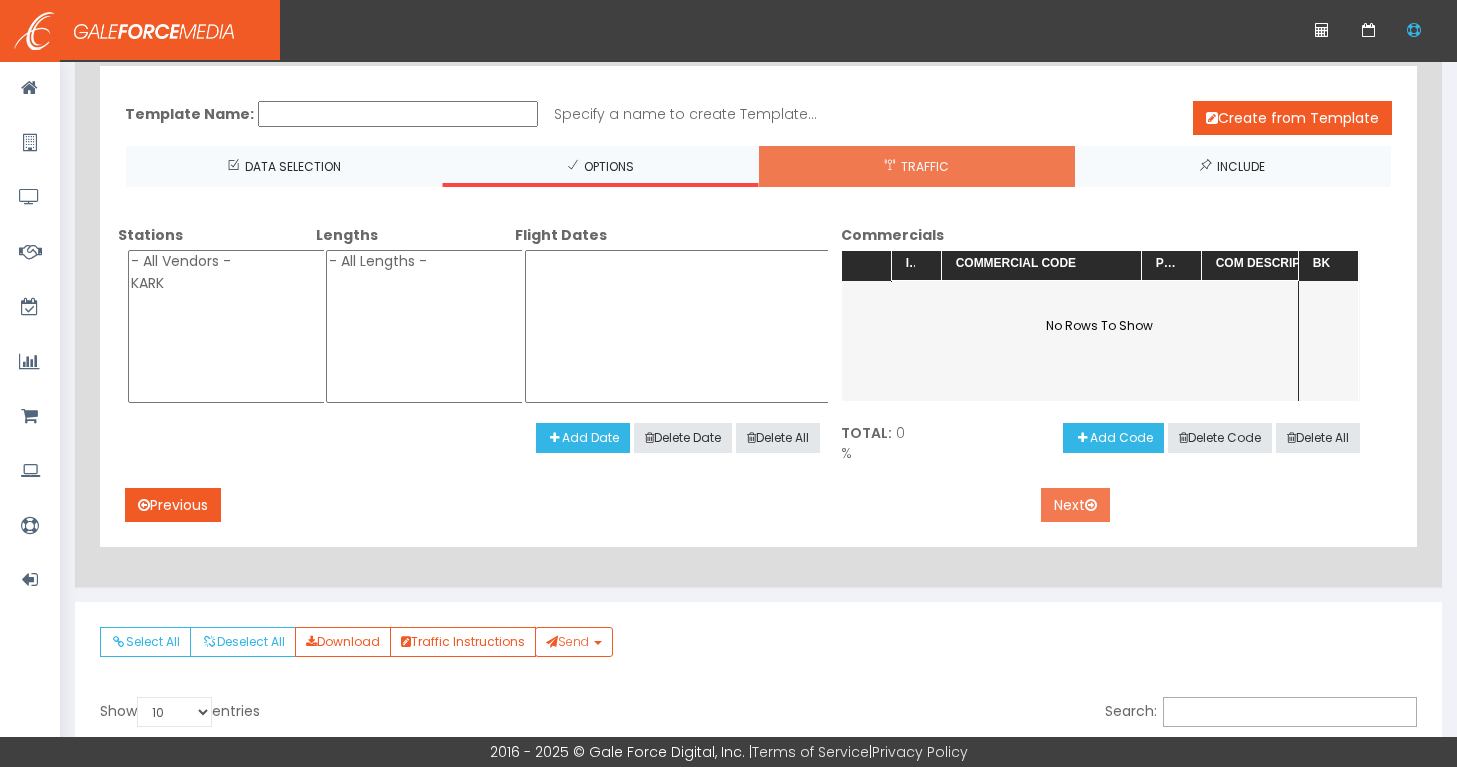 scroll, scrollTop: 158, scrollLeft: 0, axis: vertical 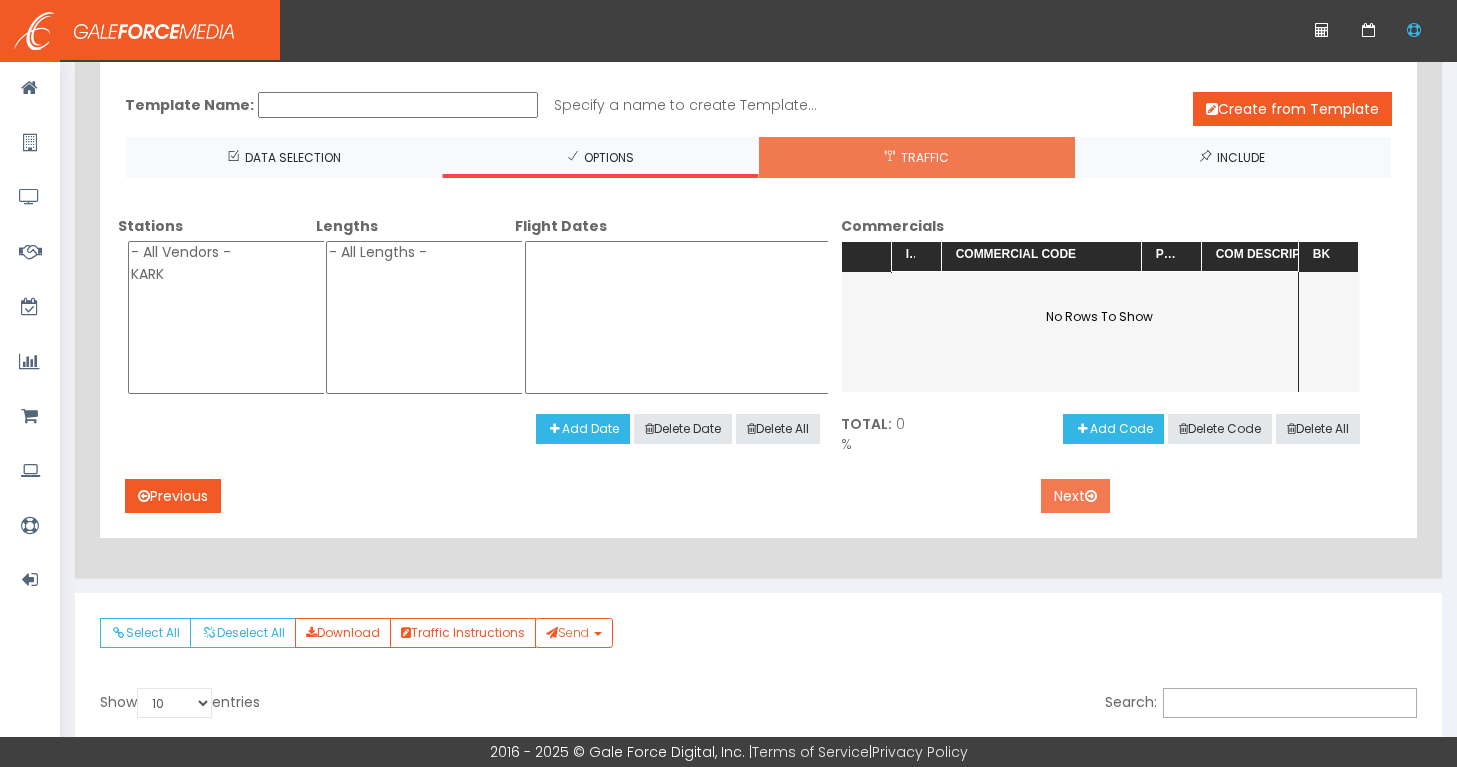 click on "Next" at bounding box center (1075, 496) 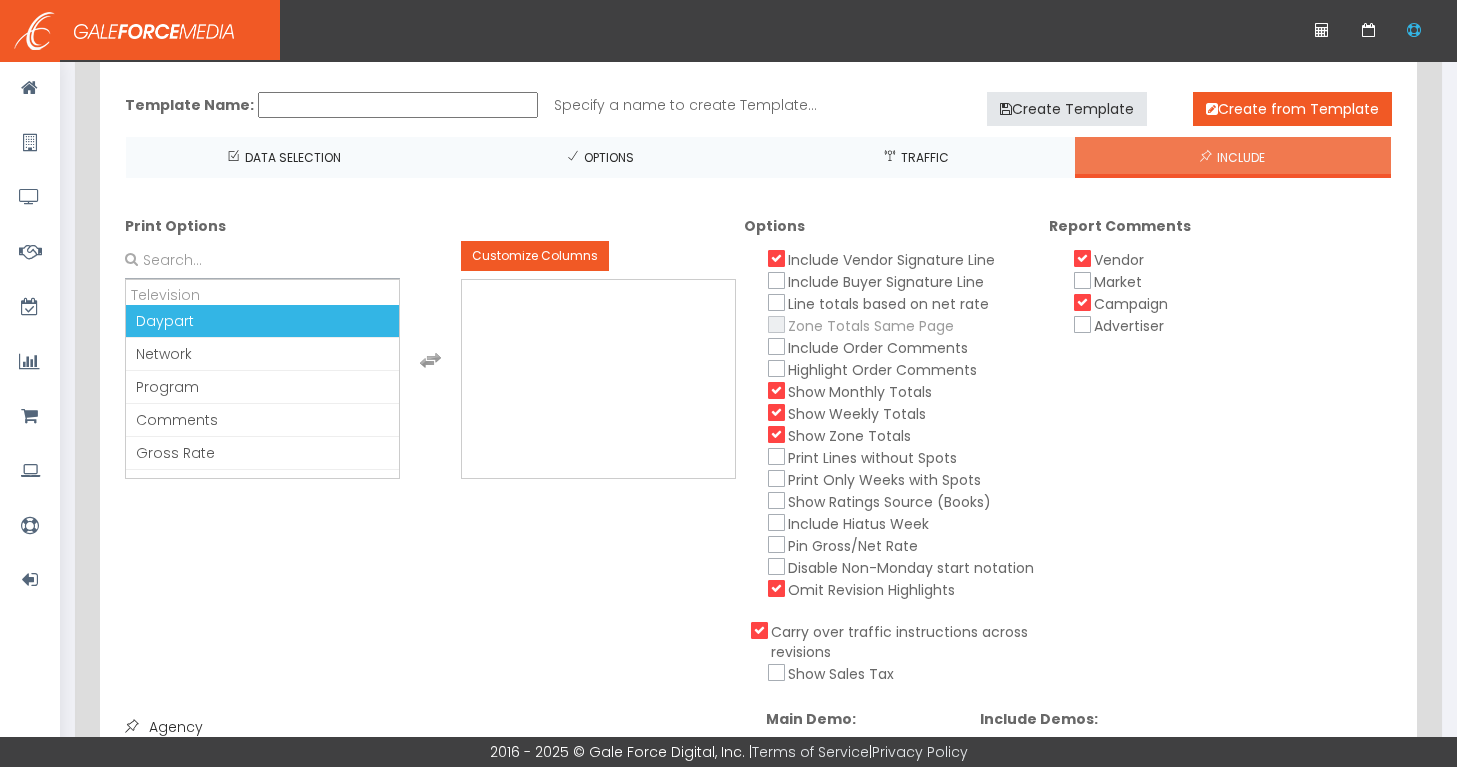 click on "Daypart" at bounding box center (262, 321) 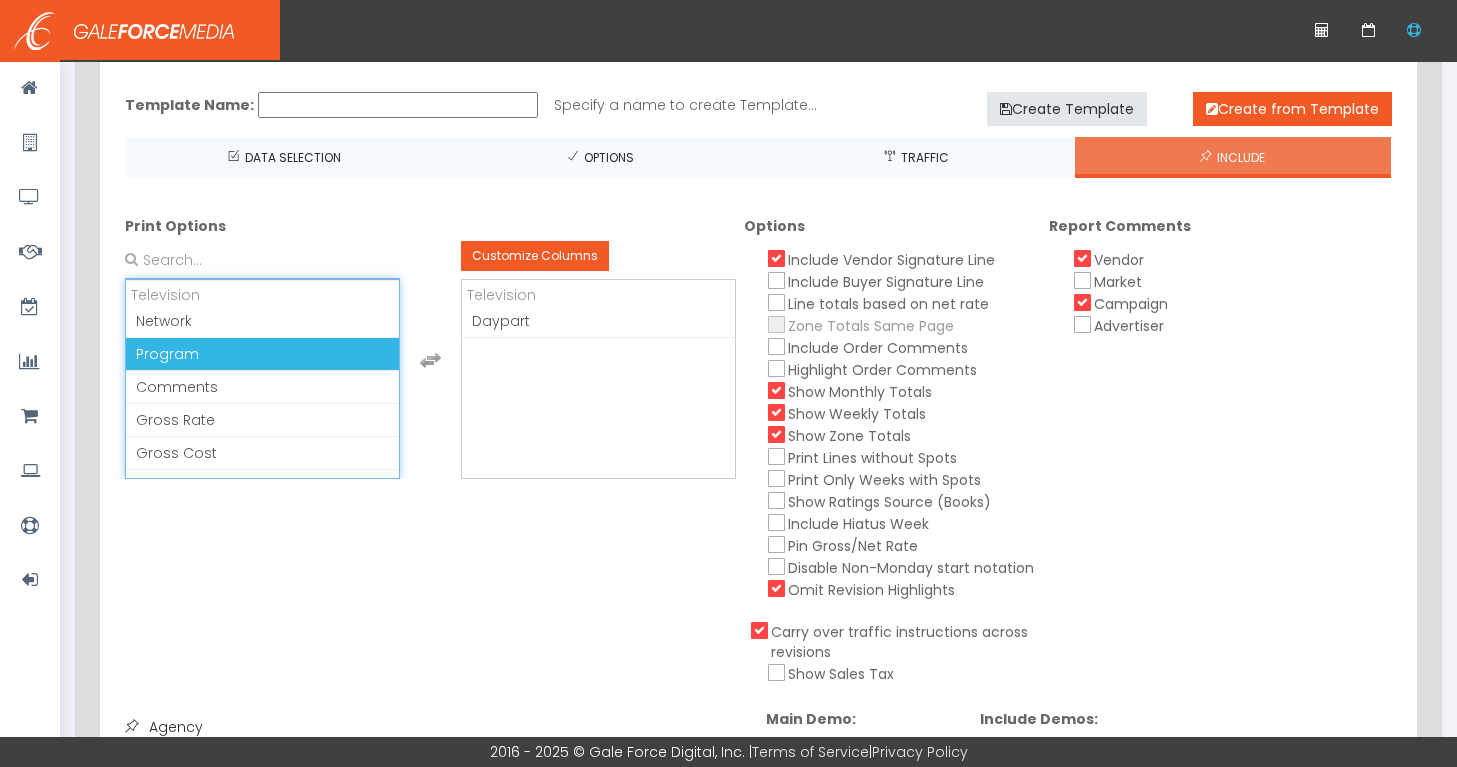 click on "Program" at bounding box center (262, 354) 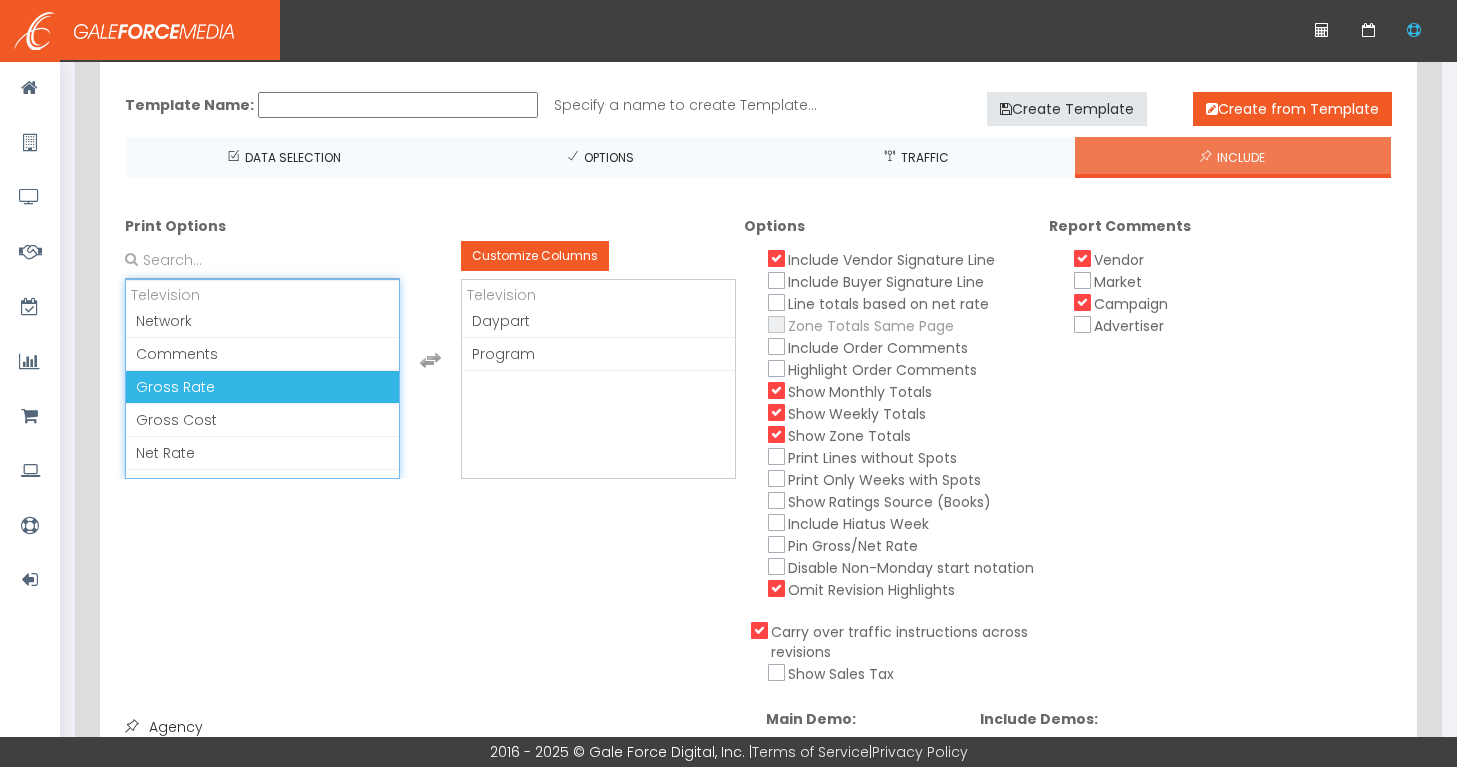 click on "Gross Rate" at bounding box center (262, 387) 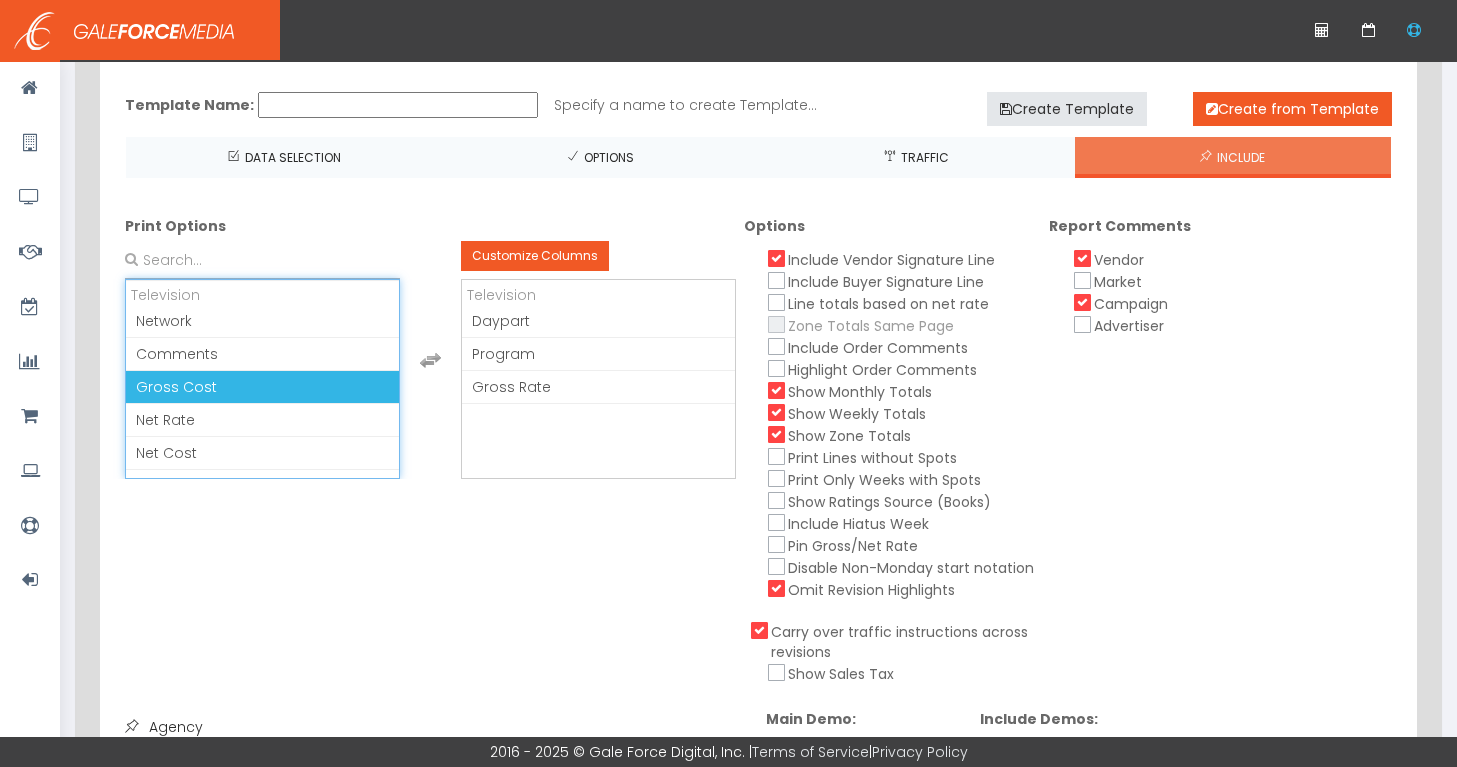 click on "Gross Cost" at bounding box center (262, 387) 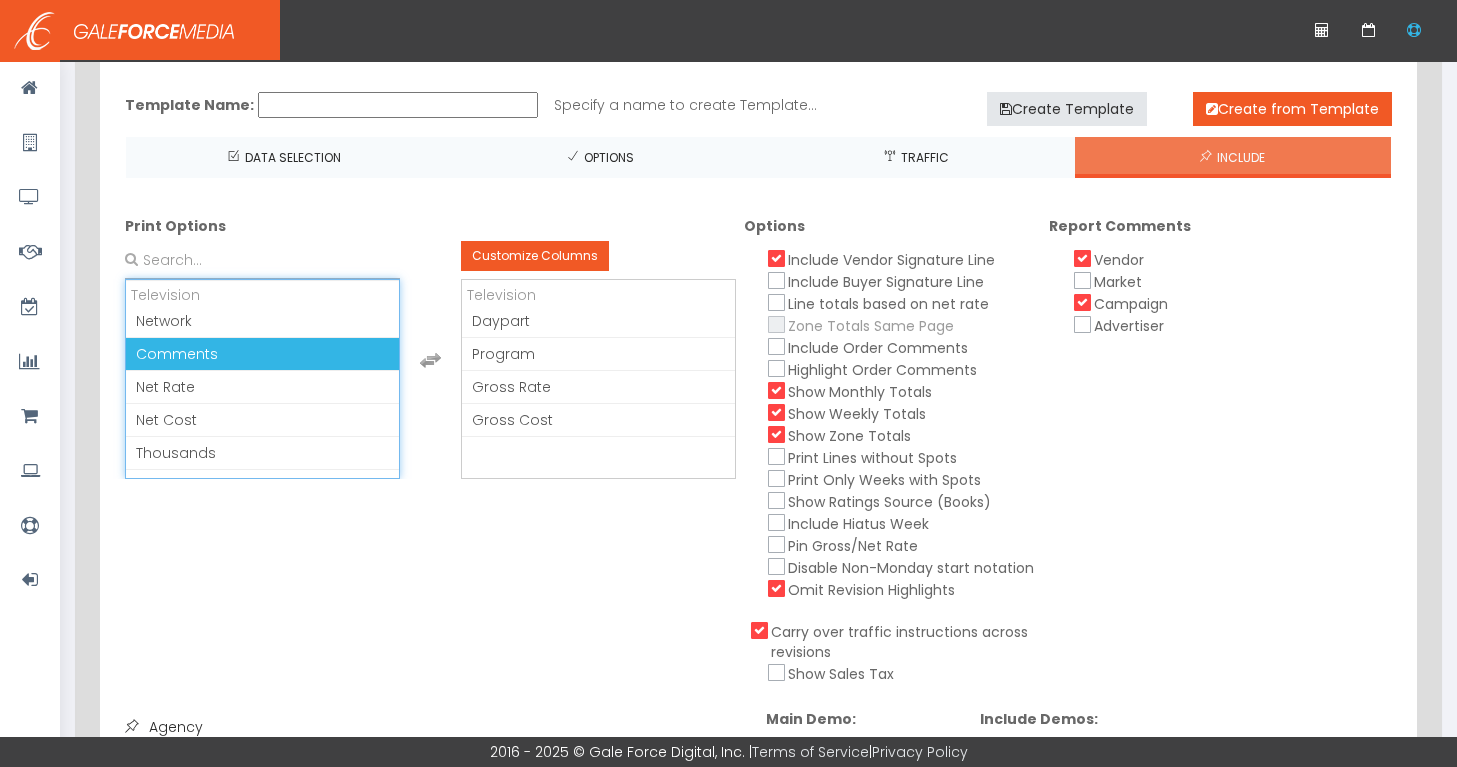 click on "Comments" at bounding box center [262, 354] 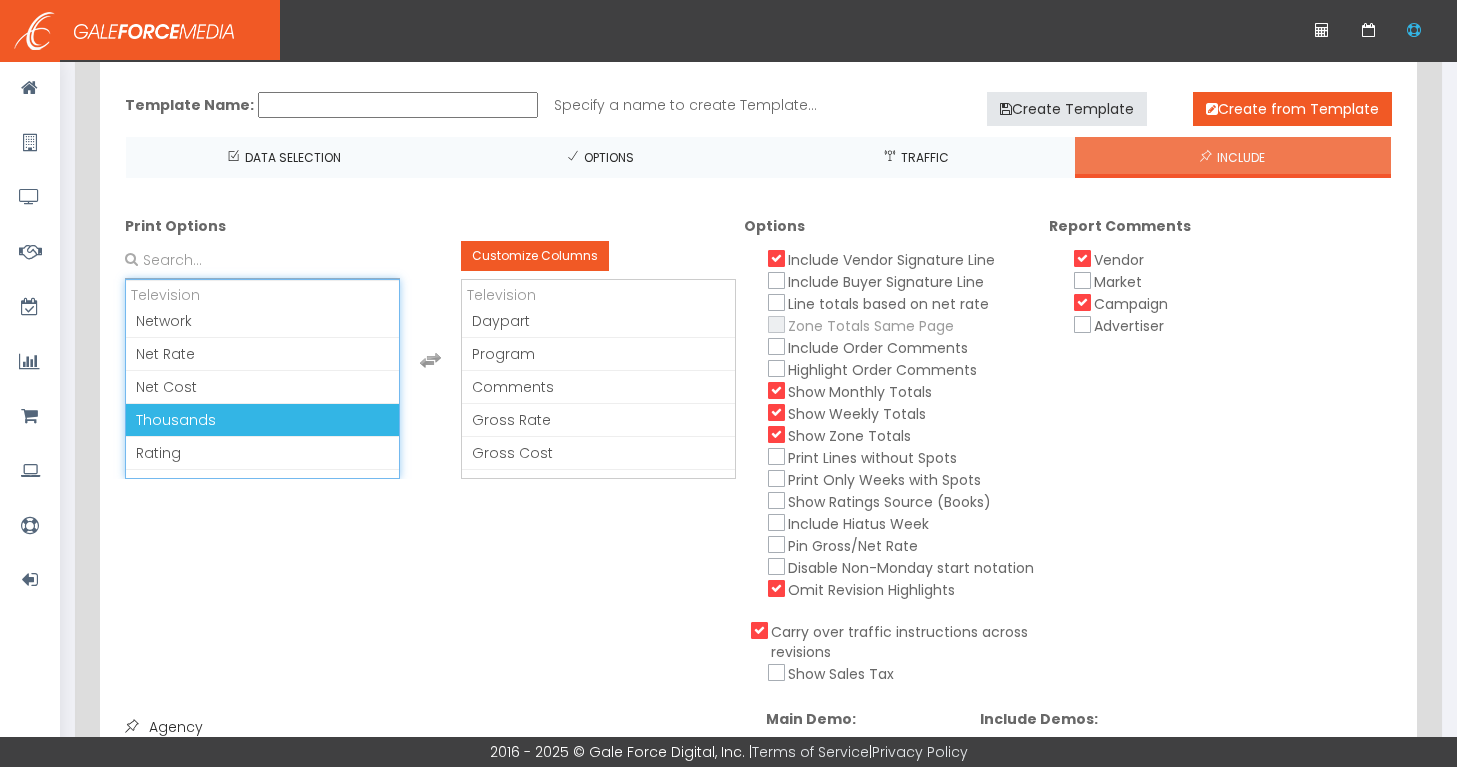 scroll, scrollTop: 36, scrollLeft: 0, axis: vertical 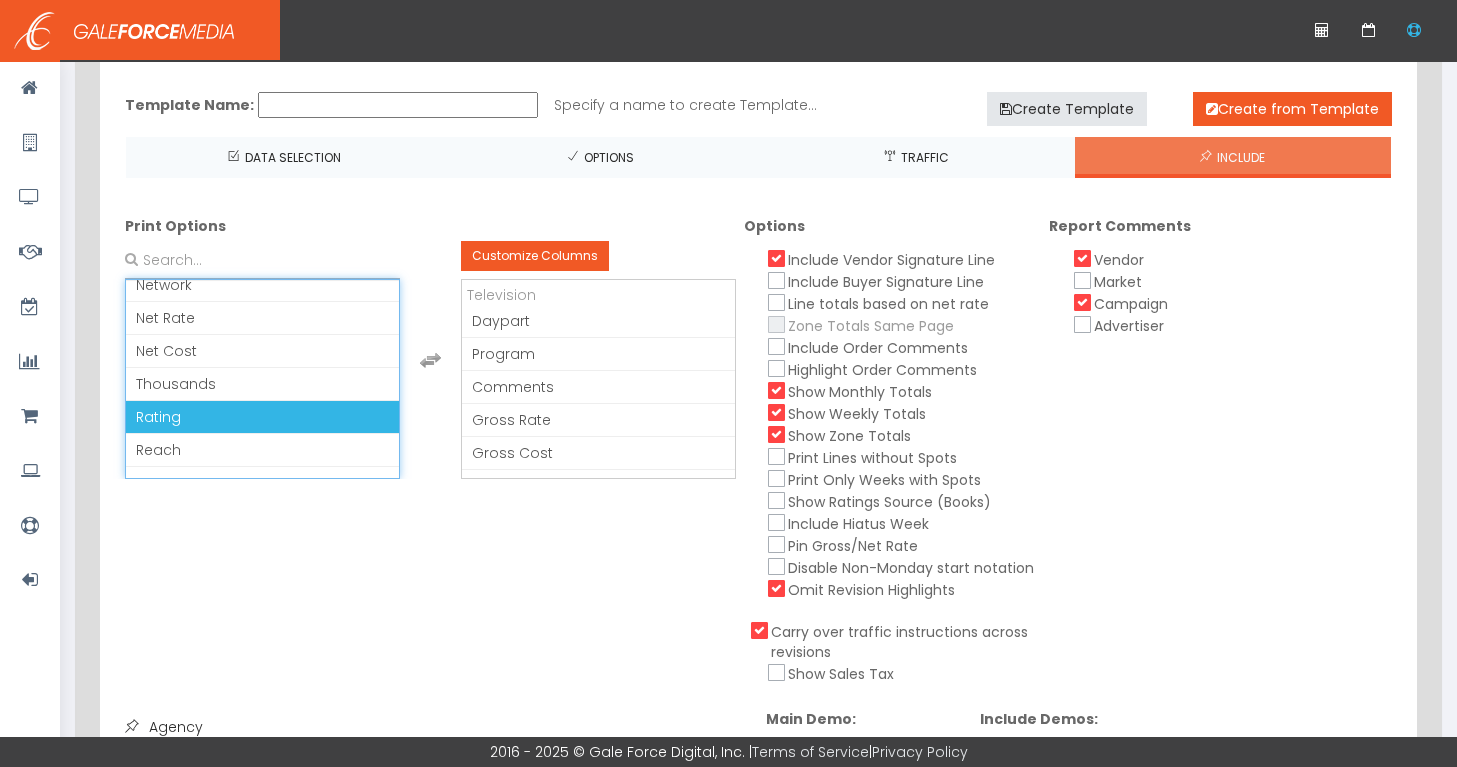 click on "Rating" at bounding box center (262, 417) 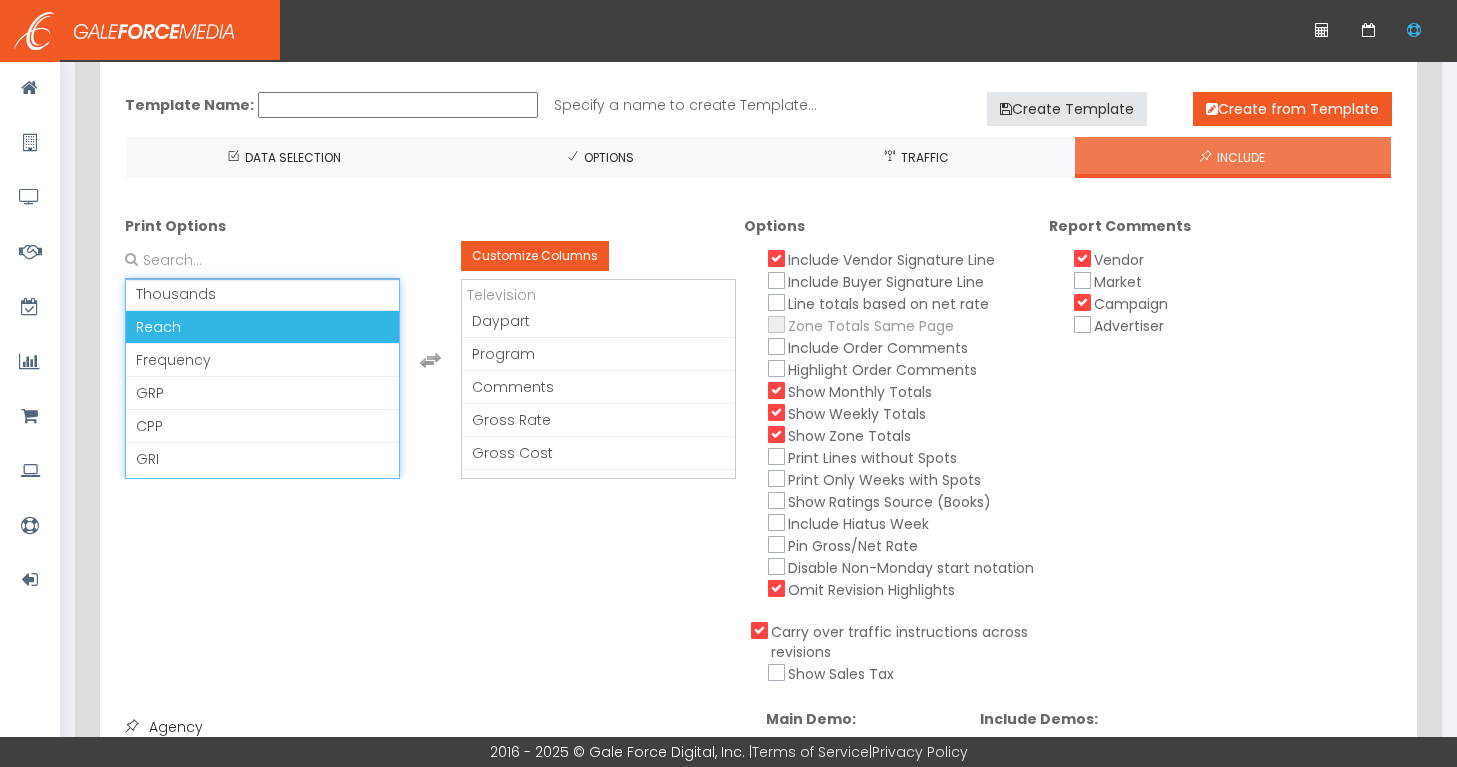 scroll, scrollTop: 133, scrollLeft: 0, axis: vertical 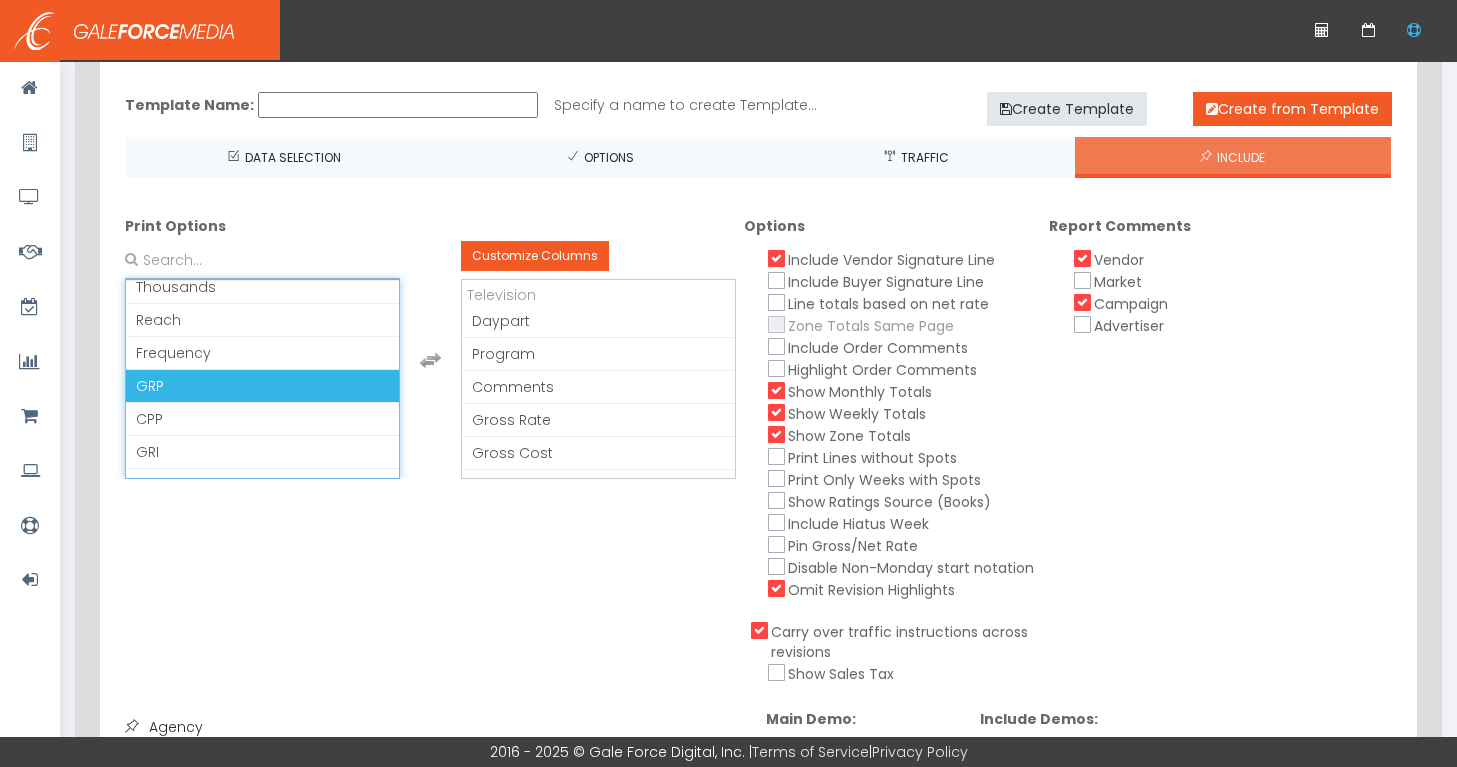 click on "GRP" at bounding box center (262, 386) 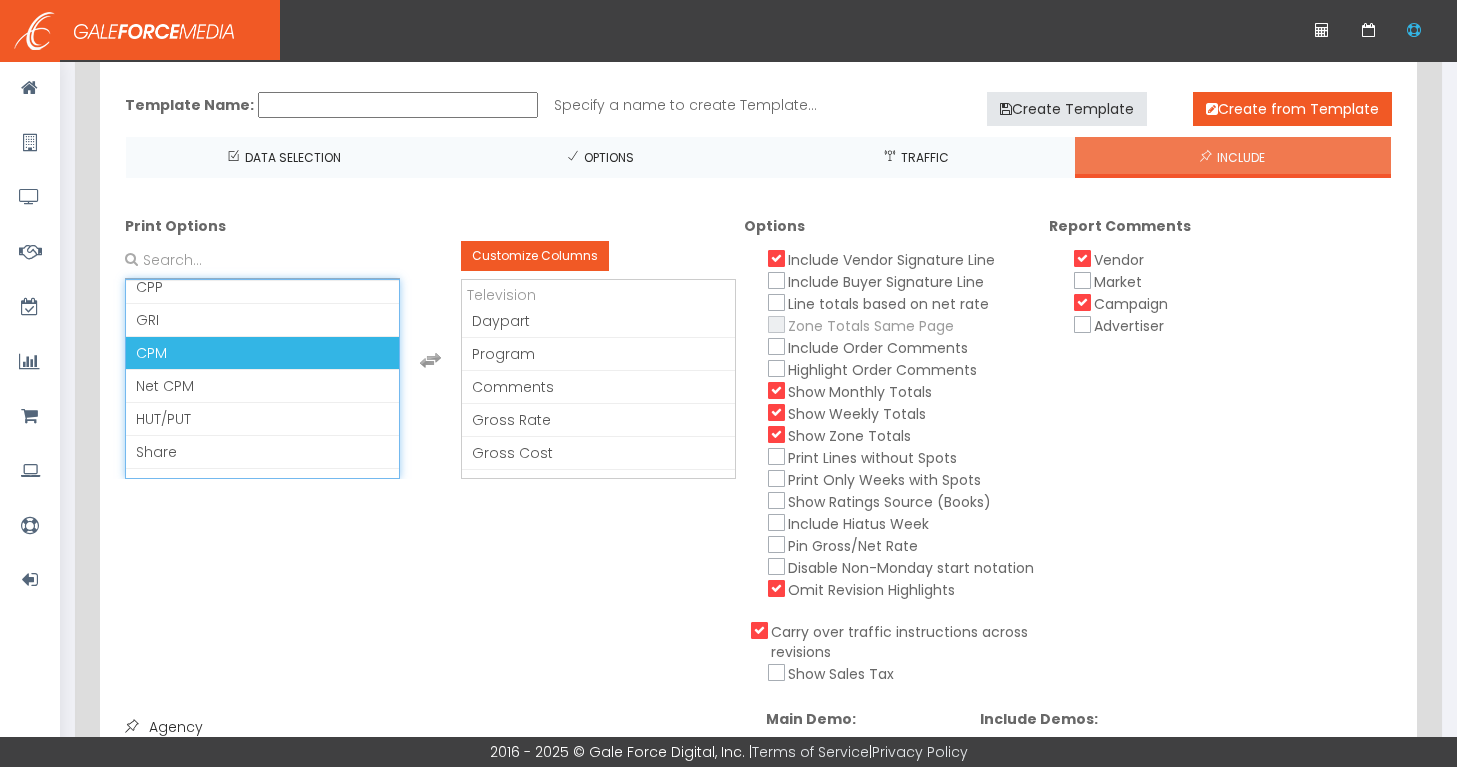 scroll, scrollTop: 256, scrollLeft: 0, axis: vertical 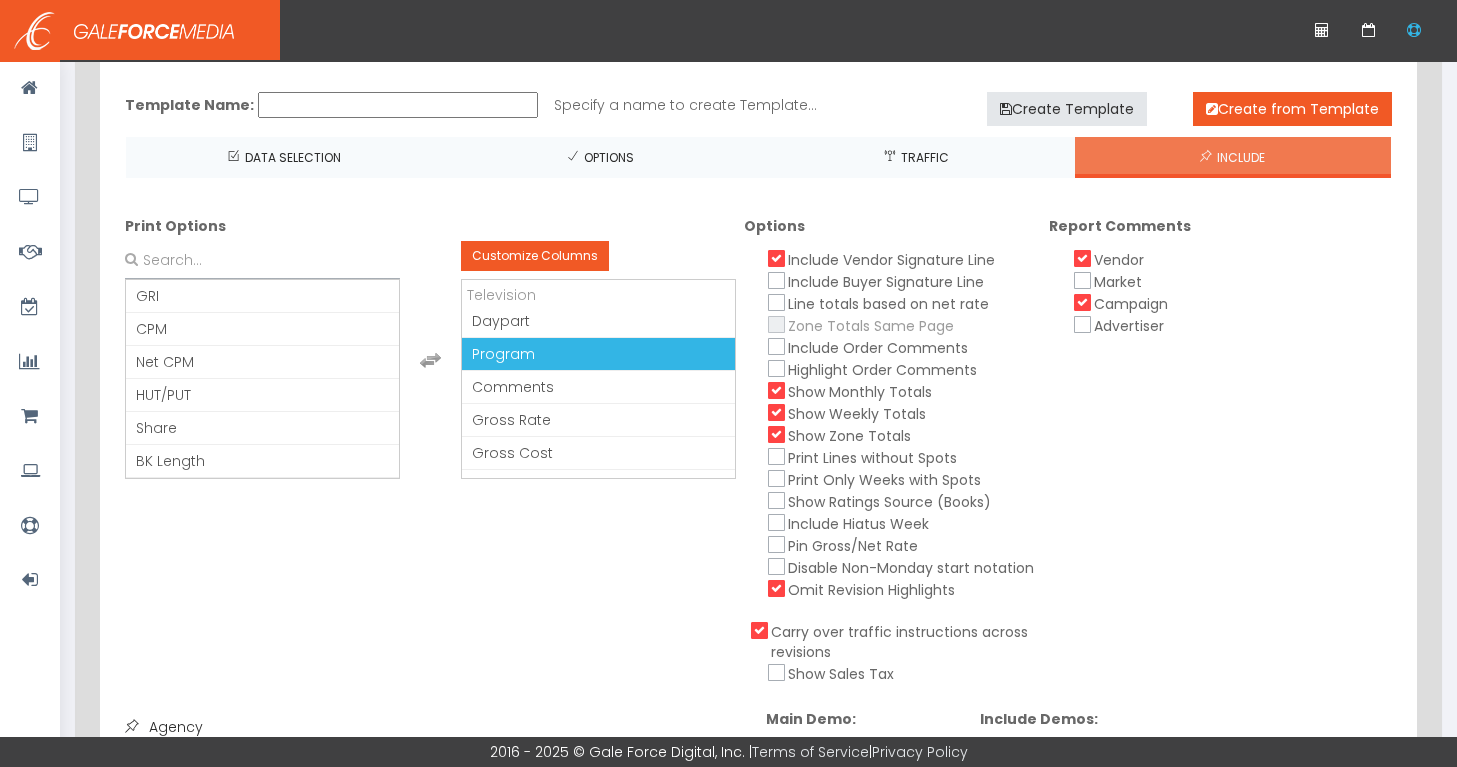 click on "Market" at bounding box center (1083, 280) 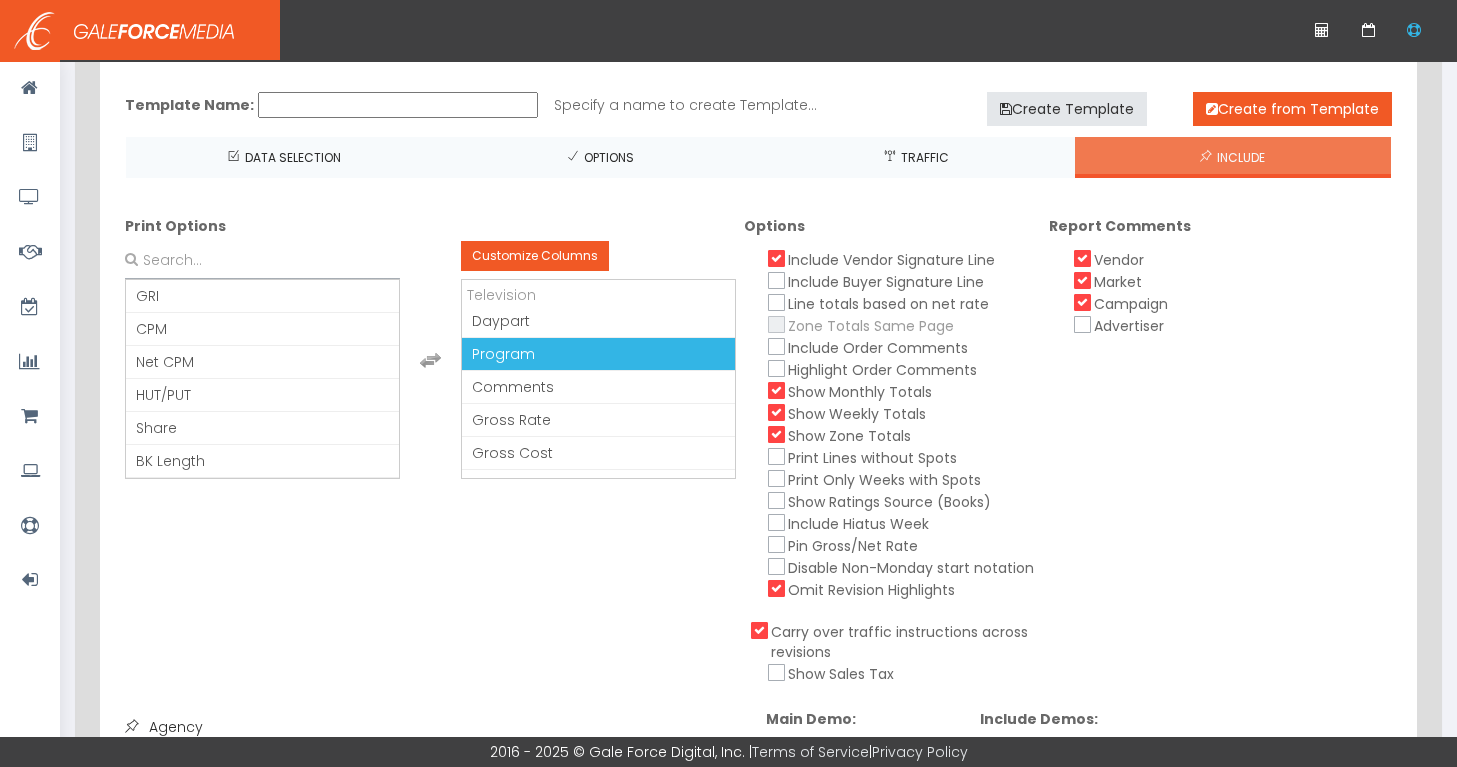click on "Advertiser" at bounding box center (1083, 324) 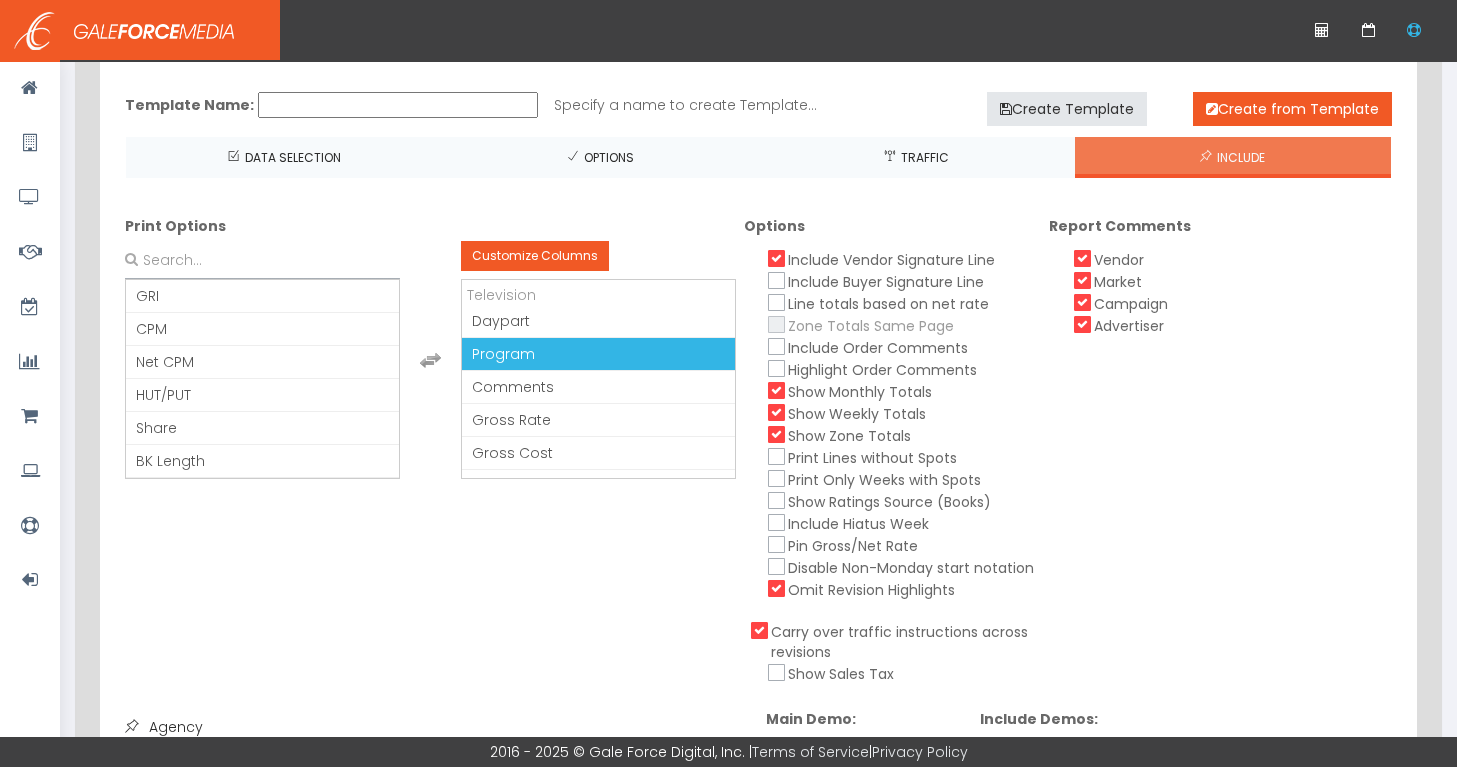 click on "Include Vendor Signature Line" at bounding box center [777, 258] 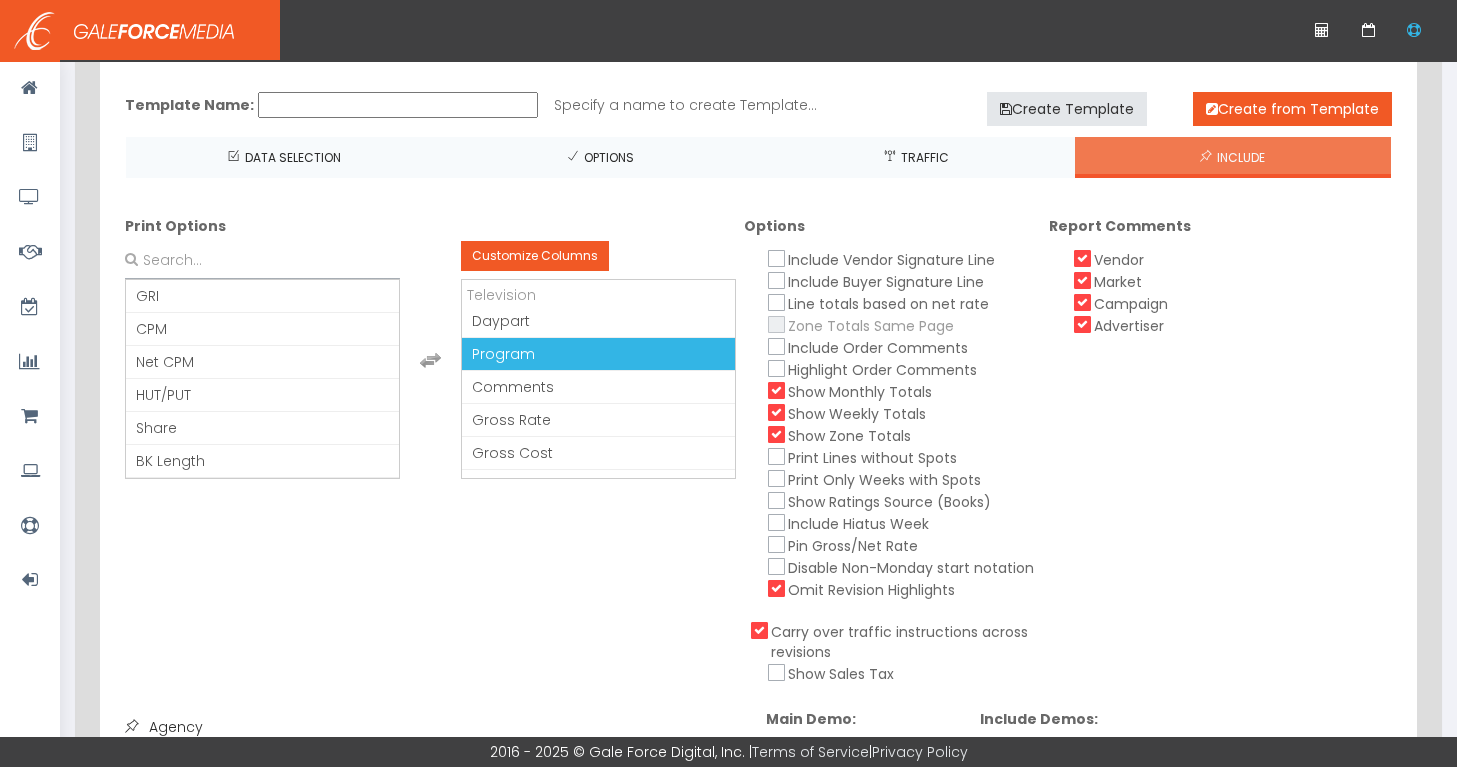 click on "Show Weekly Totals" at bounding box center (777, 412) 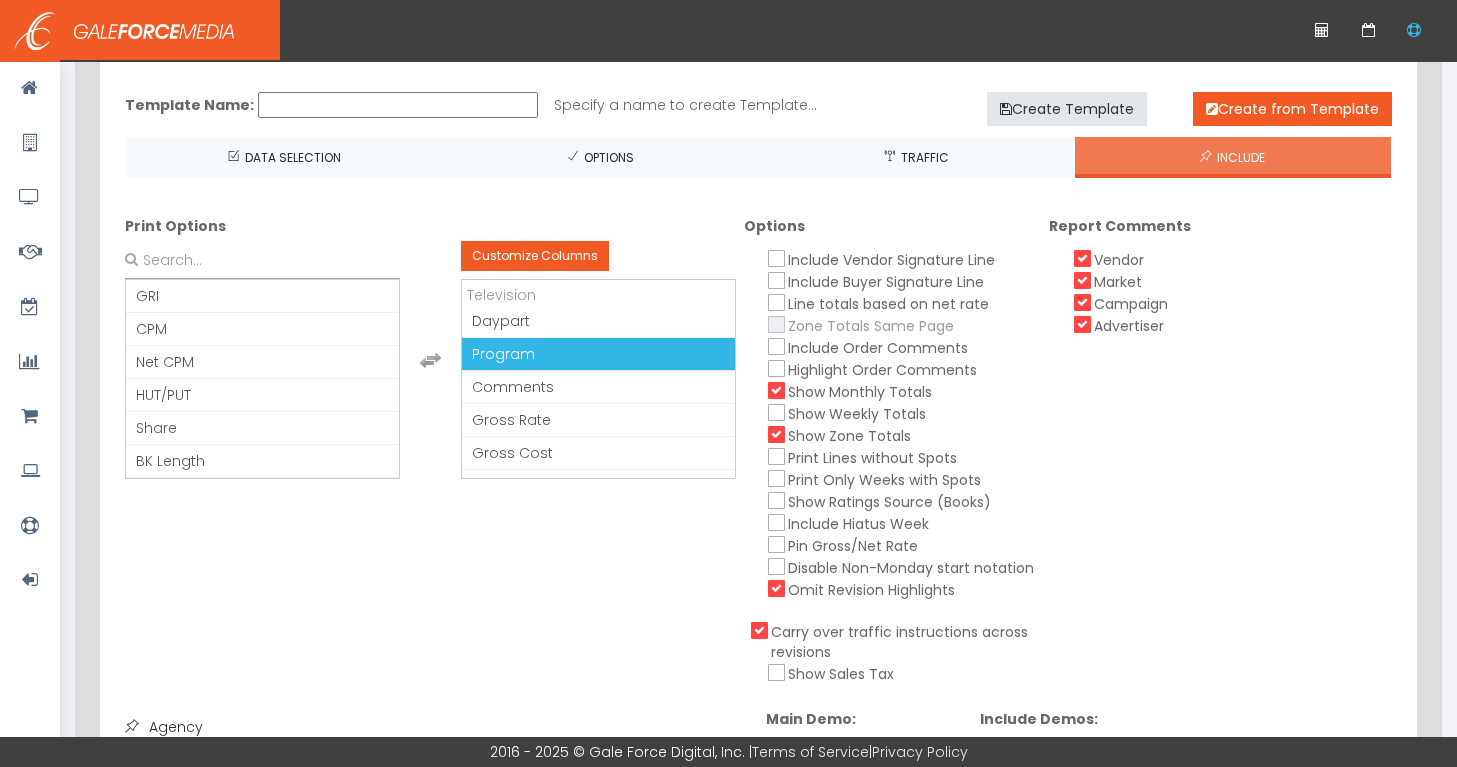 click on "Show Zone Totals" at bounding box center (777, 434) 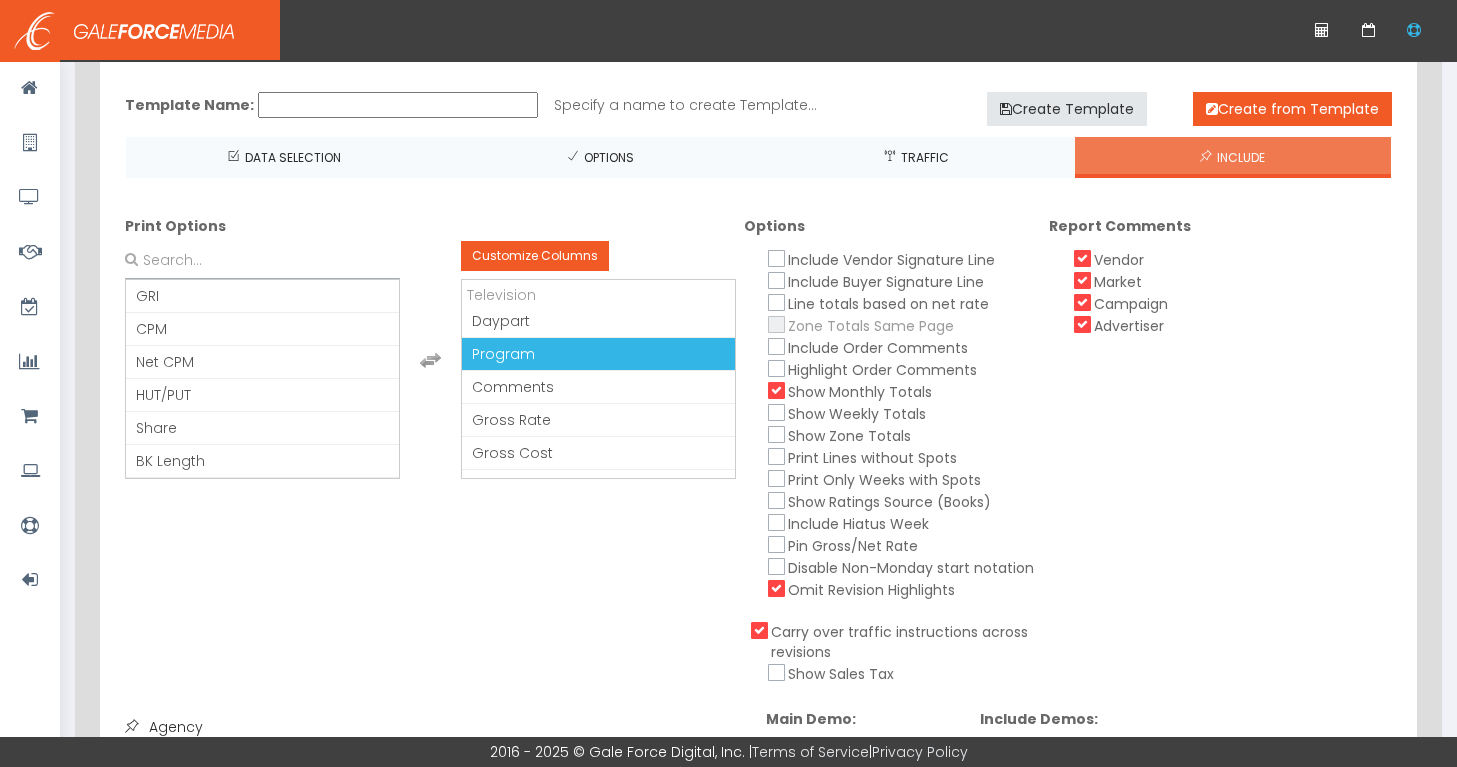 click on "Omit Revision Highlights" at bounding box center (777, 588) 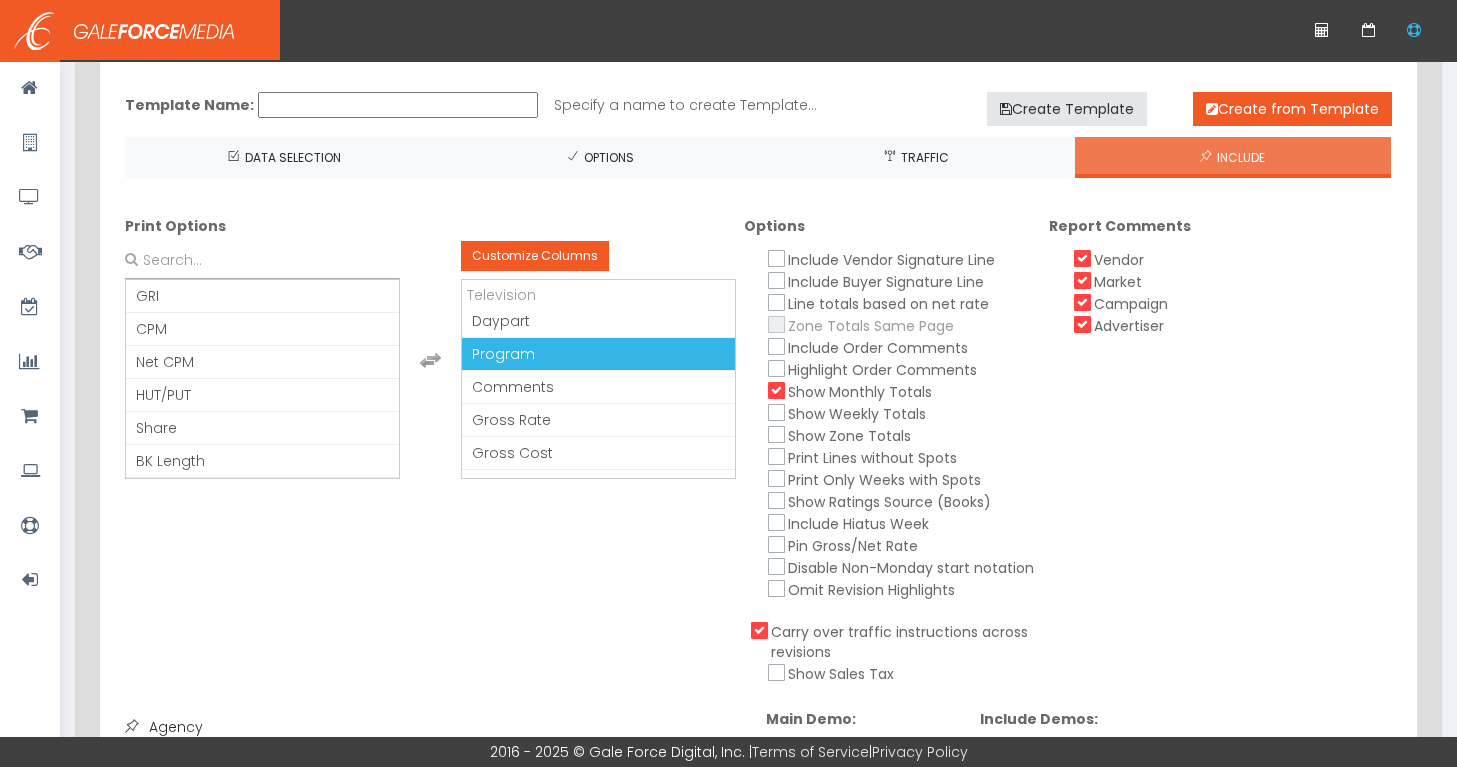 click on "Carry over traffic instructions across revisions" at bounding box center (906, 642) 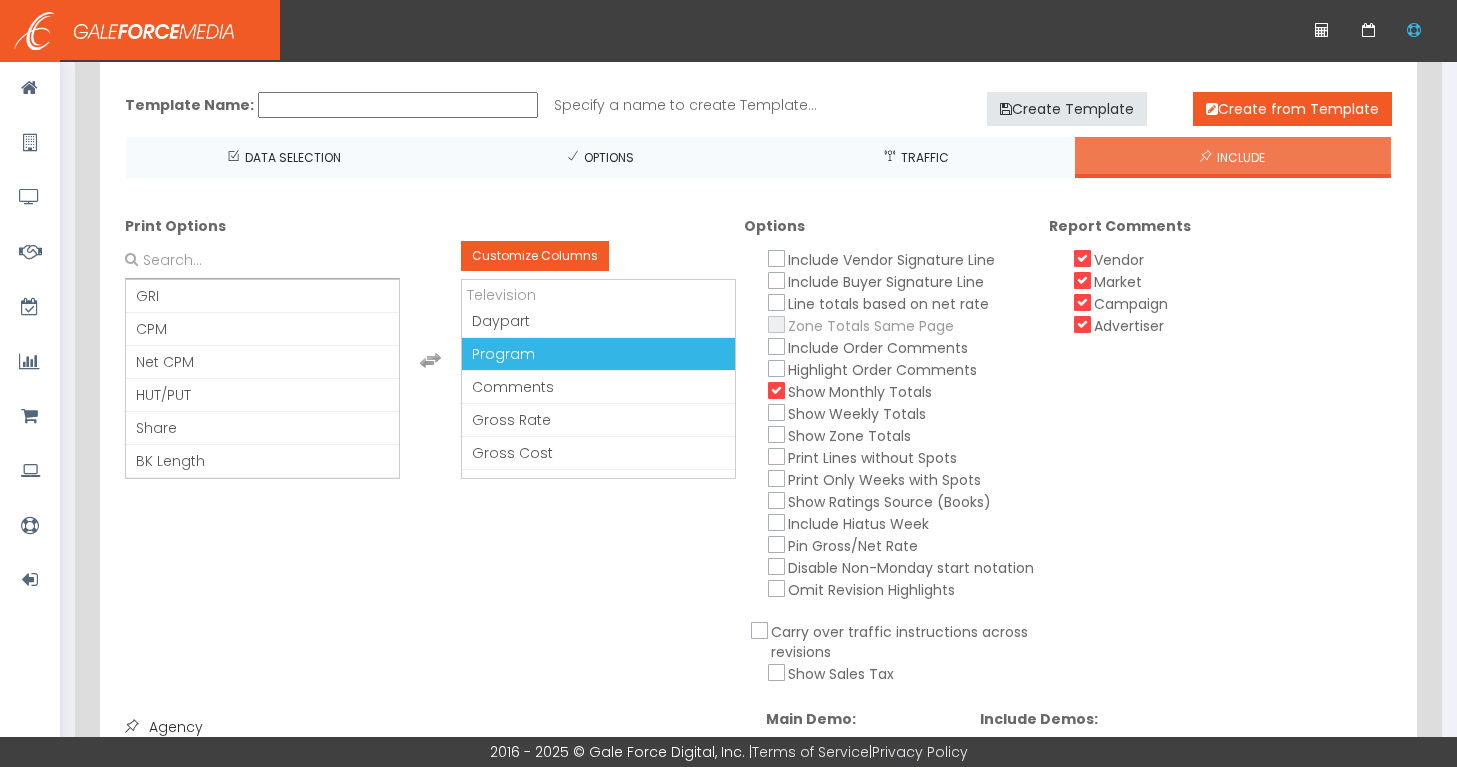 click on "Carry over traffic instructions across revisions" at bounding box center [906, 642] 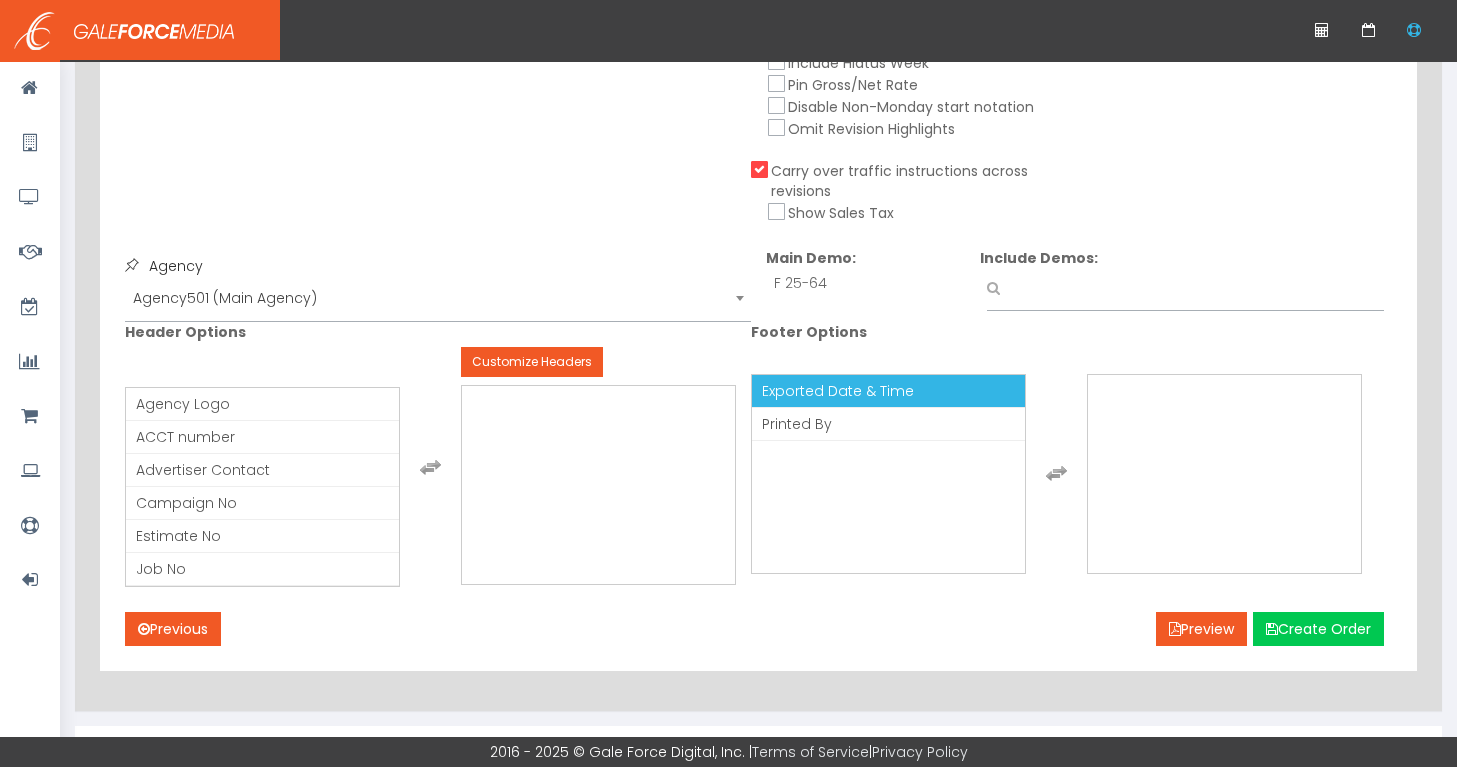 scroll, scrollTop: 623, scrollLeft: 0, axis: vertical 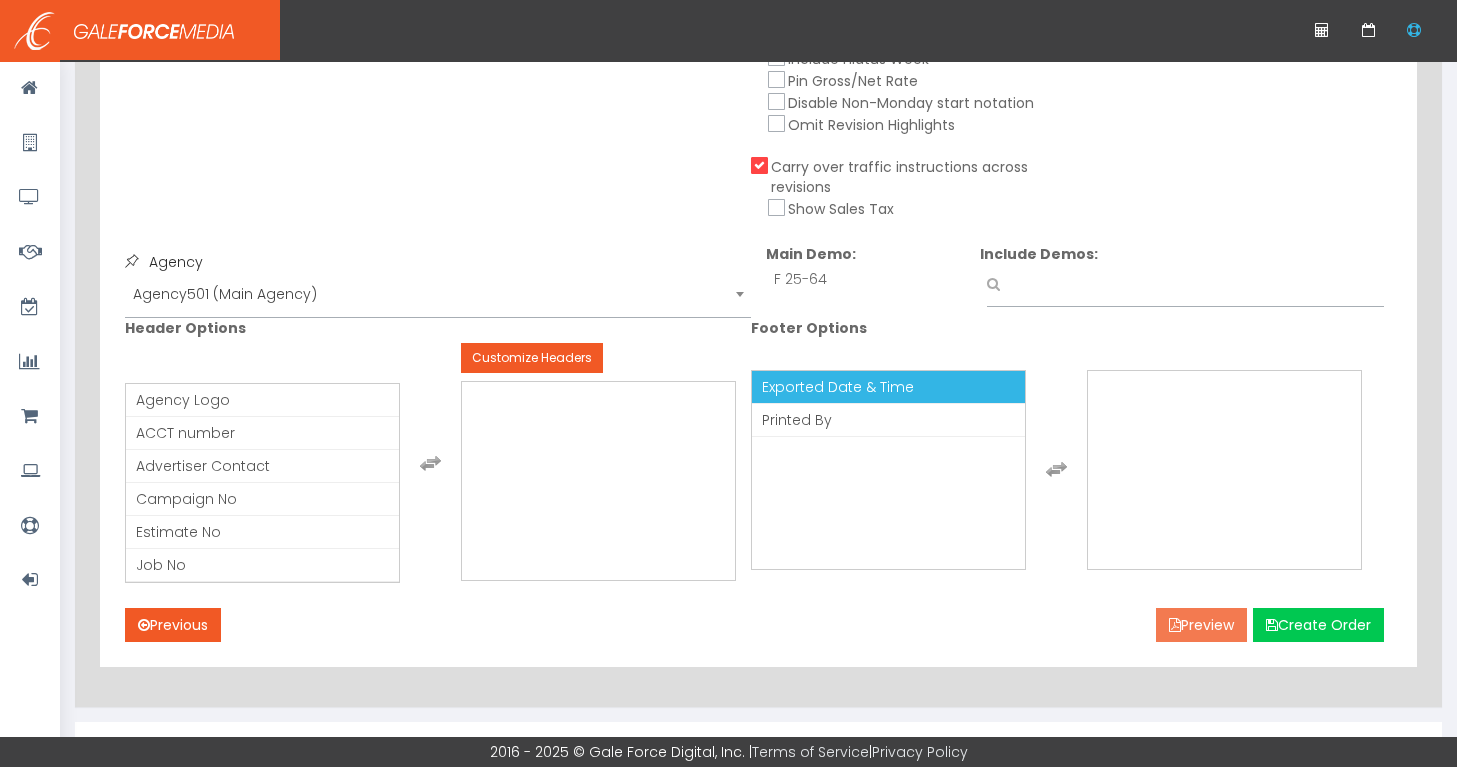 click on "Preview" at bounding box center (1201, 625) 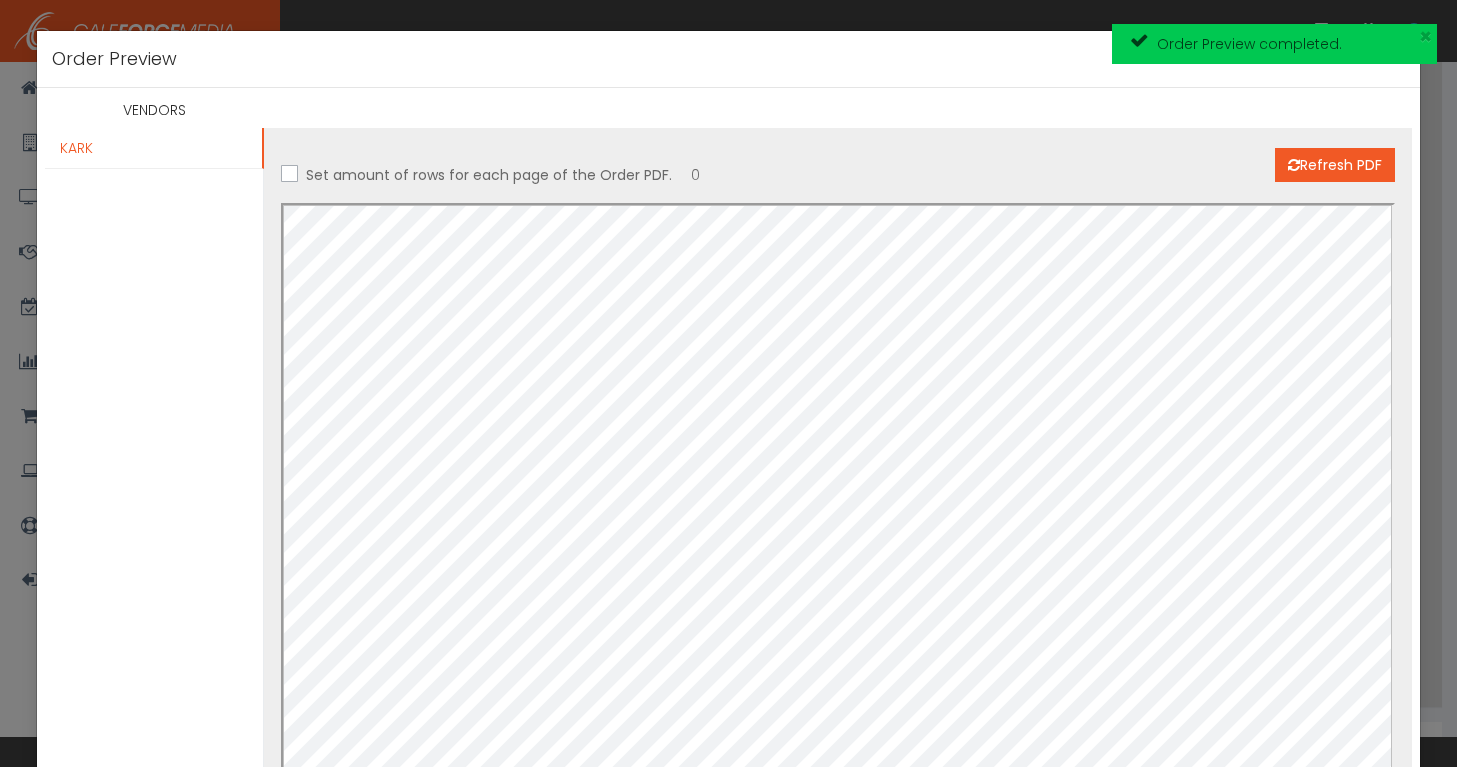 scroll, scrollTop: 0, scrollLeft: 0, axis: both 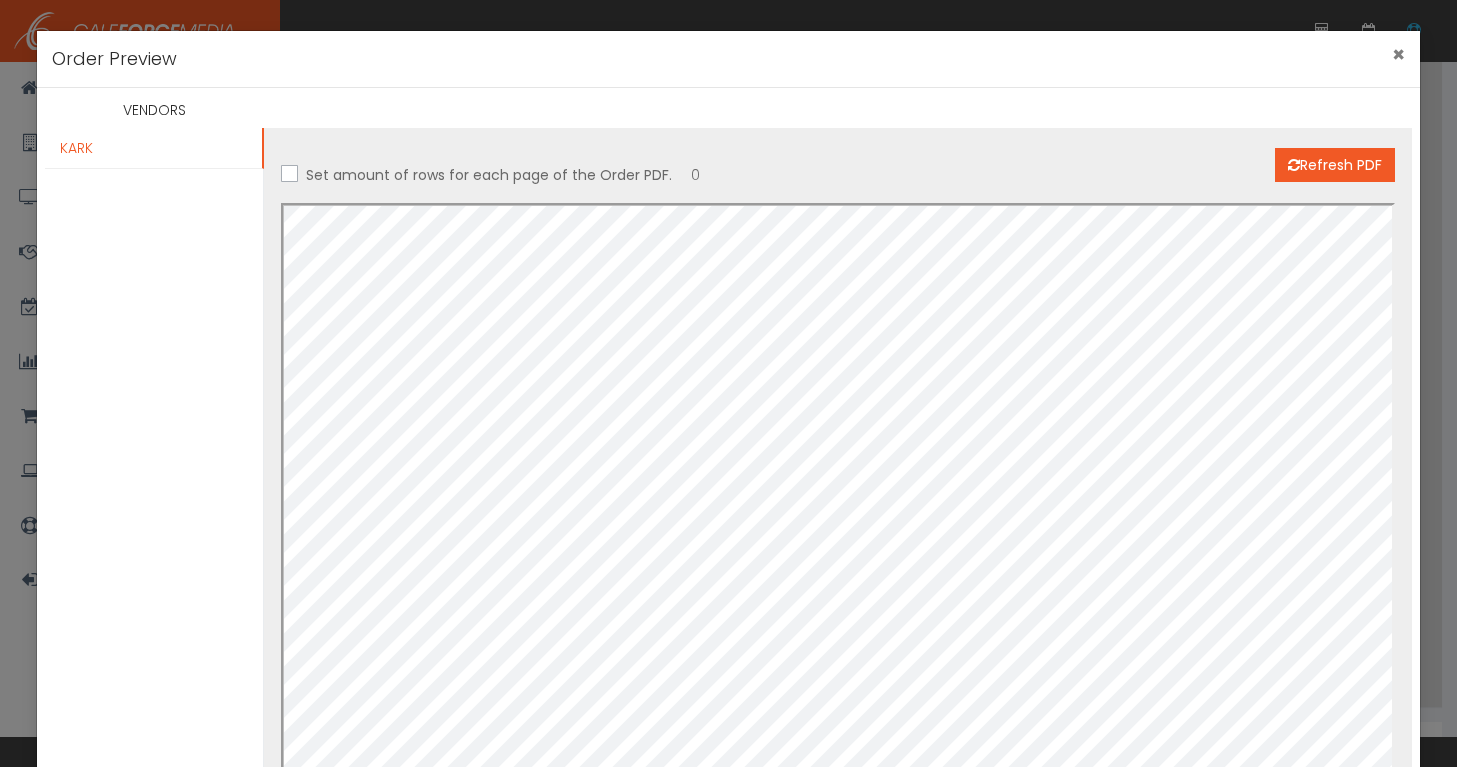 click on "×" at bounding box center [1398, 54] 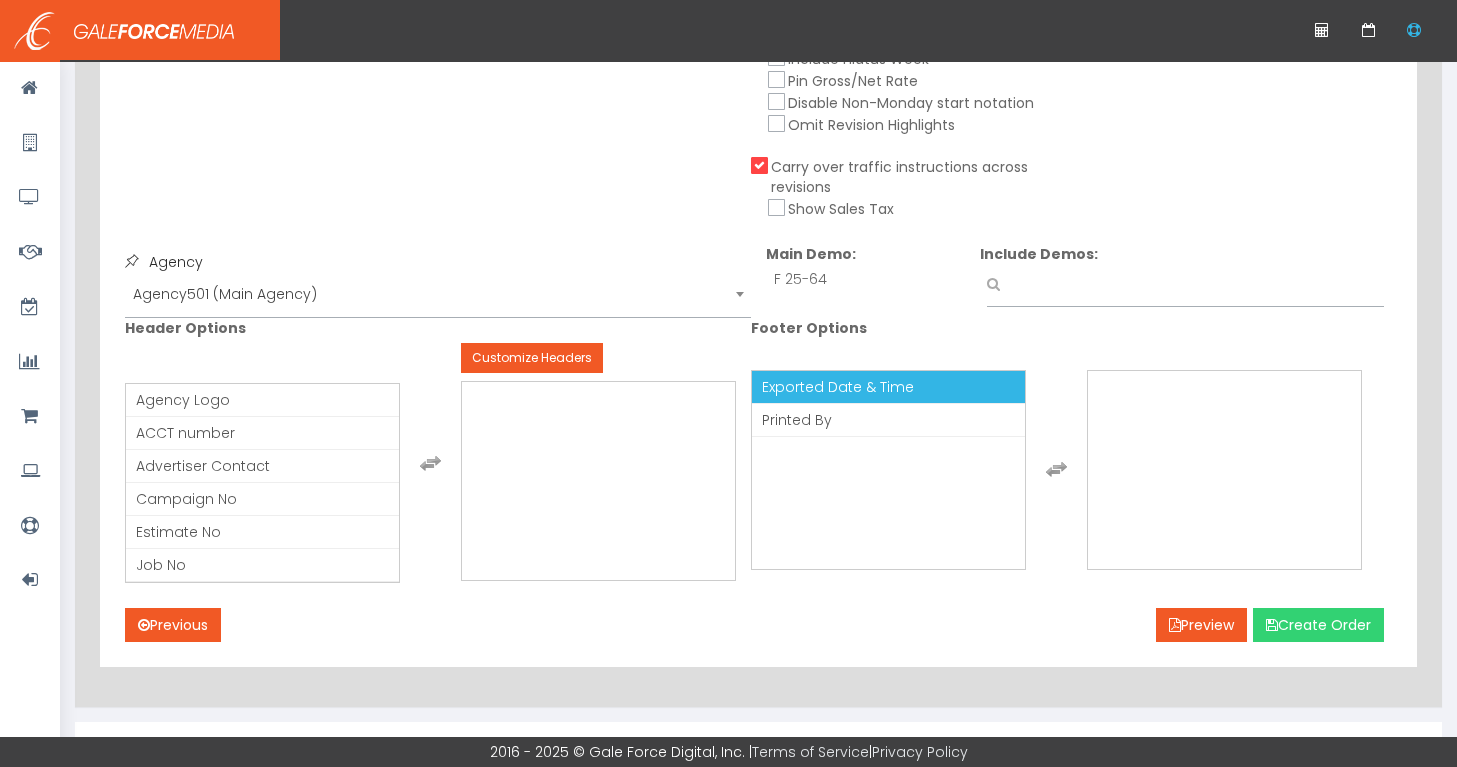 click on "Create Order" at bounding box center (1318, 625) 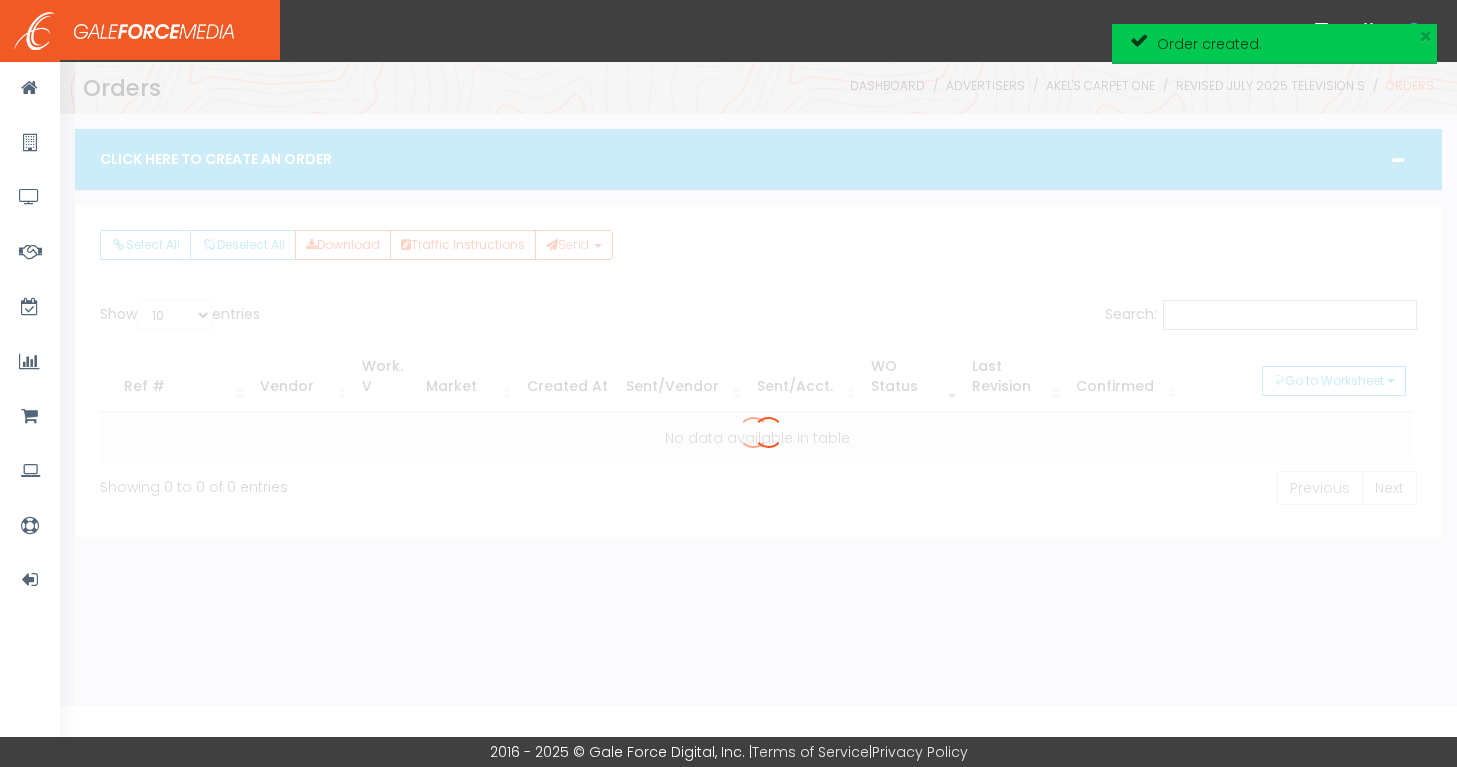 scroll, scrollTop: 0, scrollLeft: 0, axis: both 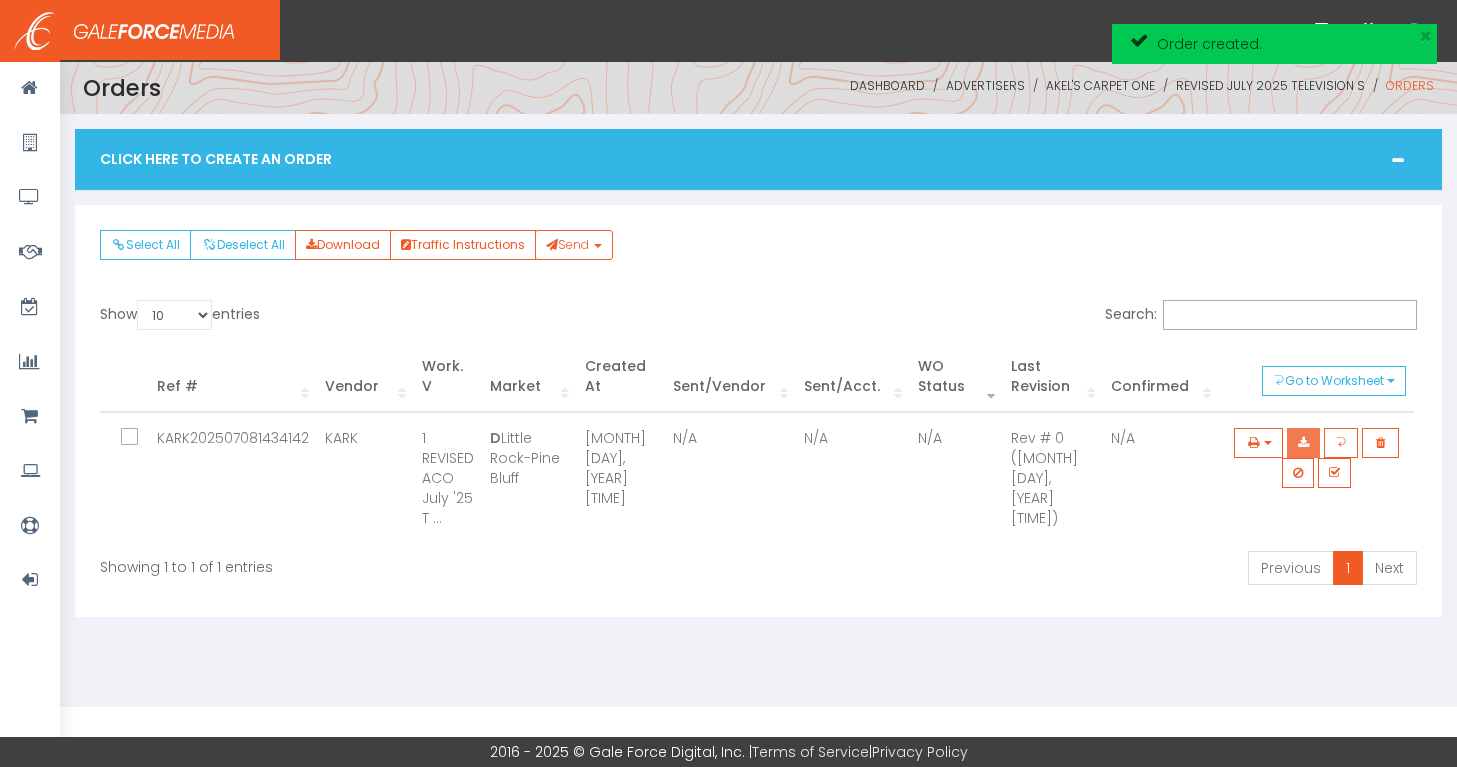 click at bounding box center (1303, 443) 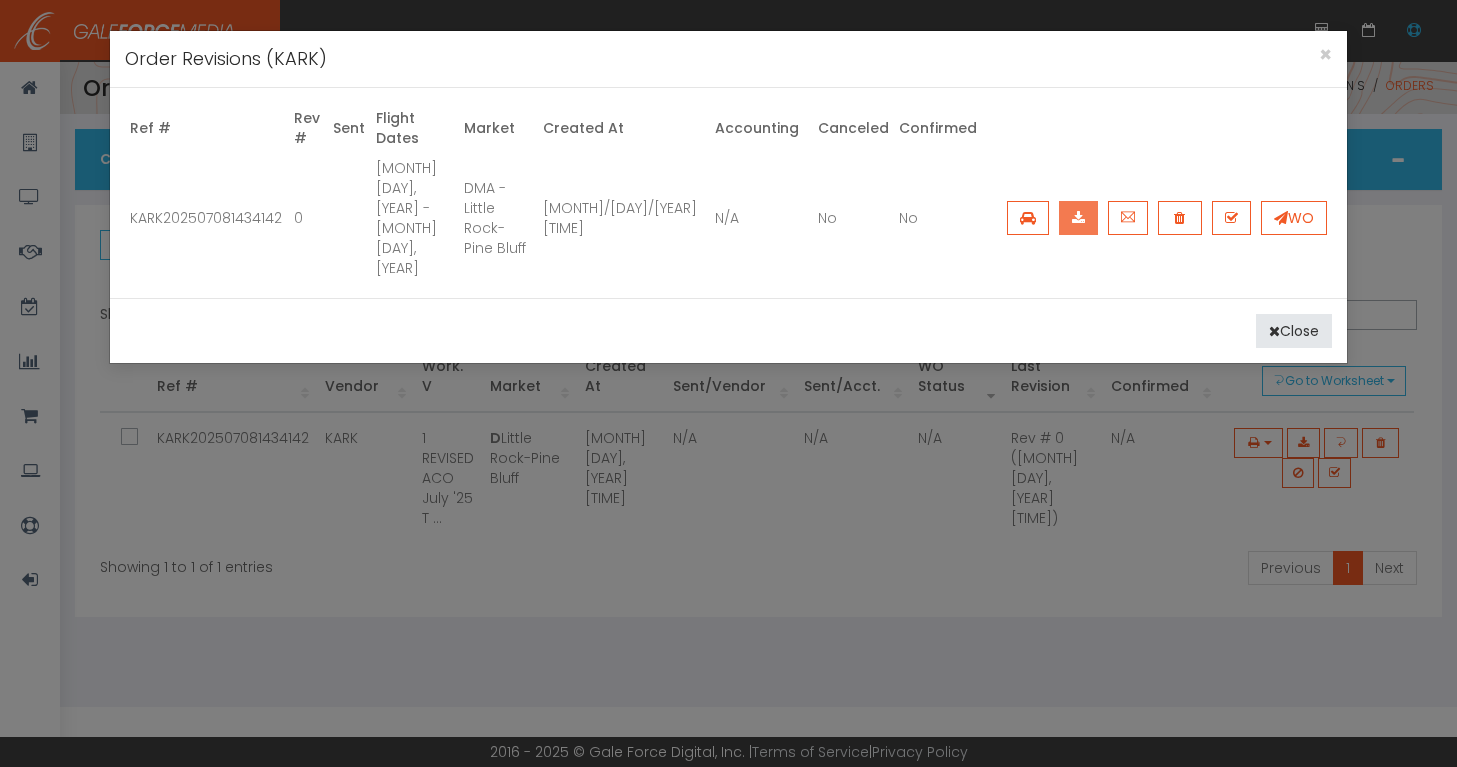 click at bounding box center (1078, 218) 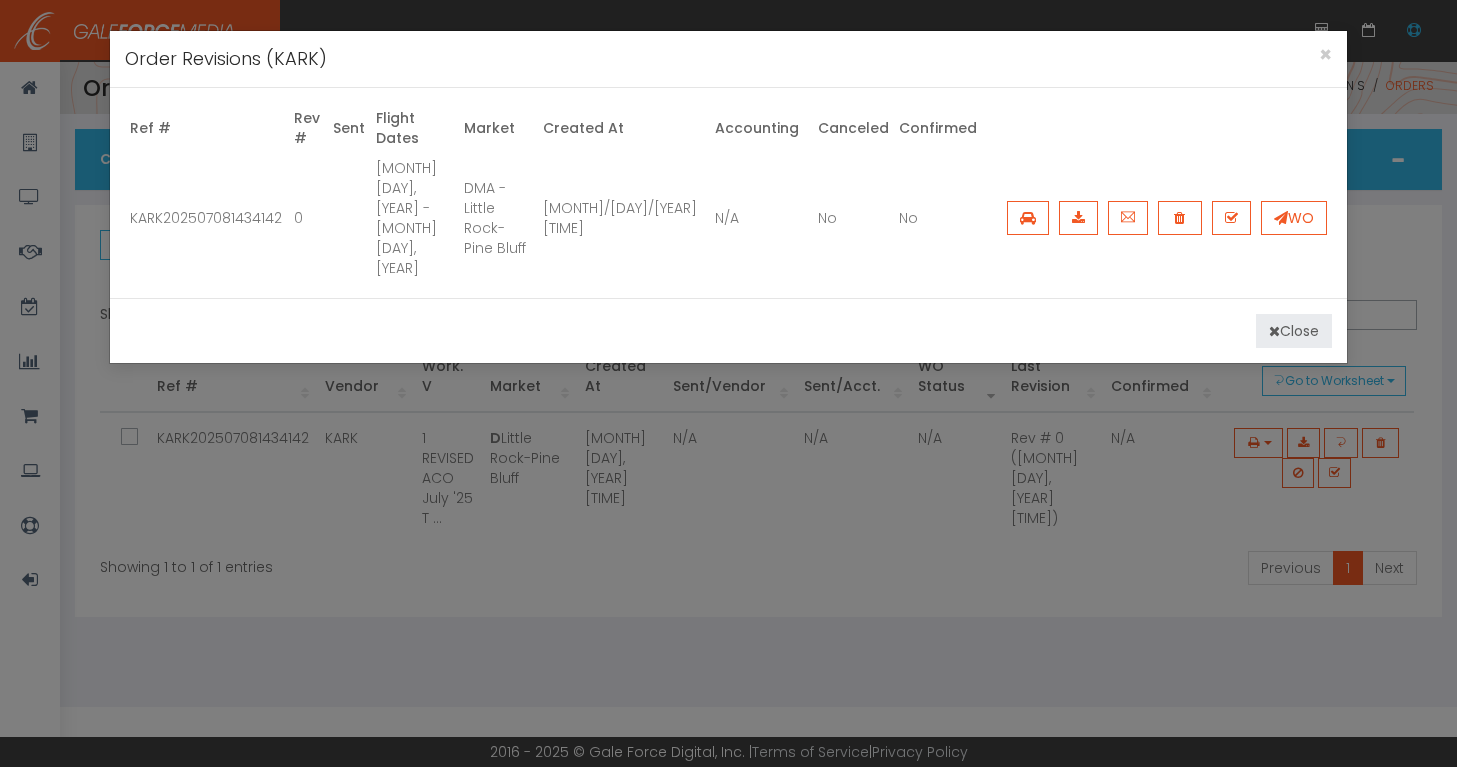 click on "Close" at bounding box center (1294, 331) 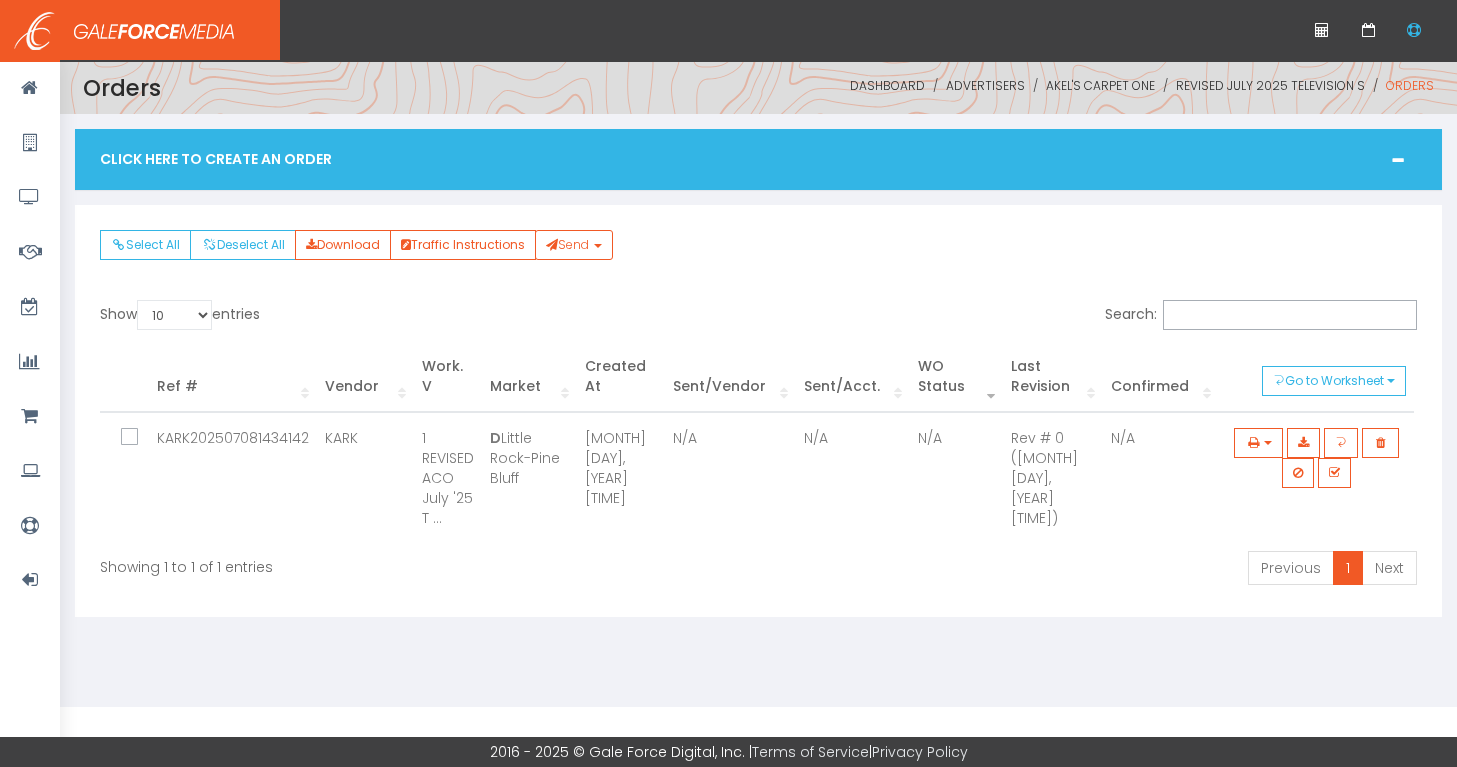 click on "Click Here To Create An Order" at bounding box center (758, 159) 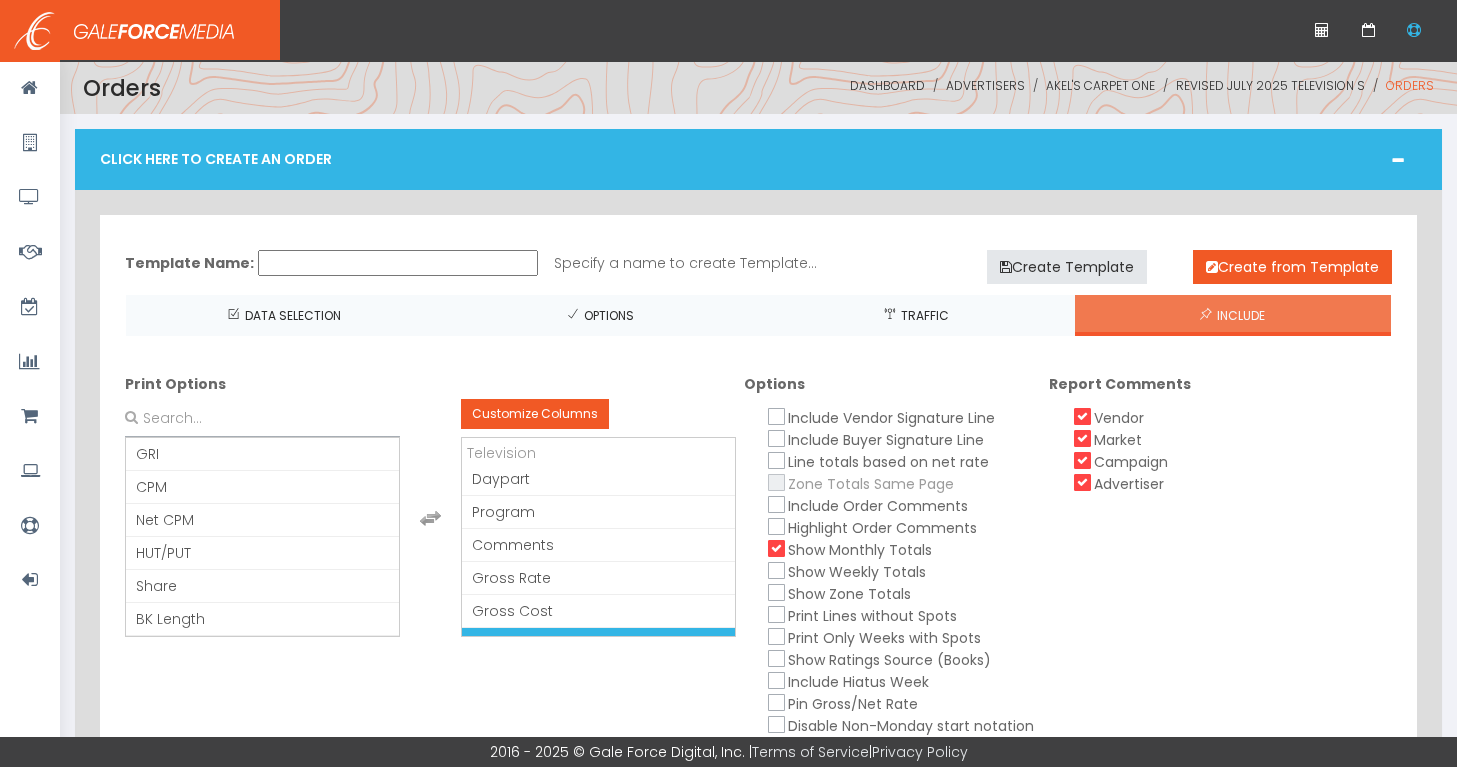 scroll, scrollTop: 58, scrollLeft: 0, axis: vertical 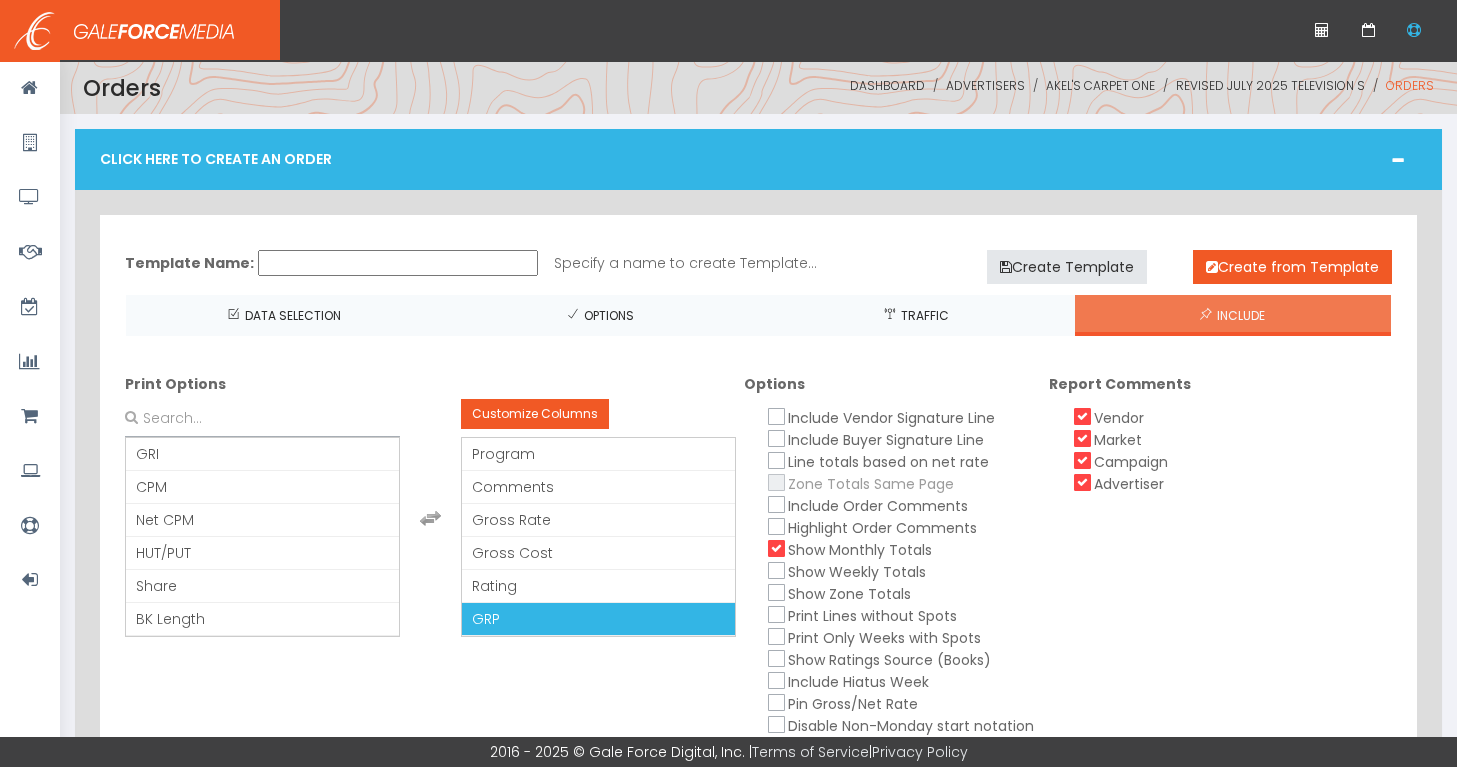 click on "Print Options   Please select a Media Type...   Daypart Network Program Comments Gross Rate Gross Cost Net Rate Net Cost Thousands Rating Reach Frequency GRP CPP GRI CPM Net CPM HUT/PUT Share BK Length Television Daypart Network Program Comments Gross Rate Gross Cost Net Rate Net Cost Thousands Rating Reach Frequency GRP CPP GRI CPM Net CPM HUT/PUT Share BK Length Customize Columns   Television Daypart Network Program Comments Gross Rate Gross Cost Net Rate Net Cost Thousands Rating Reach Frequency GRP CPP GRI CPM Net CPM HUT/PUT Share BK Length     Options       Include Vendor Signature Line      Include Buyer Signature Line      Line totals based on net rate      Zone Totals Same Page      Include Order Comments      Highlight Order Comments      Show Monthly Totals      Show Weekly Totals      Show Zone Totals      Print Lines without Spots      Print Only Weeks with Spots      Show Ratings Source (Books)      Include Hiatus Week      Pin Gross/Net Rate      Disable Non-Monday start notation" at bounding box center (759, 620) 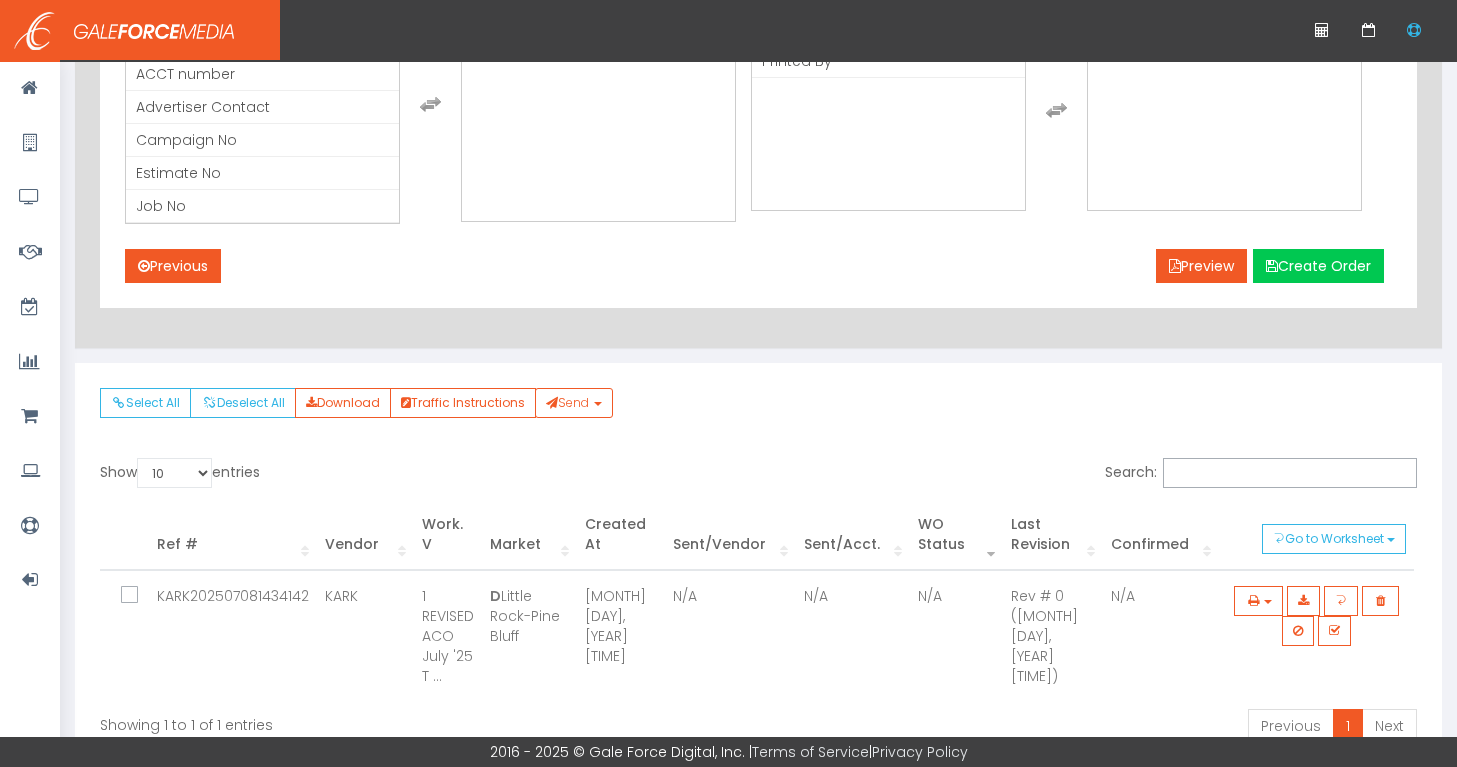 scroll, scrollTop: 983, scrollLeft: 0, axis: vertical 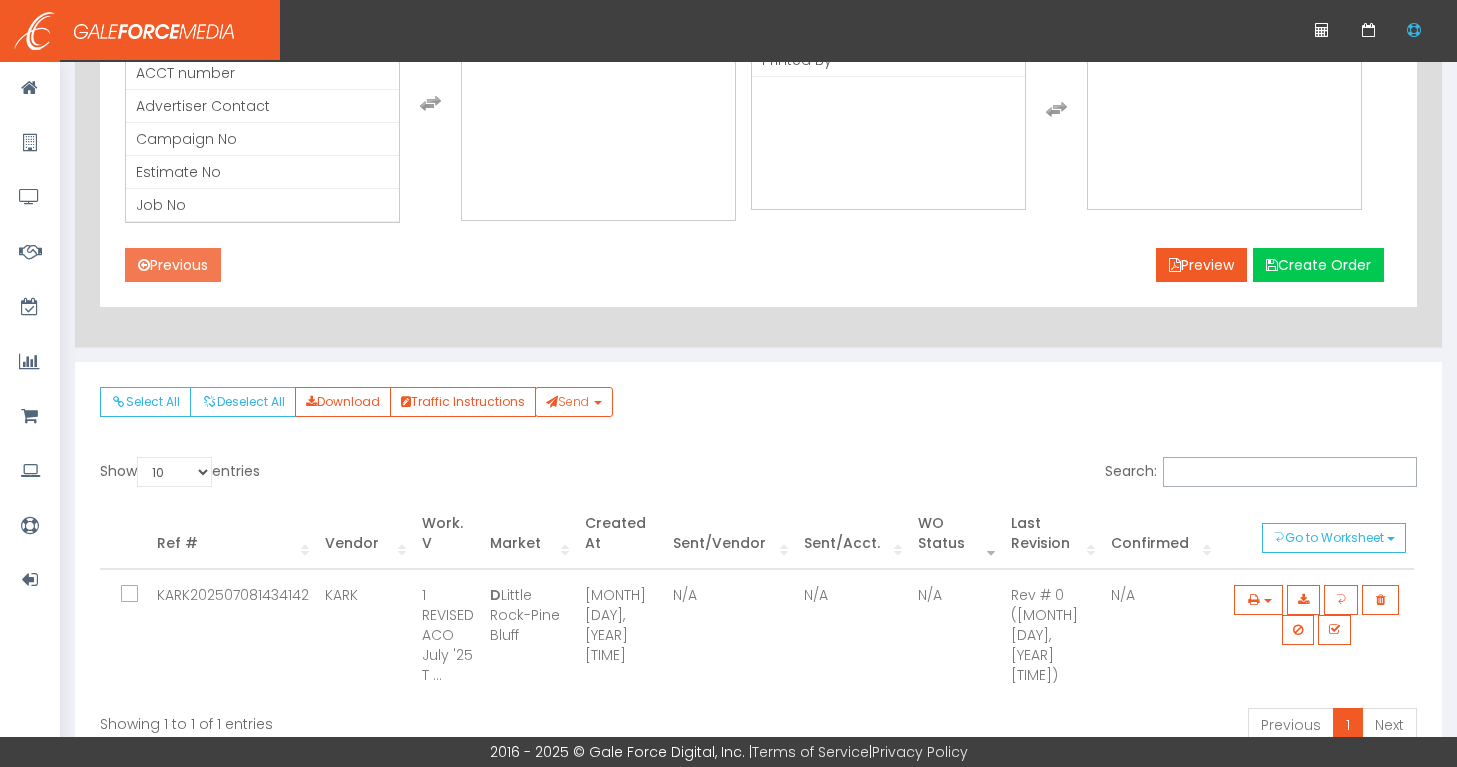 click on "Previous" at bounding box center (173, 265) 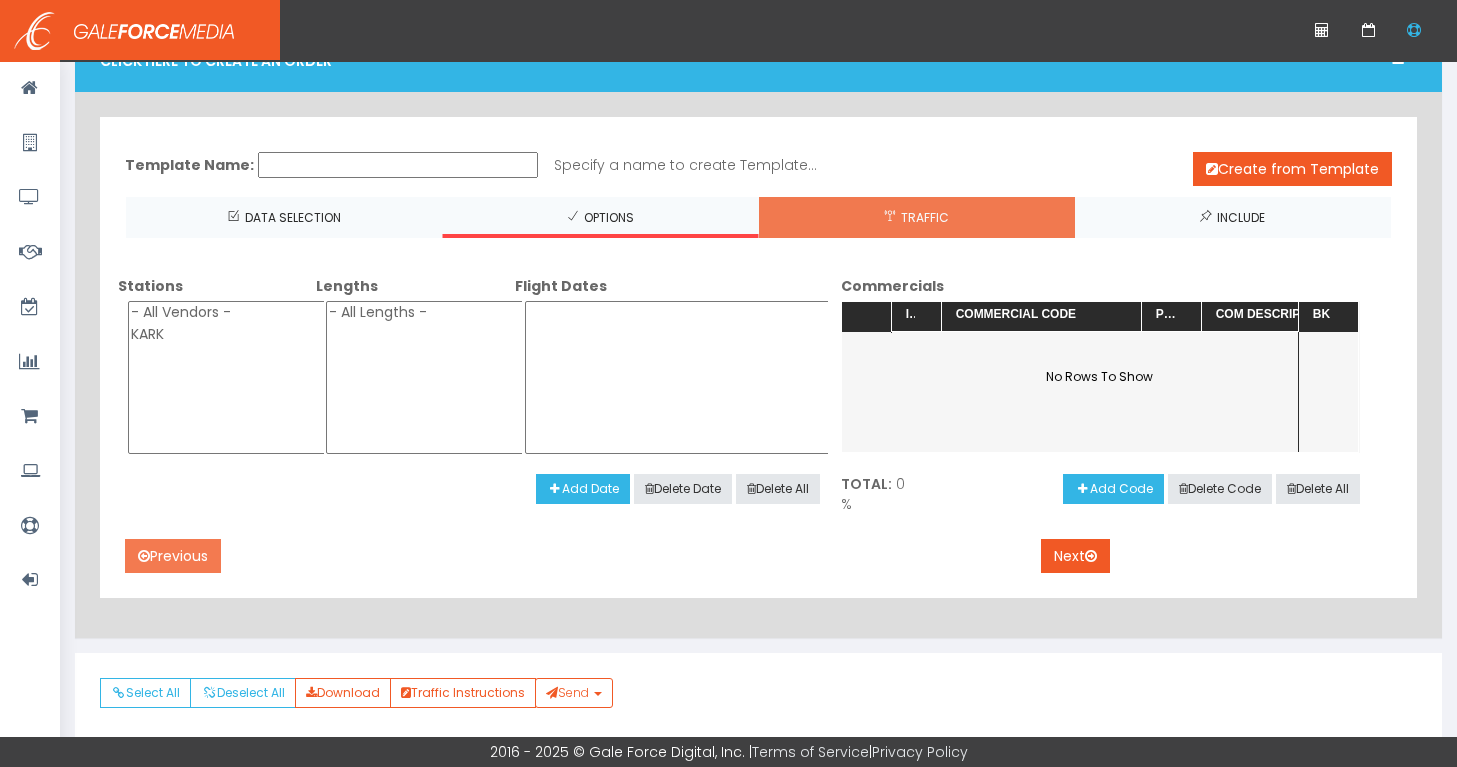 scroll, scrollTop: 101, scrollLeft: 0, axis: vertical 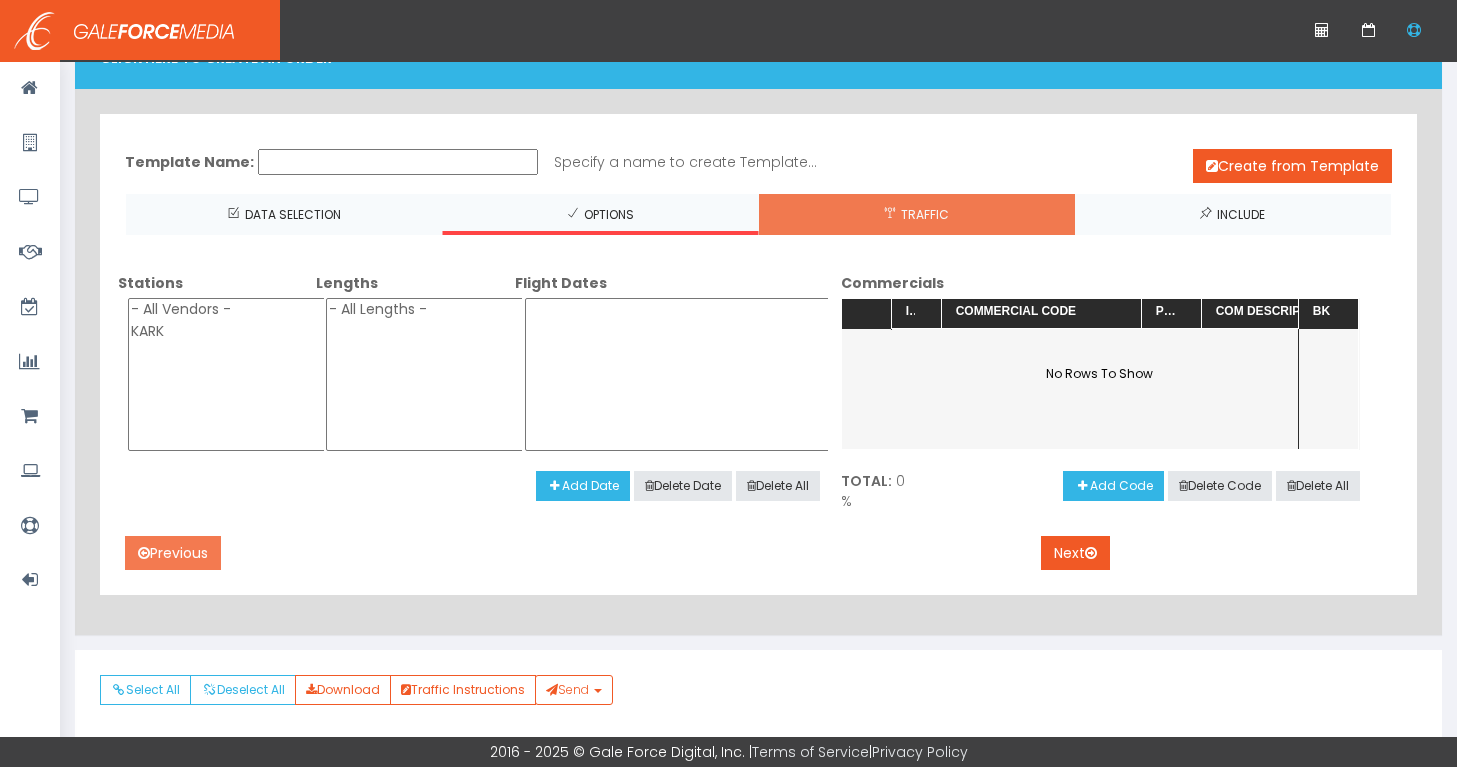 click on "Previous" at bounding box center (173, 553) 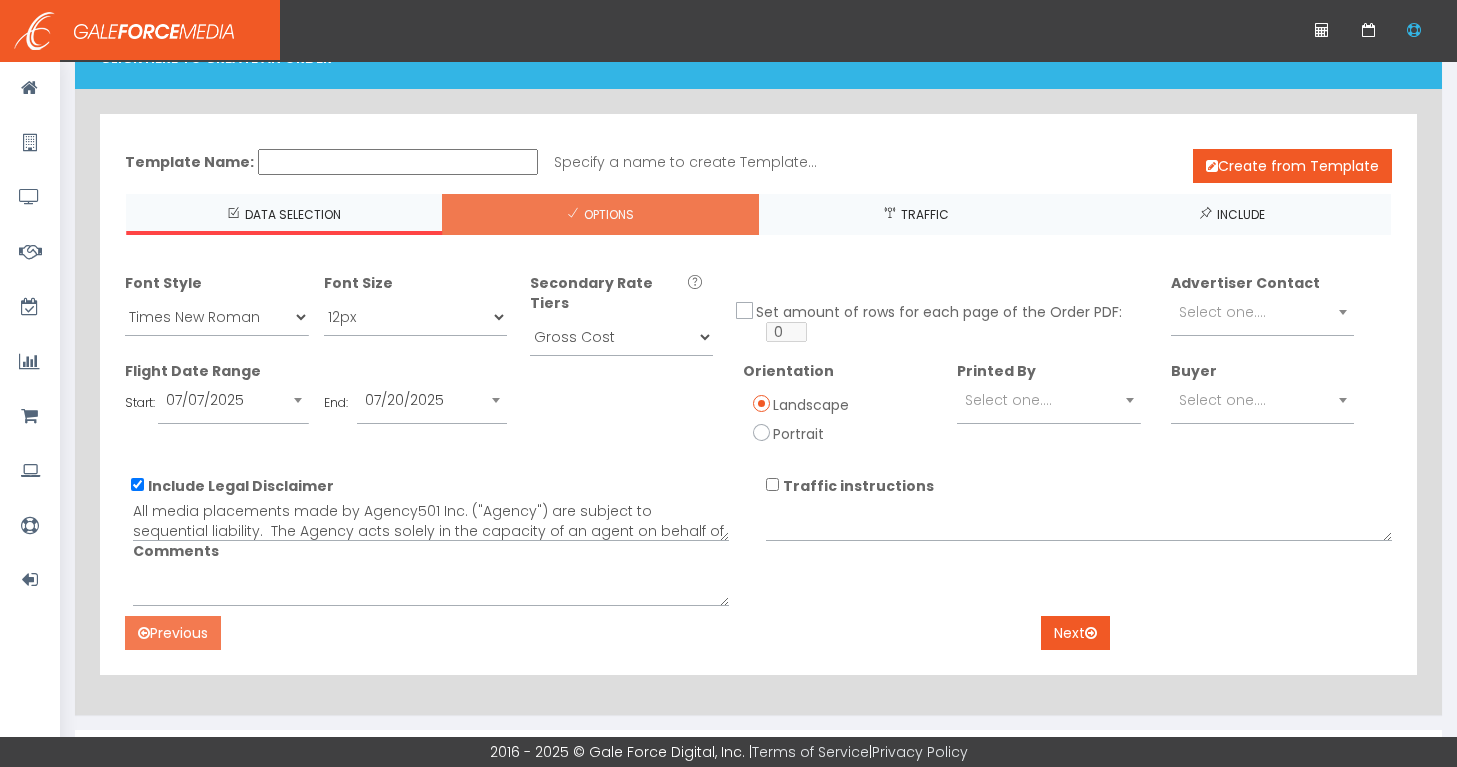click on "Previous" at bounding box center [173, 633] 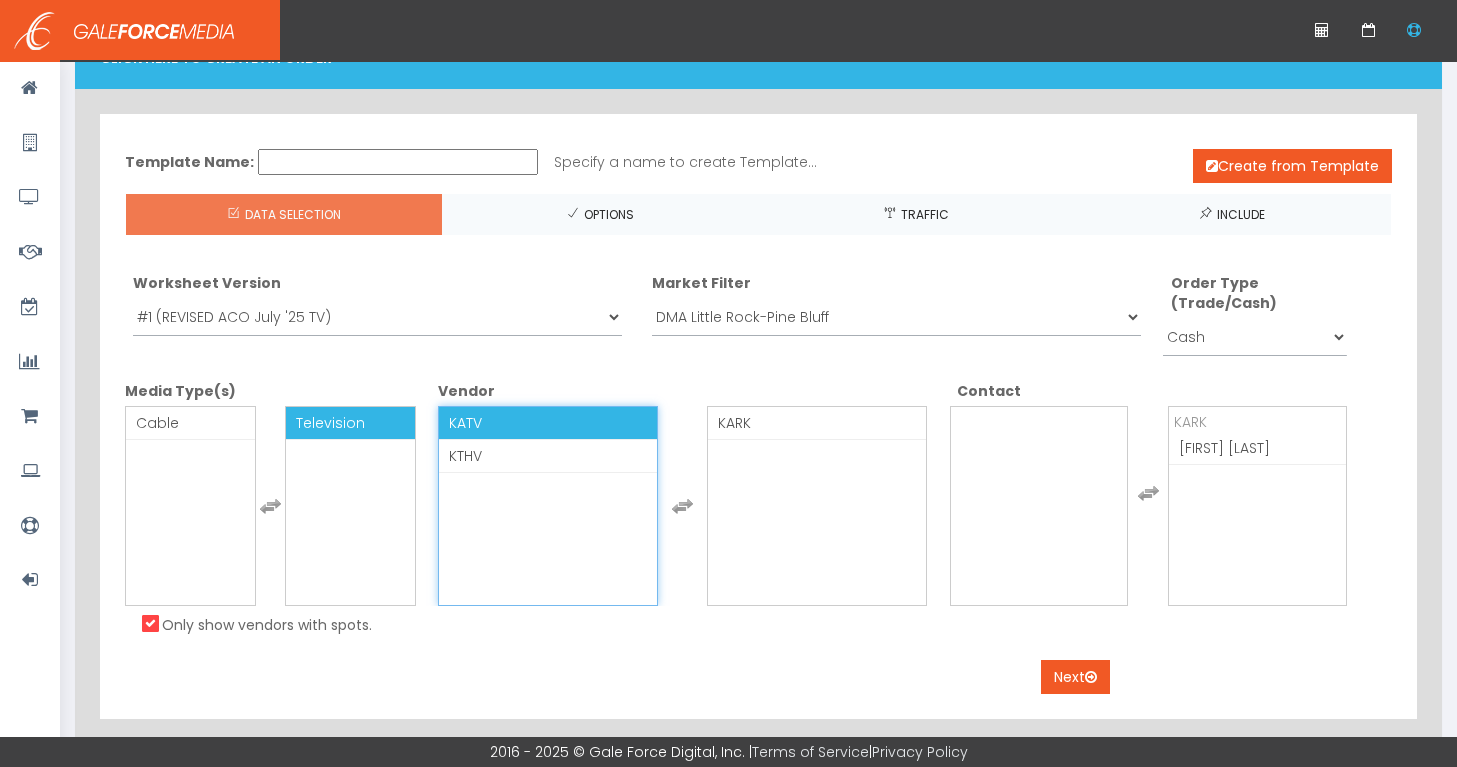 click on "KATV" at bounding box center (548, 423) 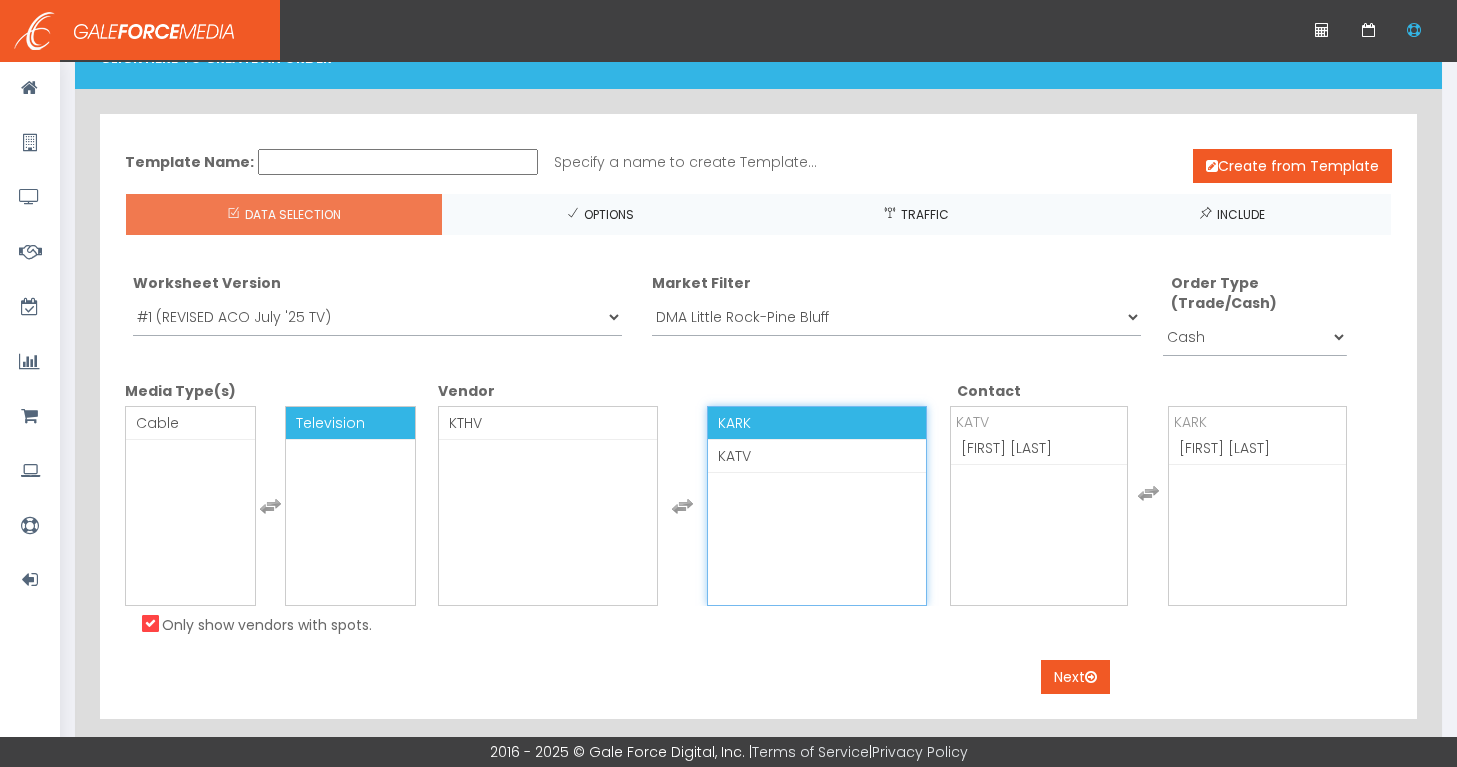 click on "KARK" at bounding box center [734, 423] 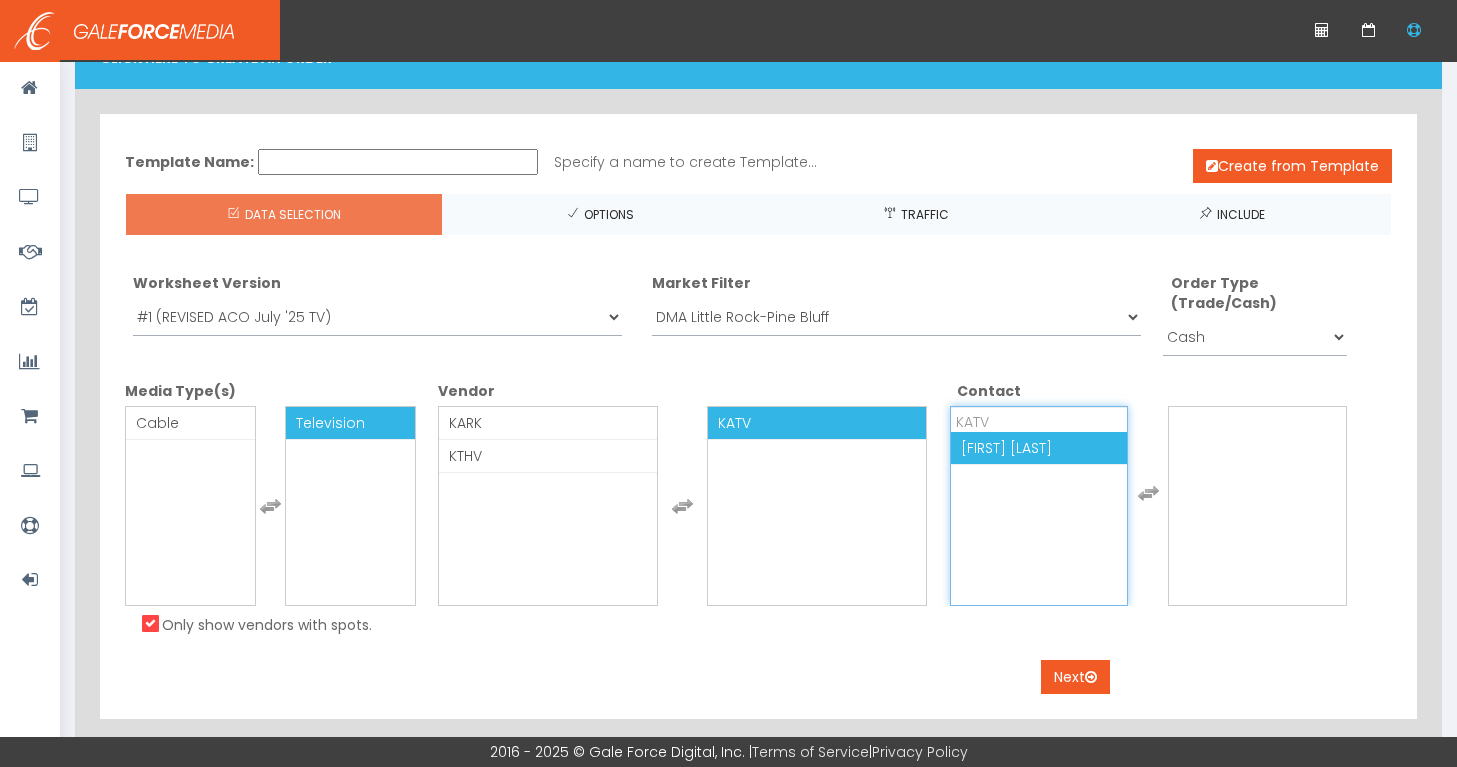 click on "[FIRST] [LAST]" at bounding box center [1006, 448] 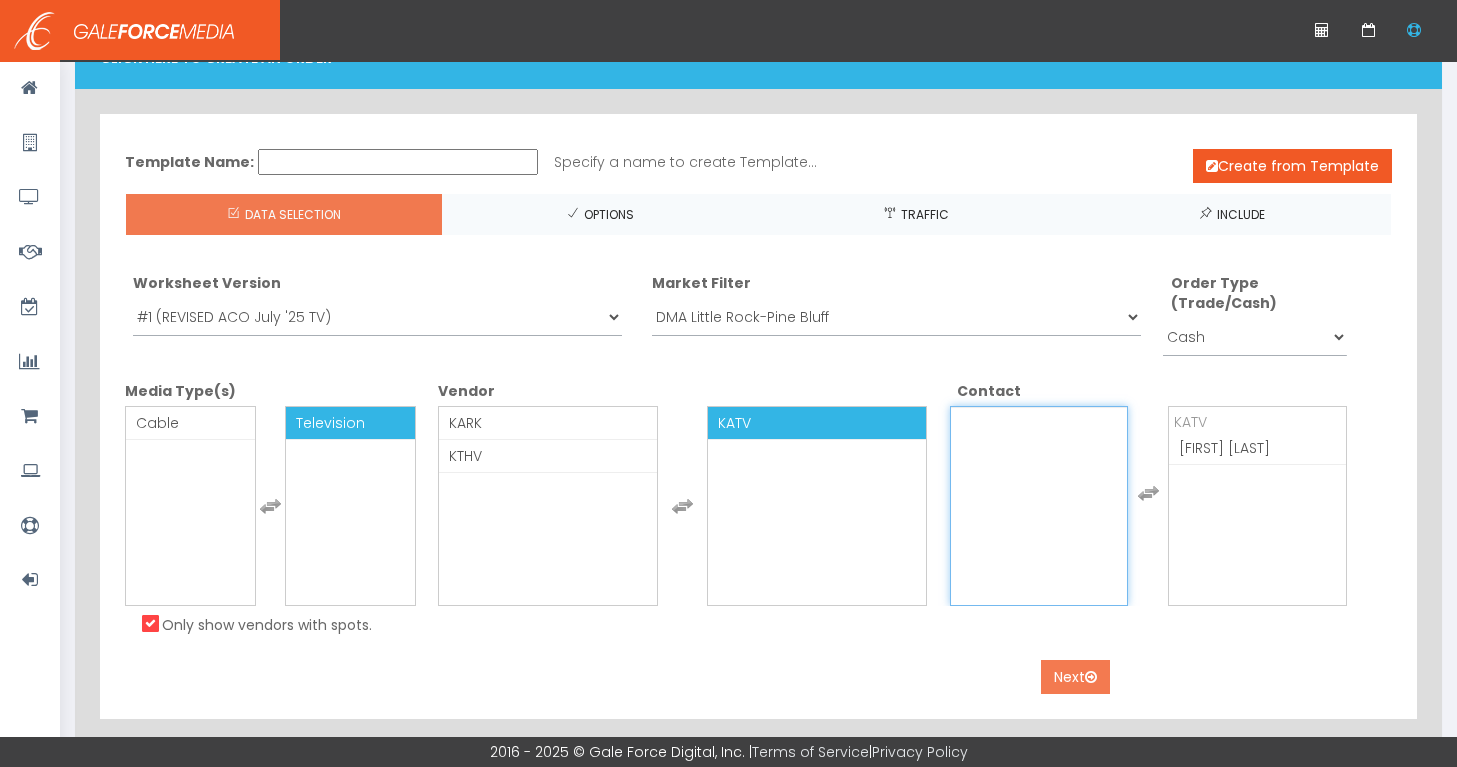 click on "Next" at bounding box center (1075, 677) 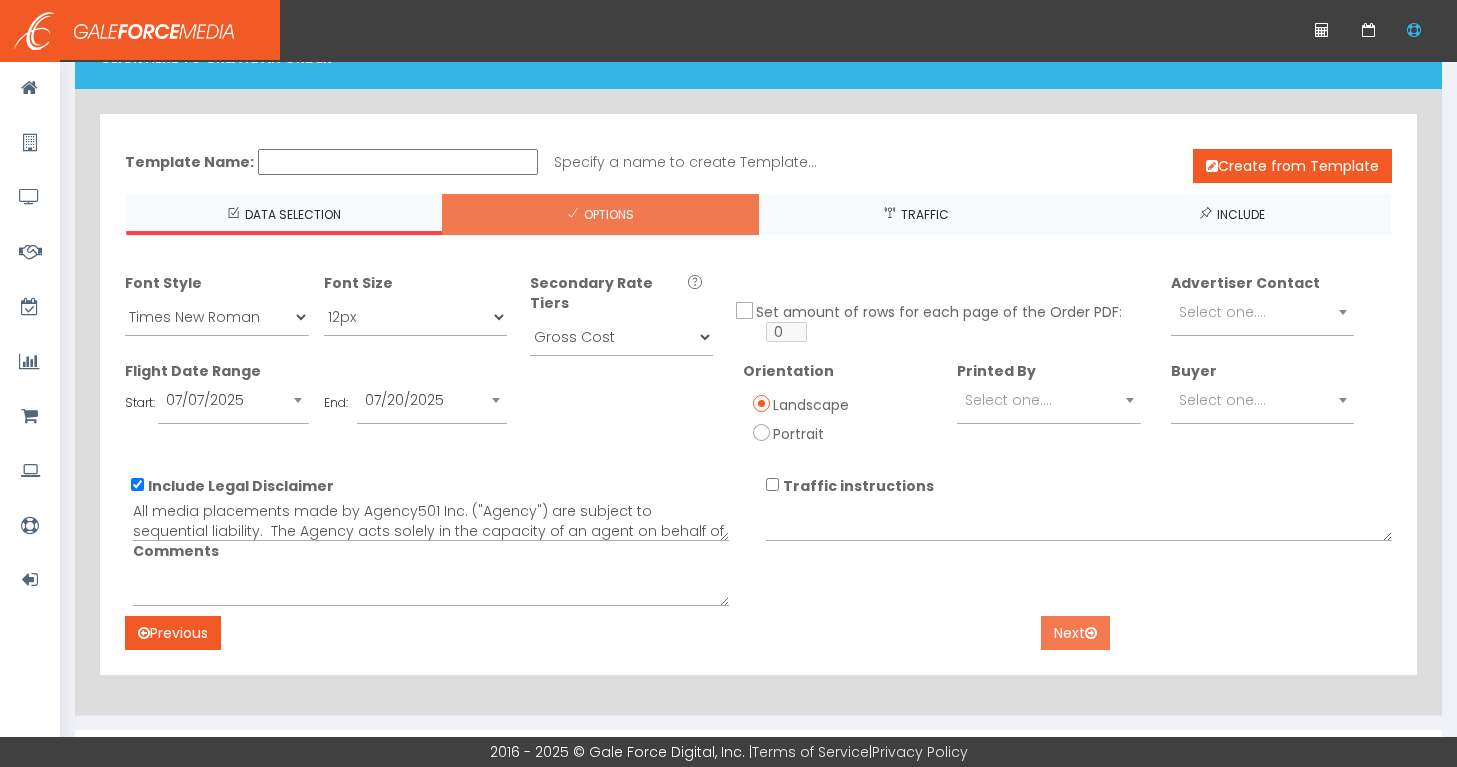 click on "Next" at bounding box center (1075, 633) 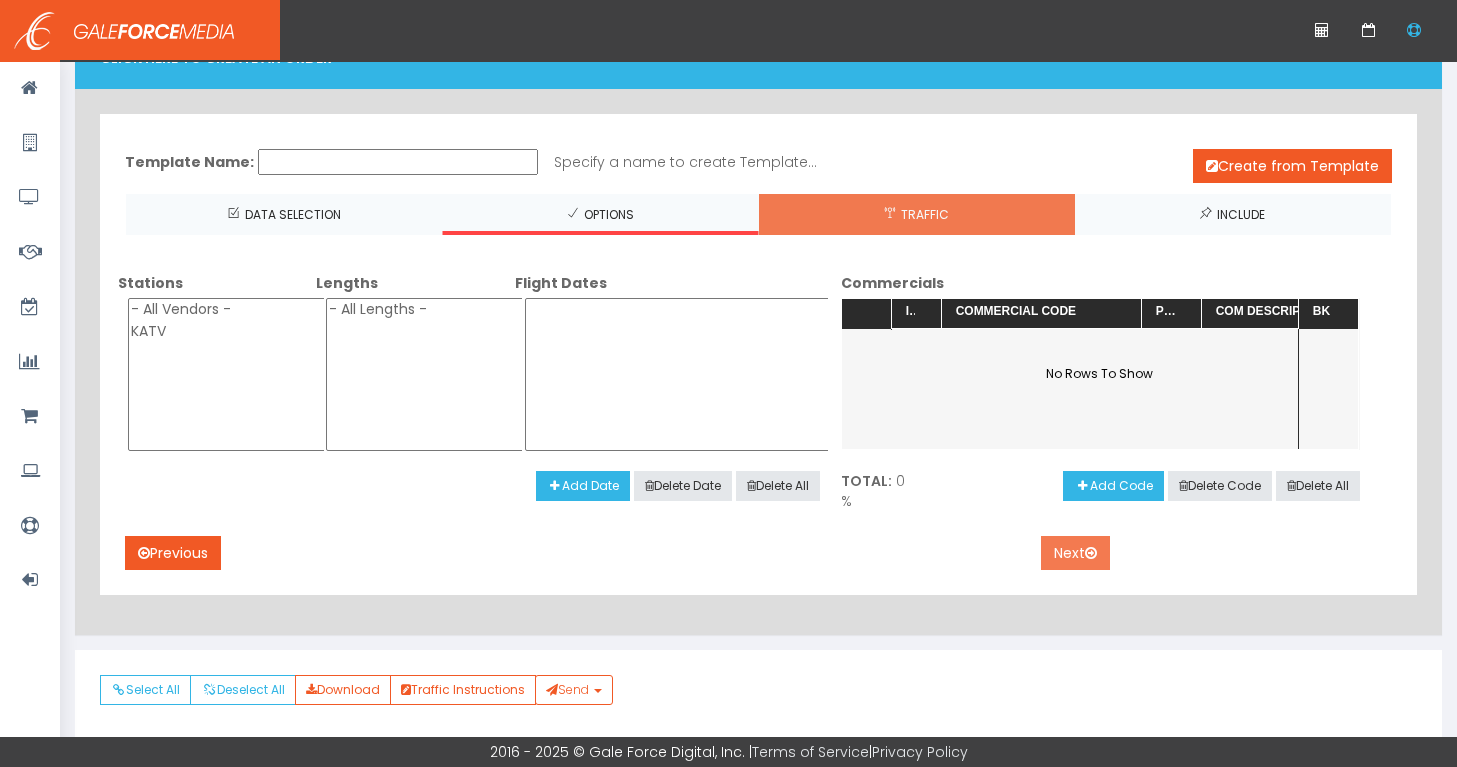 click on "Next" at bounding box center [1075, 553] 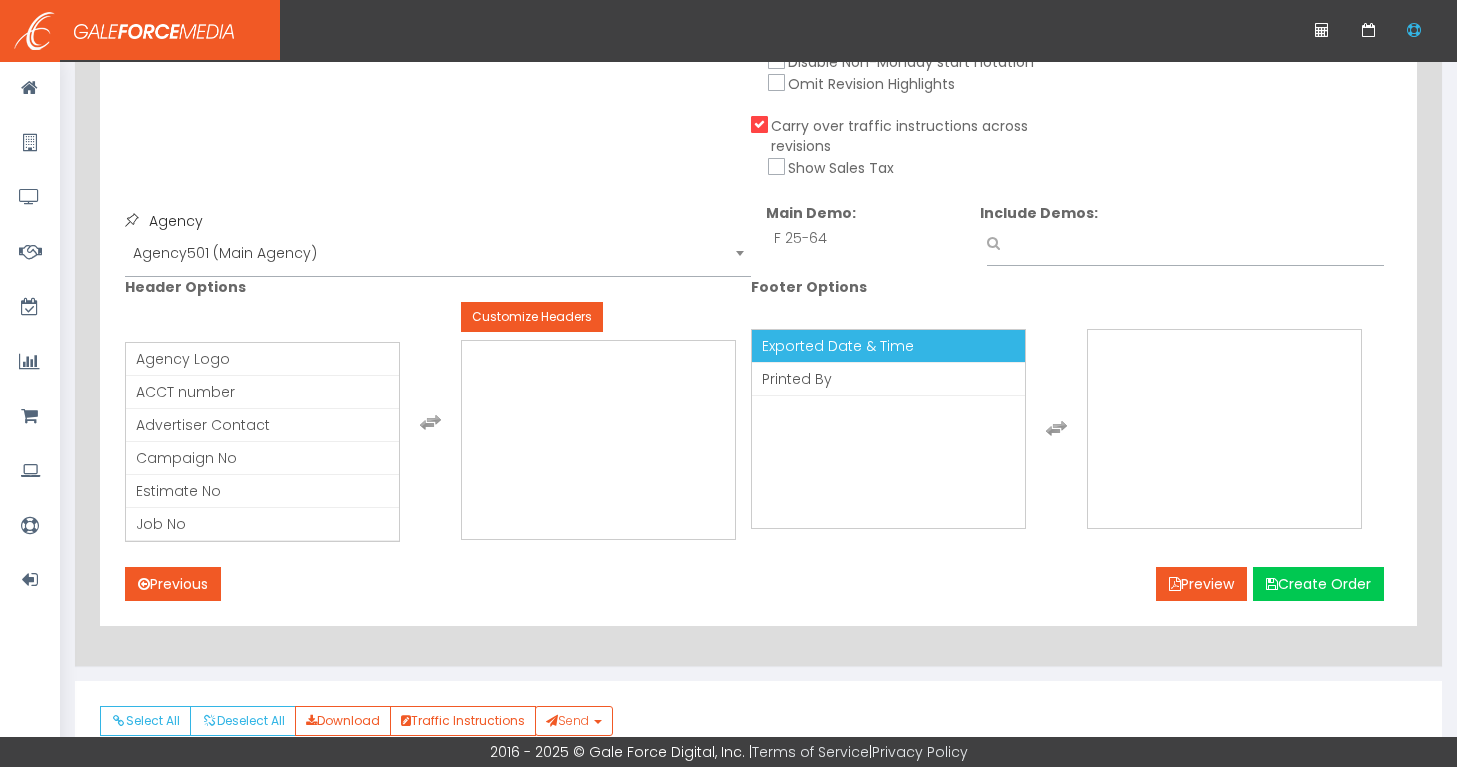 scroll, scrollTop: 705, scrollLeft: 0, axis: vertical 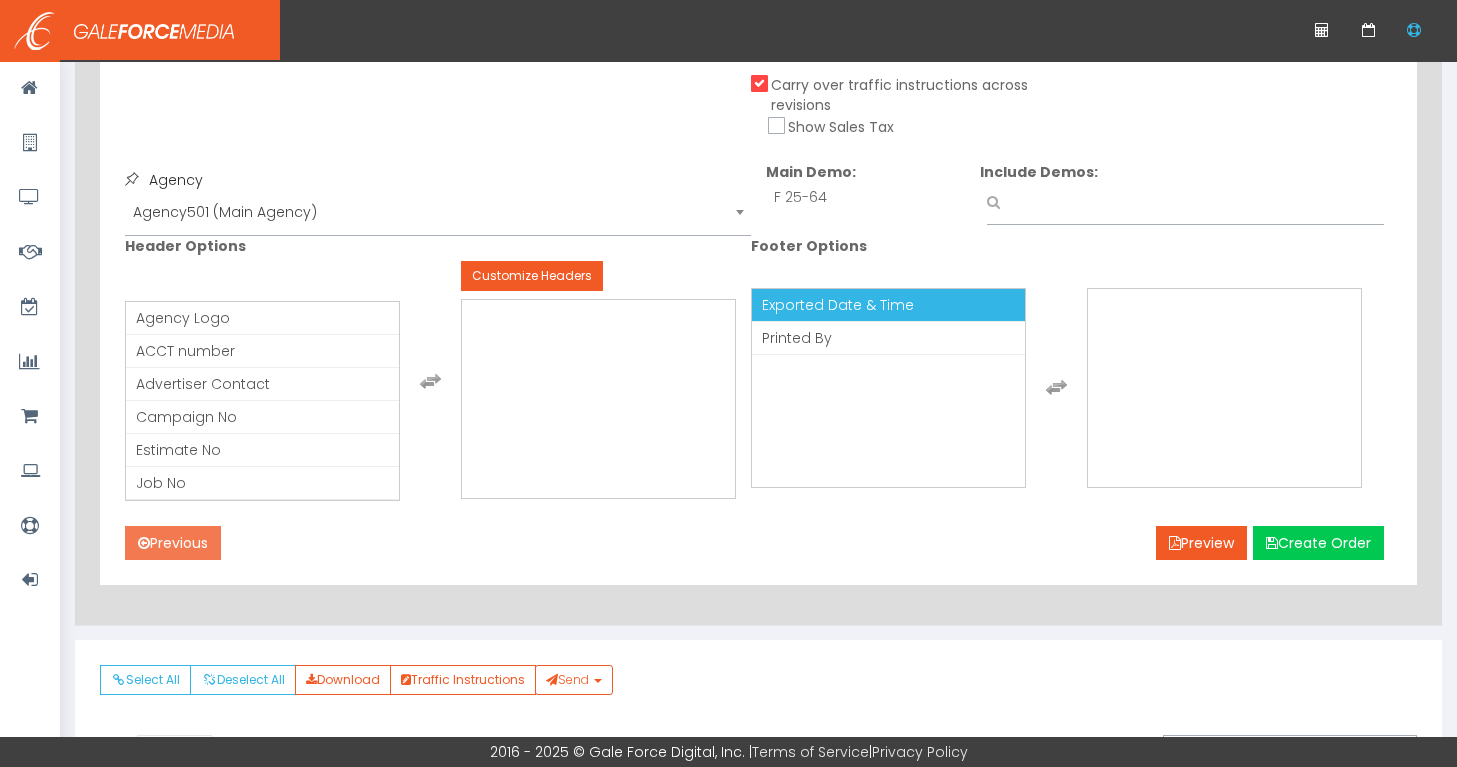 click on "Previous" at bounding box center [173, 543] 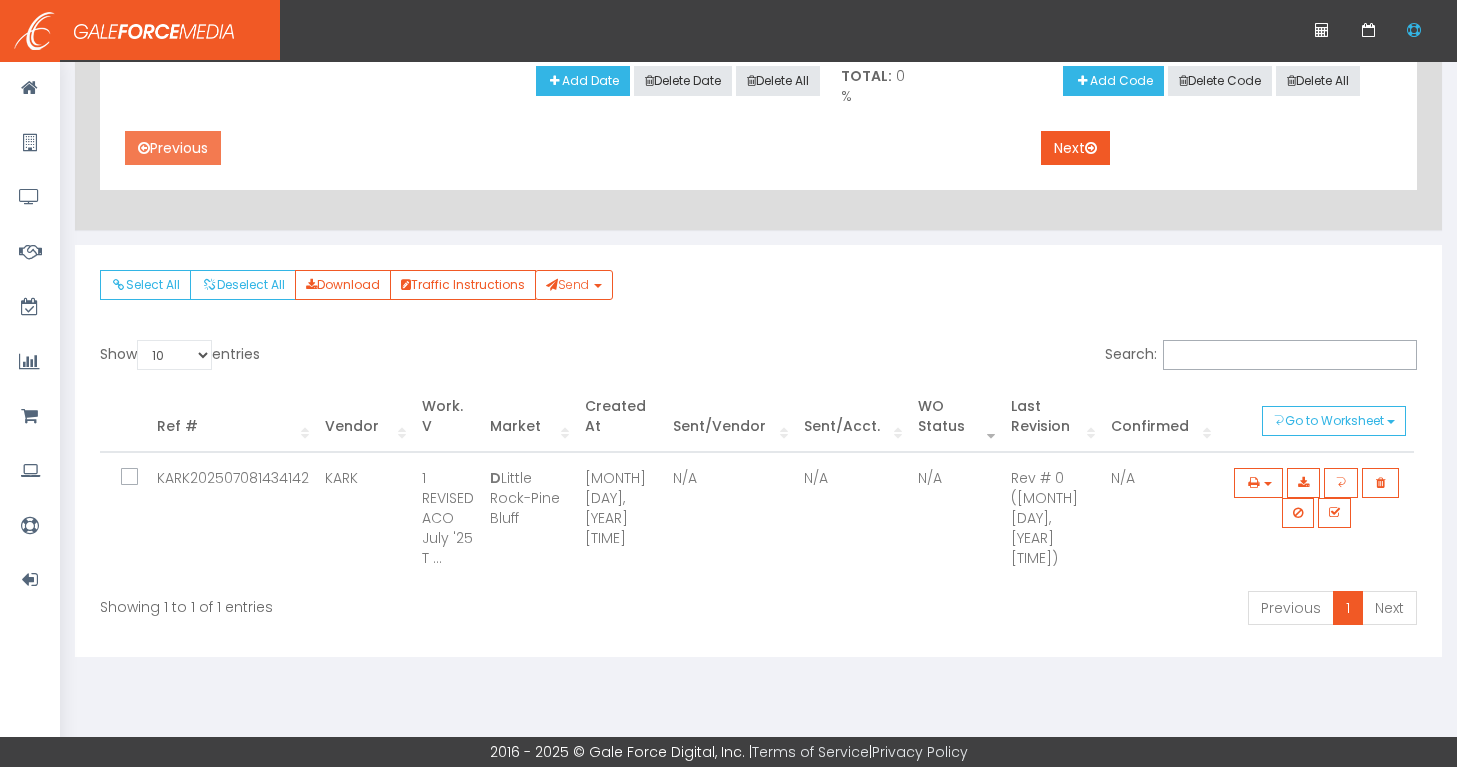 scroll, scrollTop: 92, scrollLeft: 0, axis: vertical 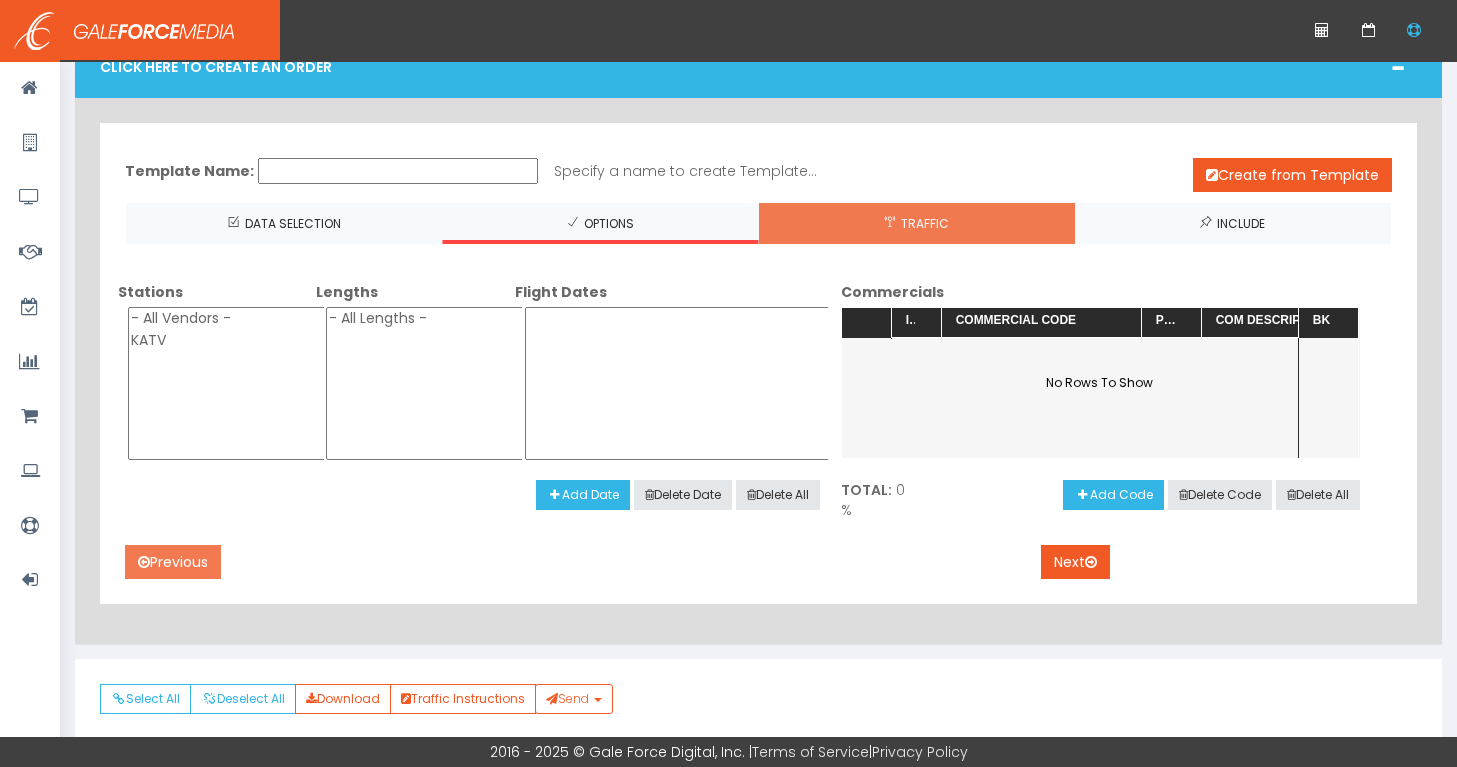 click on "Previous" at bounding box center [173, 562] 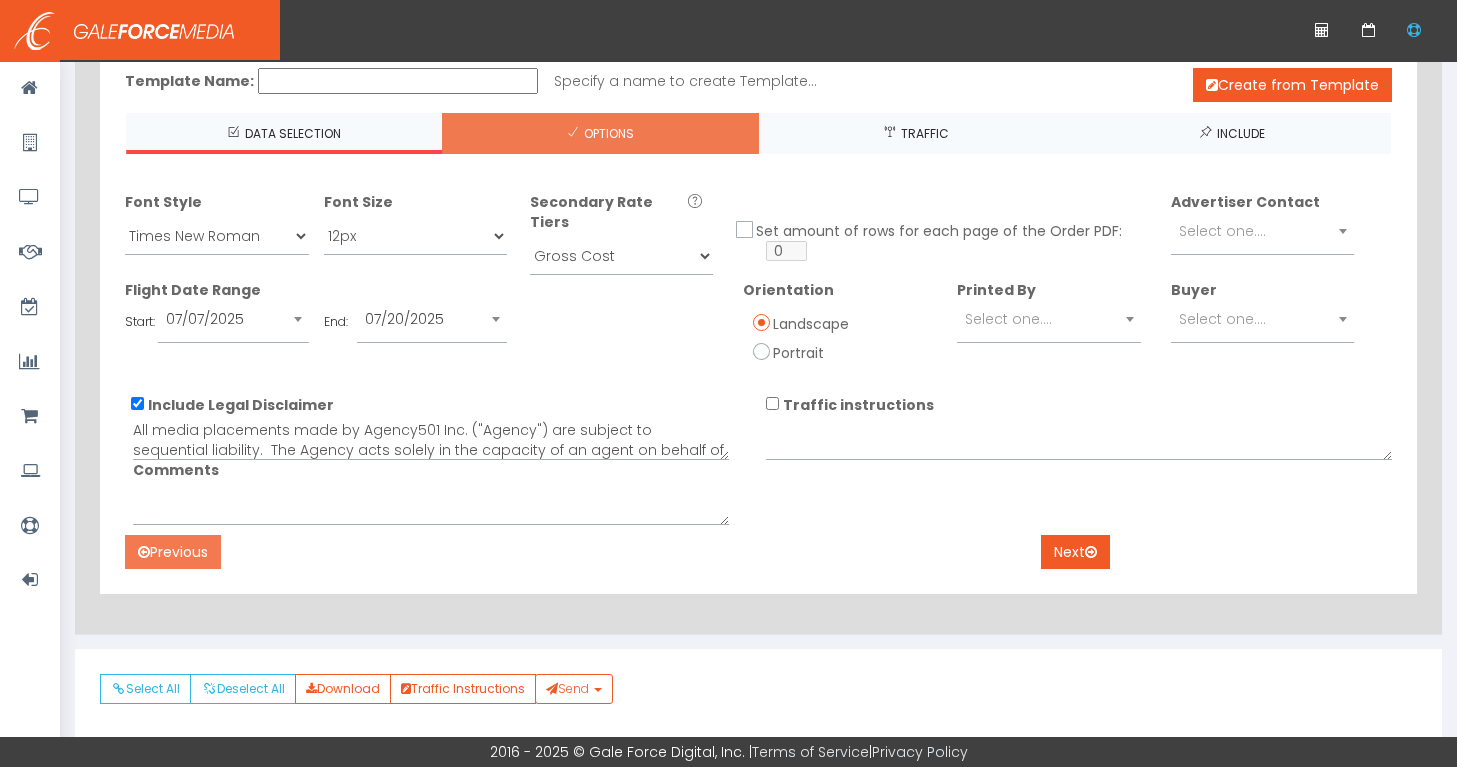 click on "Previous" at bounding box center [173, 552] 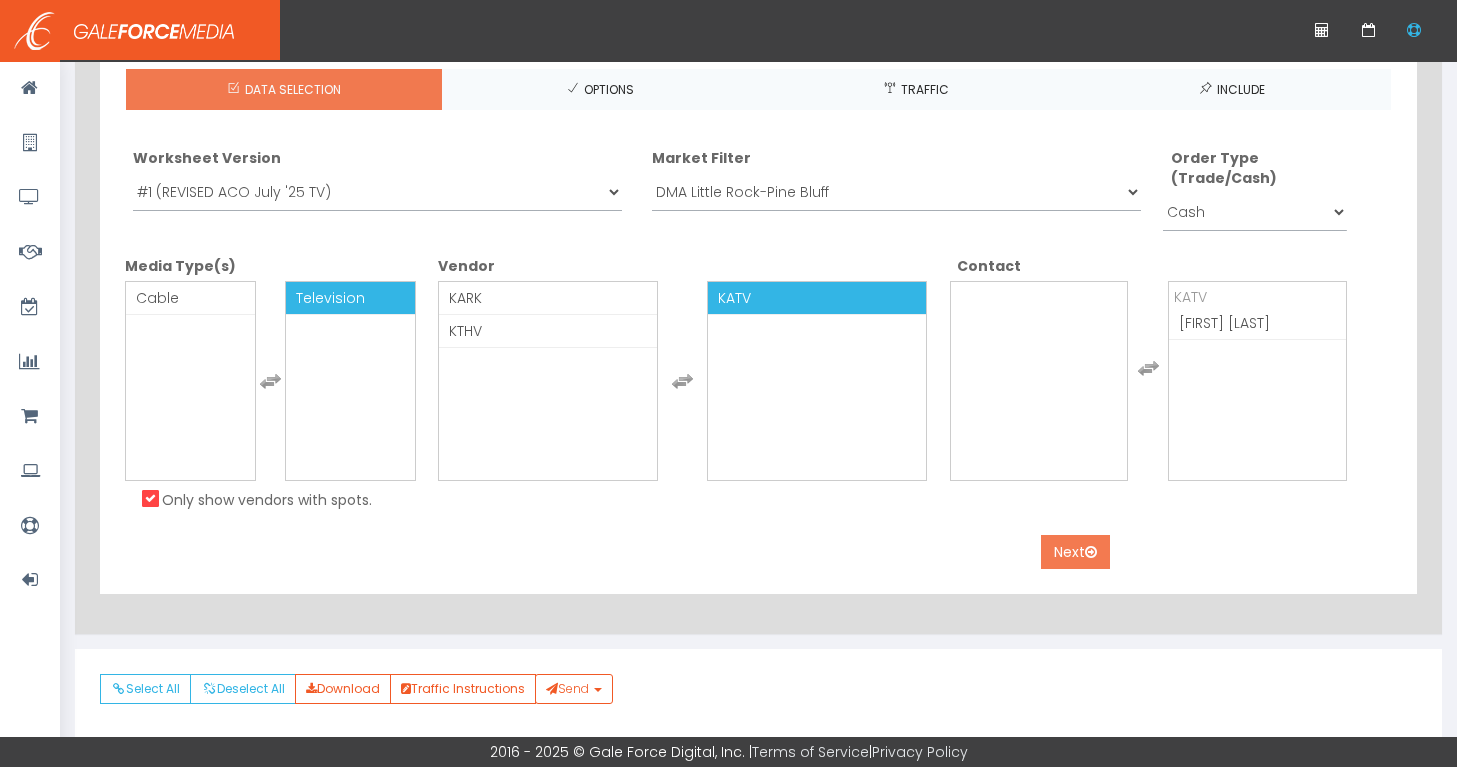 click on "Next" at bounding box center [1075, 552] 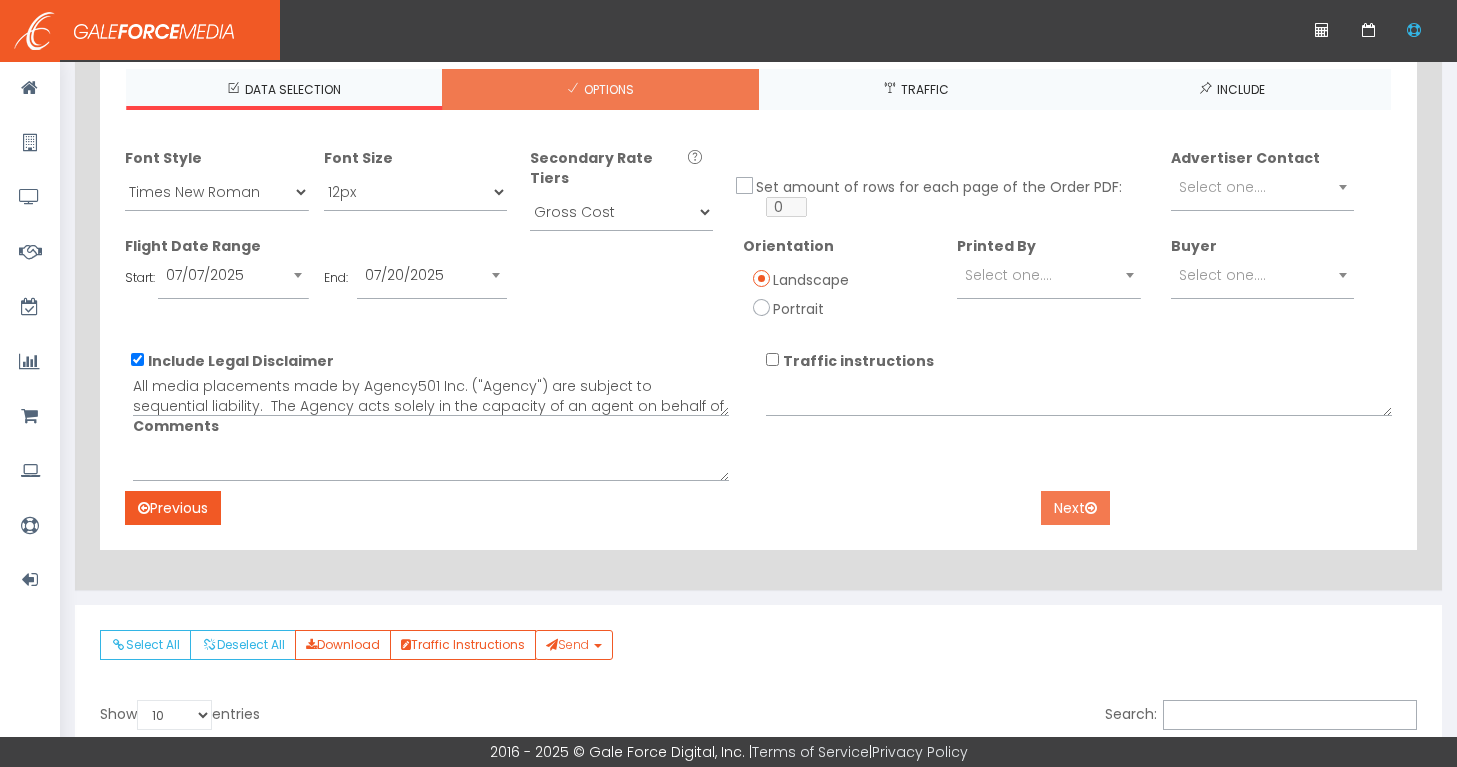 click on "Next" at bounding box center (1075, 508) 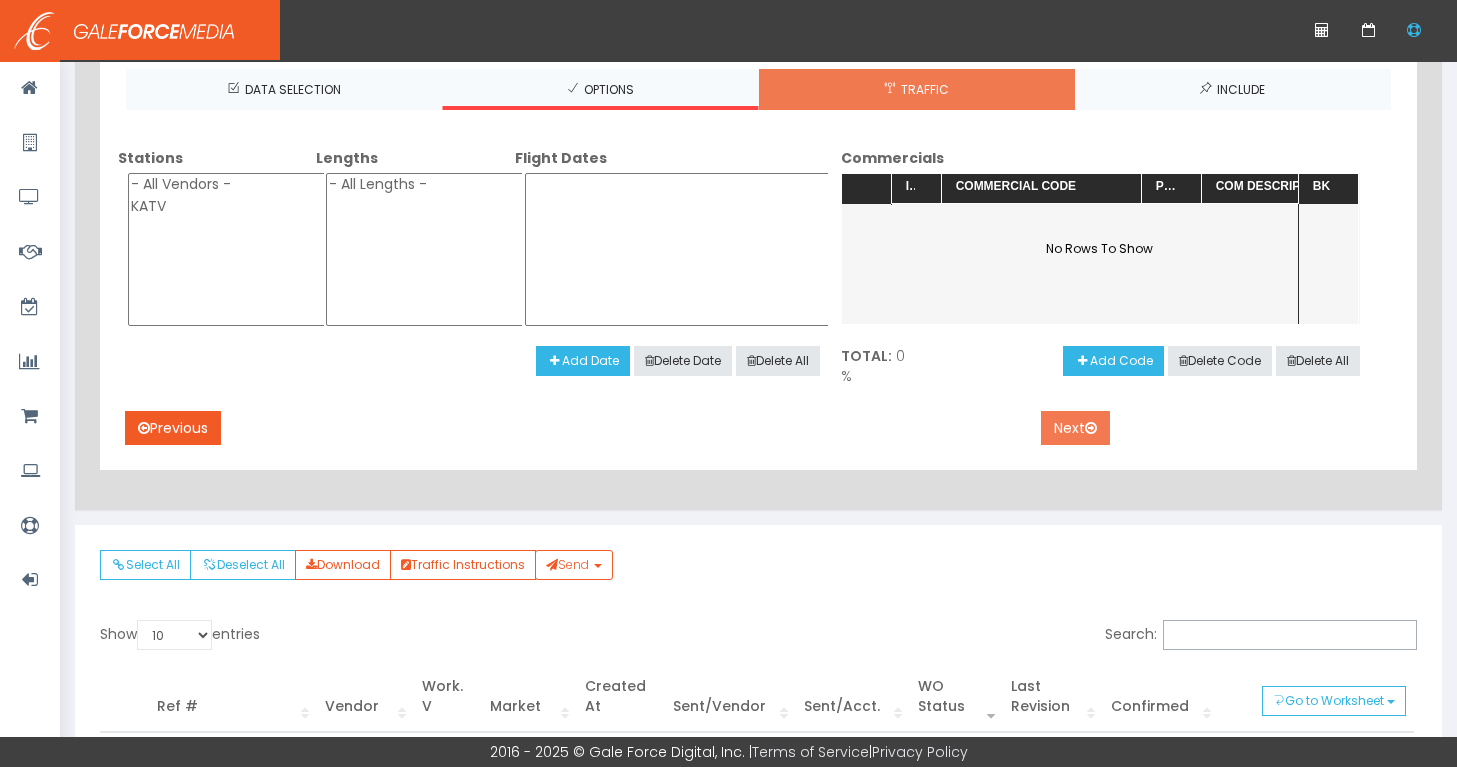 click on "Next" at bounding box center [1075, 428] 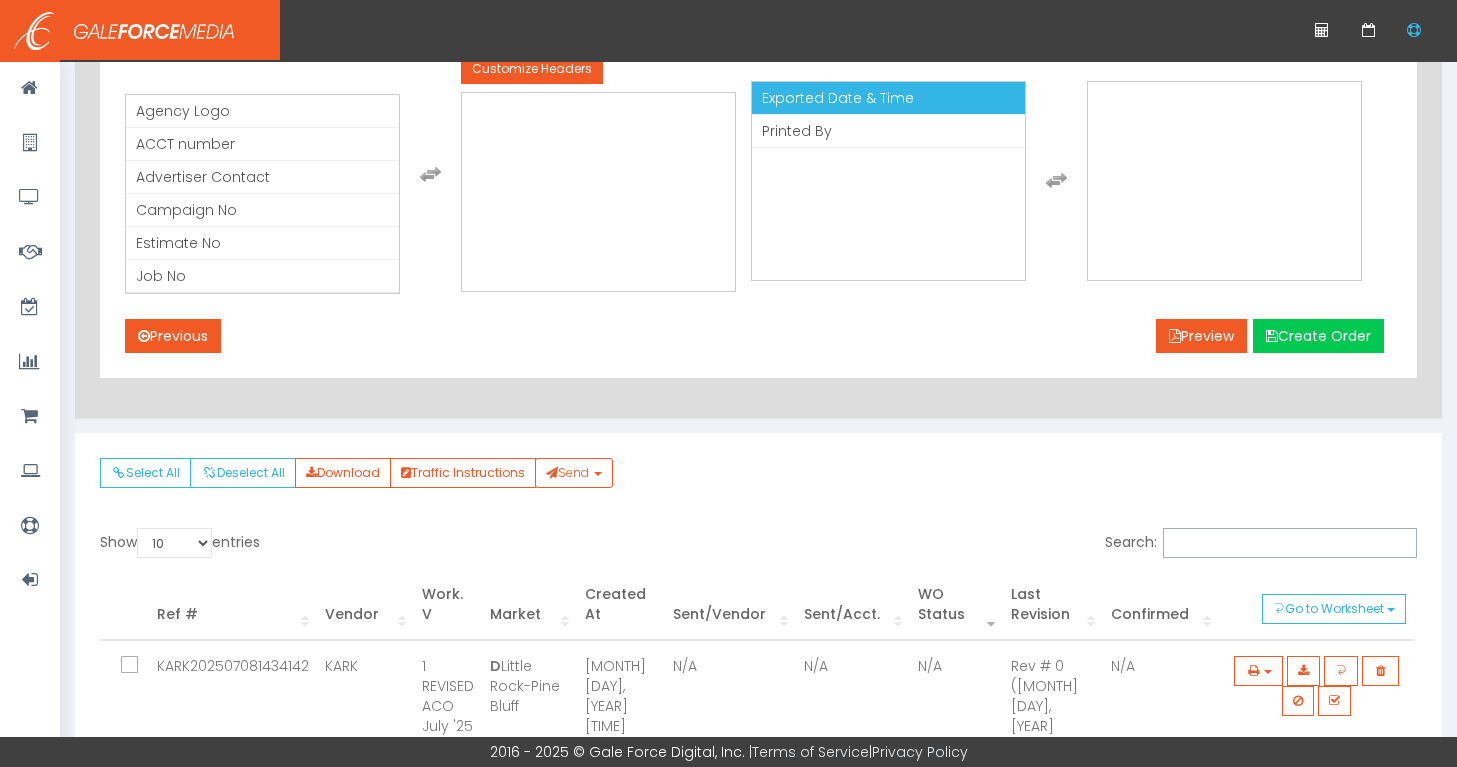 scroll, scrollTop: 944, scrollLeft: 0, axis: vertical 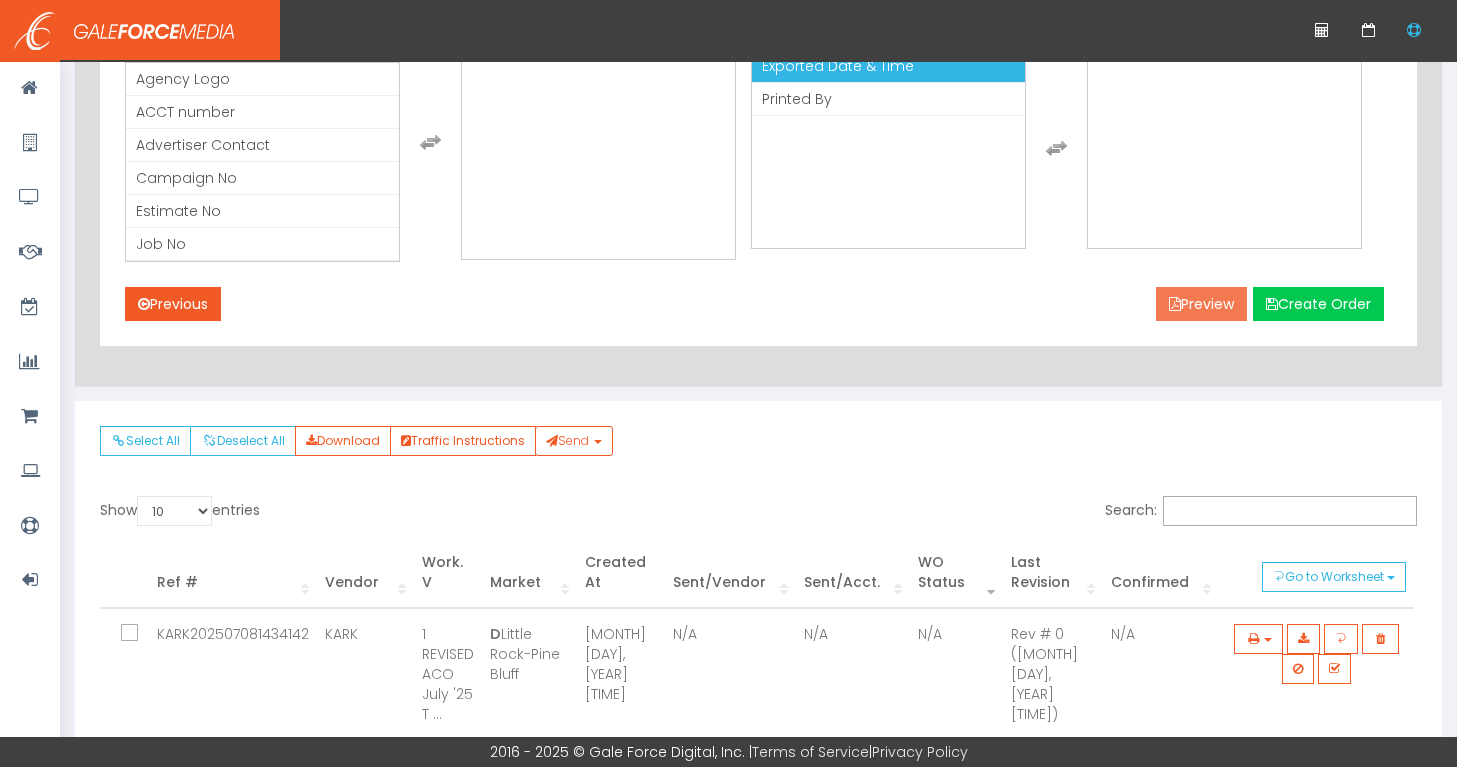 click on "Preview" at bounding box center [1201, 304] 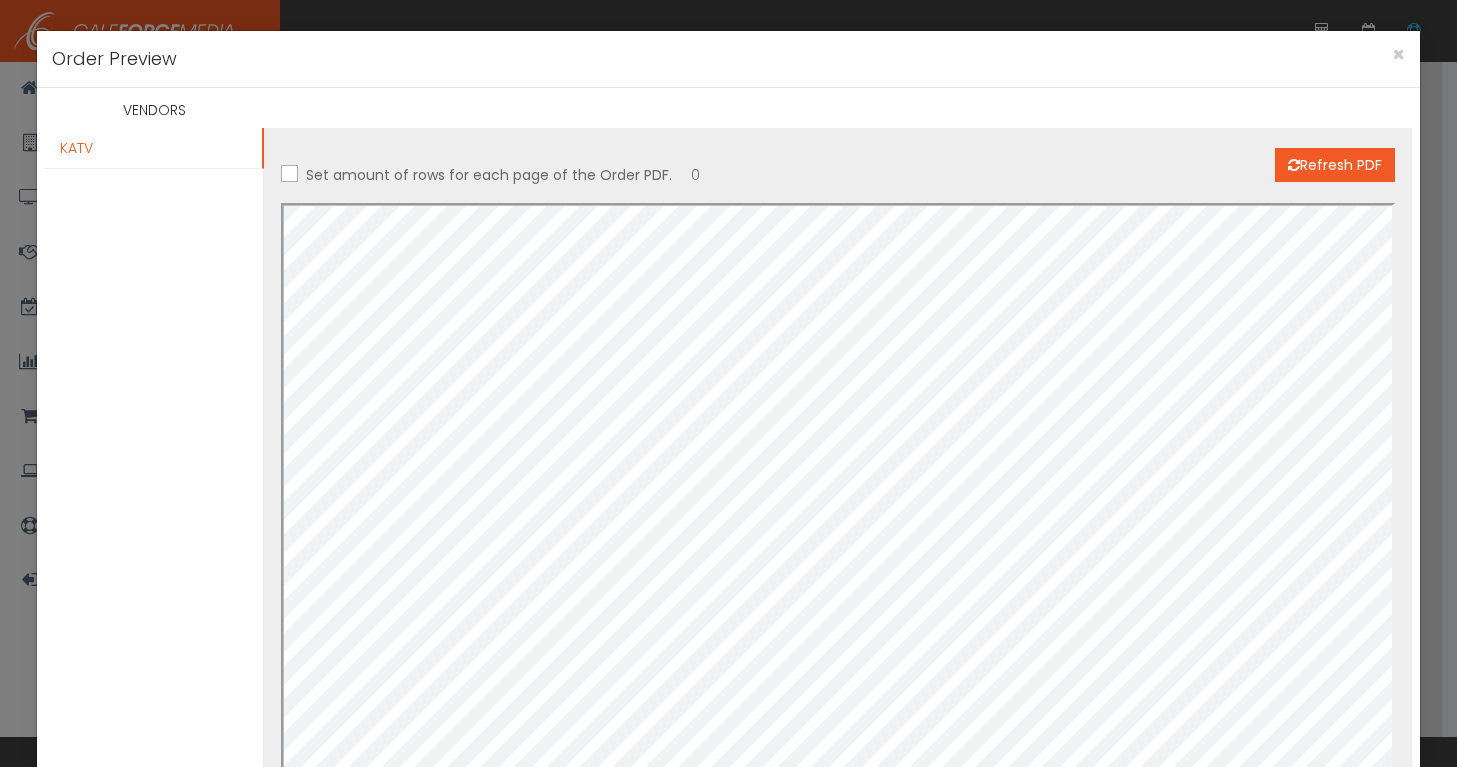 scroll, scrollTop: 377, scrollLeft: 0, axis: vertical 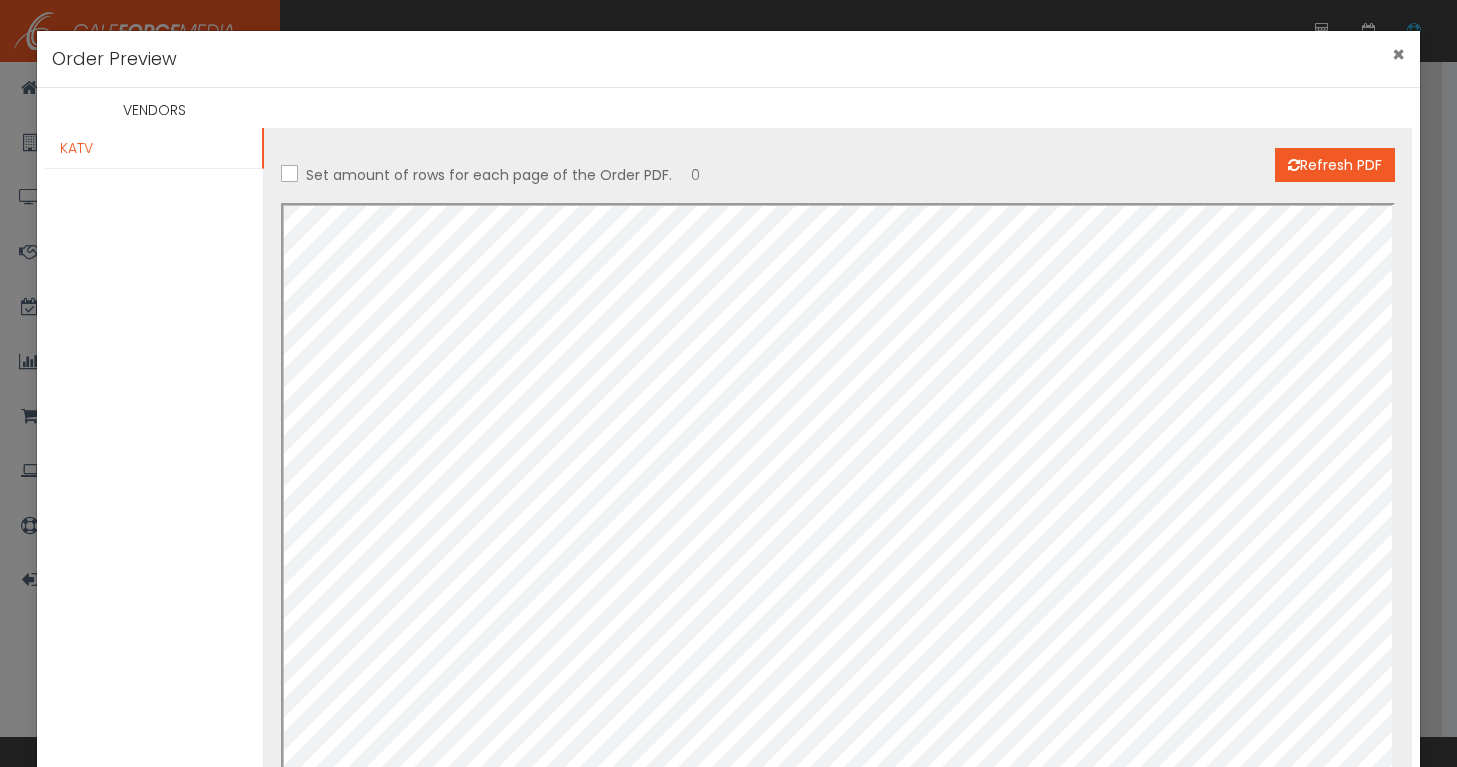 click on "×" at bounding box center (1398, 54) 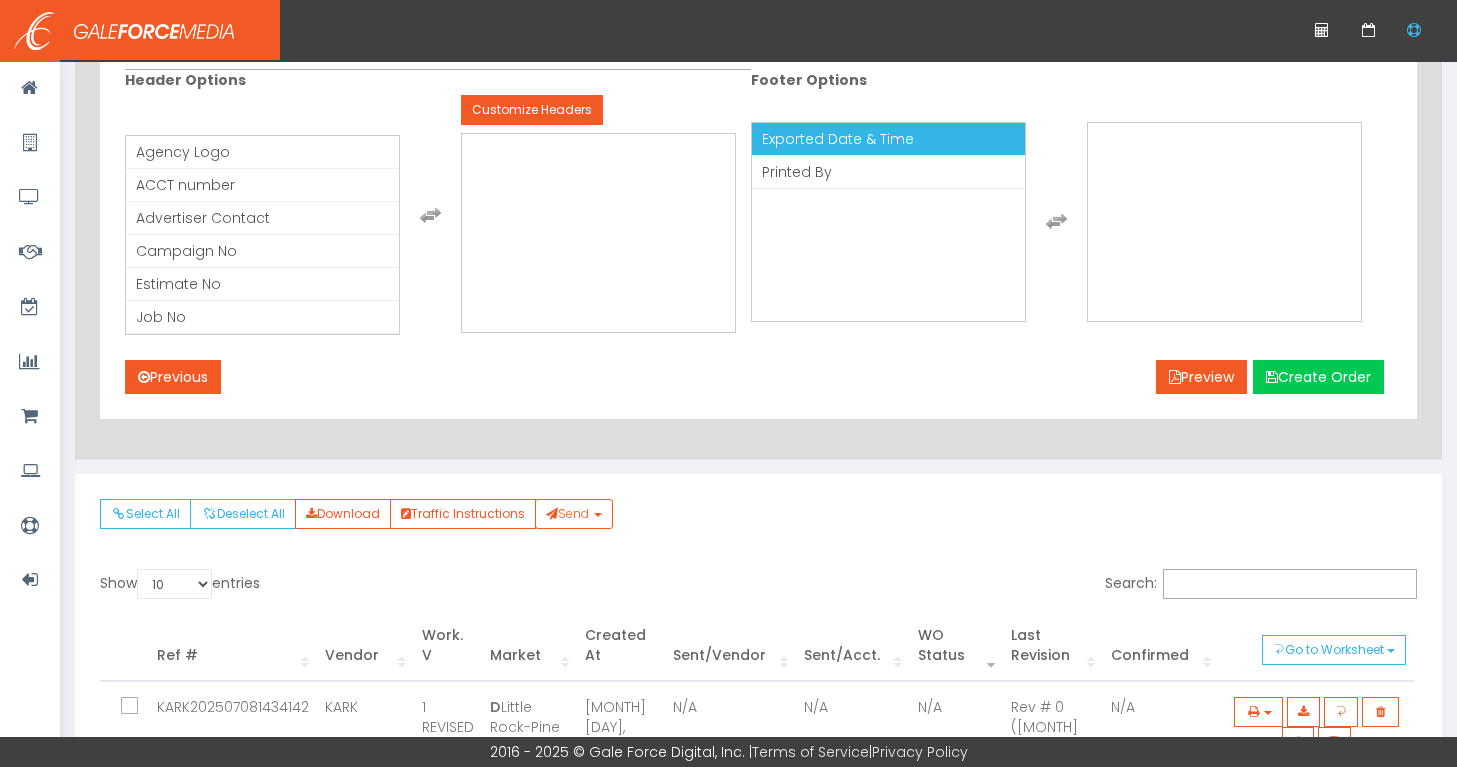 scroll, scrollTop: 877, scrollLeft: 0, axis: vertical 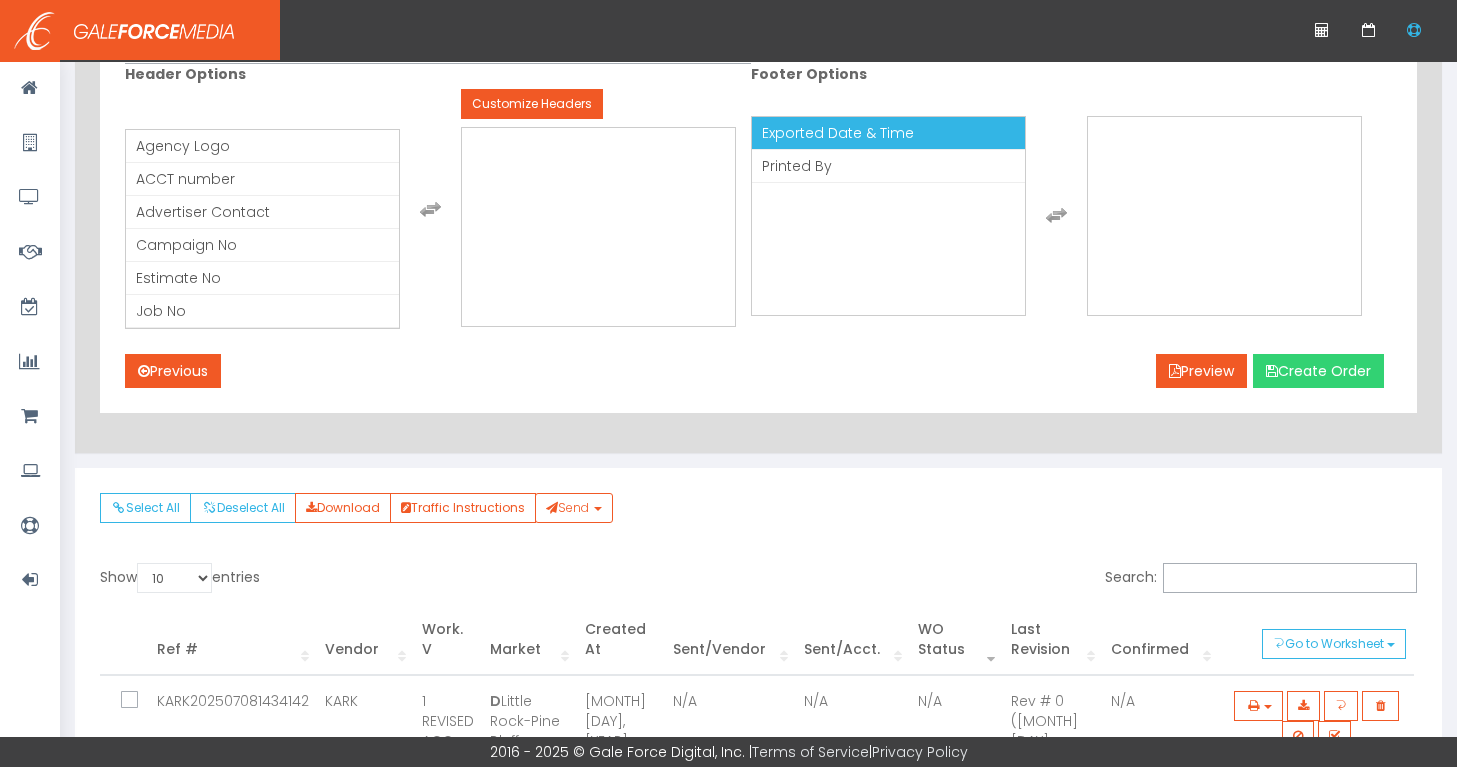 click on "Create Order" at bounding box center [1318, 371] 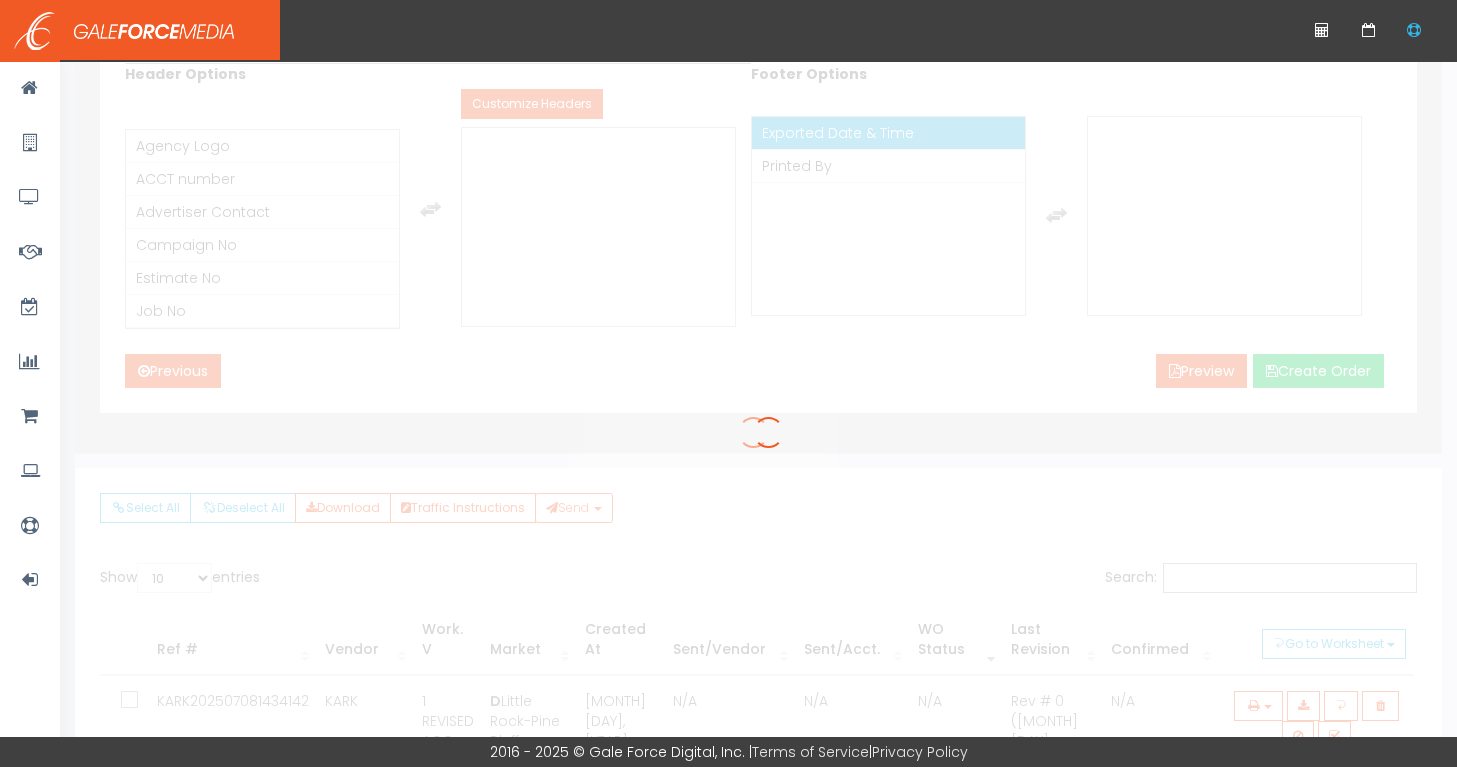 scroll, scrollTop: 0, scrollLeft: 0, axis: both 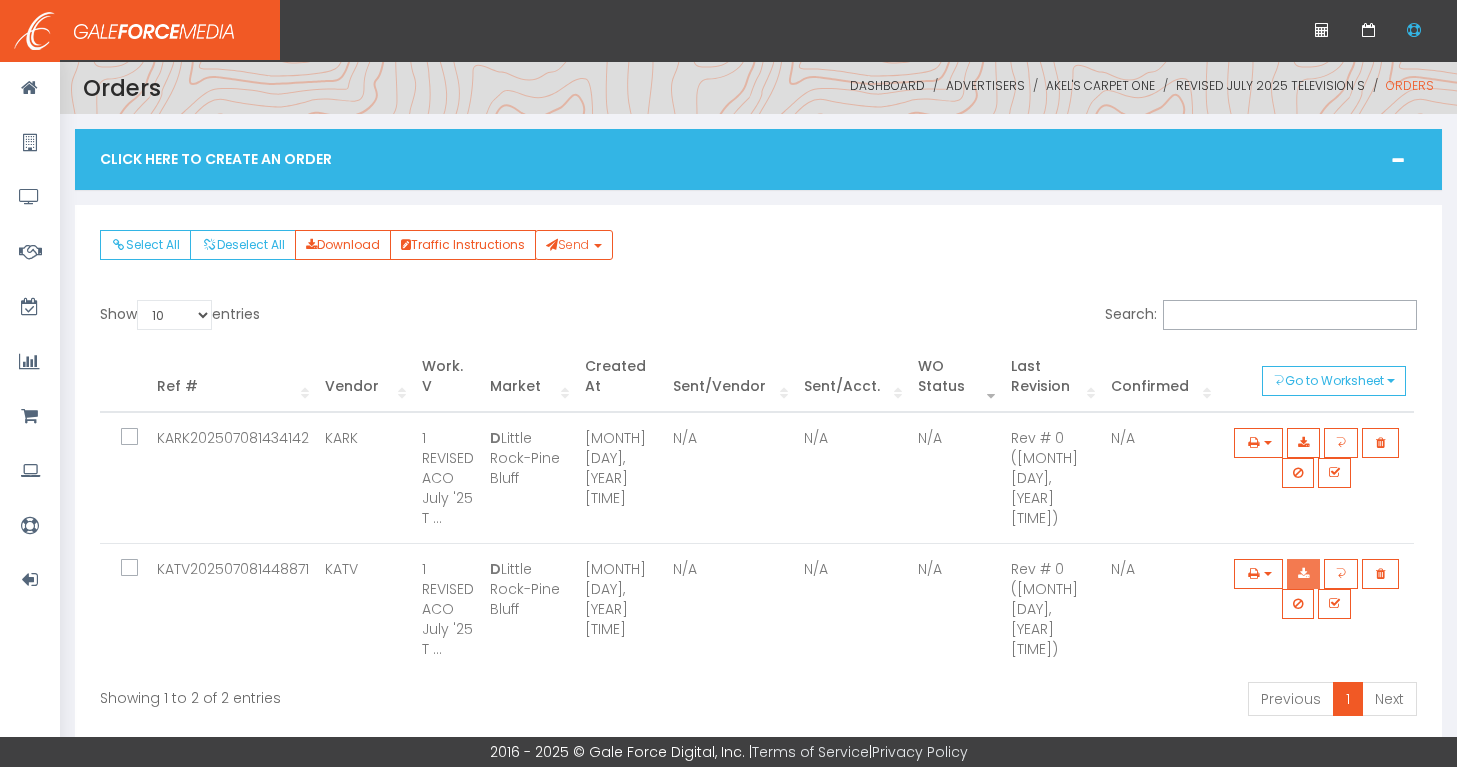 click at bounding box center (1303, 574) 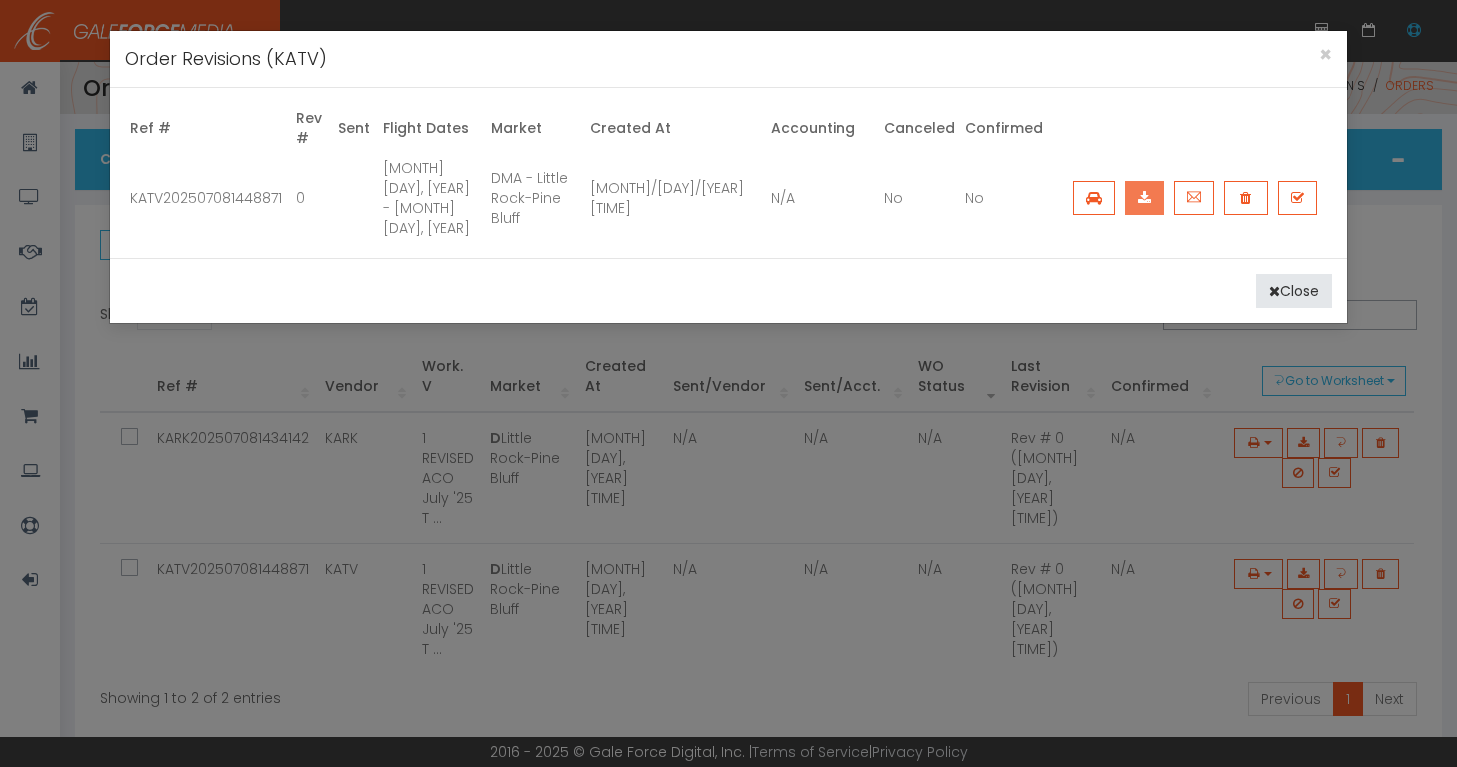 click at bounding box center (1144, 198) 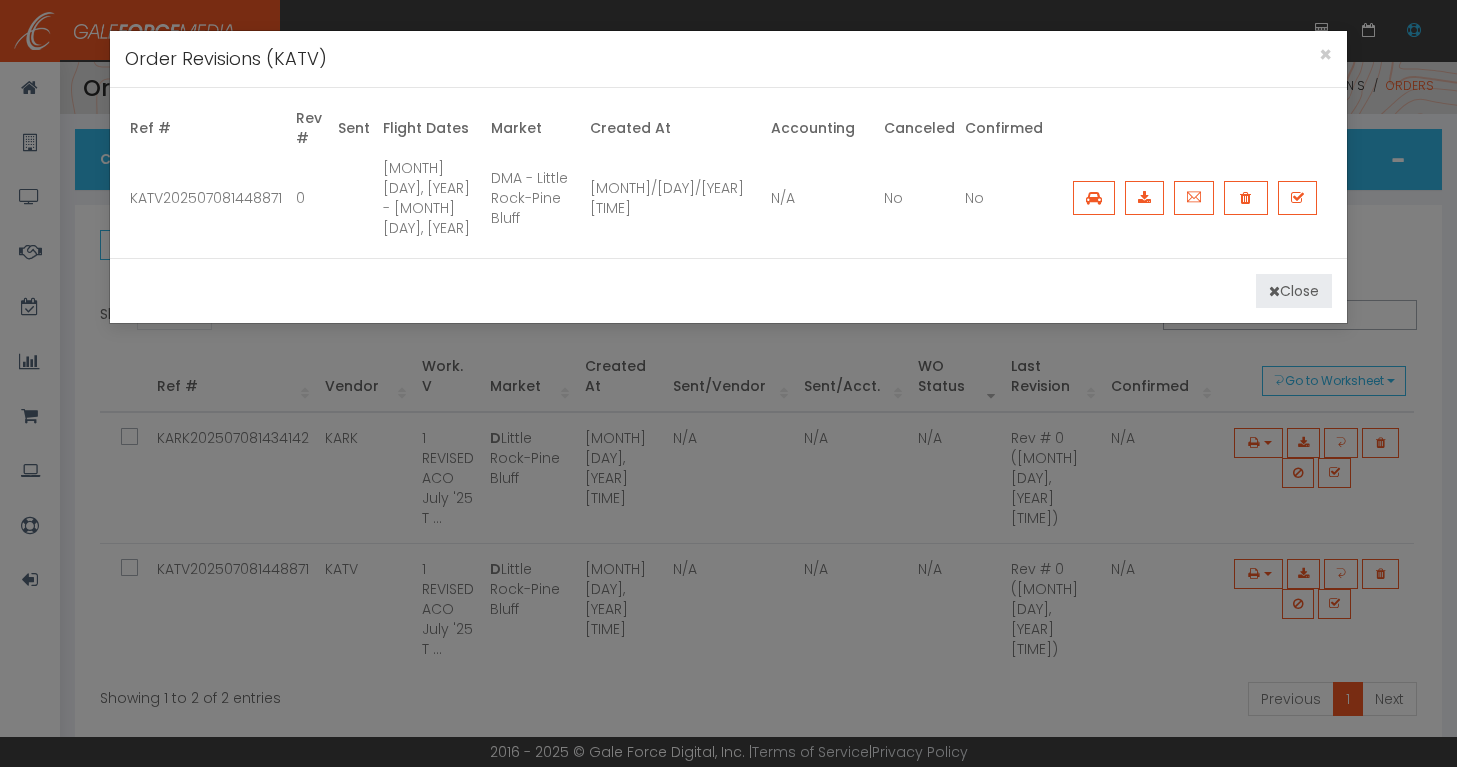 click on "Close" at bounding box center [1294, 291] 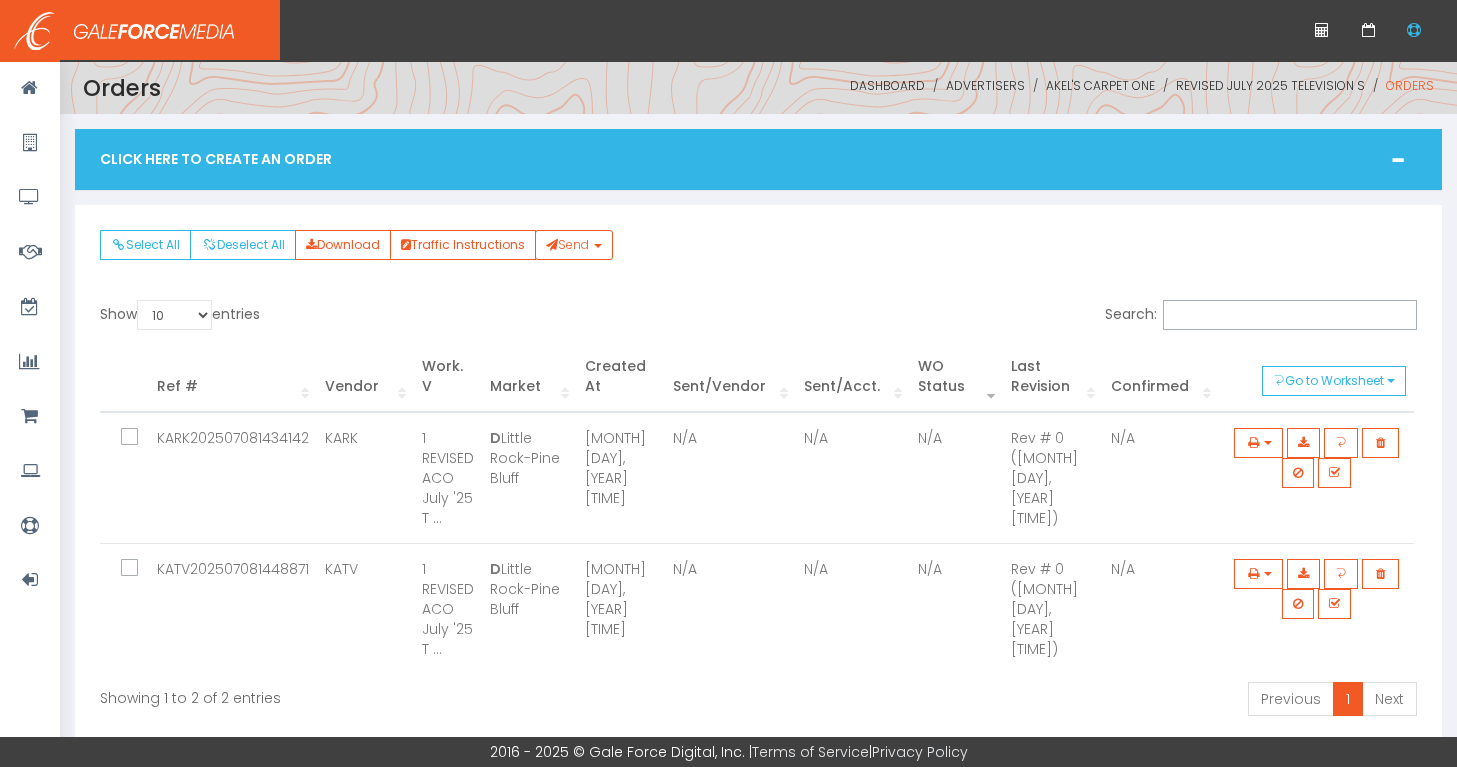 click on "Click Here To Create An Order" at bounding box center (758, 159) 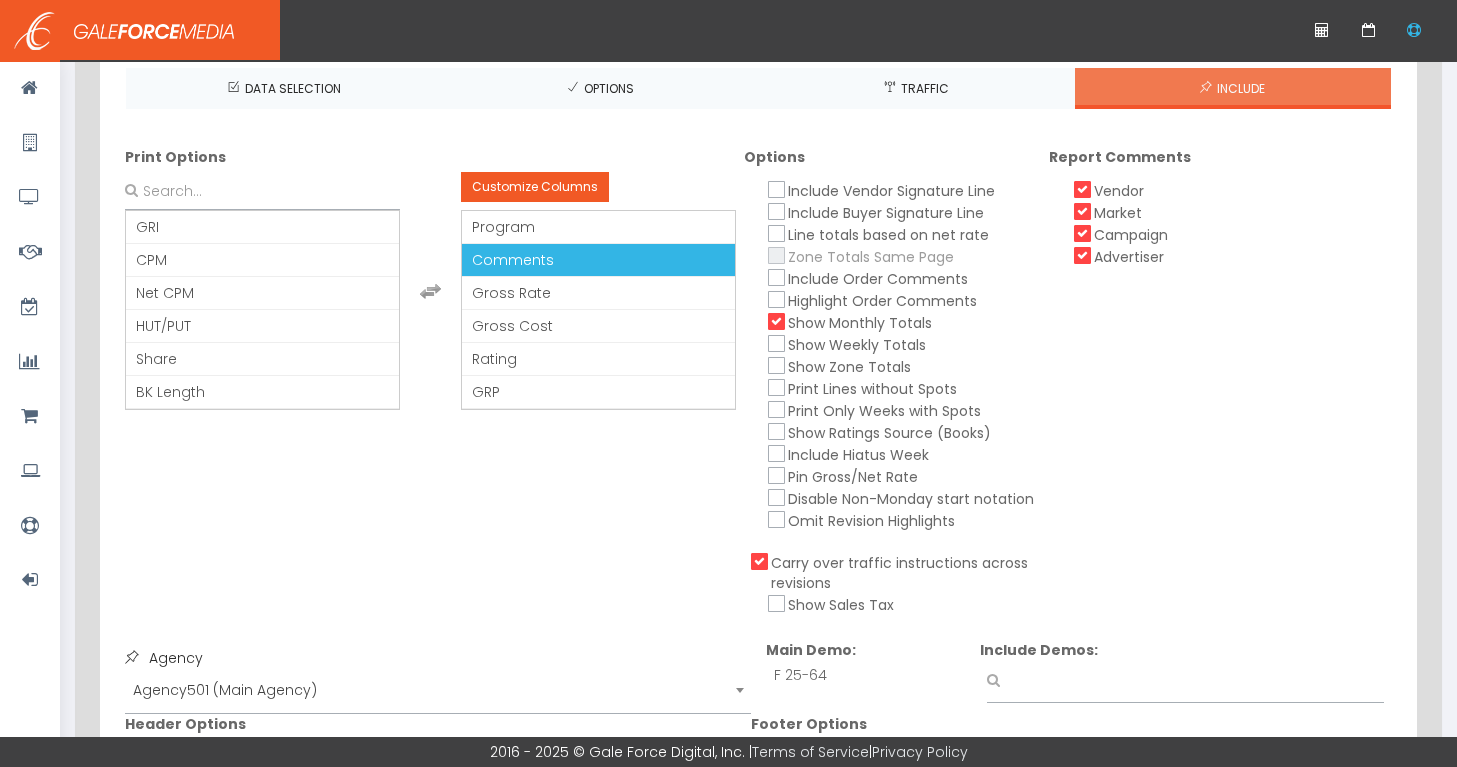 scroll, scrollTop: 0, scrollLeft: 0, axis: both 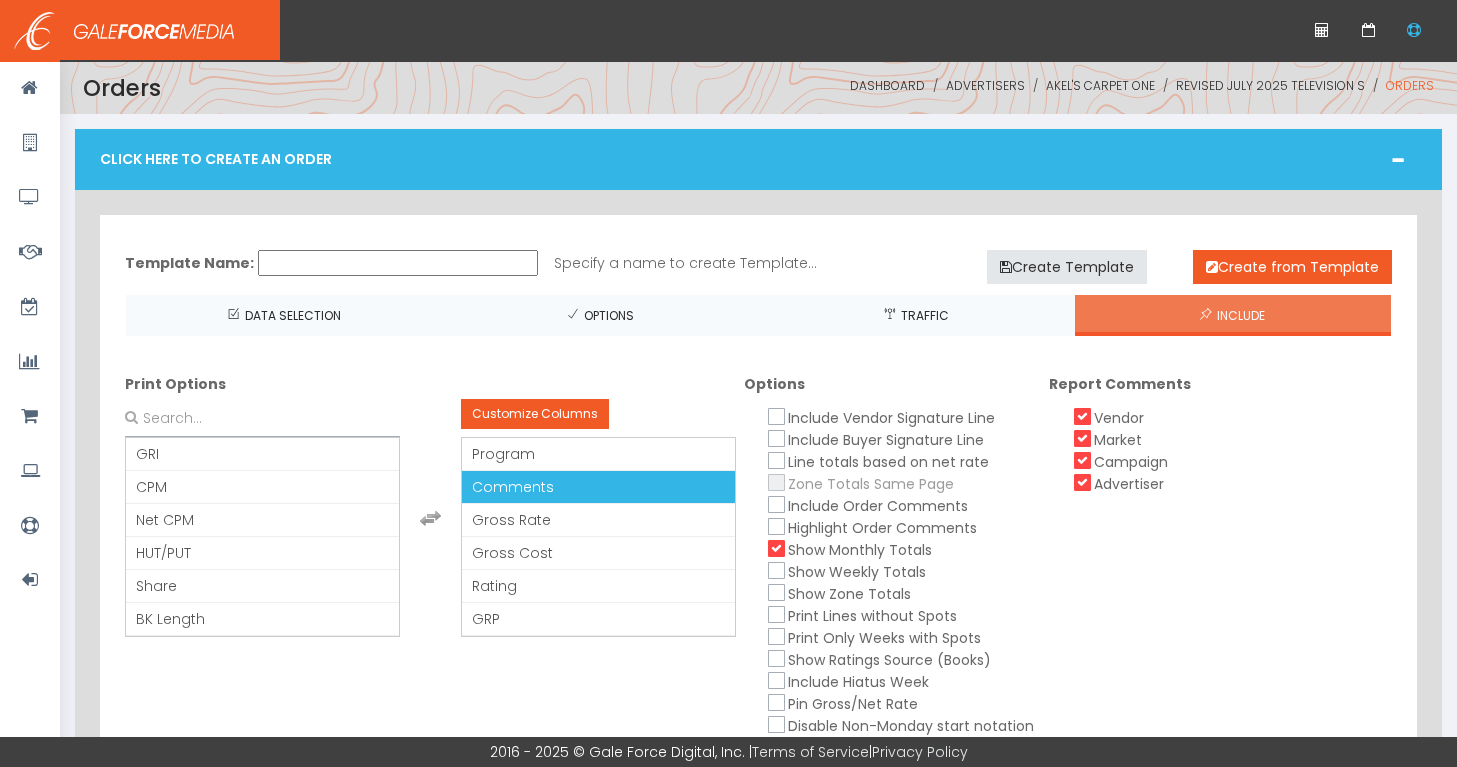 click on "Click Here To Create An Order" at bounding box center (758, 159) 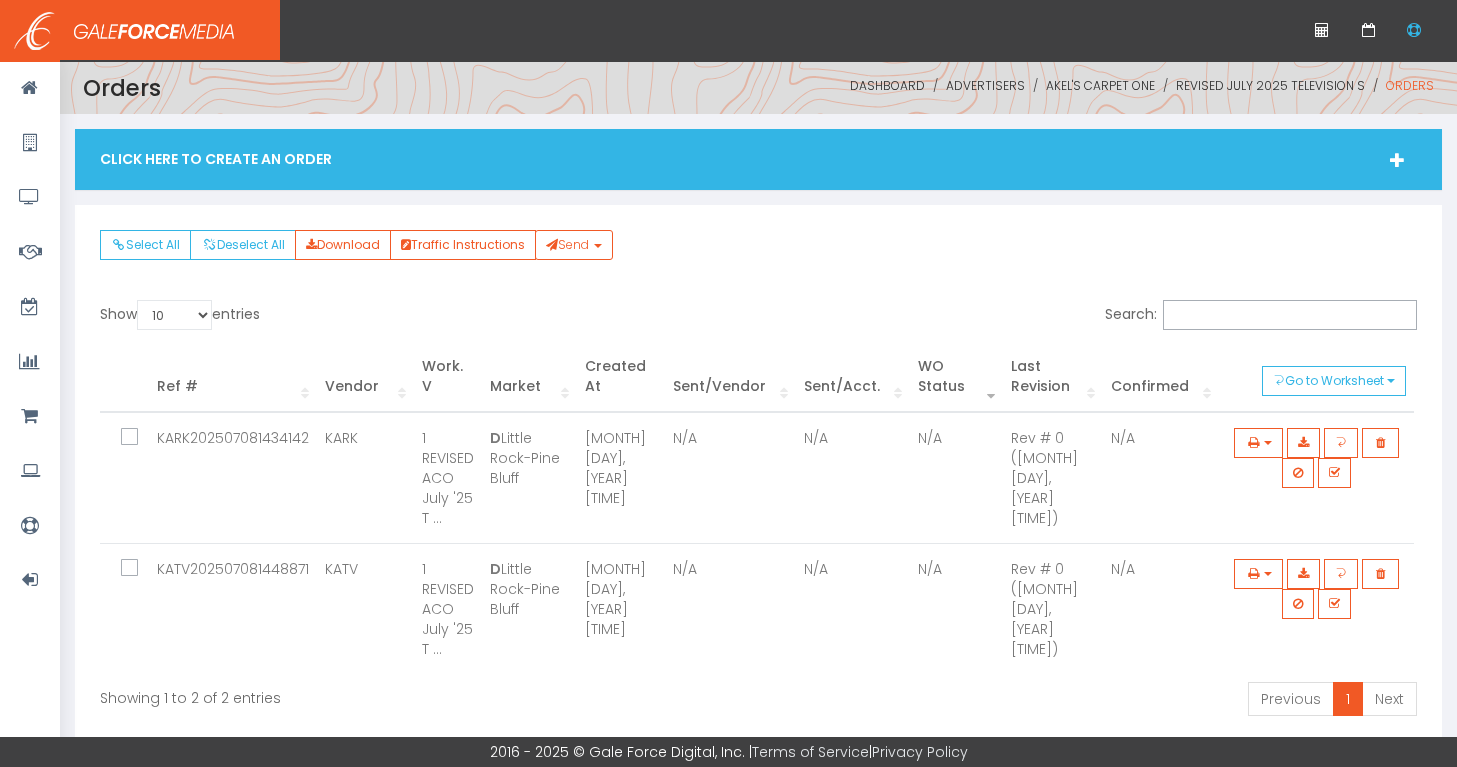 click on "Click Here To Create An Order" at bounding box center (758, 159) 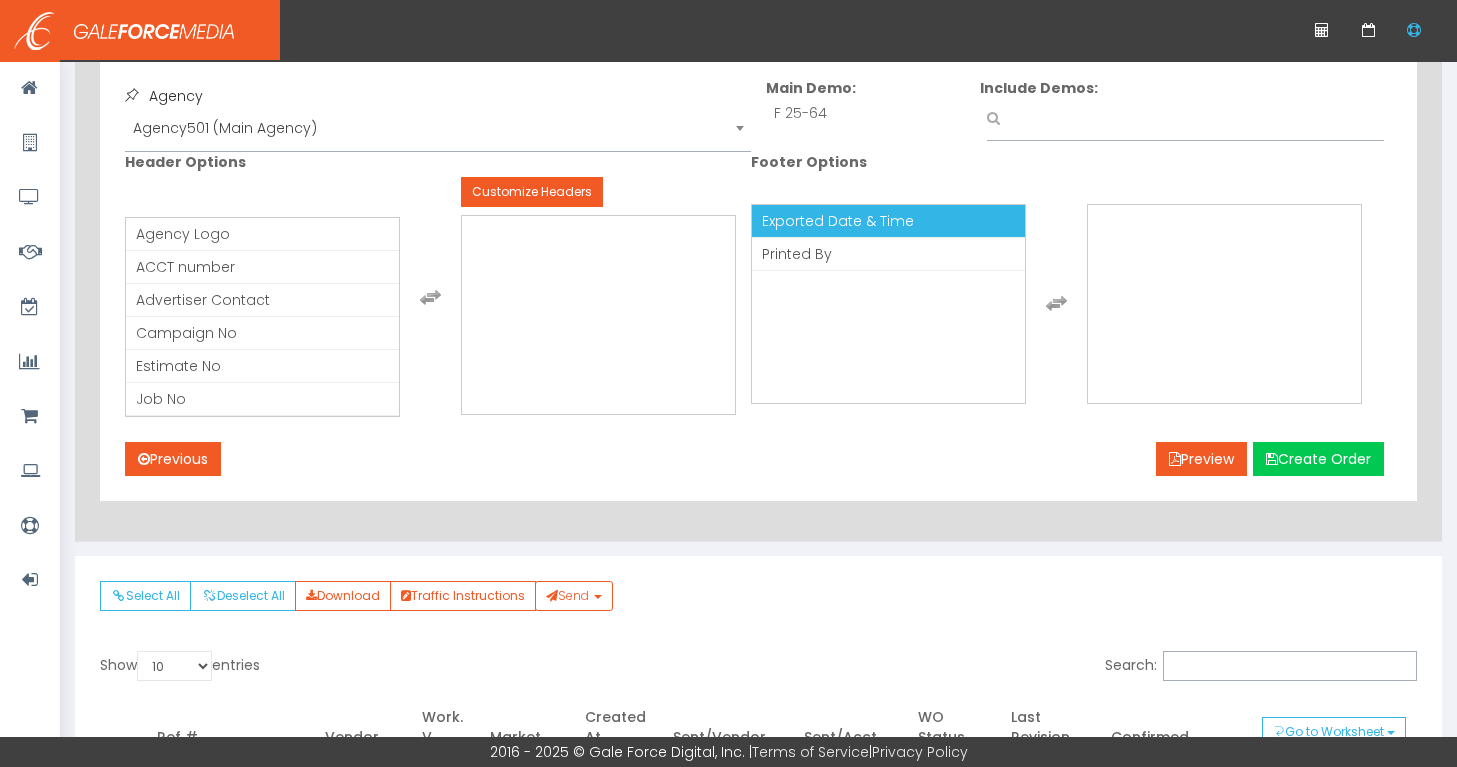 scroll, scrollTop: 791, scrollLeft: 0, axis: vertical 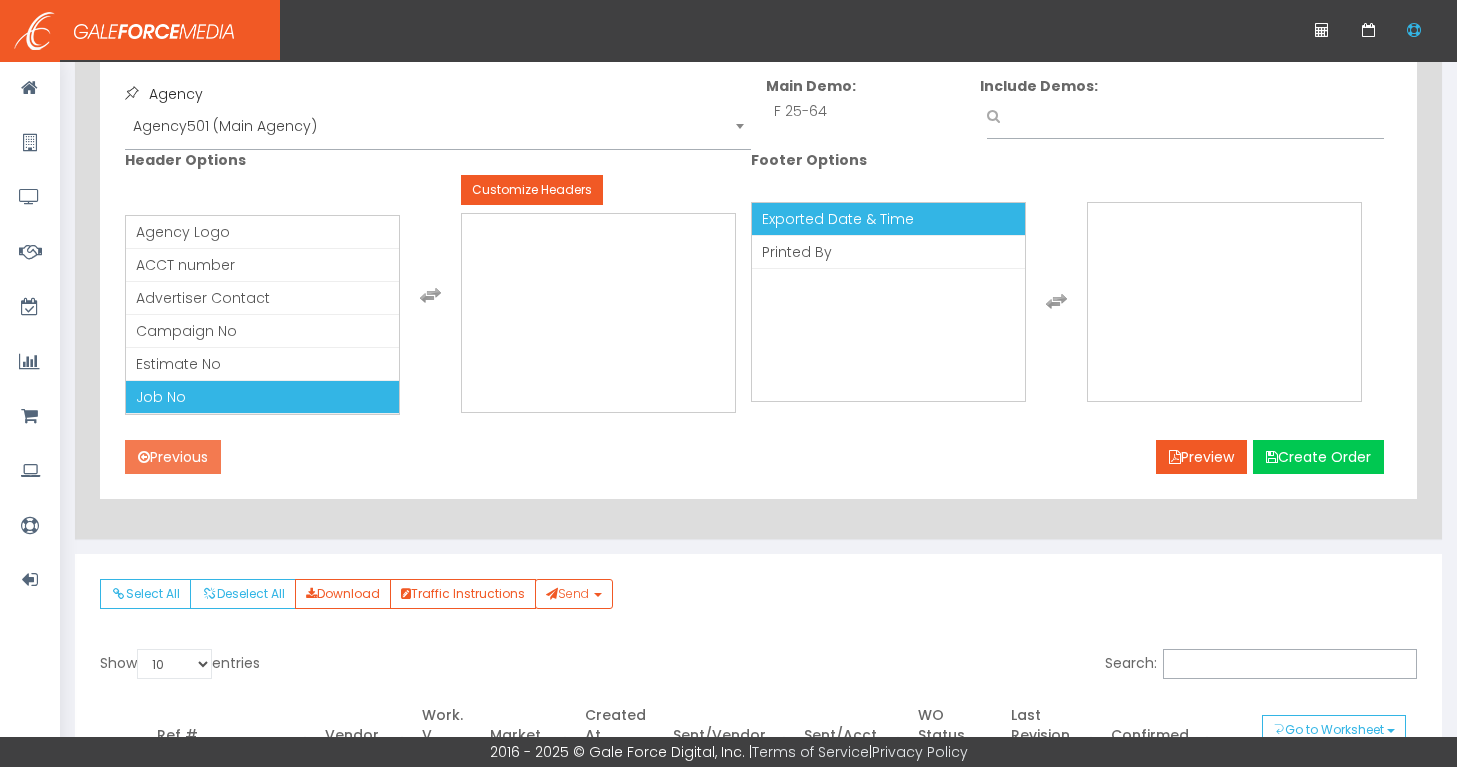 click on "Previous" at bounding box center (173, 457) 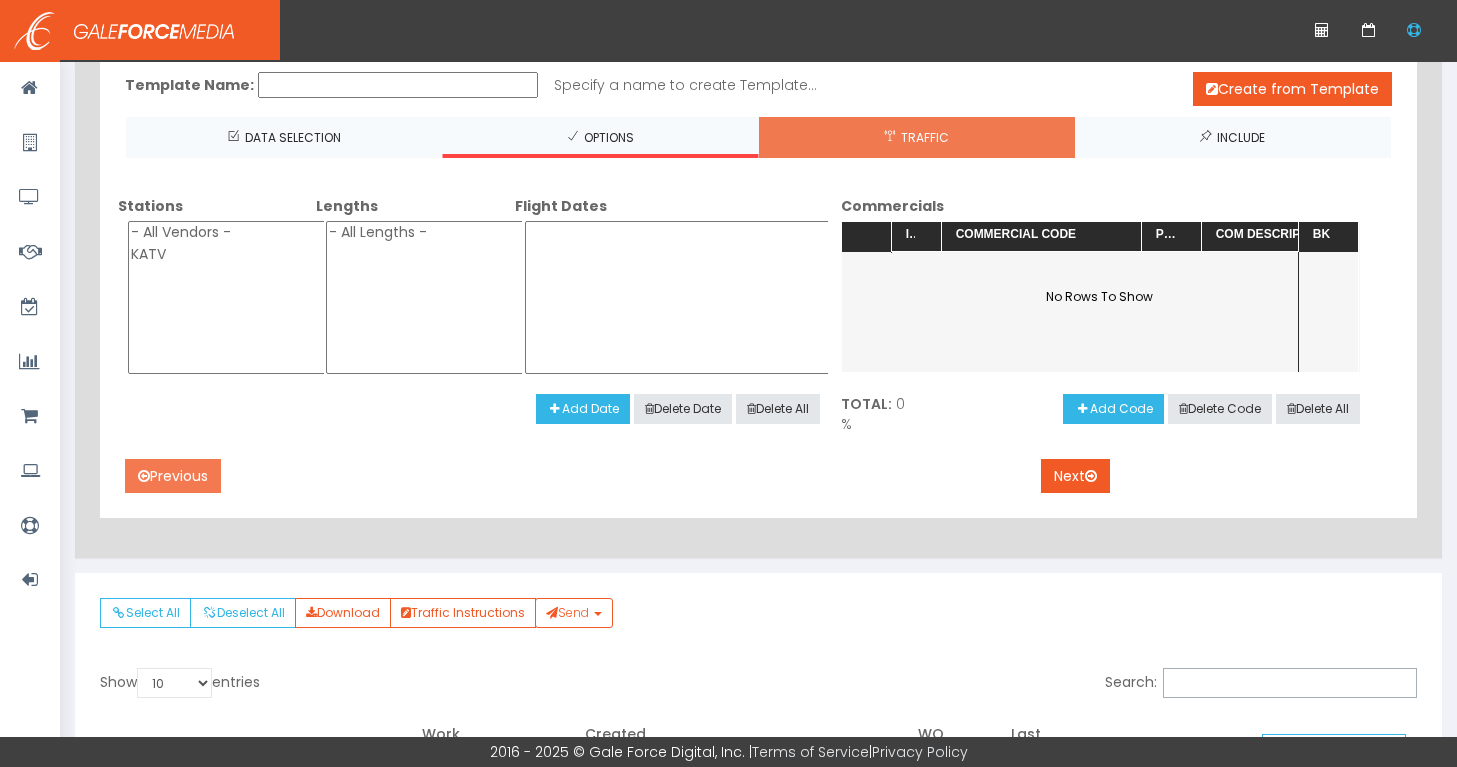 click on "Previous" at bounding box center (173, 476) 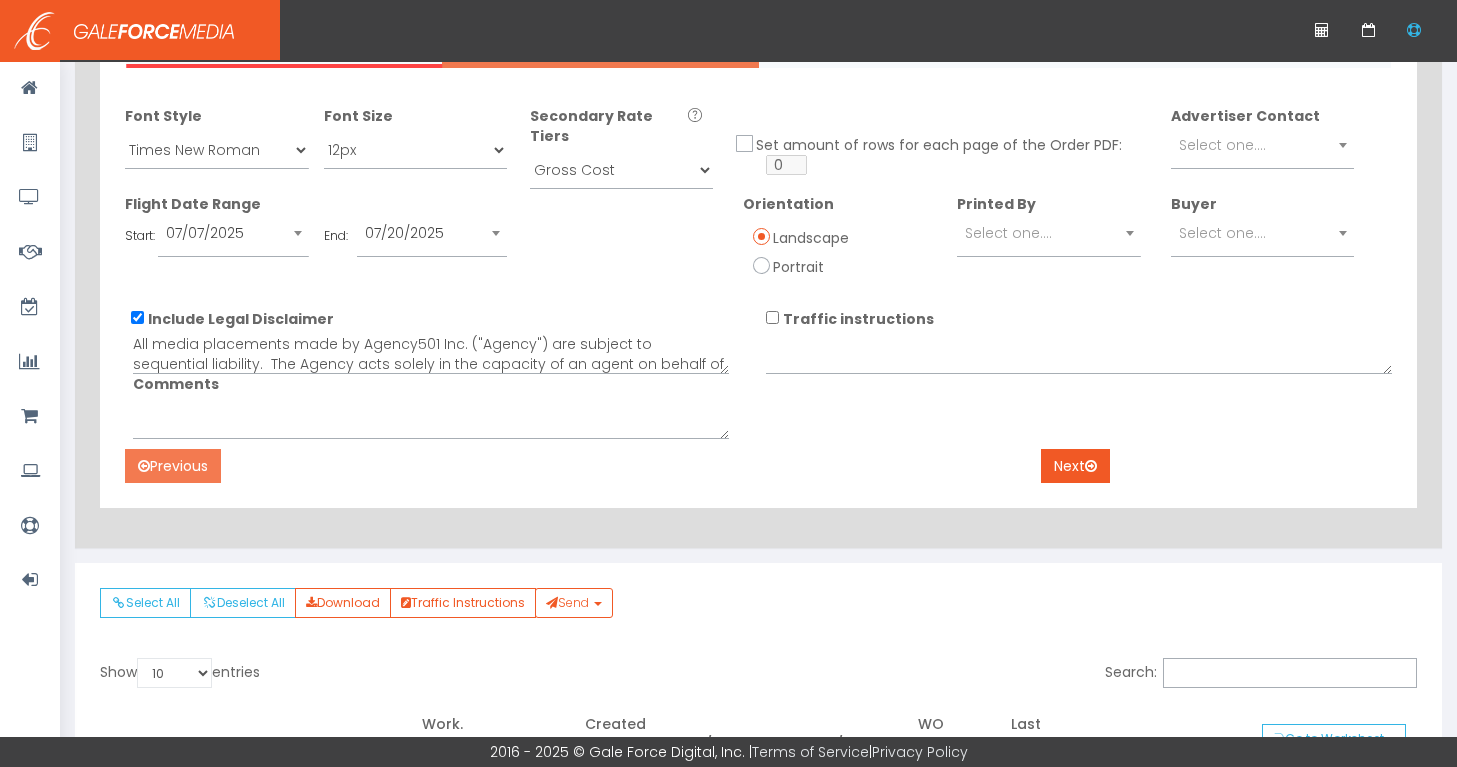 click on "Previous" at bounding box center (173, 466) 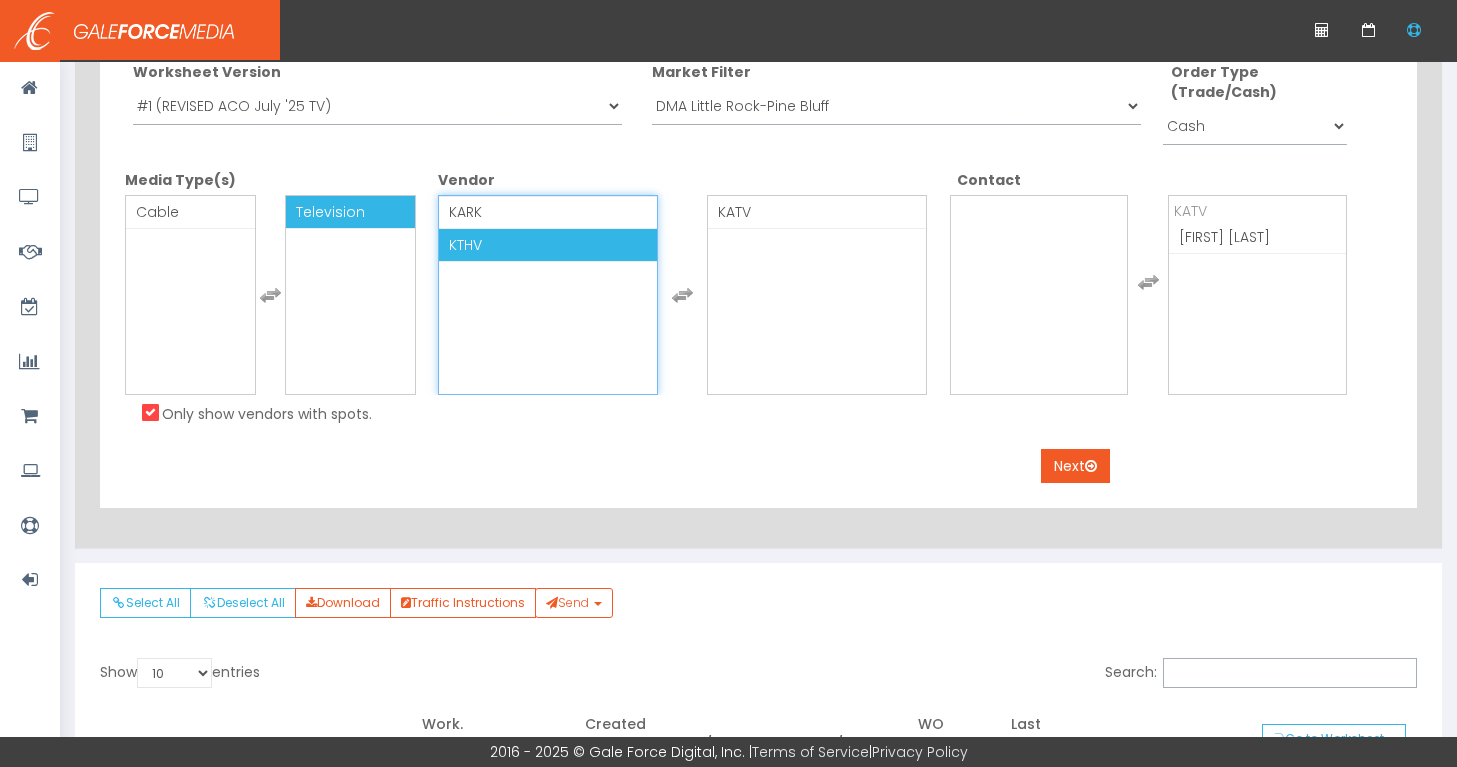 click on "KTHV" at bounding box center (548, 245) 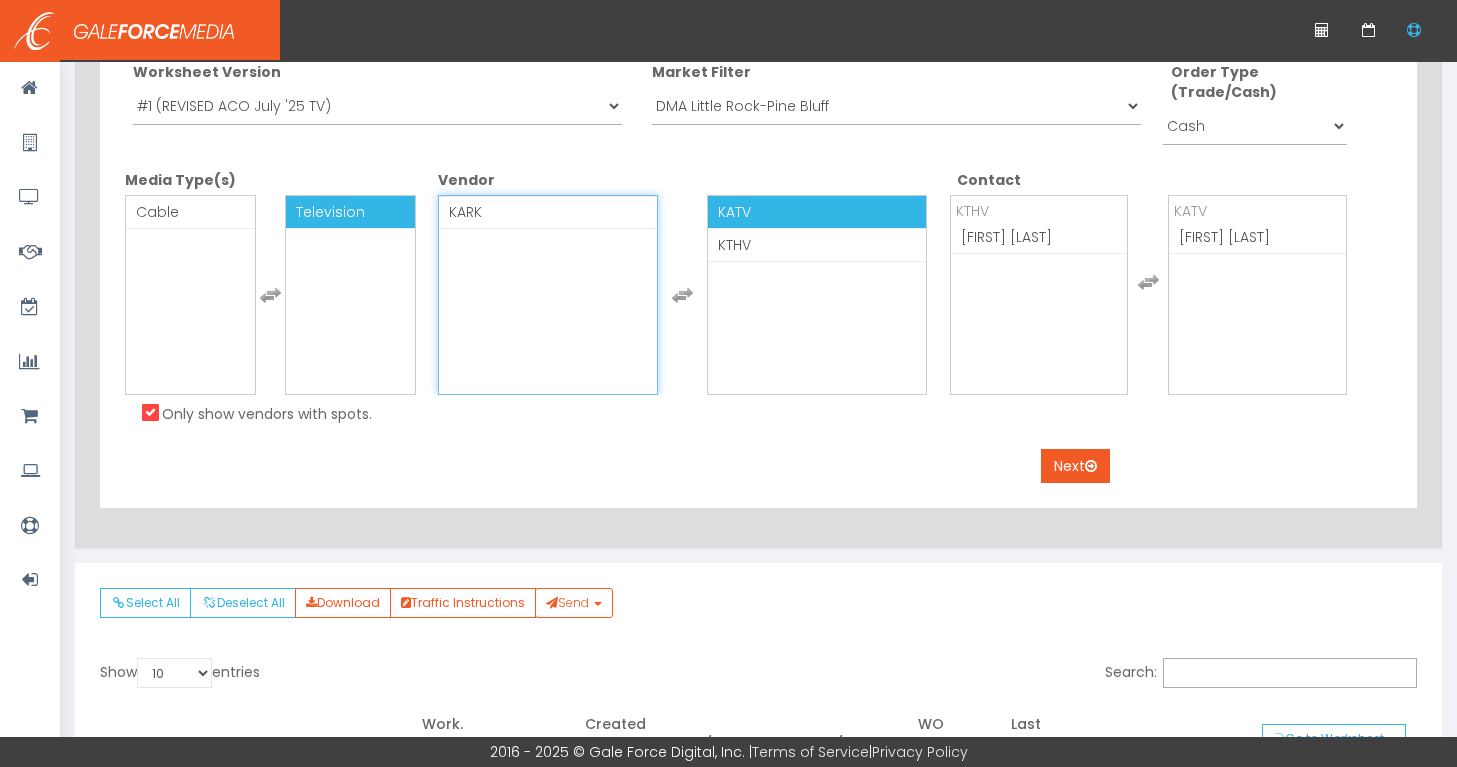 click on "KATV" at bounding box center (734, 212) 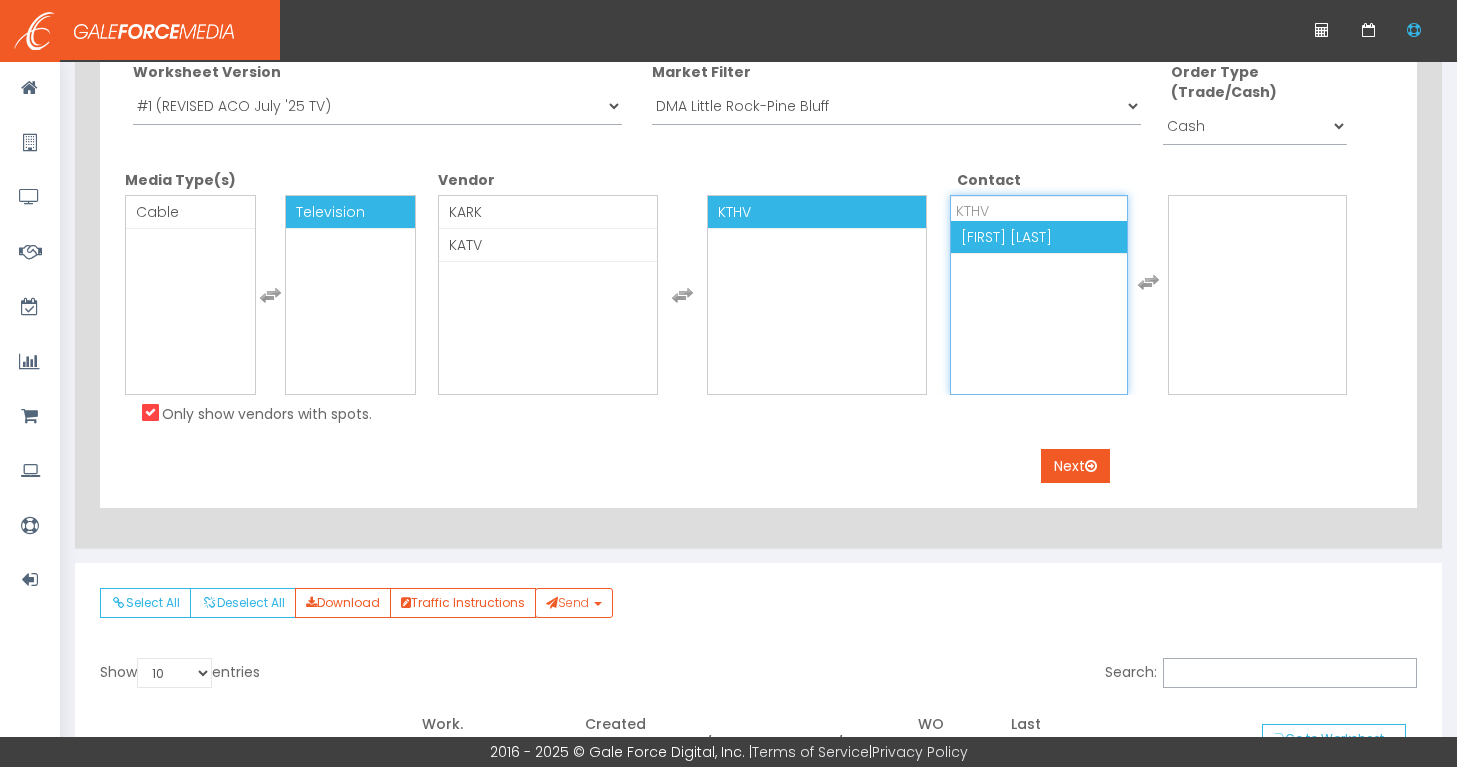click on "[FIRST] [LAST]" at bounding box center [1006, 237] 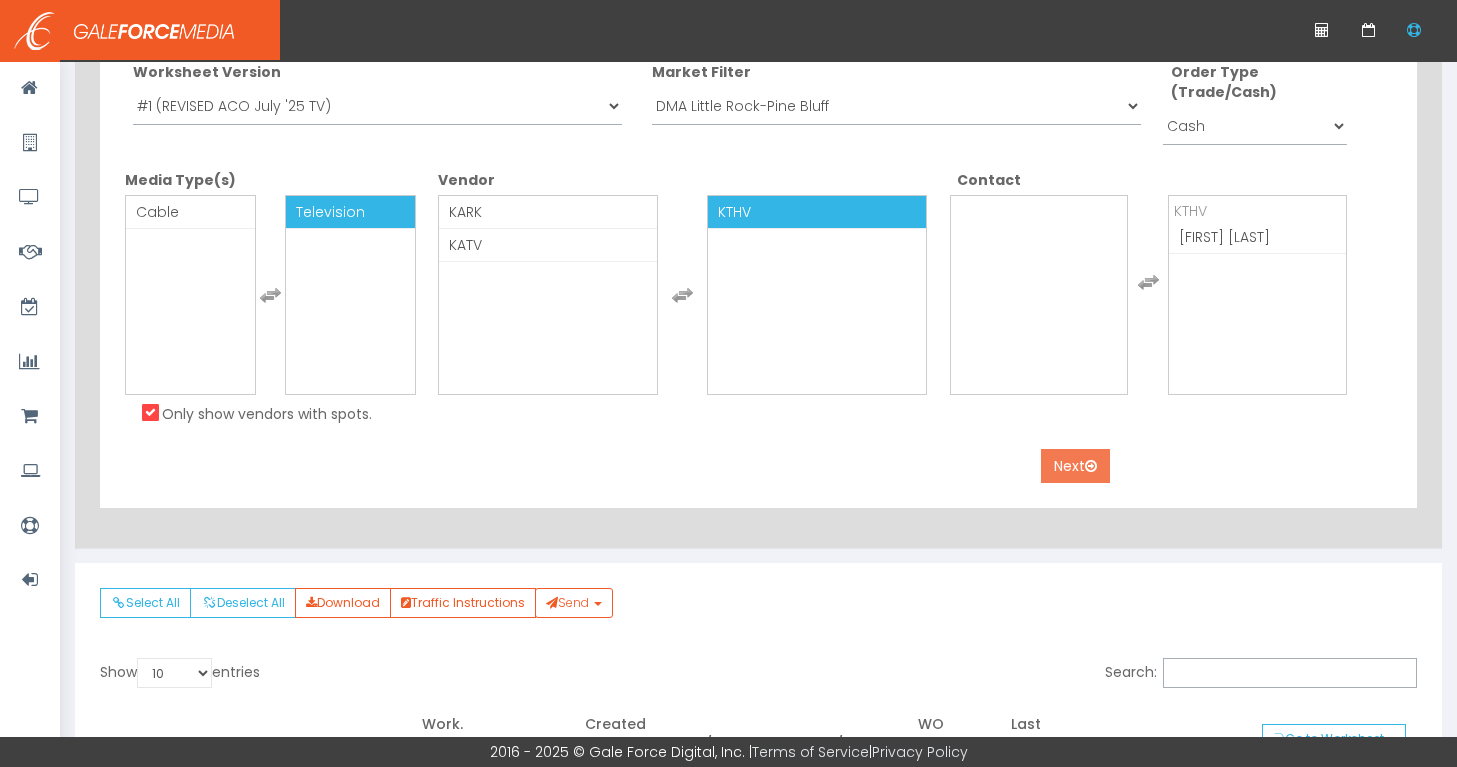 click on "Next" at bounding box center [1075, 466] 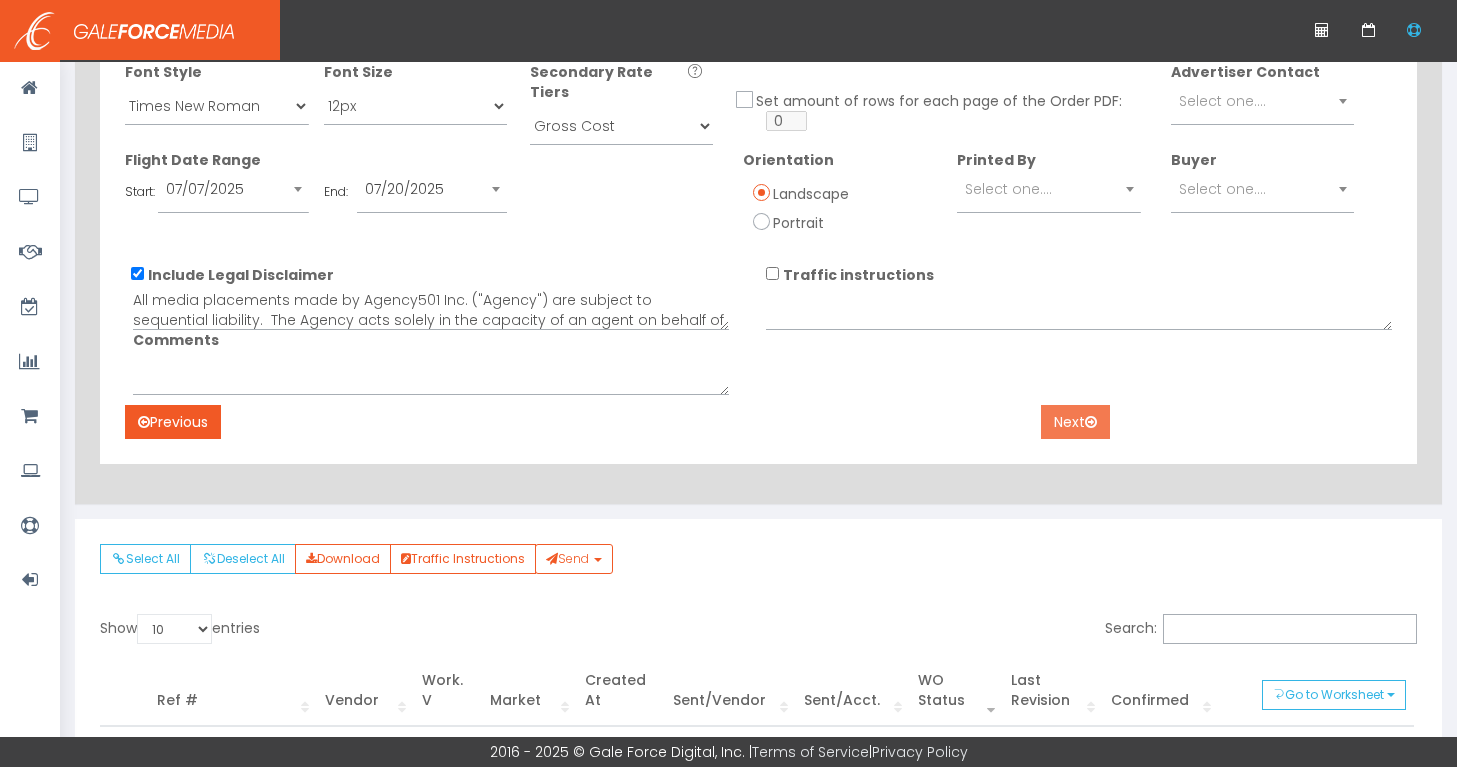 click on "Next" at bounding box center [1075, 422] 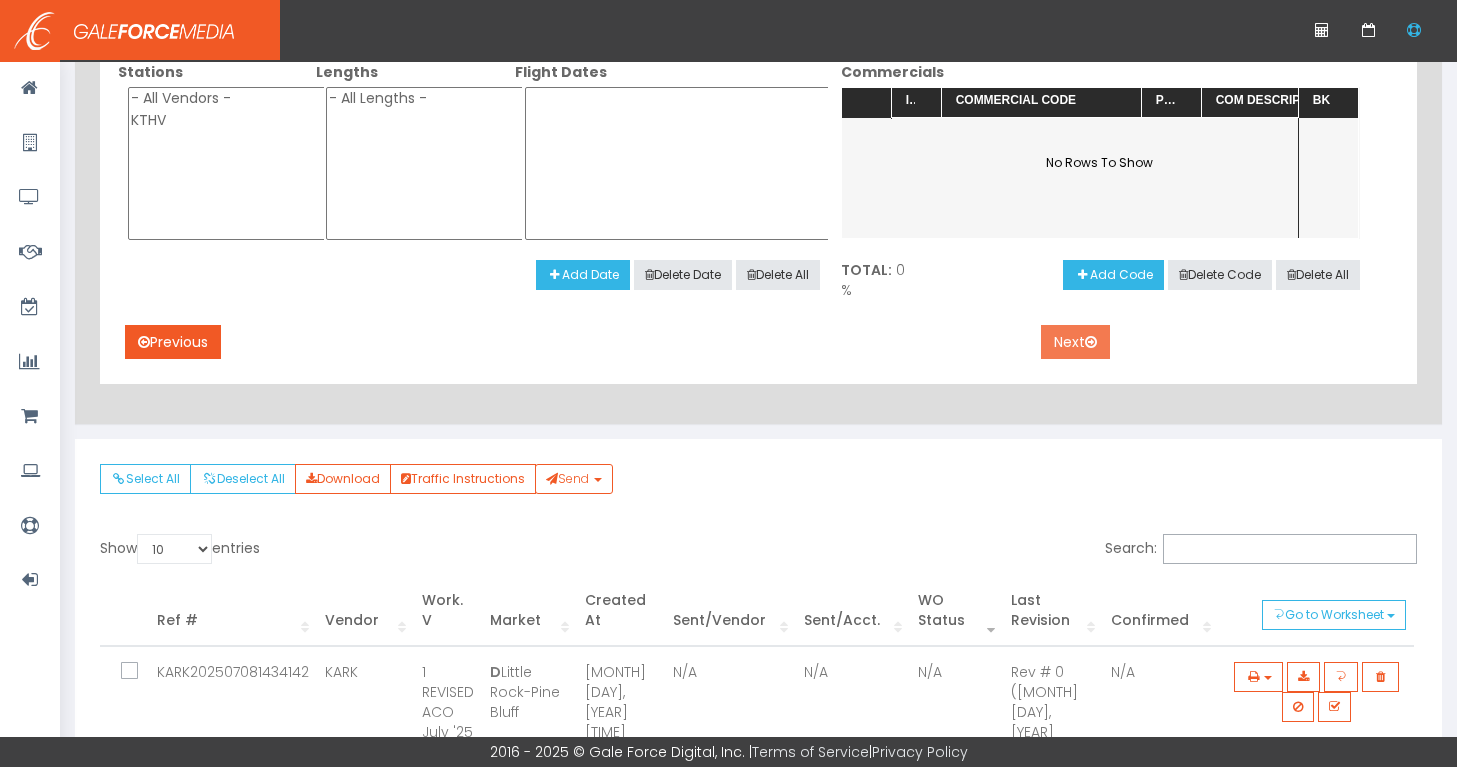 click on "Next" at bounding box center (1075, 342) 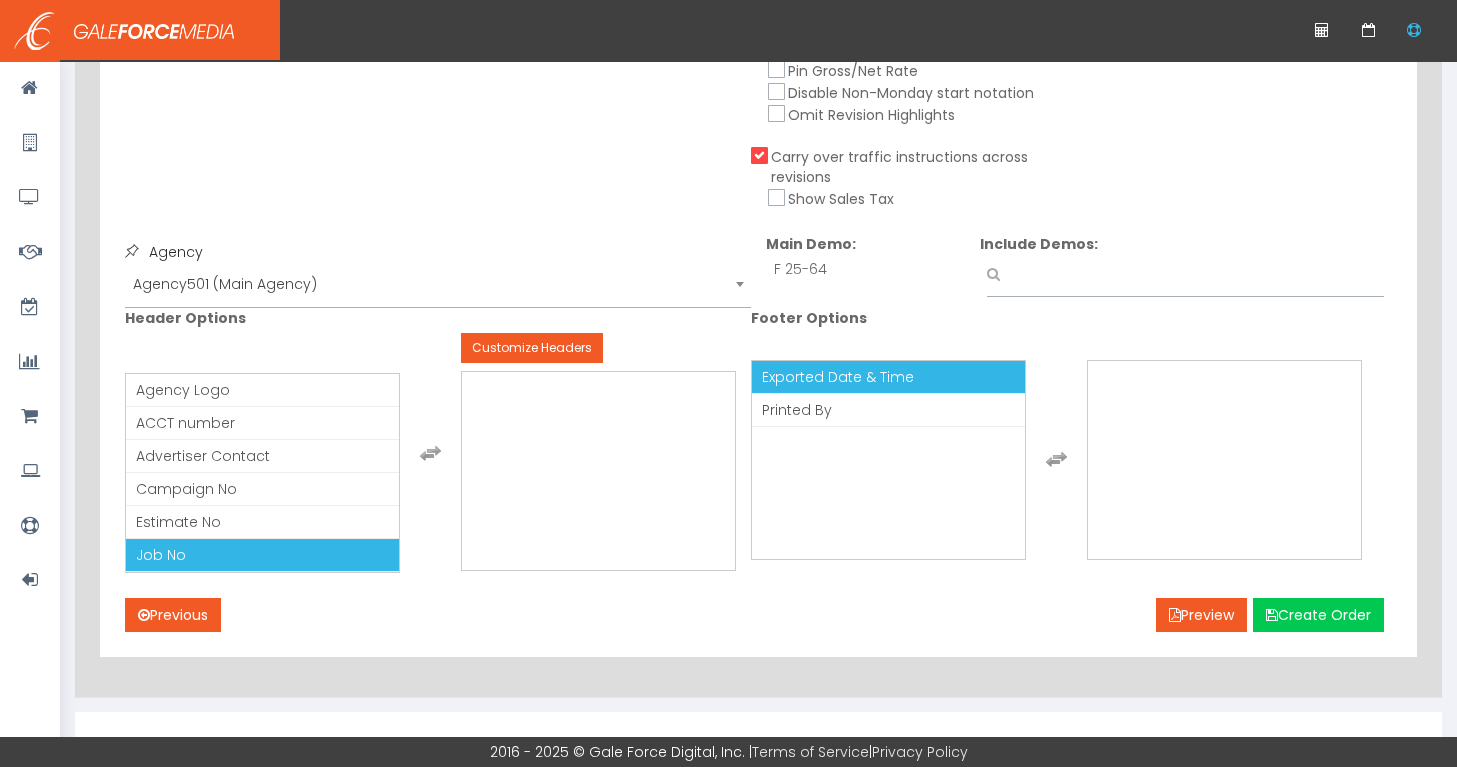 scroll, scrollTop: 640, scrollLeft: 0, axis: vertical 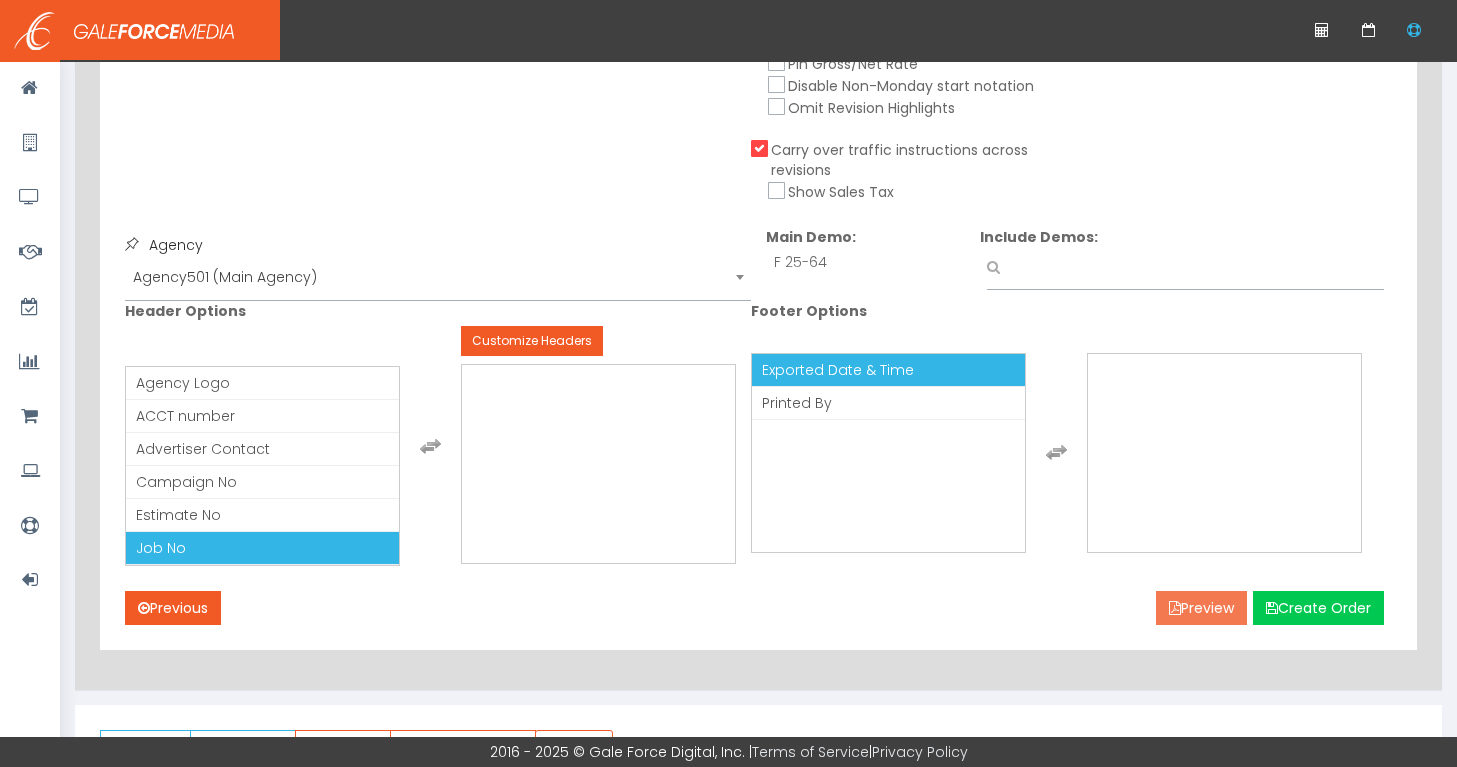 click on "Preview" at bounding box center [1201, 608] 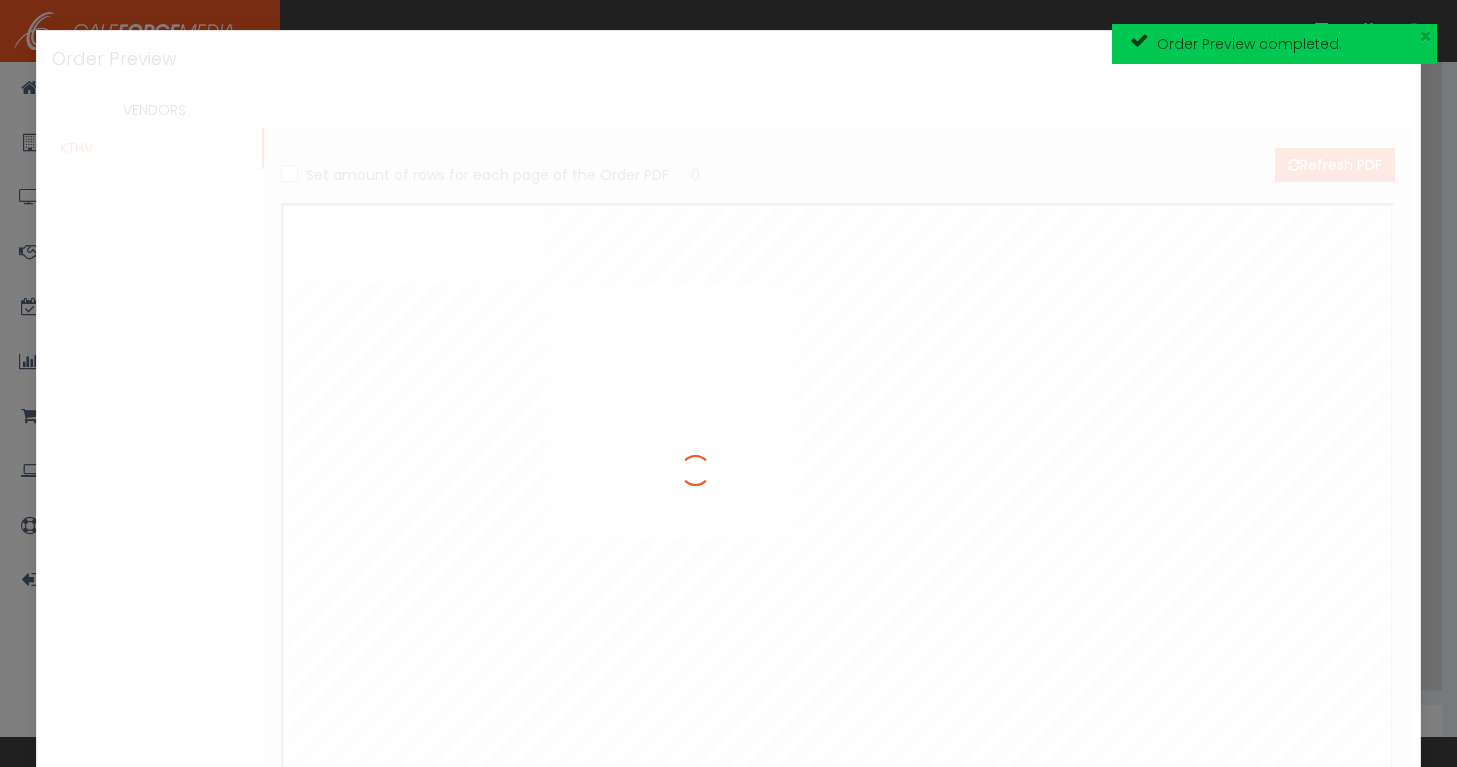 scroll, scrollTop: 0, scrollLeft: 0, axis: both 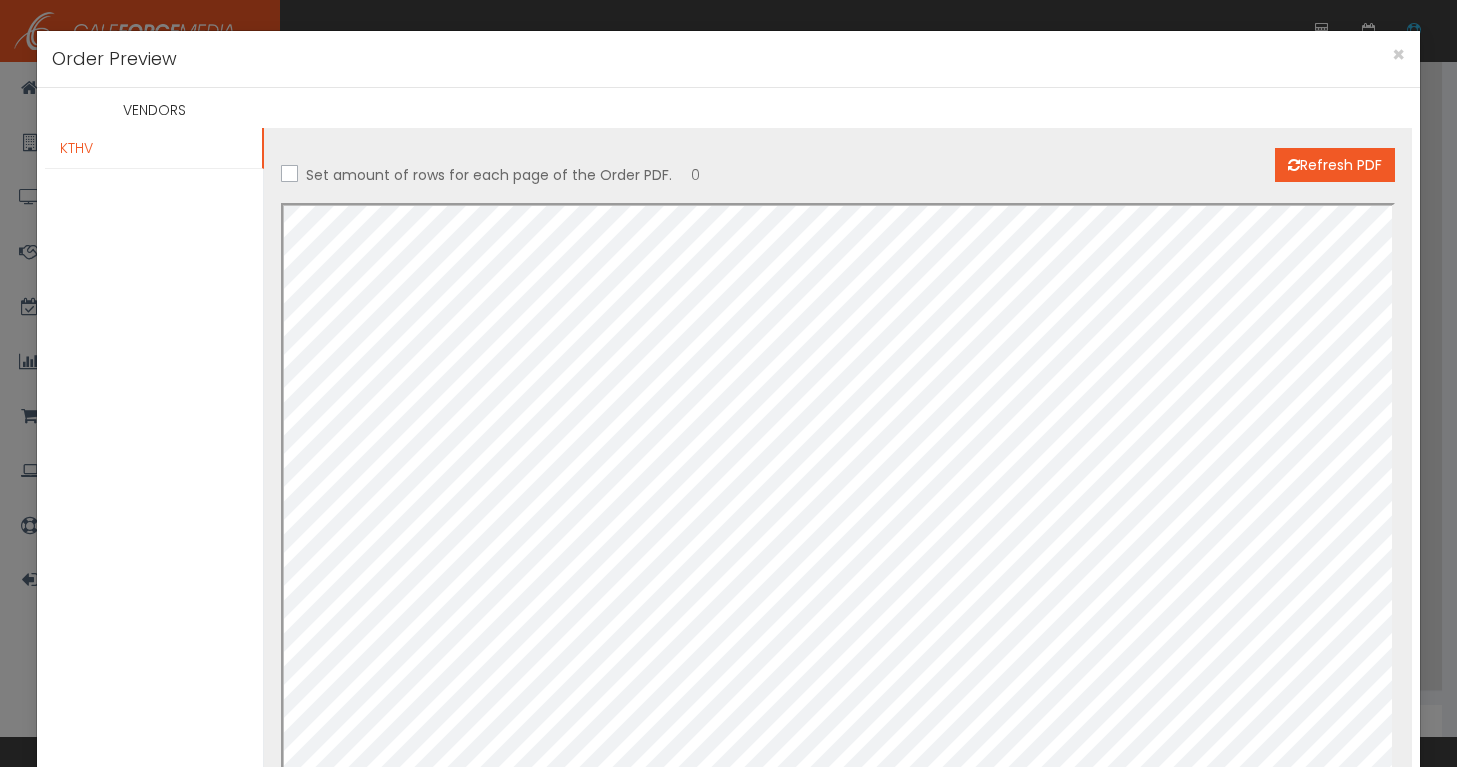 click on "KTHV" at bounding box center [154, 528] 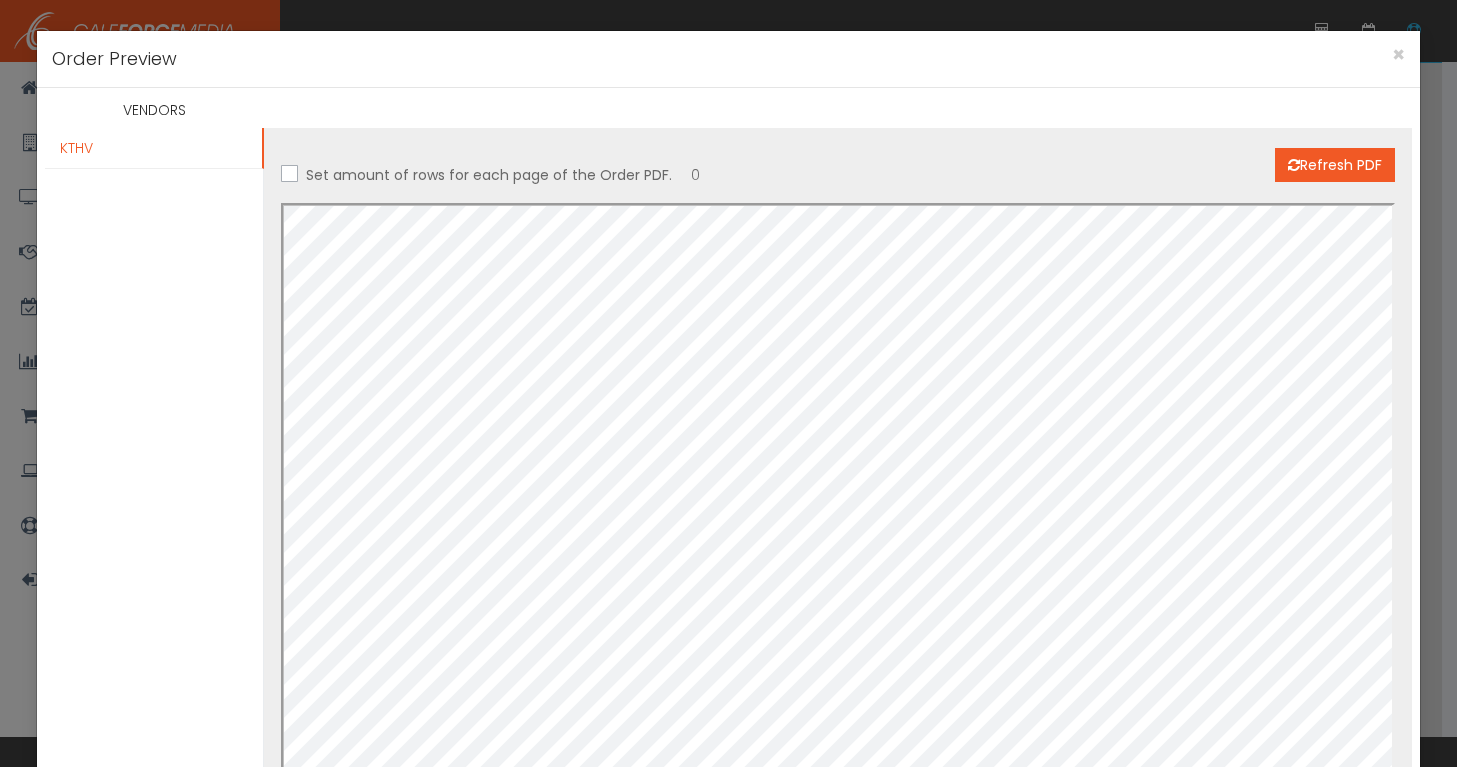 scroll, scrollTop: 113, scrollLeft: 0, axis: vertical 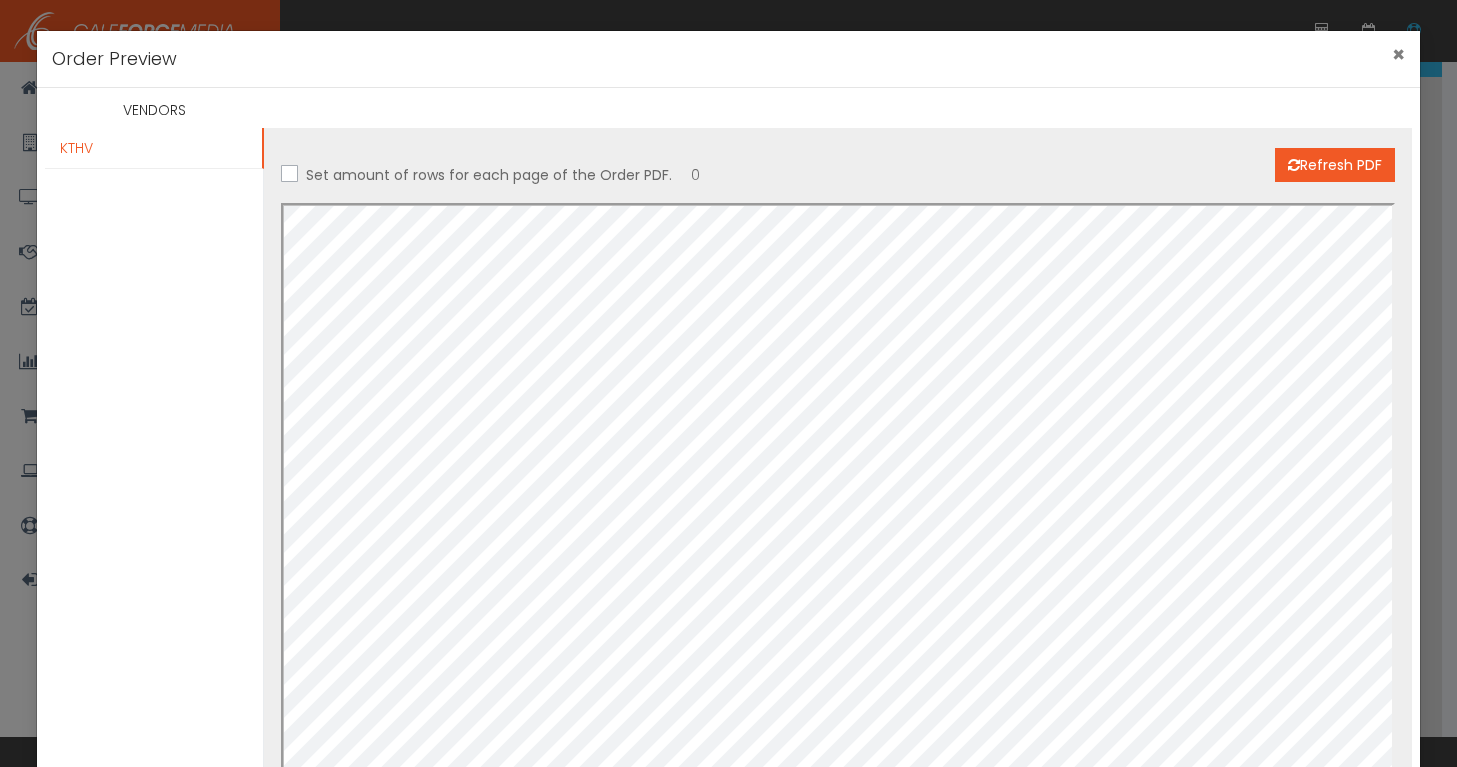 click on "×" at bounding box center [1398, 54] 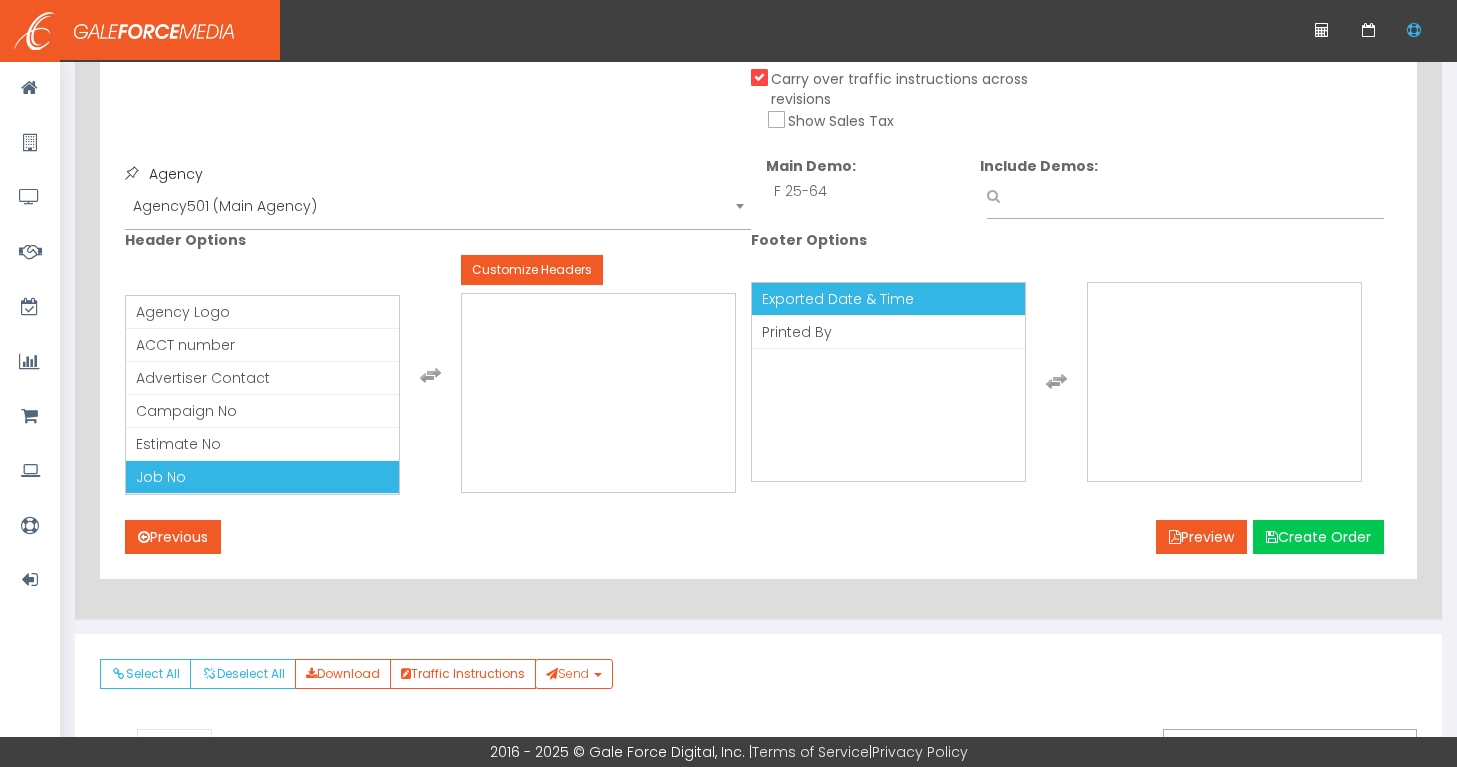 scroll, scrollTop: 713, scrollLeft: 0, axis: vertical 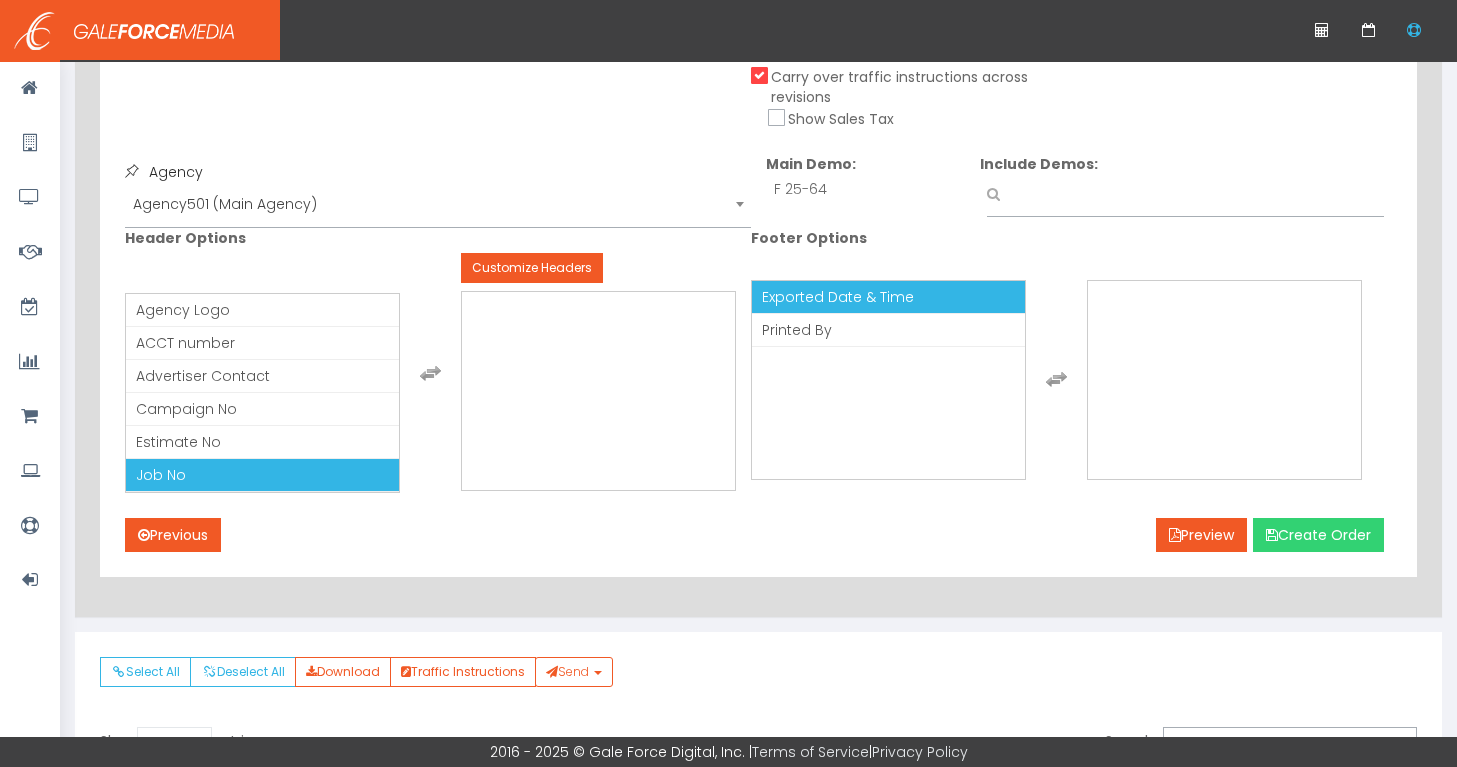 click on "Create Order" at bounding box center [1318, 535] 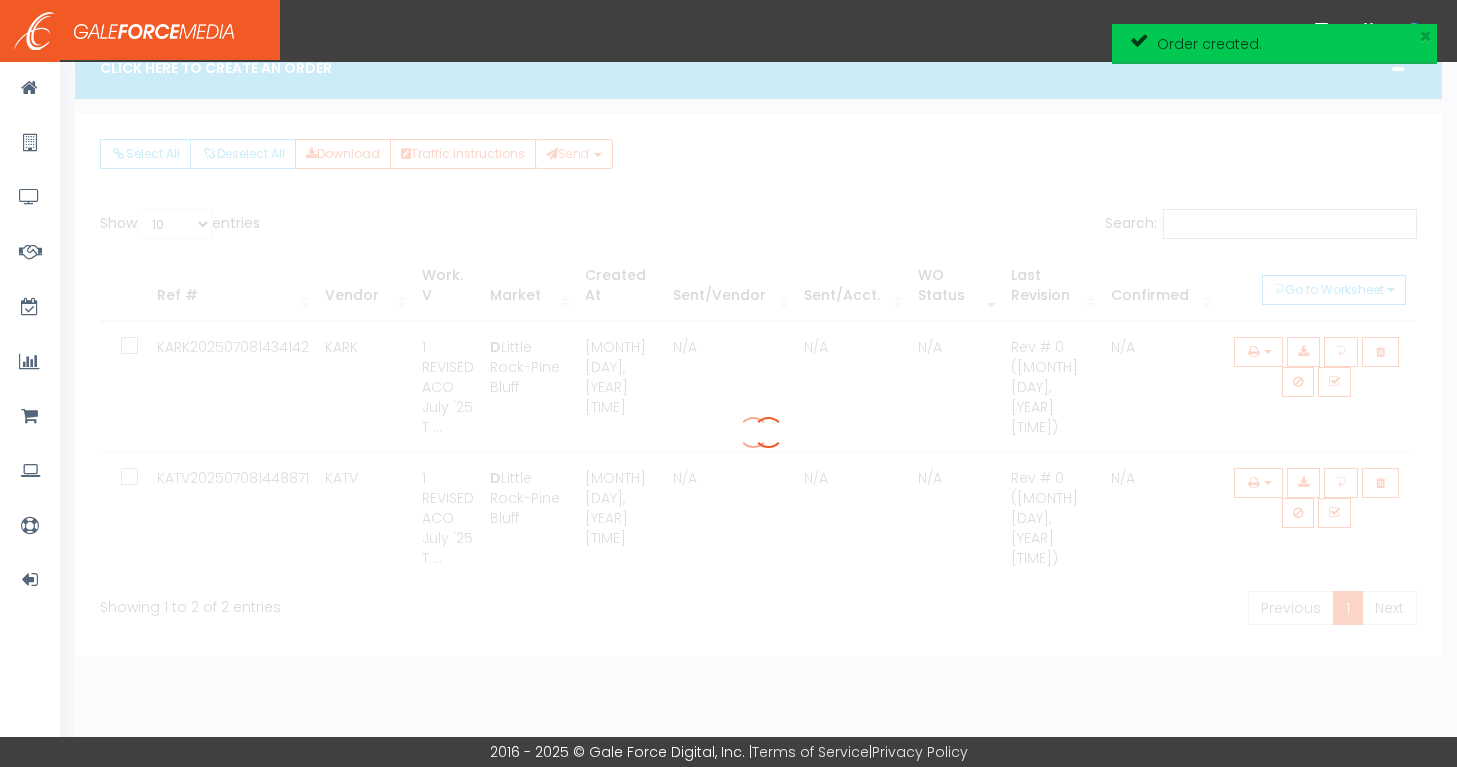 scroll, scrollTop: 91, scrollLeft: 0, axis: vertical 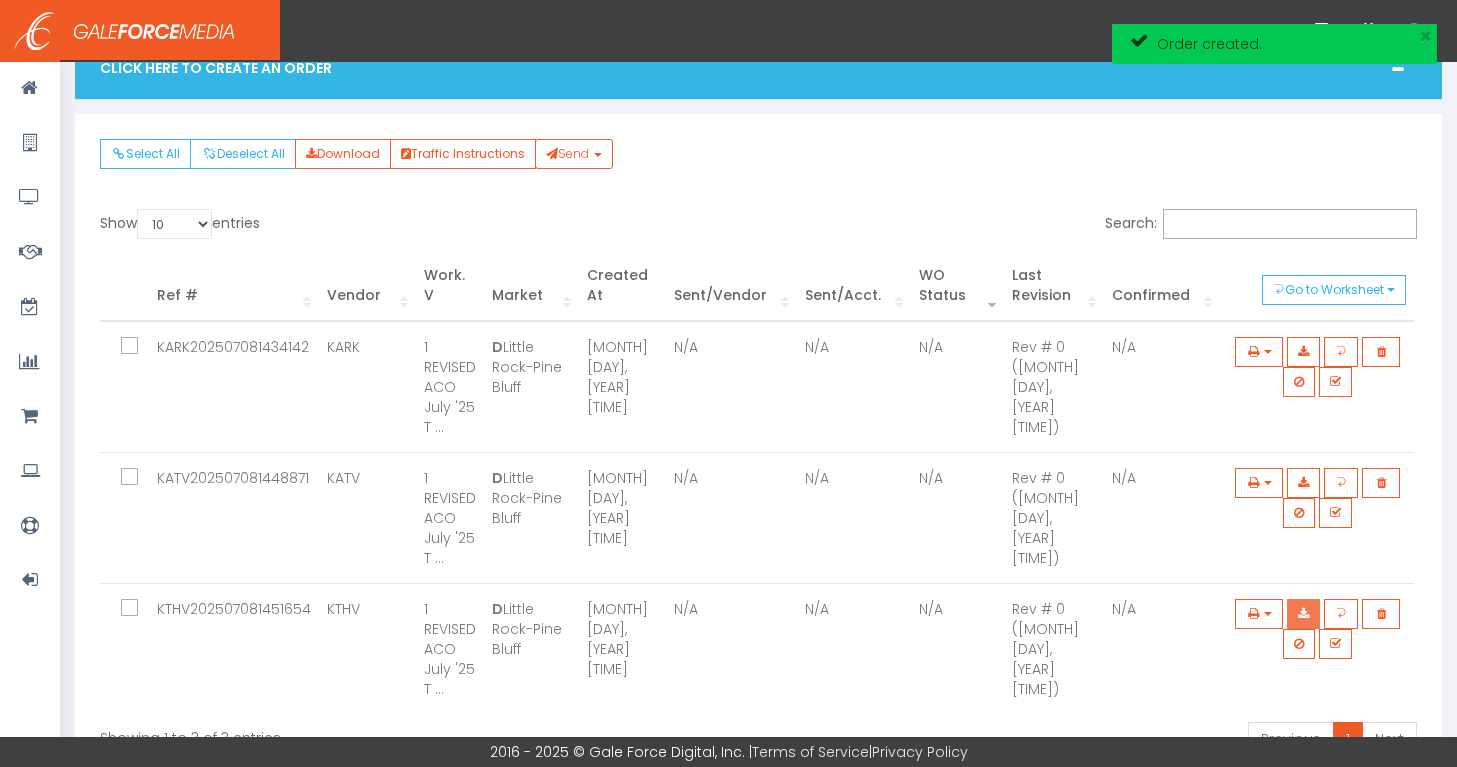 click at bounding box center (1303, 352) 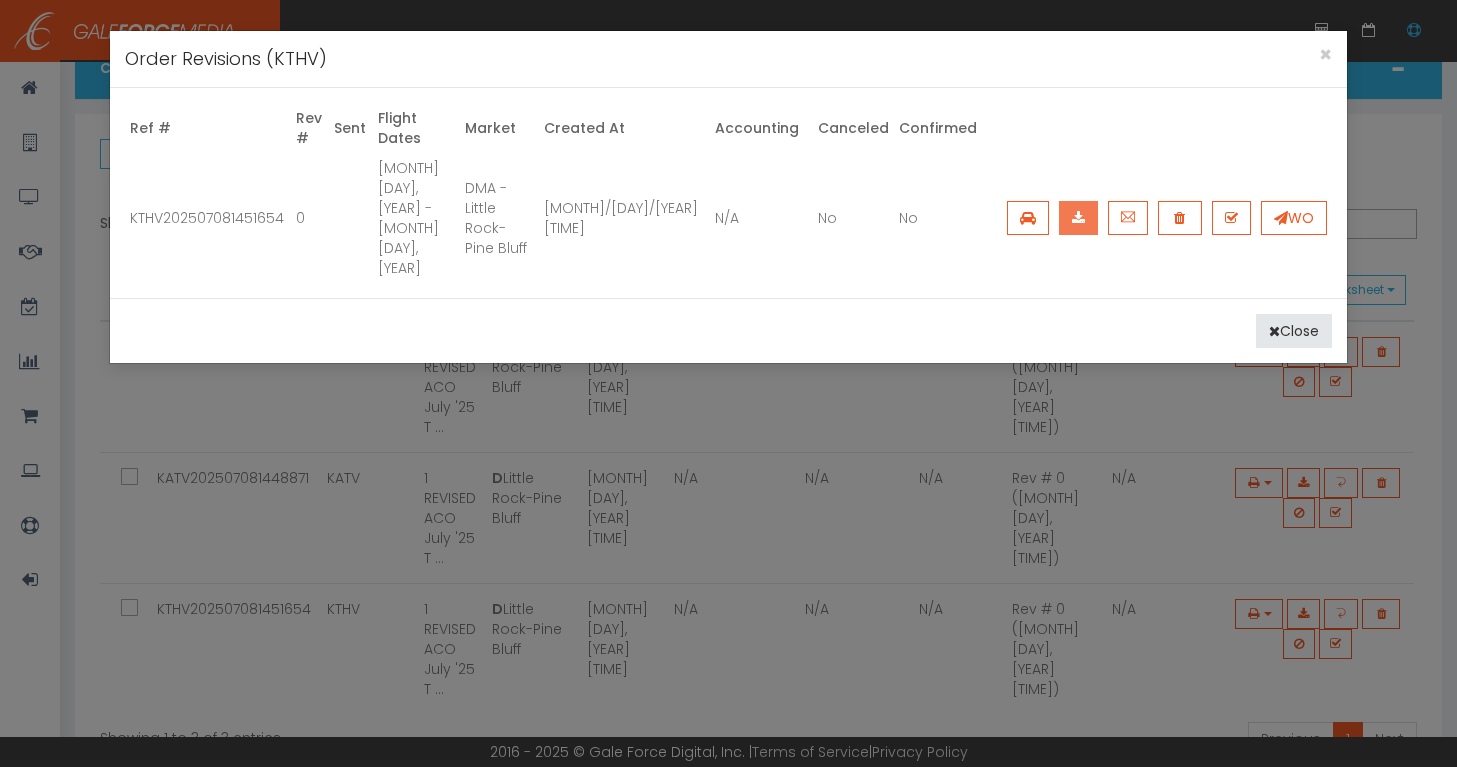 click at bounding box center (1078, 218) 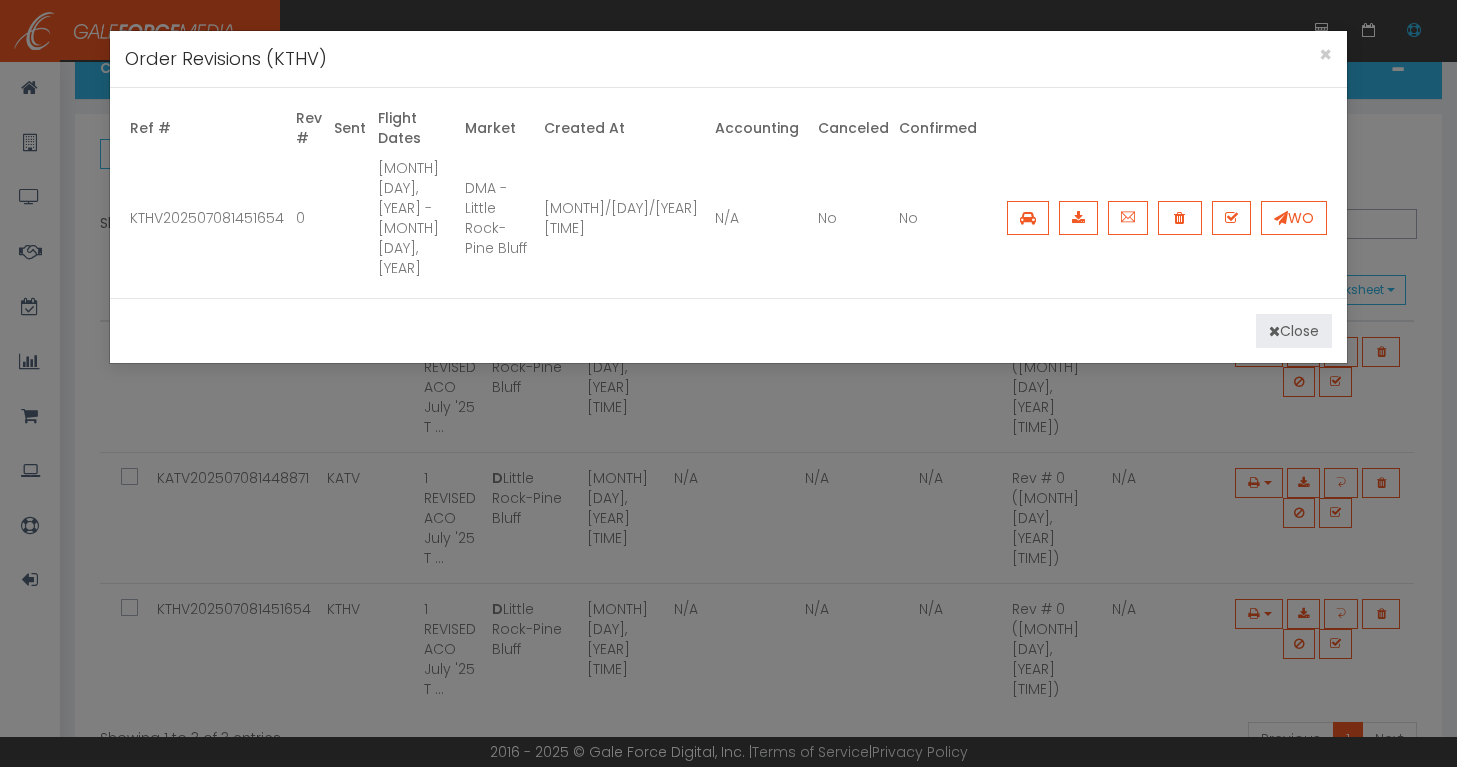click on "Close" at bounding box center [1294, 331] 